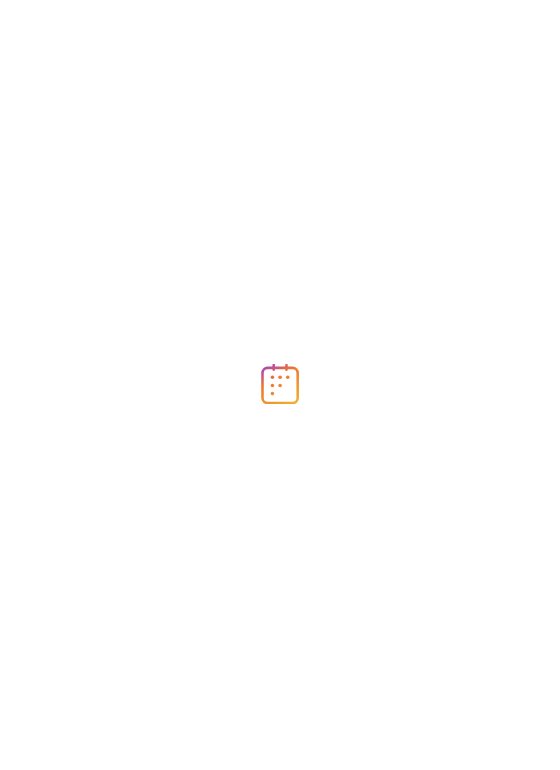 scroll, scrollTop: 0, scrollLeft: 0, axis: both 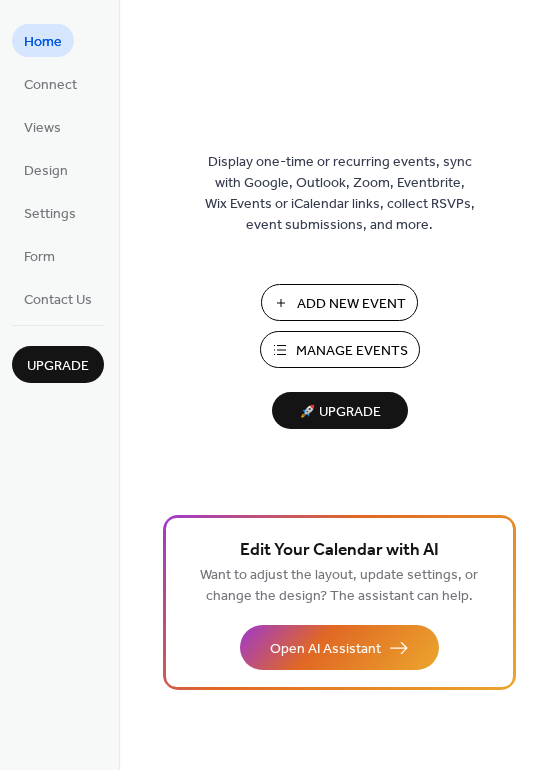 click on "Manage Events" at bounding box center (352, 351) 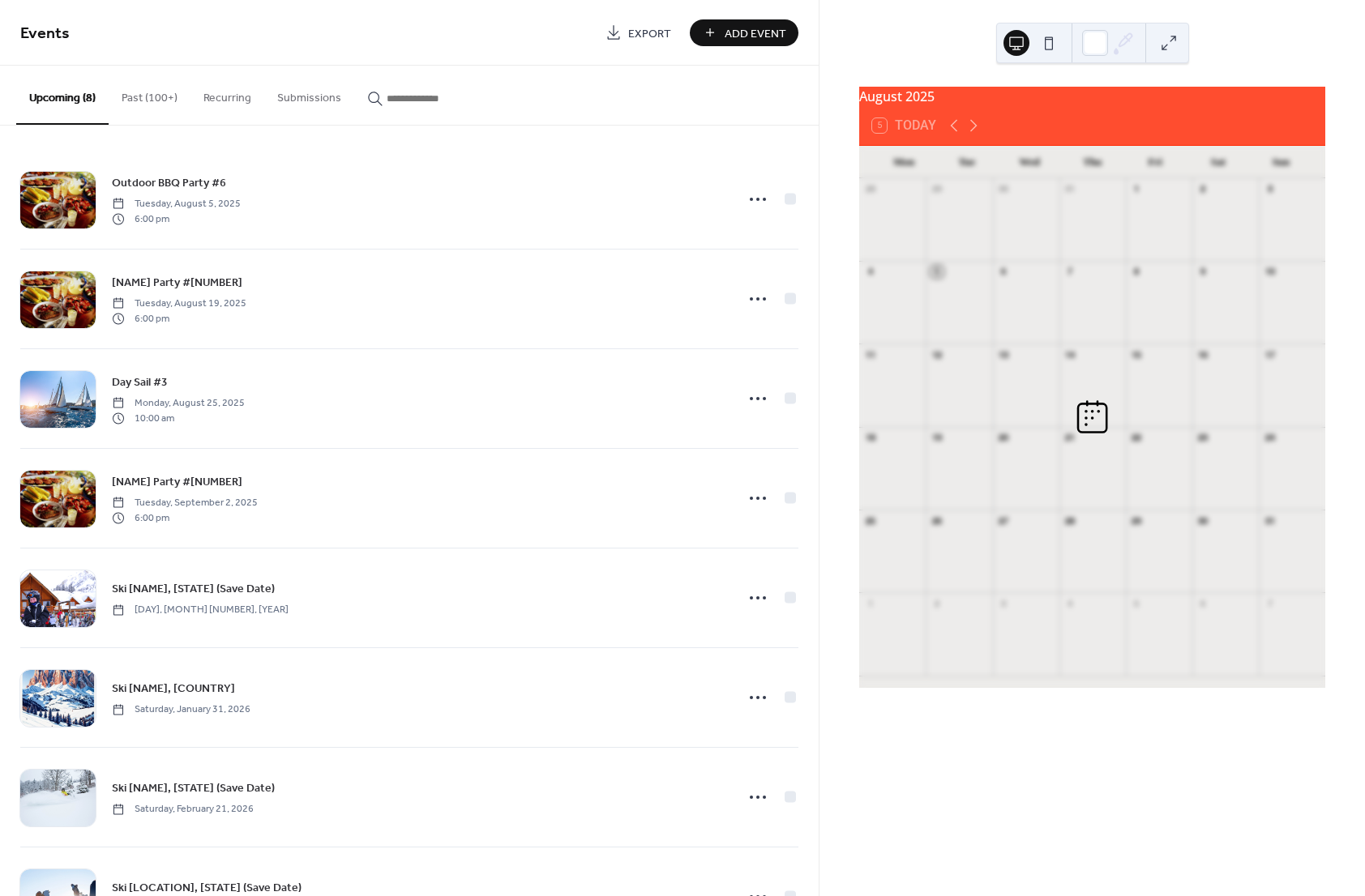 scroll, scrollTop: 0, scrollLeft: 0, axis: both 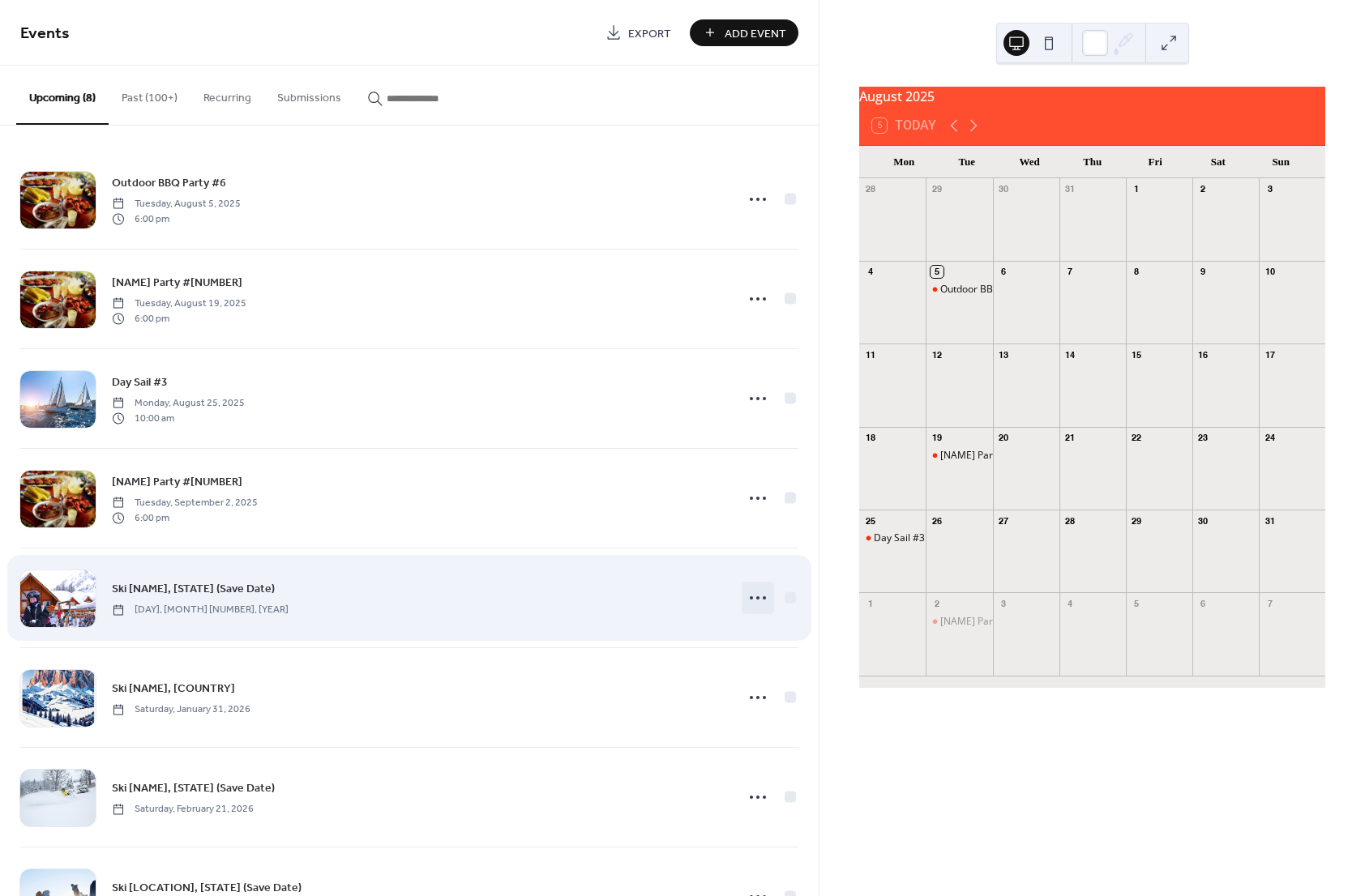 click 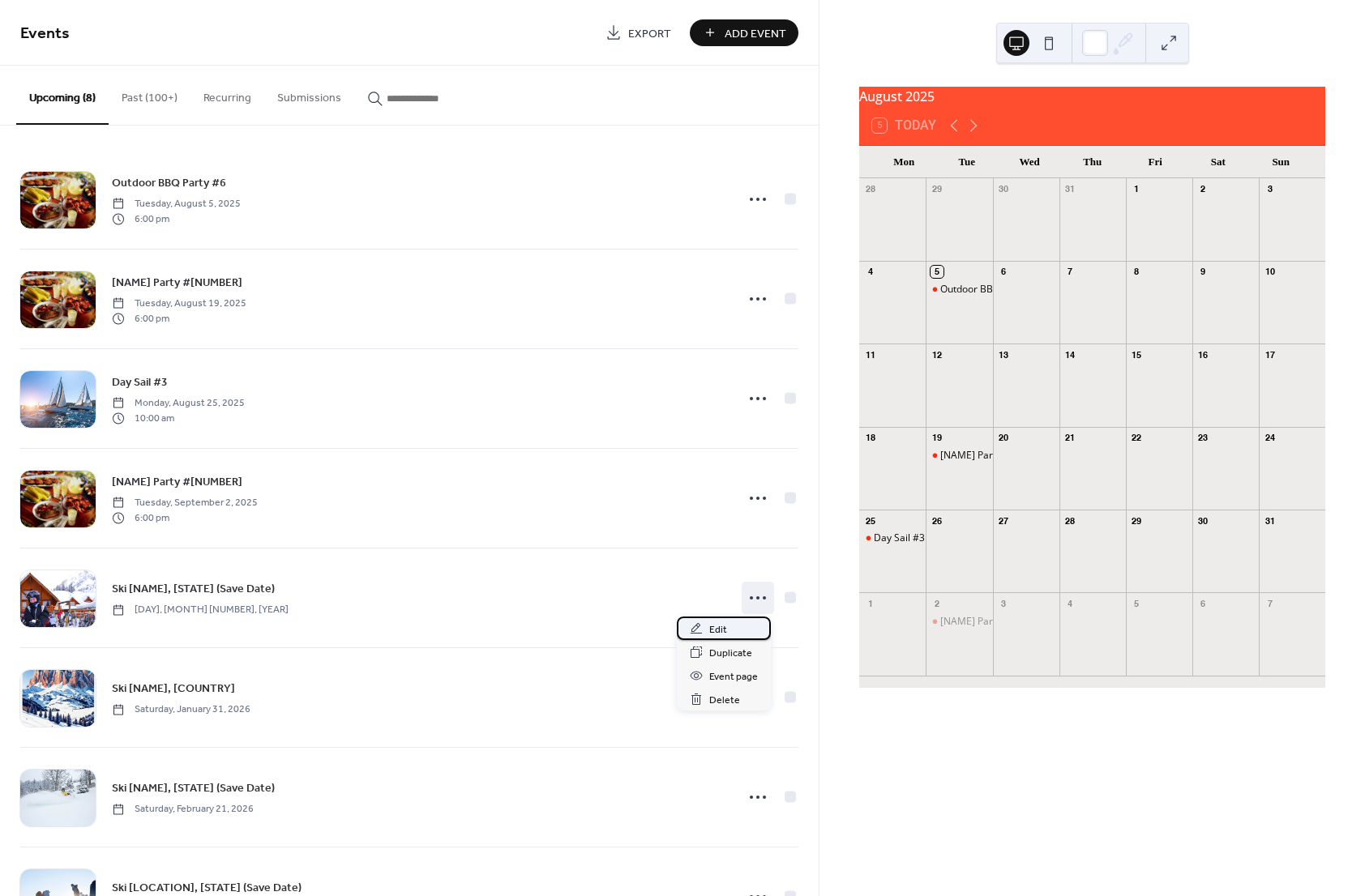 click on "Edit" at bounding box center [718, 629] 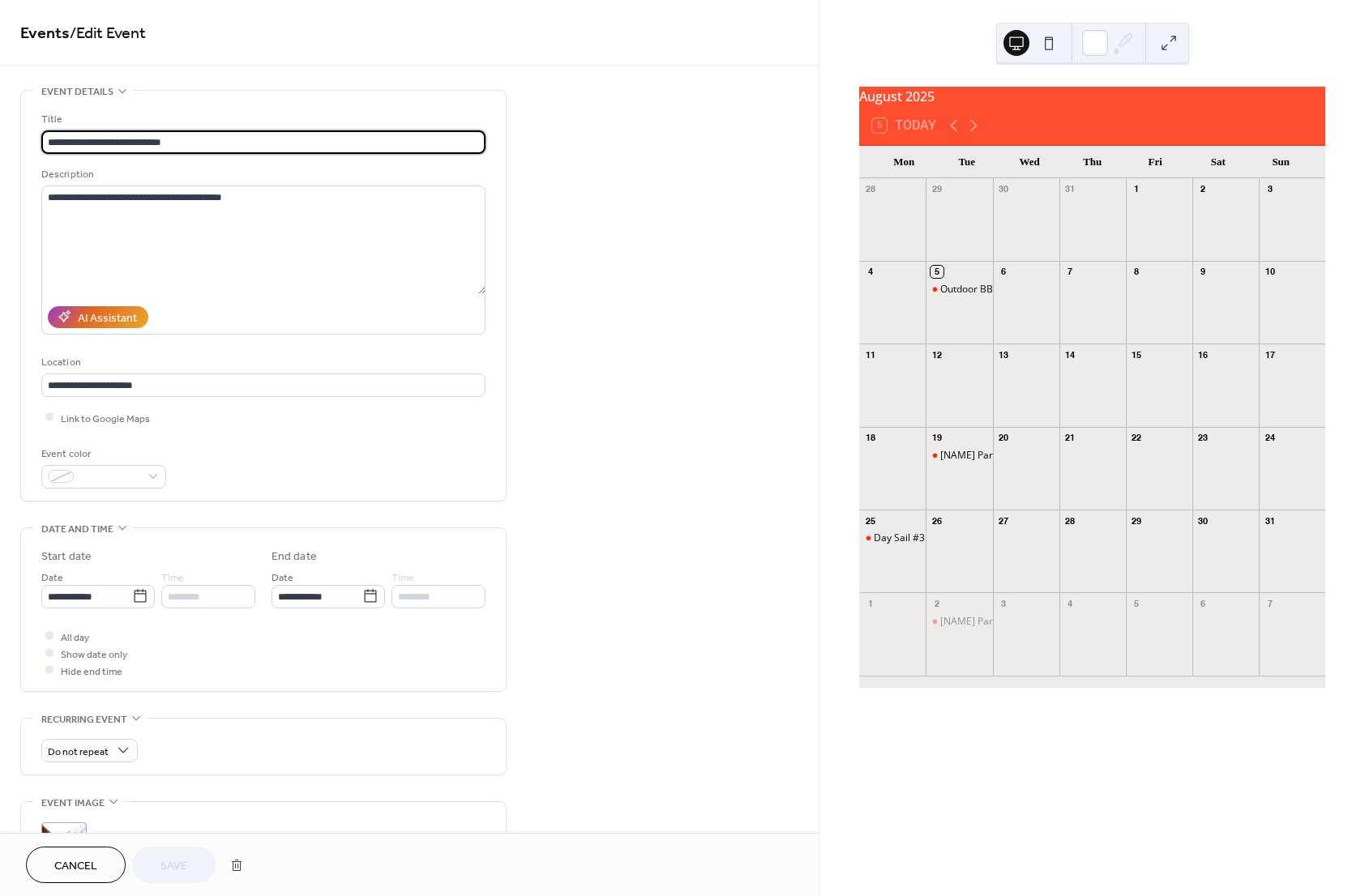 drag, startPoint x: 174, startPoint y: 140, endPoint x: 114, endPoint y: 143, distance: 60.07495 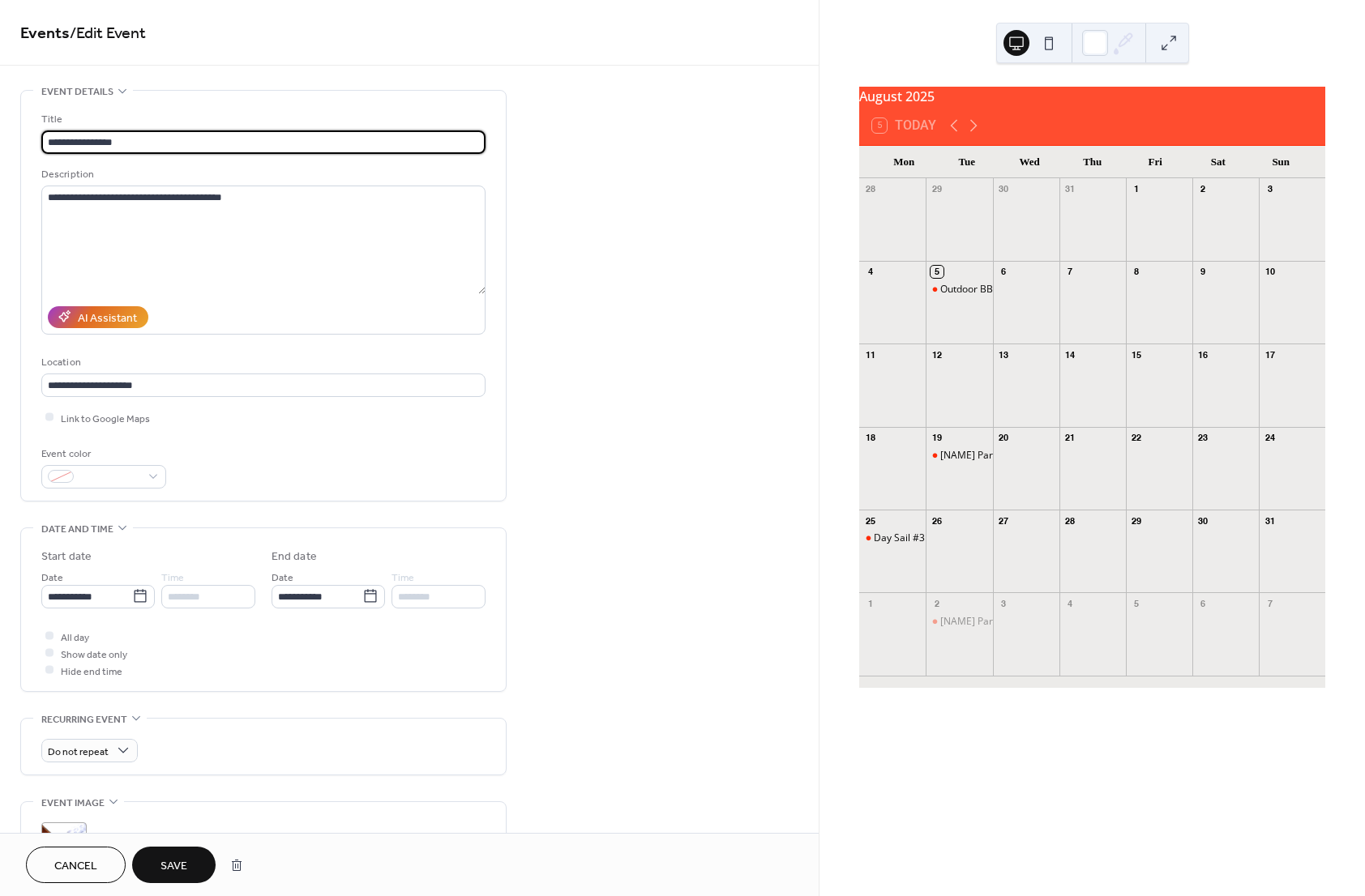 type on "**********" 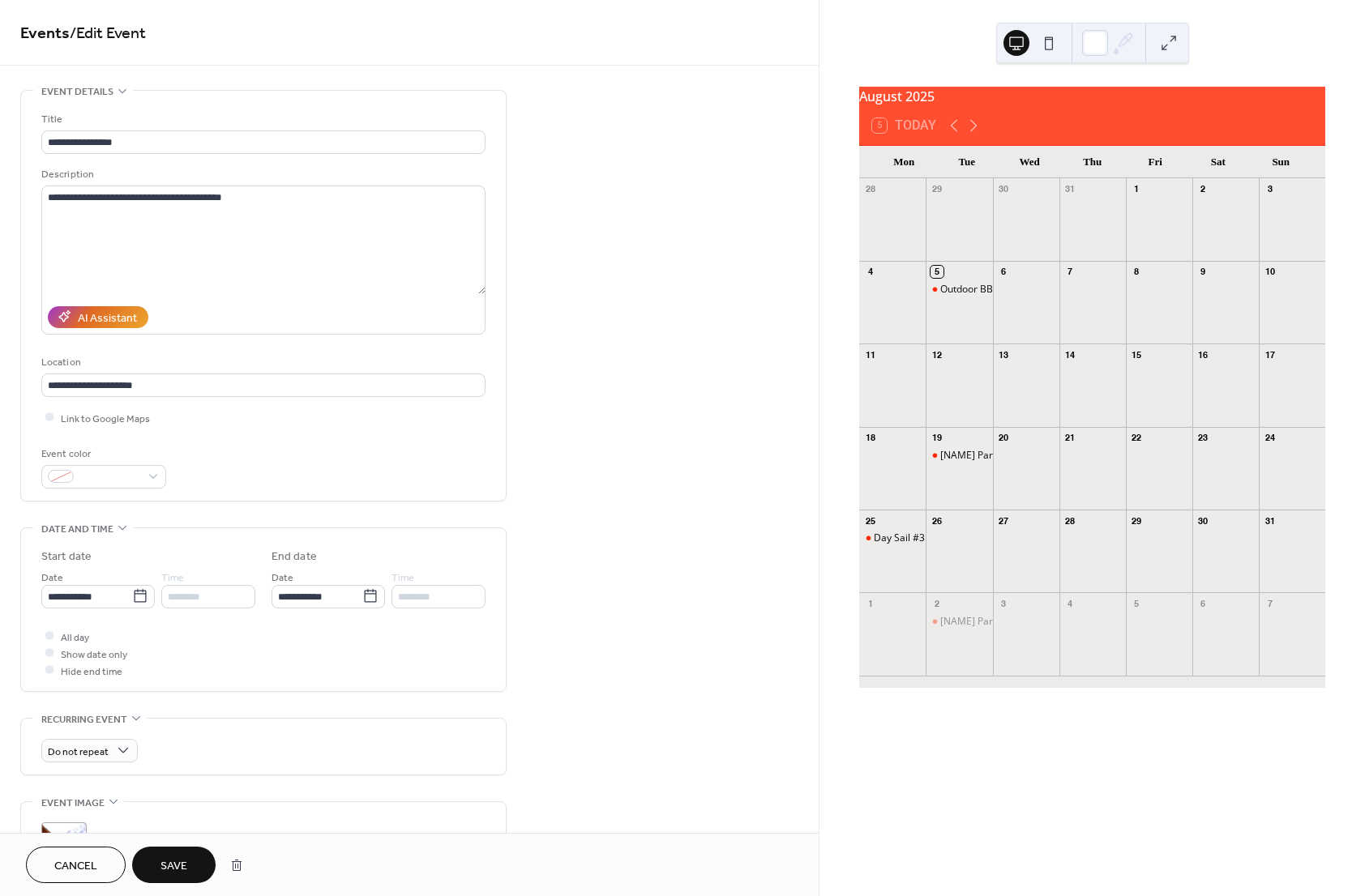click on "Save" at bounding box center [173, 866] 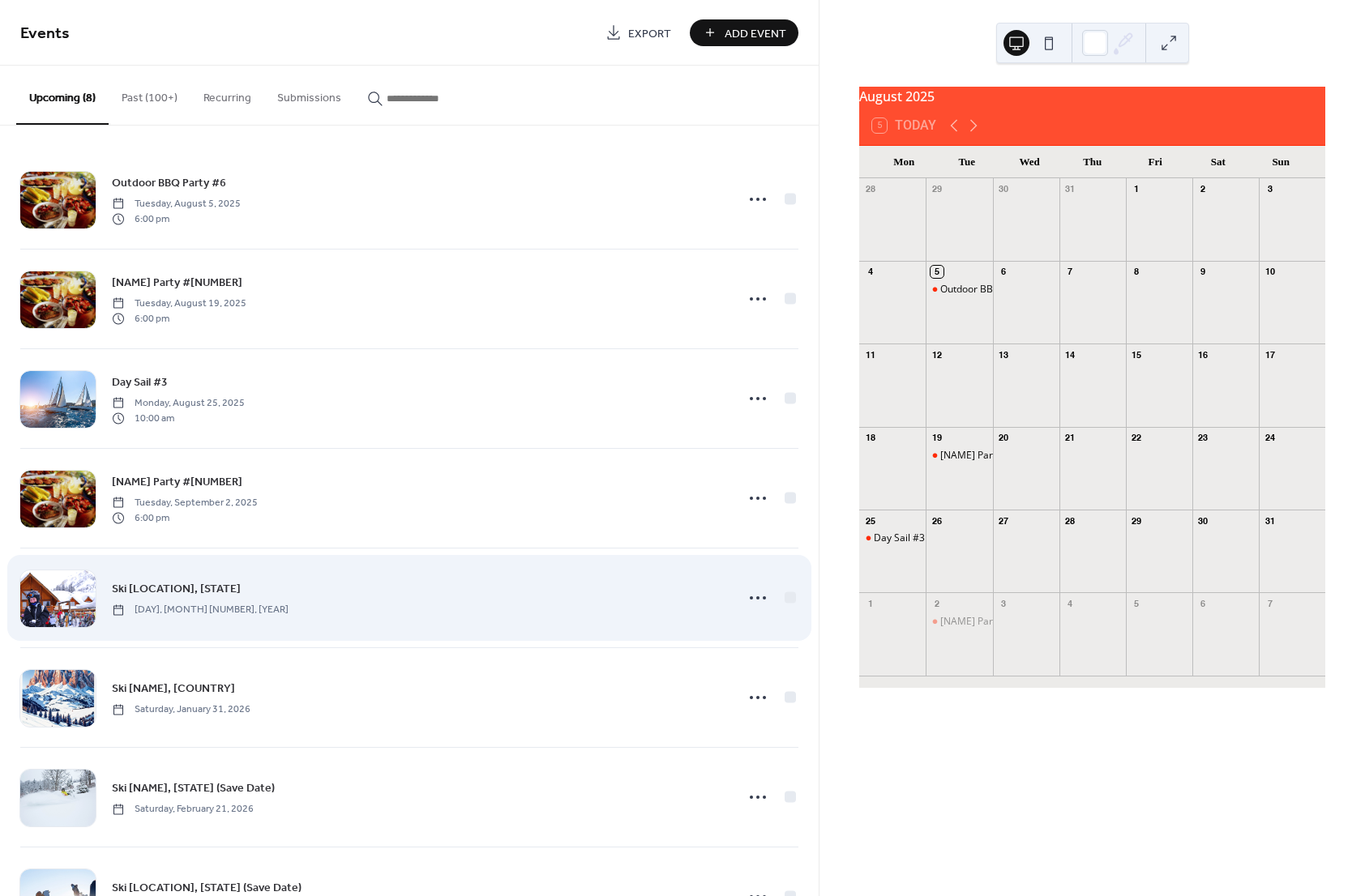 scroll, scrollTop: 74, scrollLeft: 0, axis: vertical 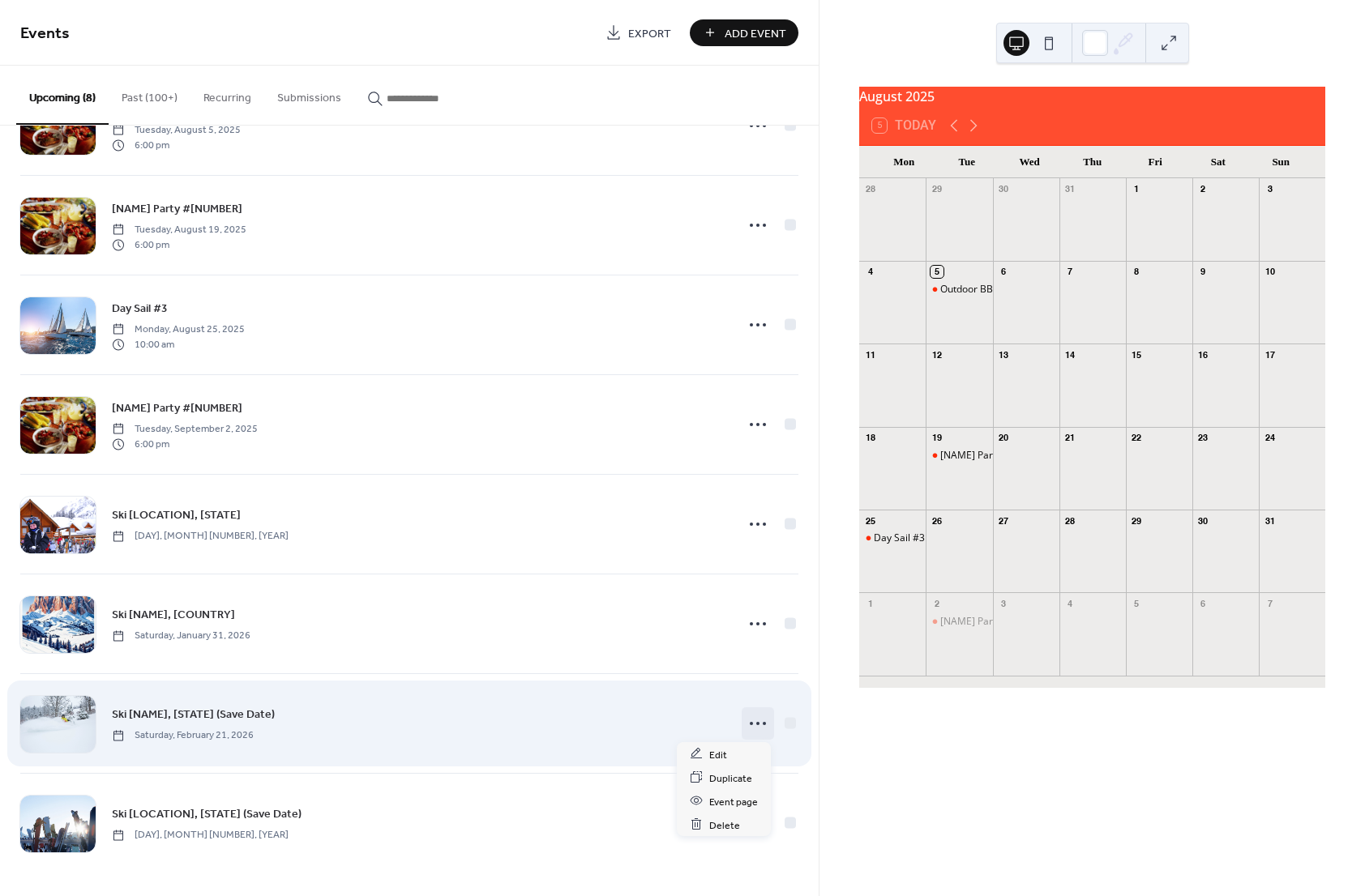 click 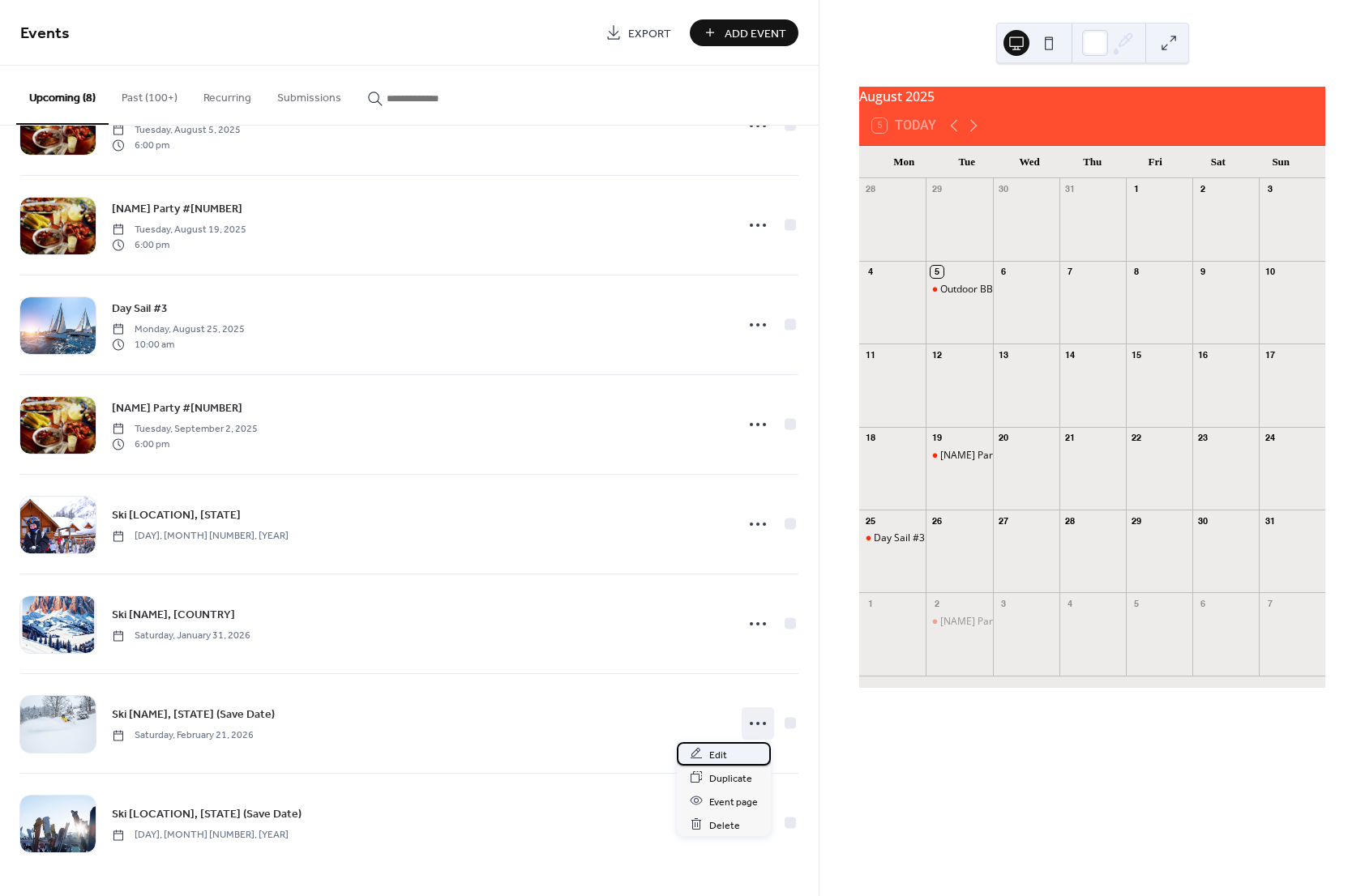 click on "Edit" at bounding box center (718, 754) 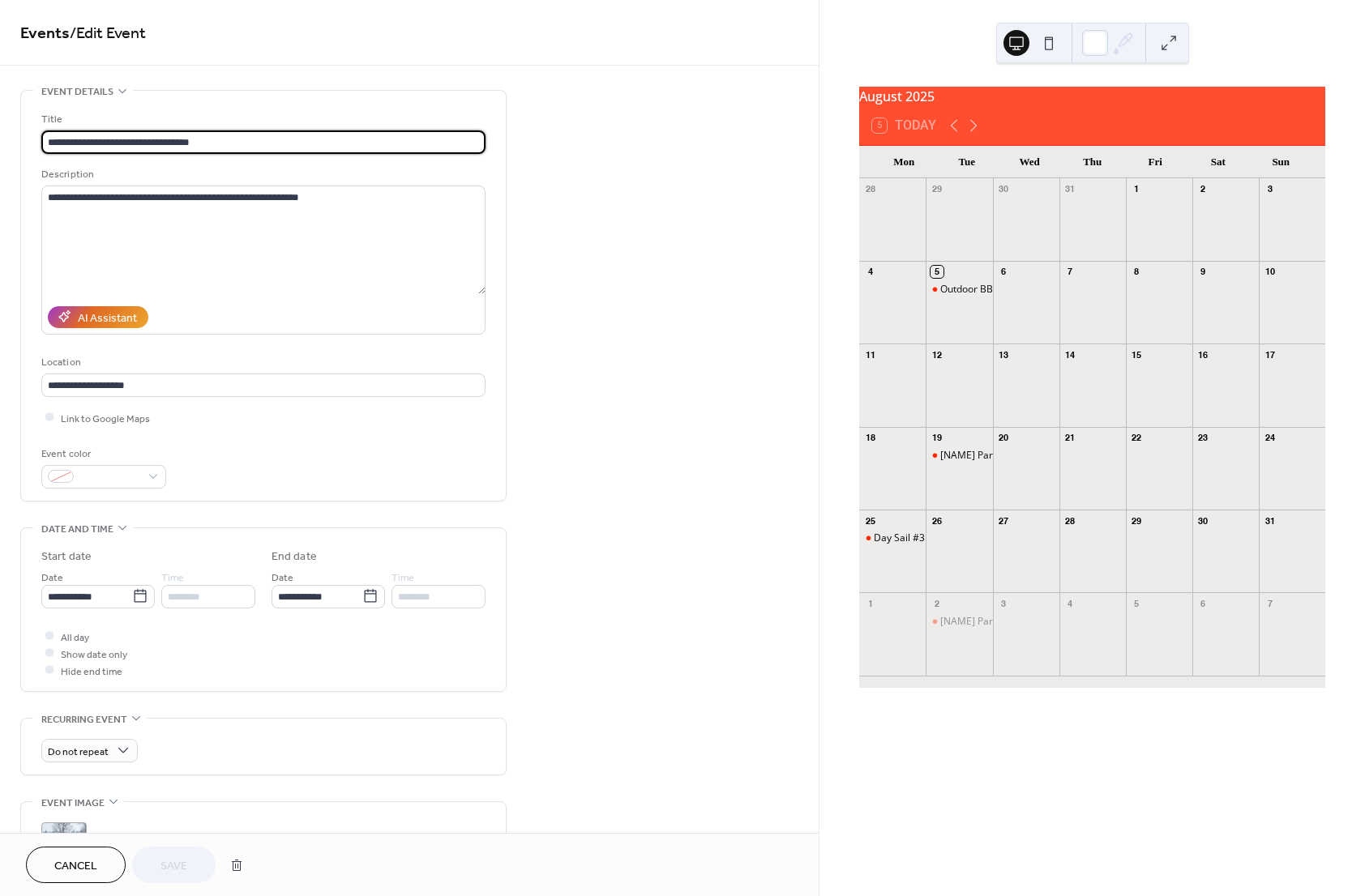 drag, startPoint x: 218, startPoint y: 143, endPoint x: 158, endPoint y: 143, distance: 60 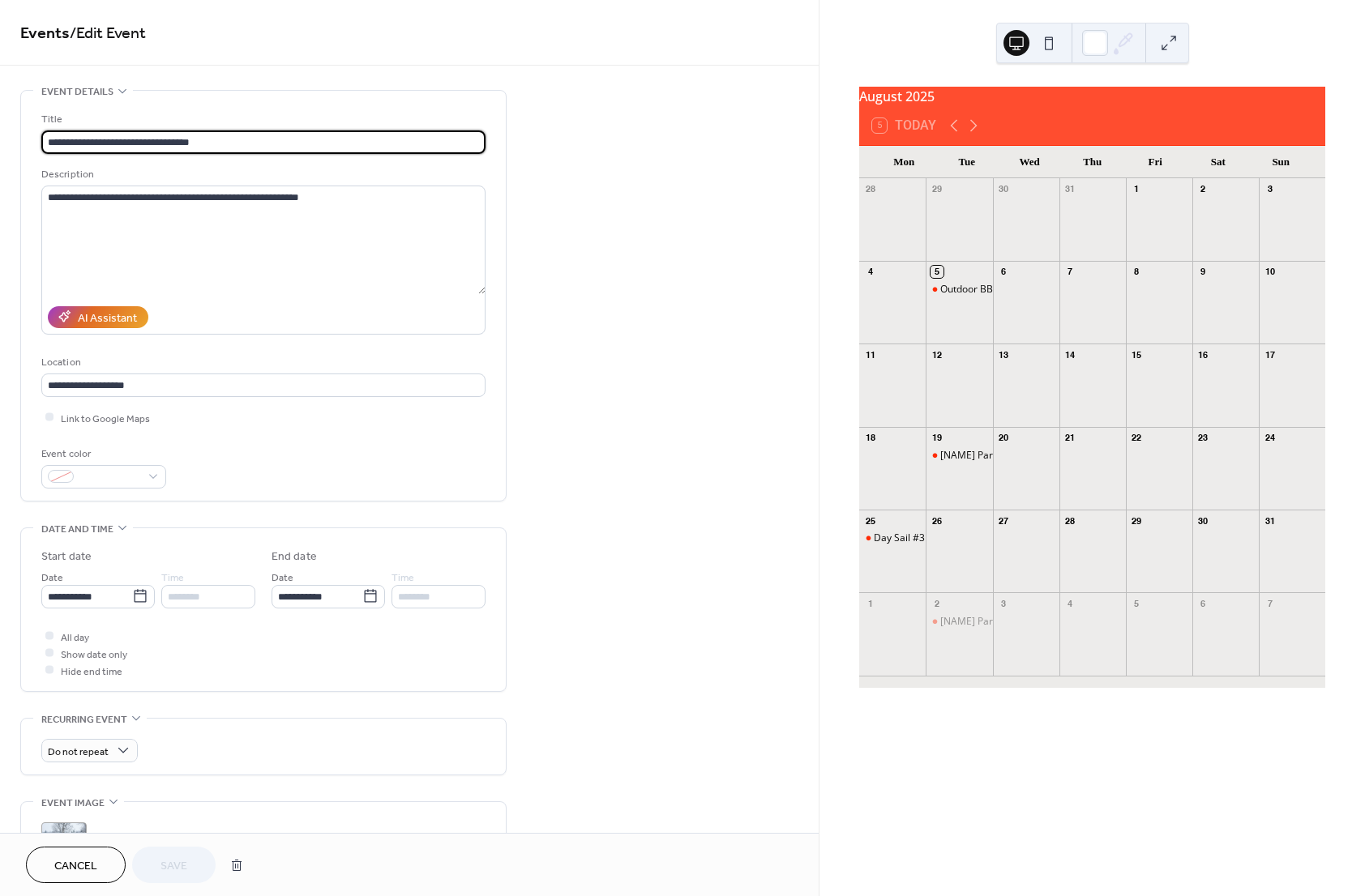 click on "**********" at bounding box center [263, 142] 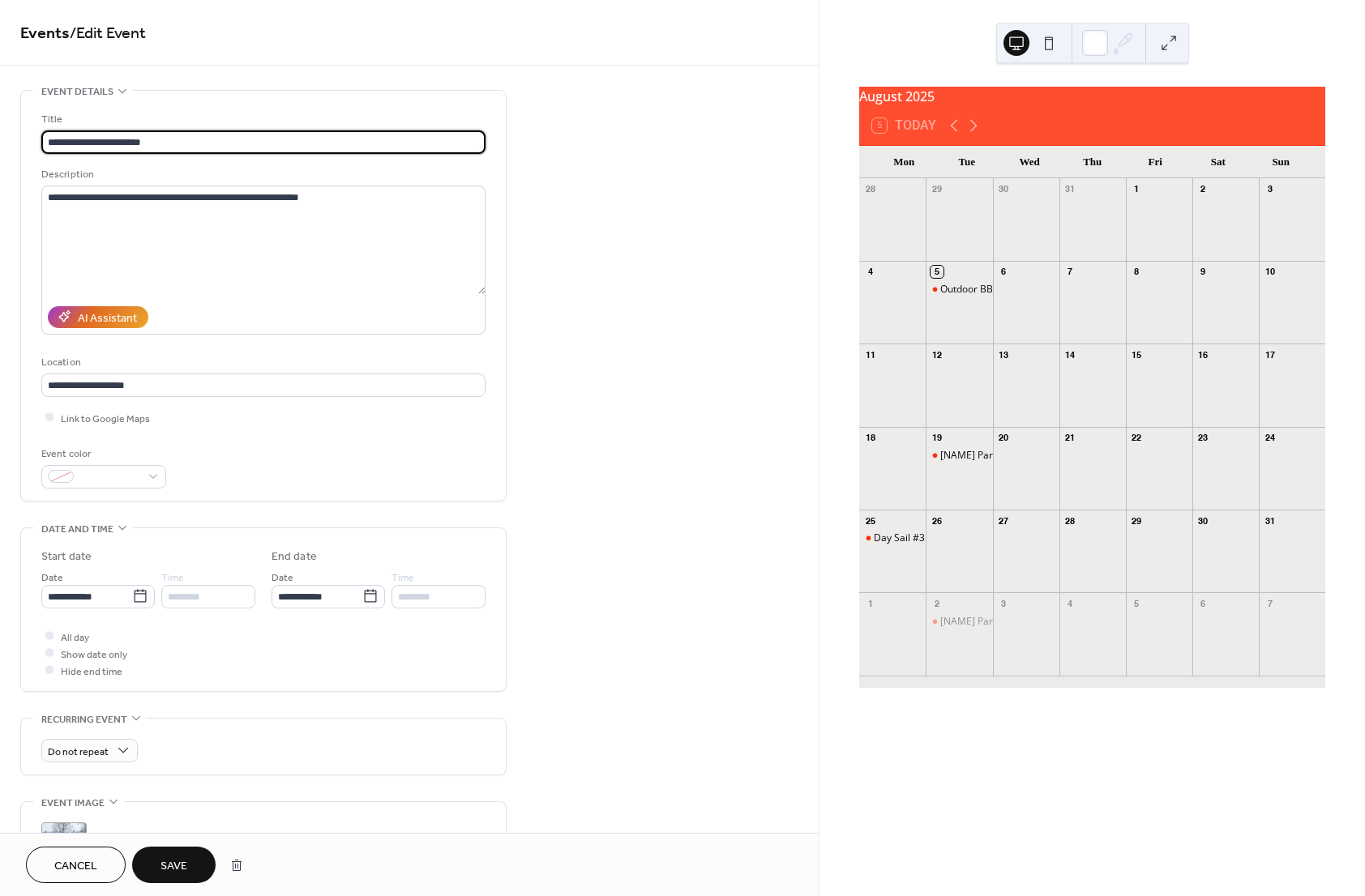type on "**********" 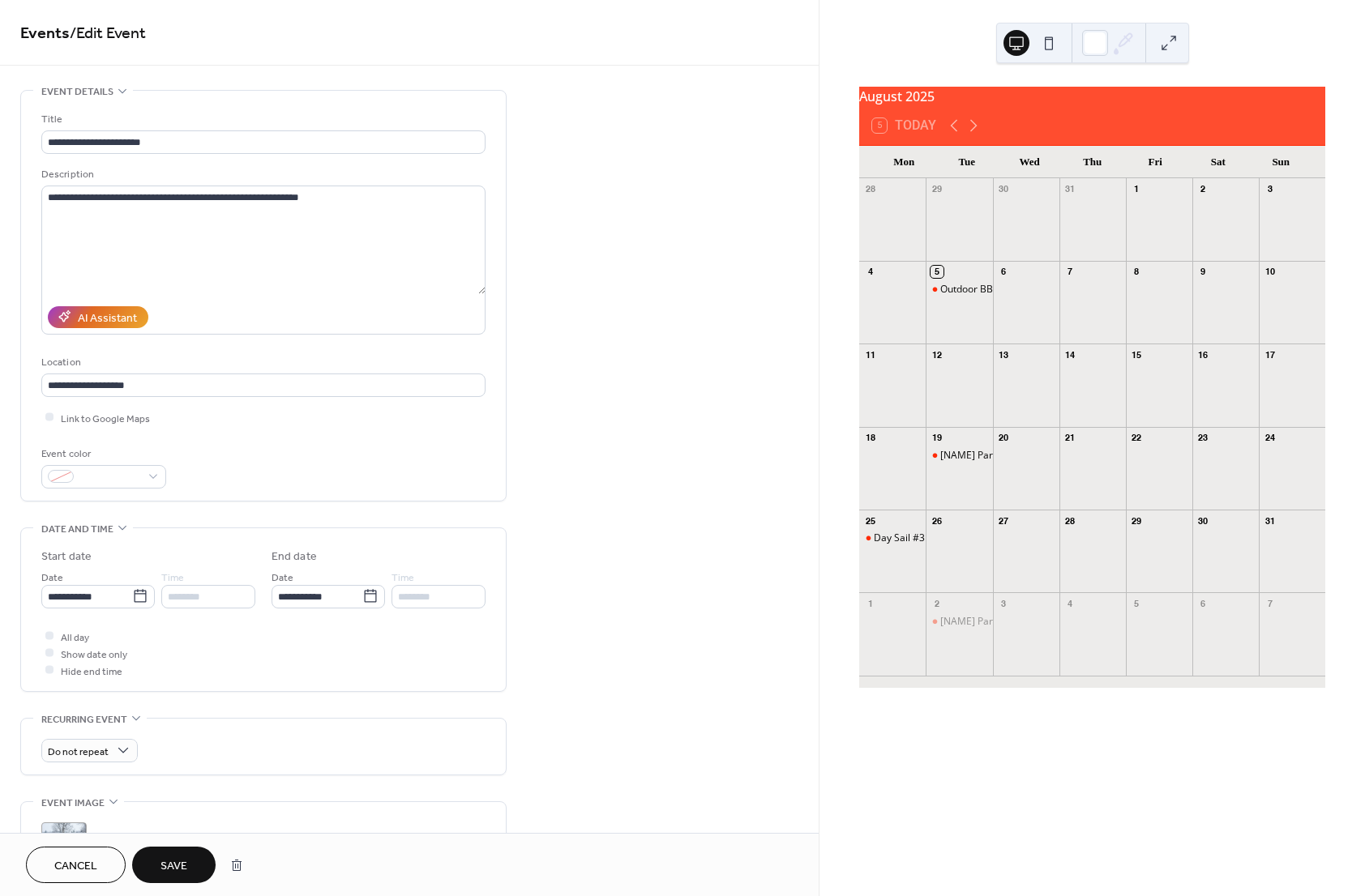 click on "Save" at bounding box center (173, 866) 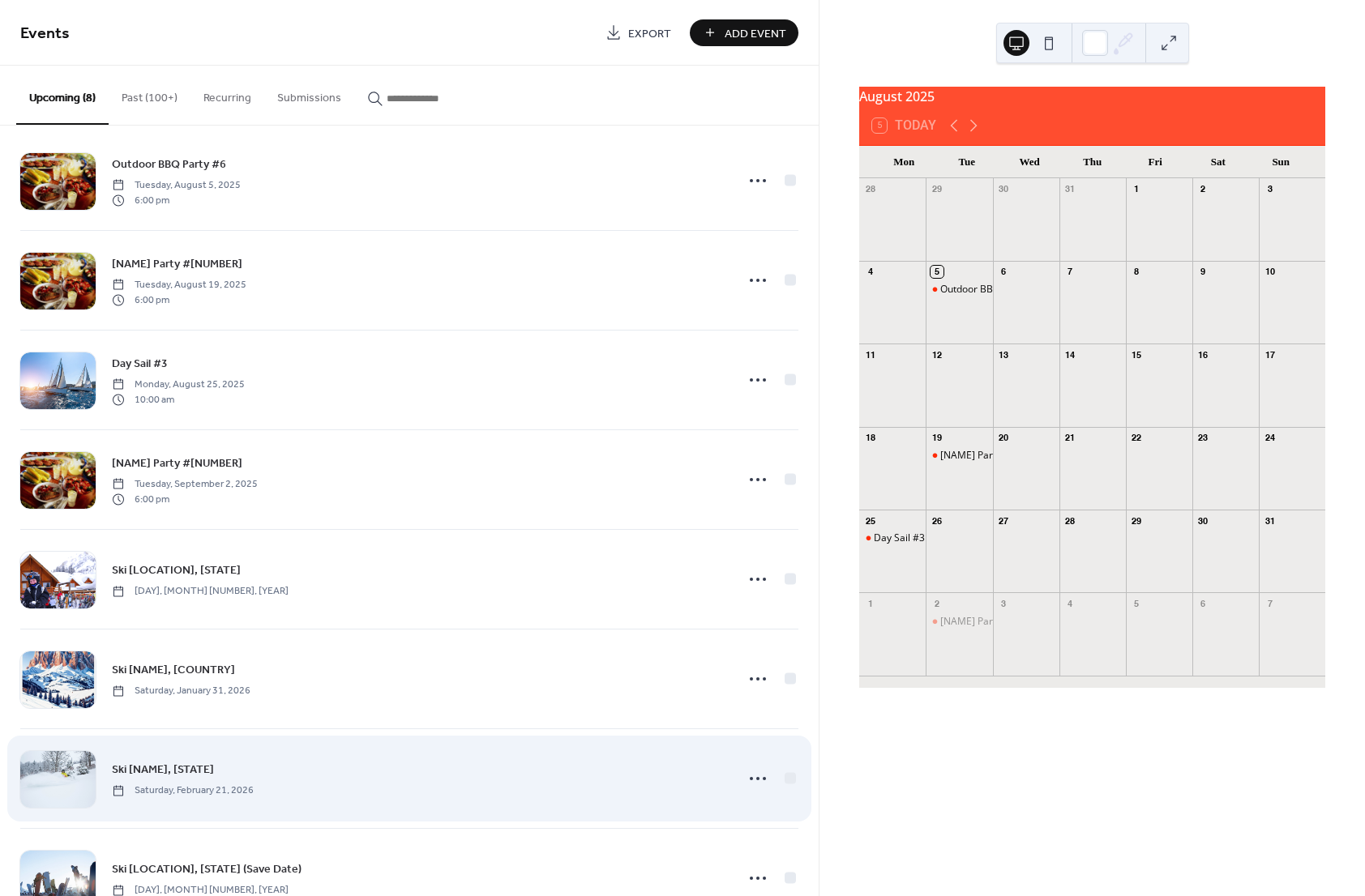 scroll, scrollTop: 74, scrollLeft: 0, axis: vertical 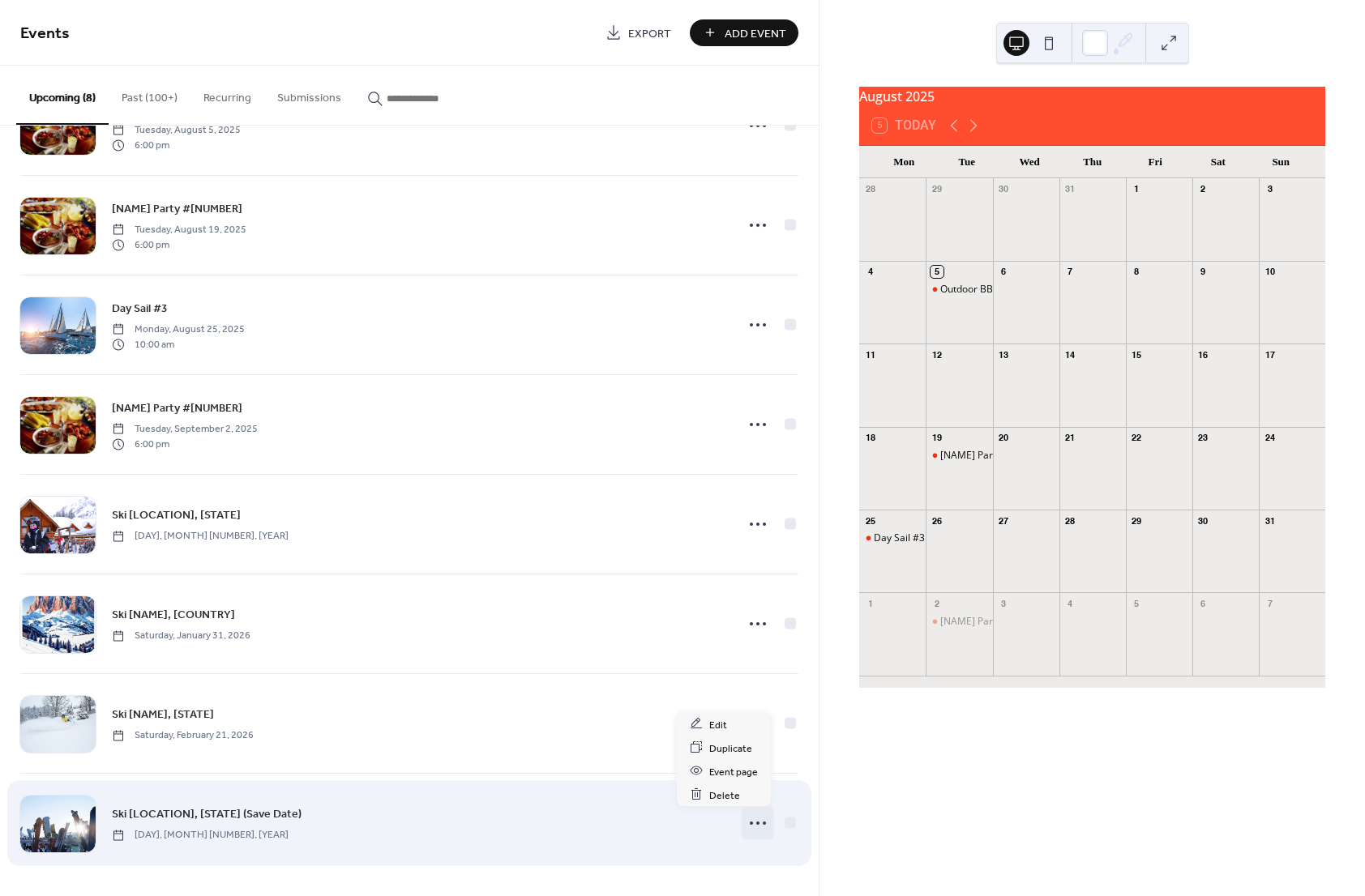 click 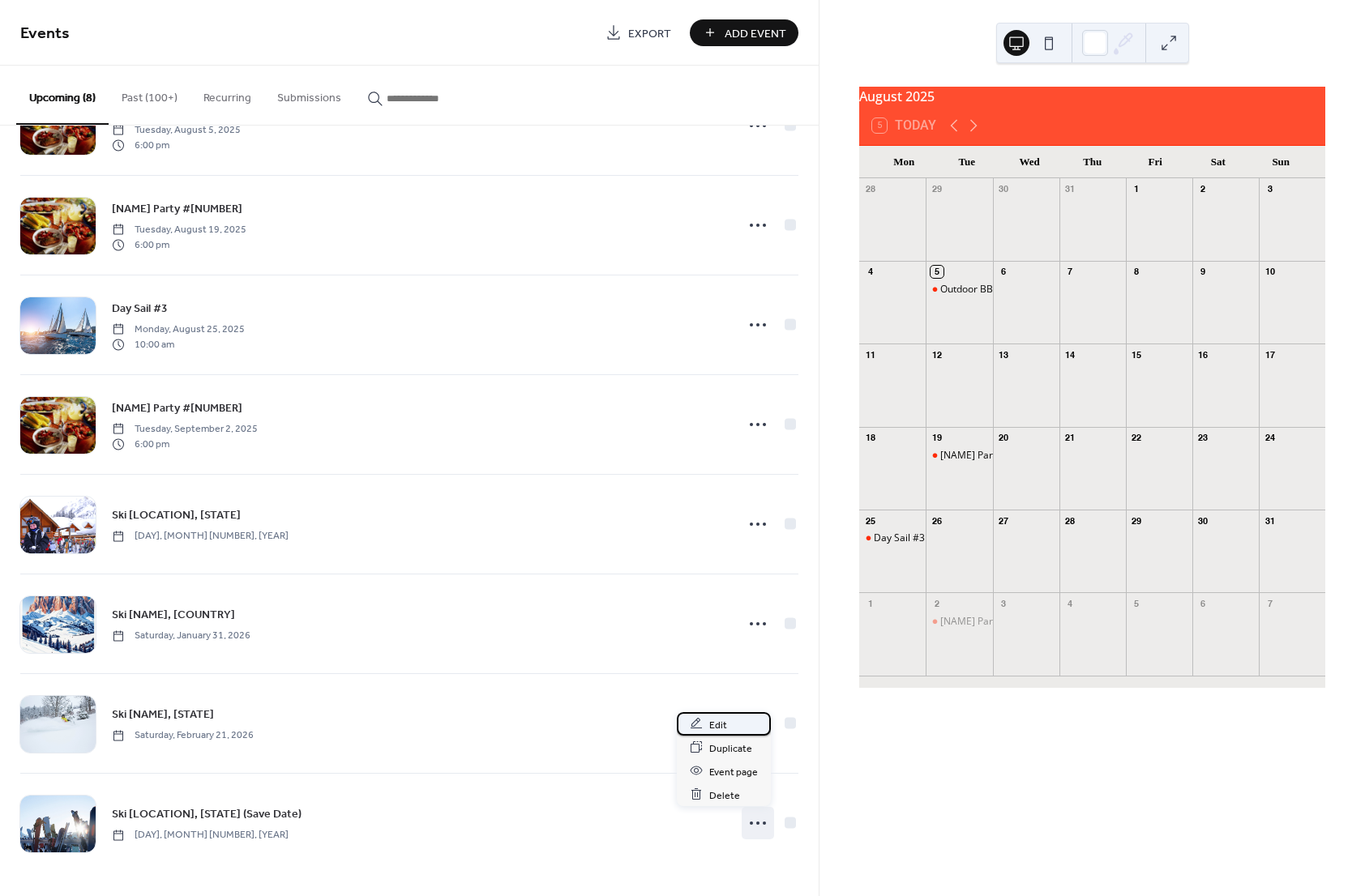 click on "Edit" at bounding box center [718, 724] 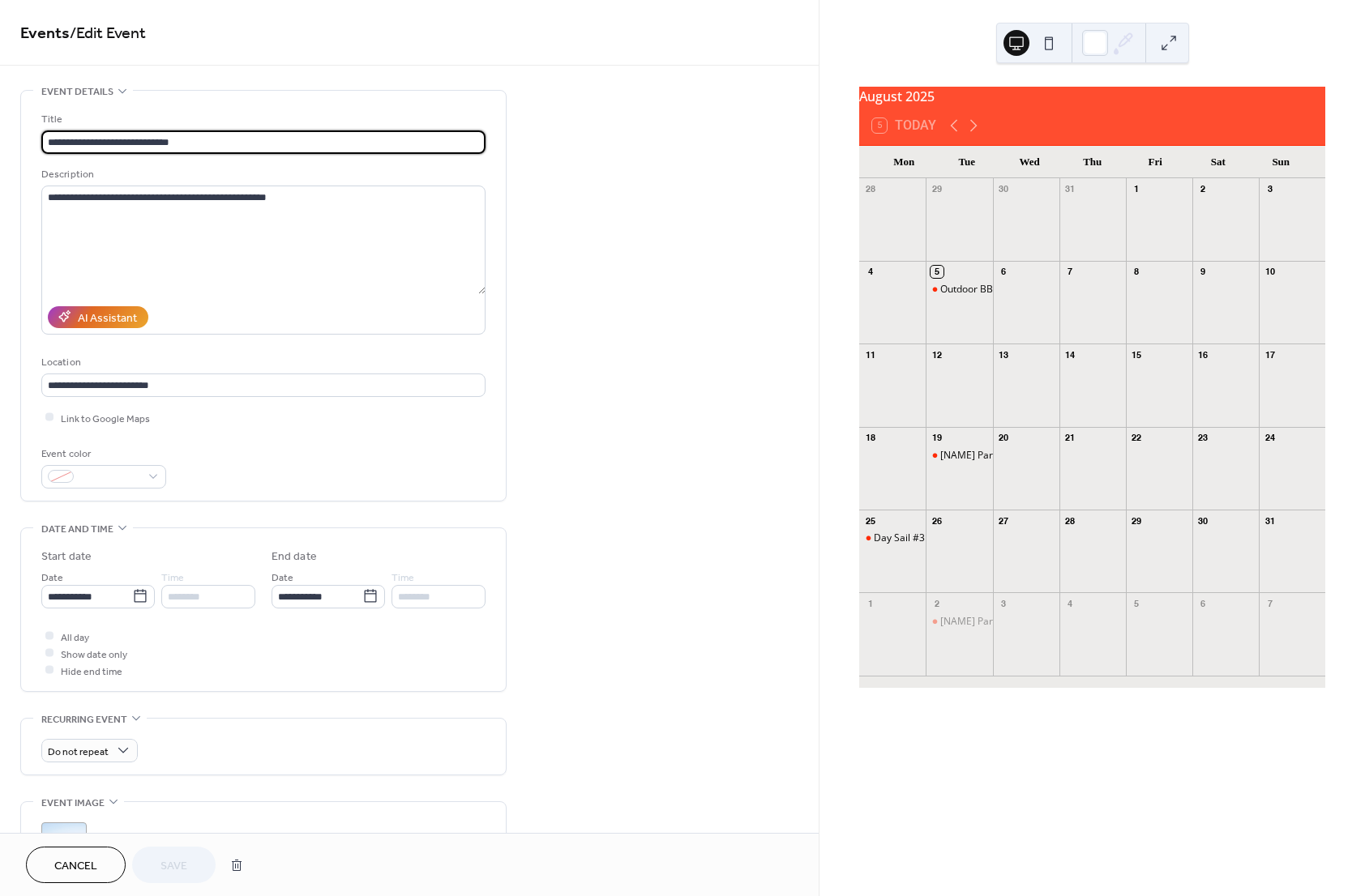 click on "**********" at bounding box center (263, 142) 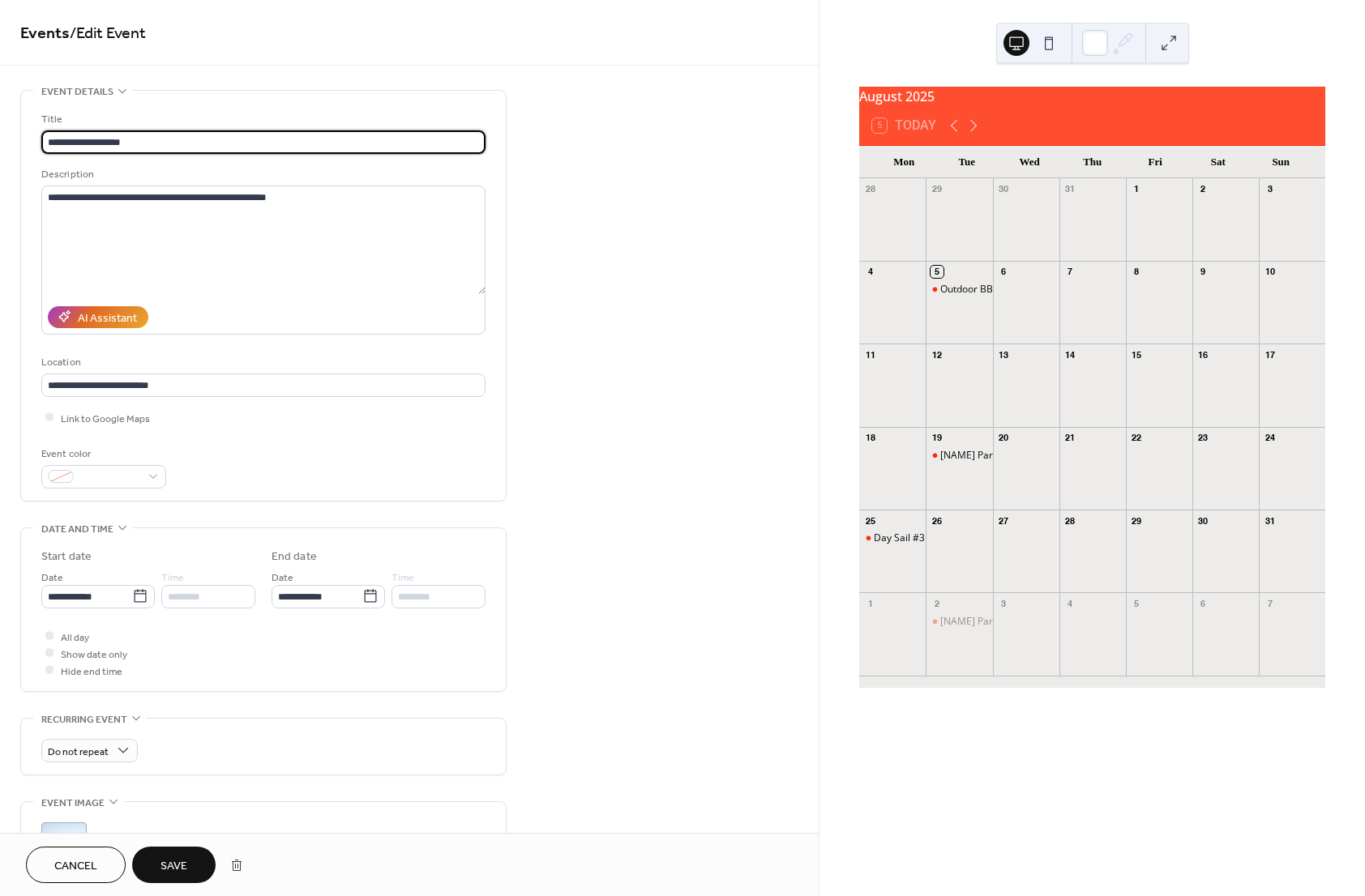 type on "**********" 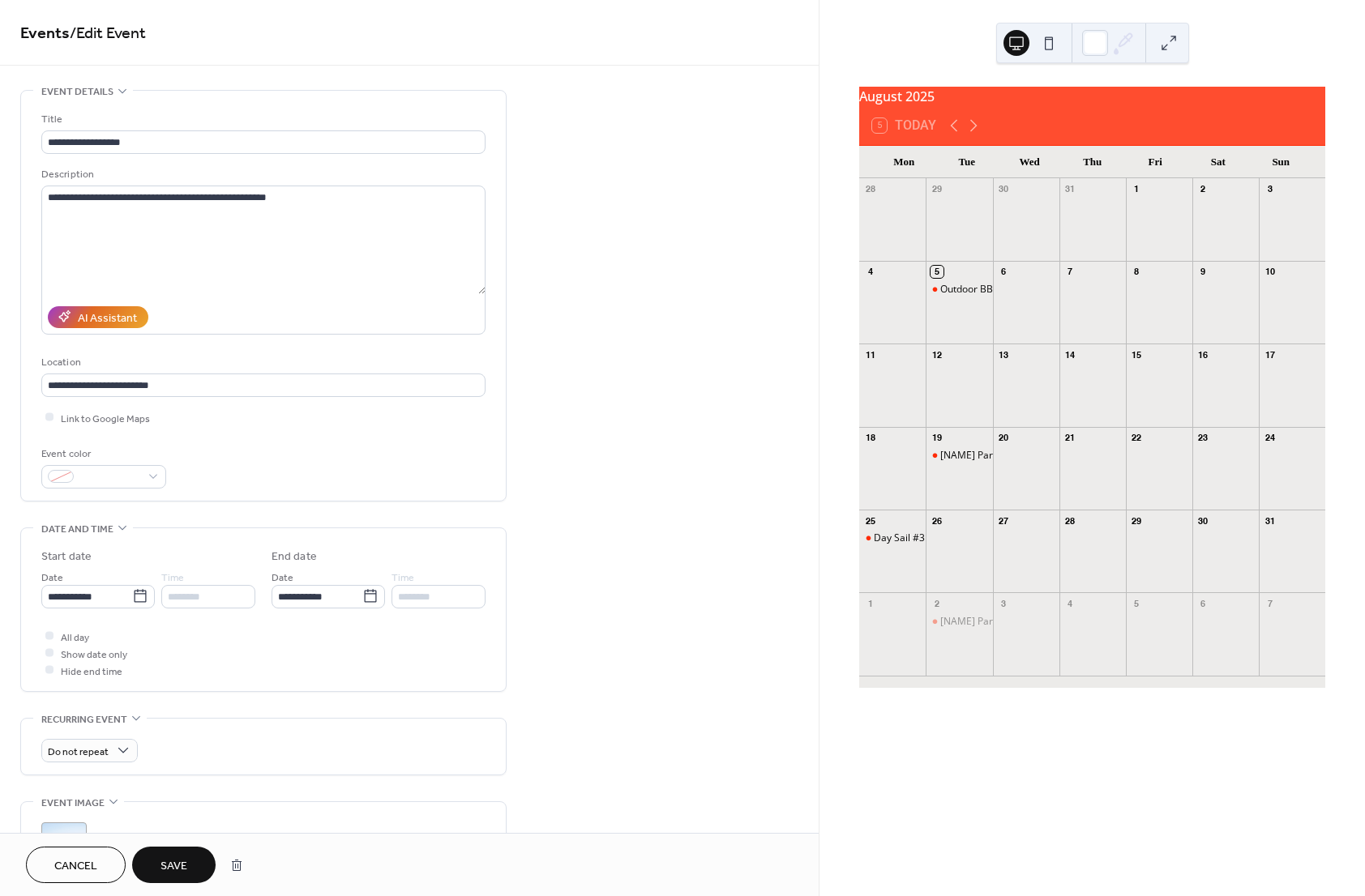 click on "Save" at bounding box center [173, 866] 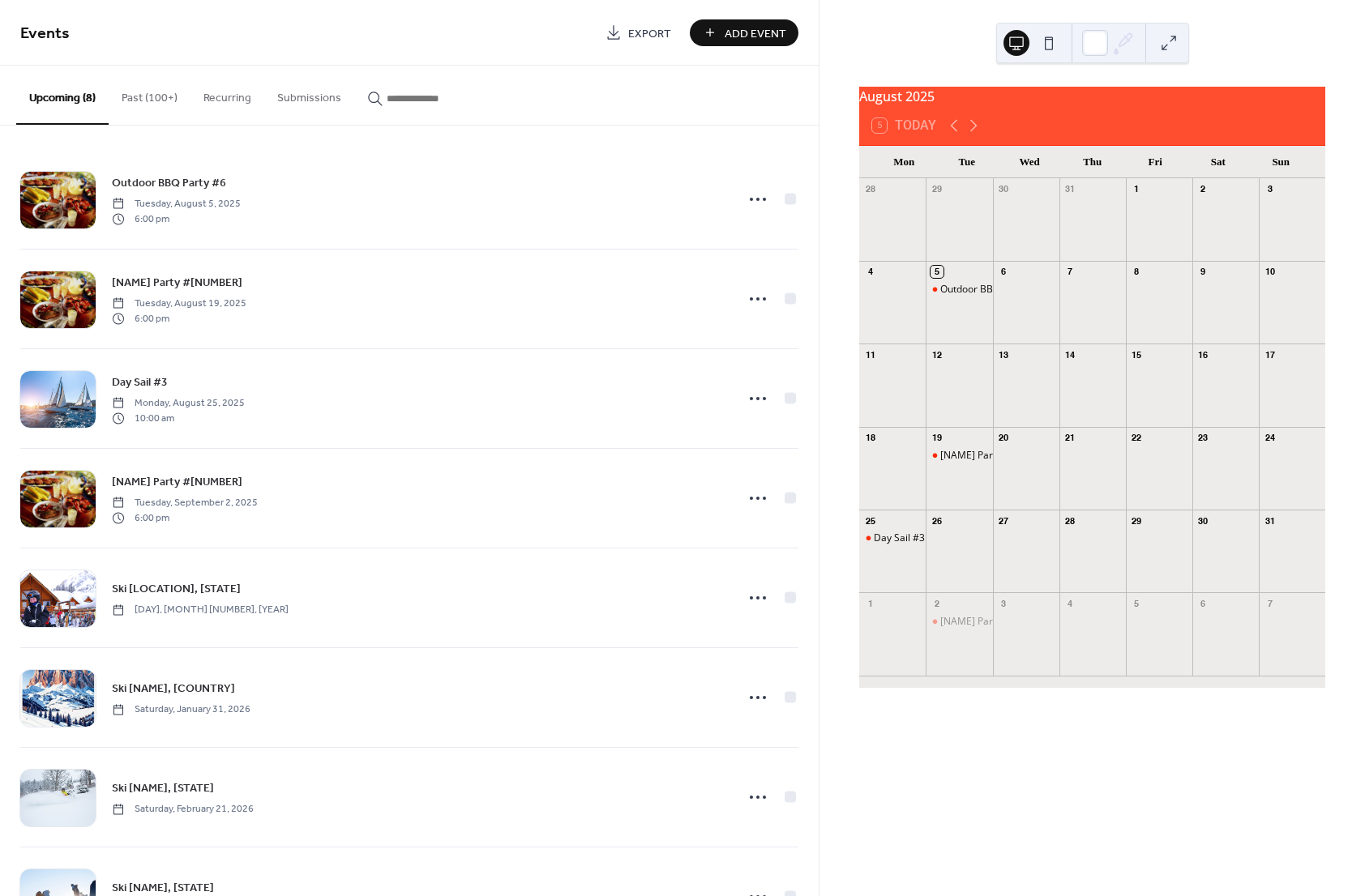 click at bounding box center (435, 98) 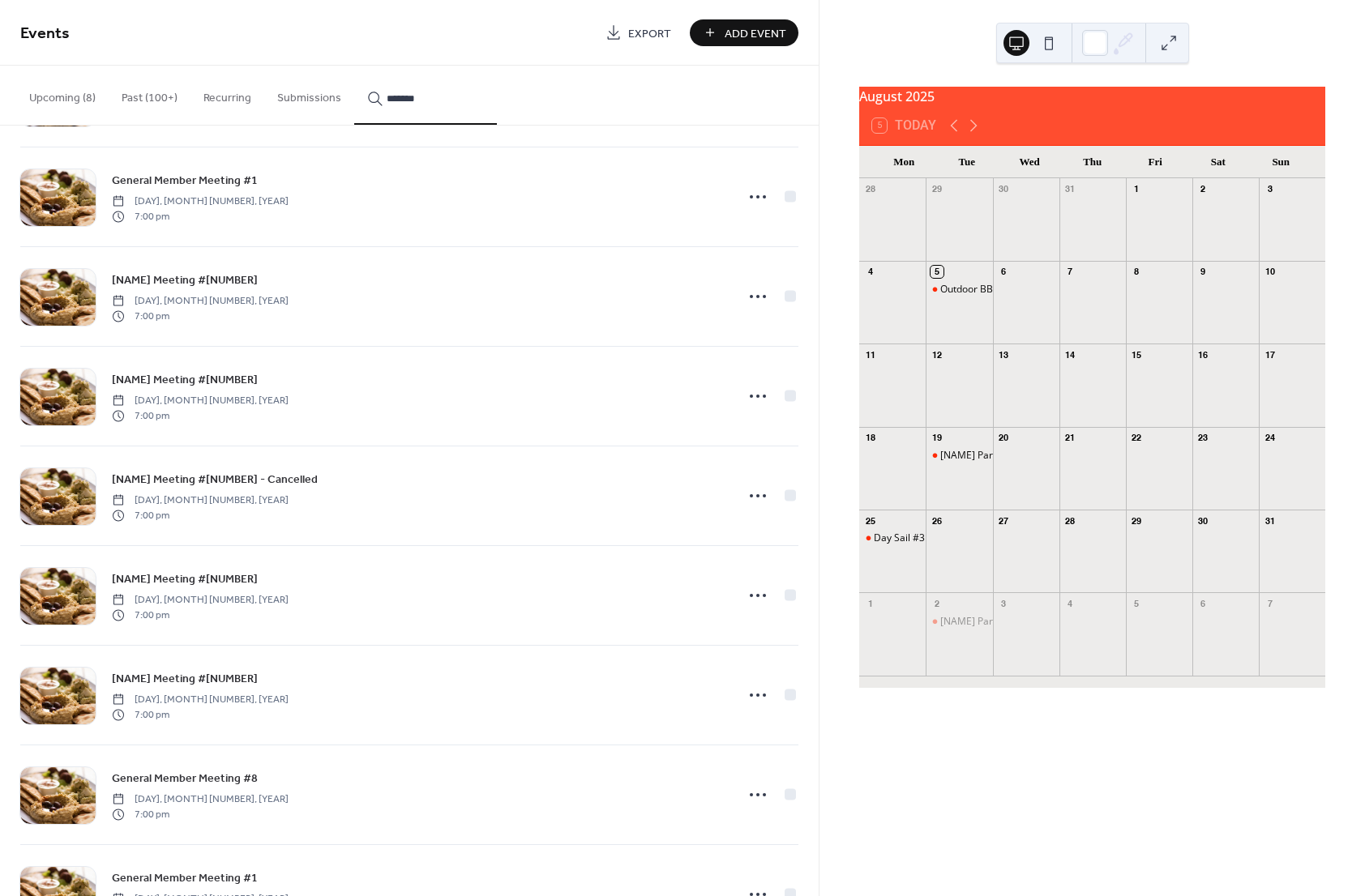 scroll, scrollTop: 8503, scrollLeft: 0, axis: vertical 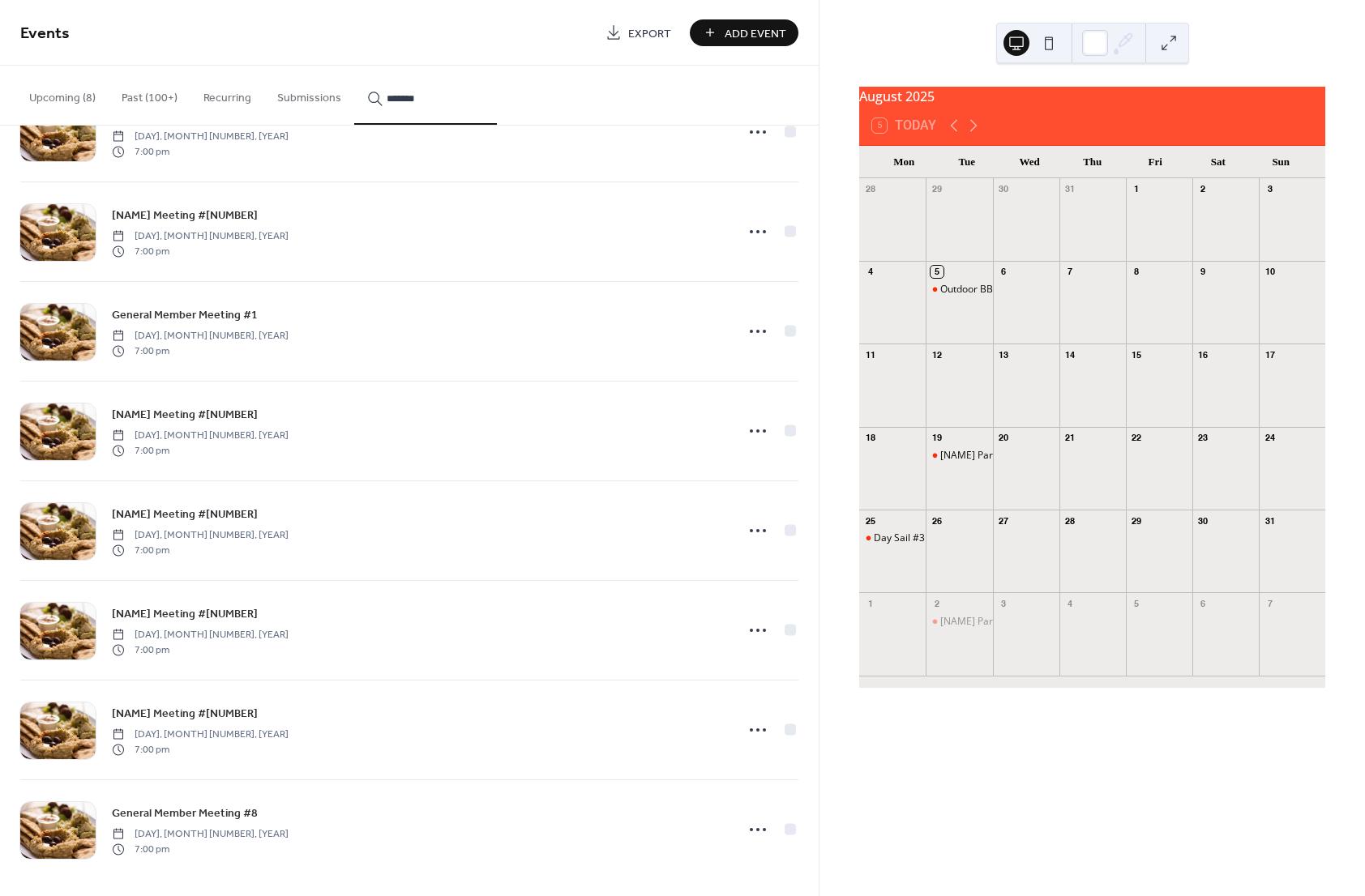 type on "*******" 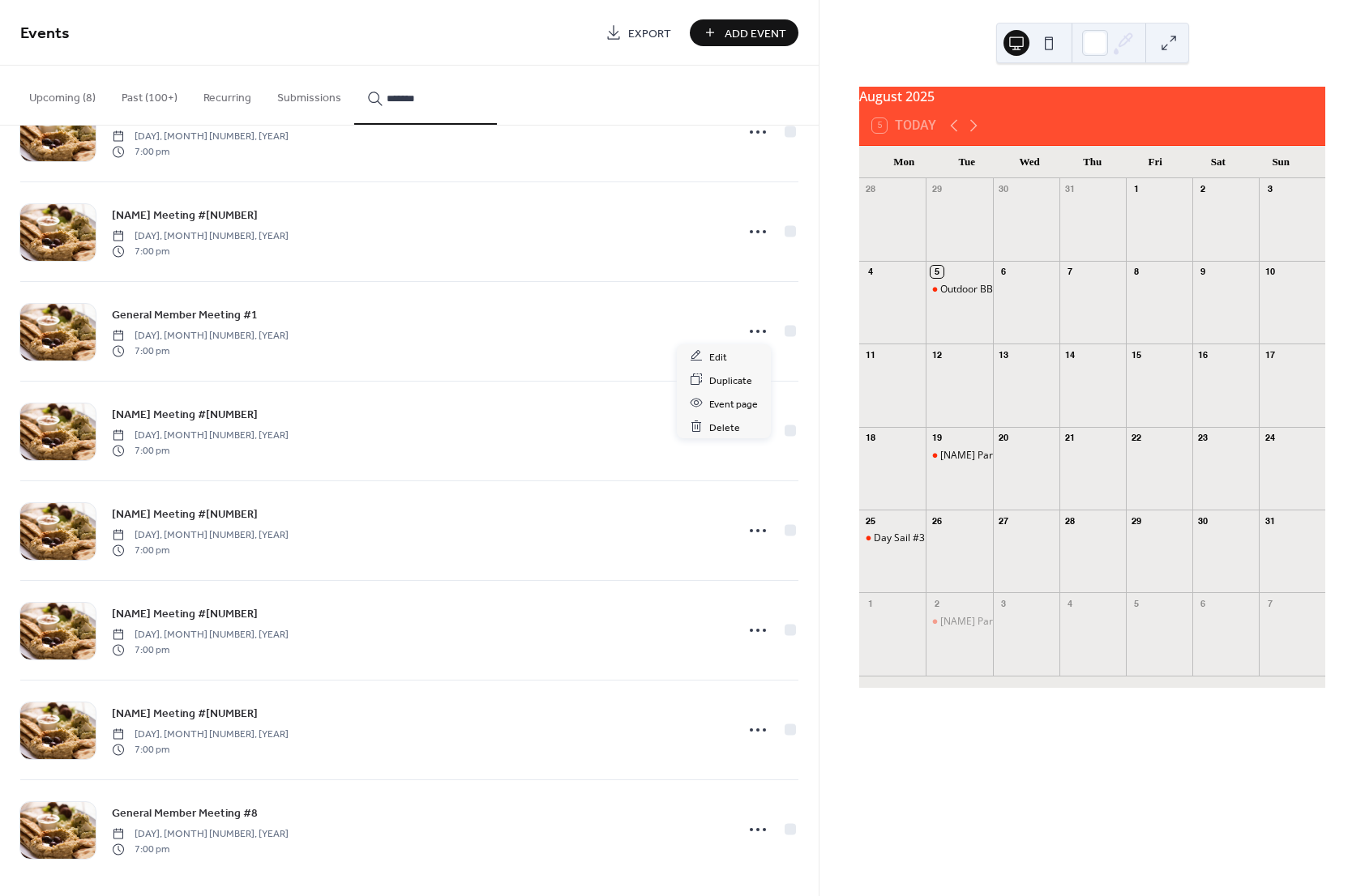click 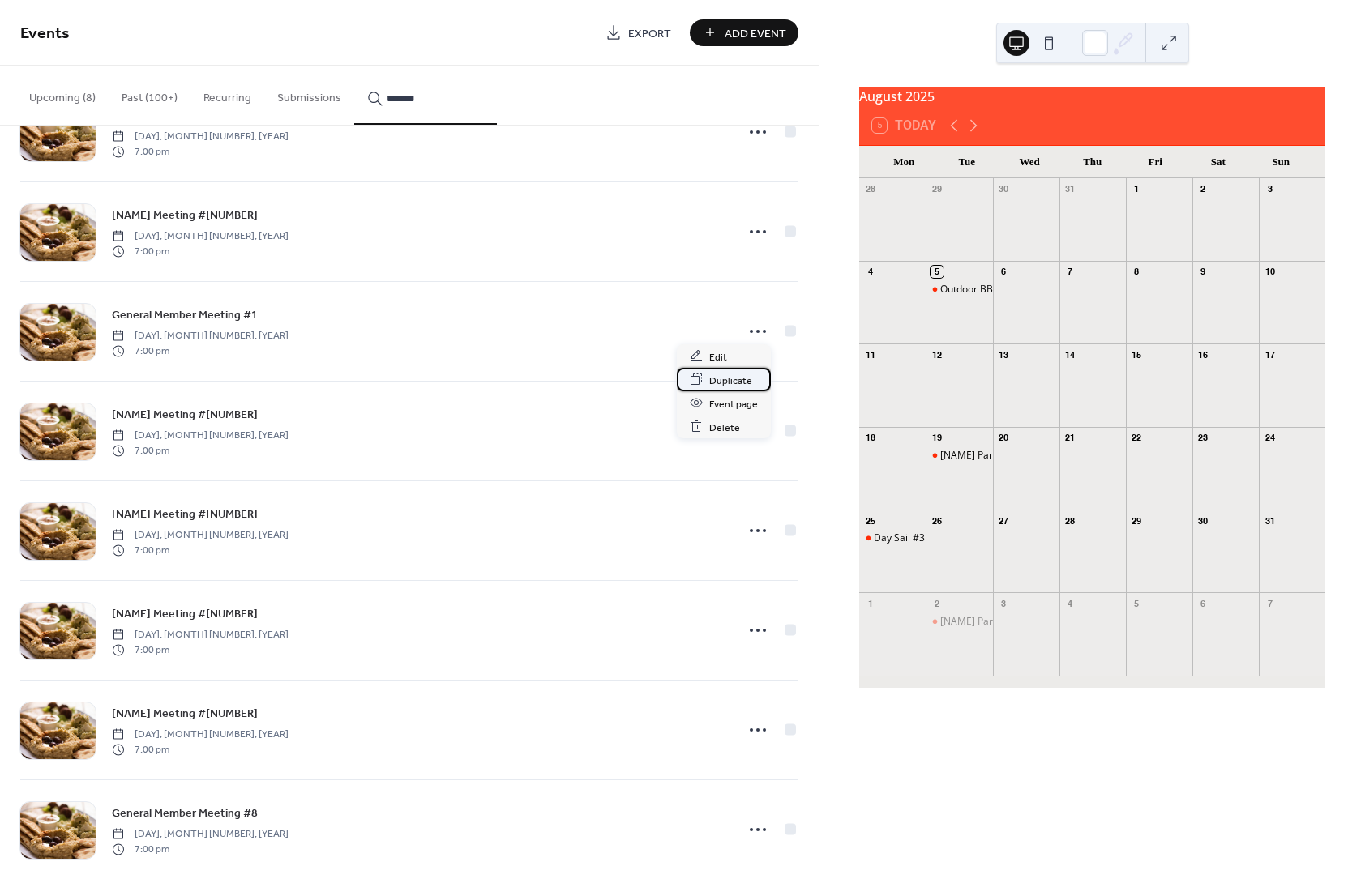 click on "Duplicate" at bounding box center (730, 380) 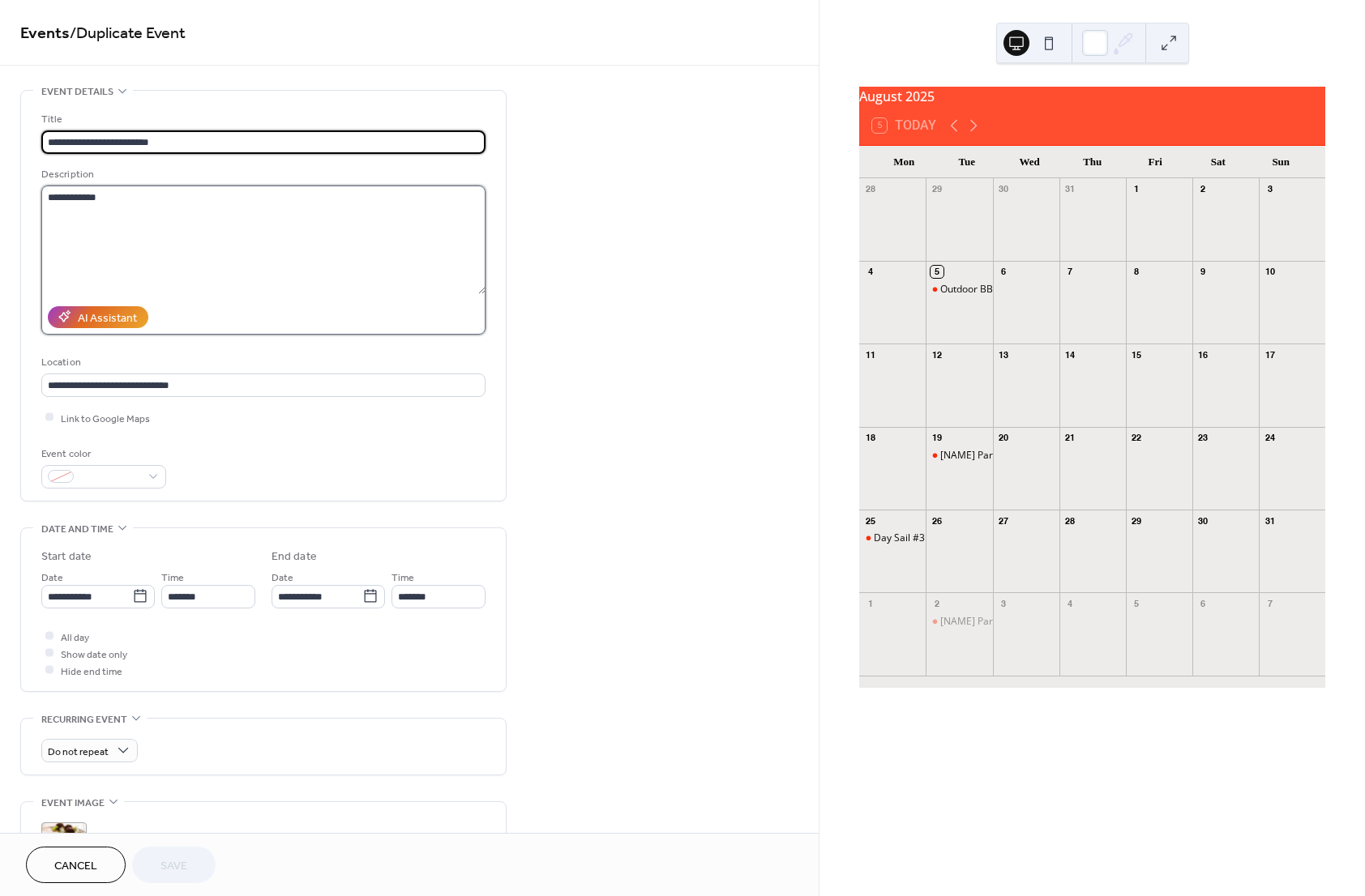 click on "**********" at bounding box center [263, 240] 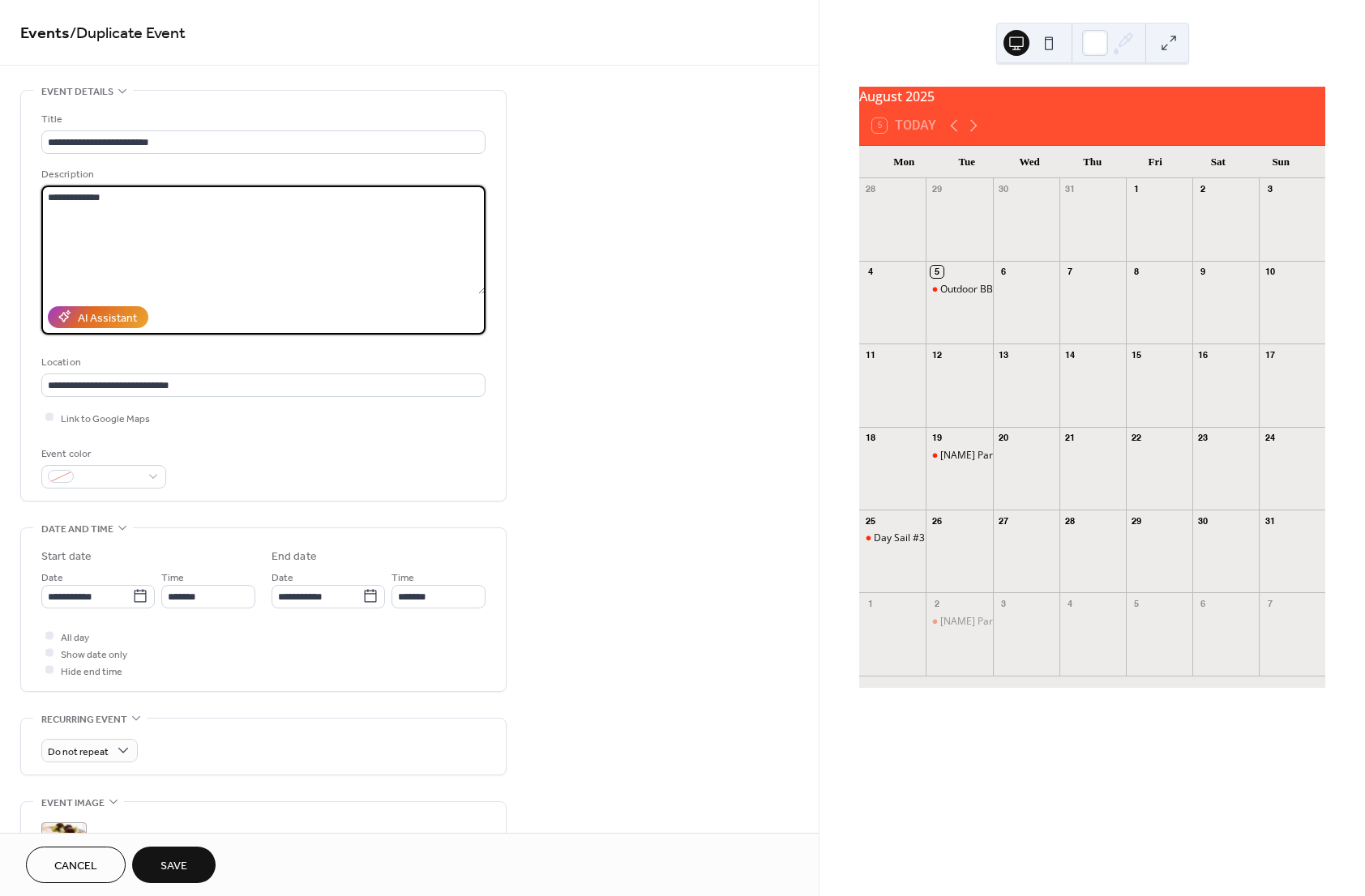 paste on "**********" 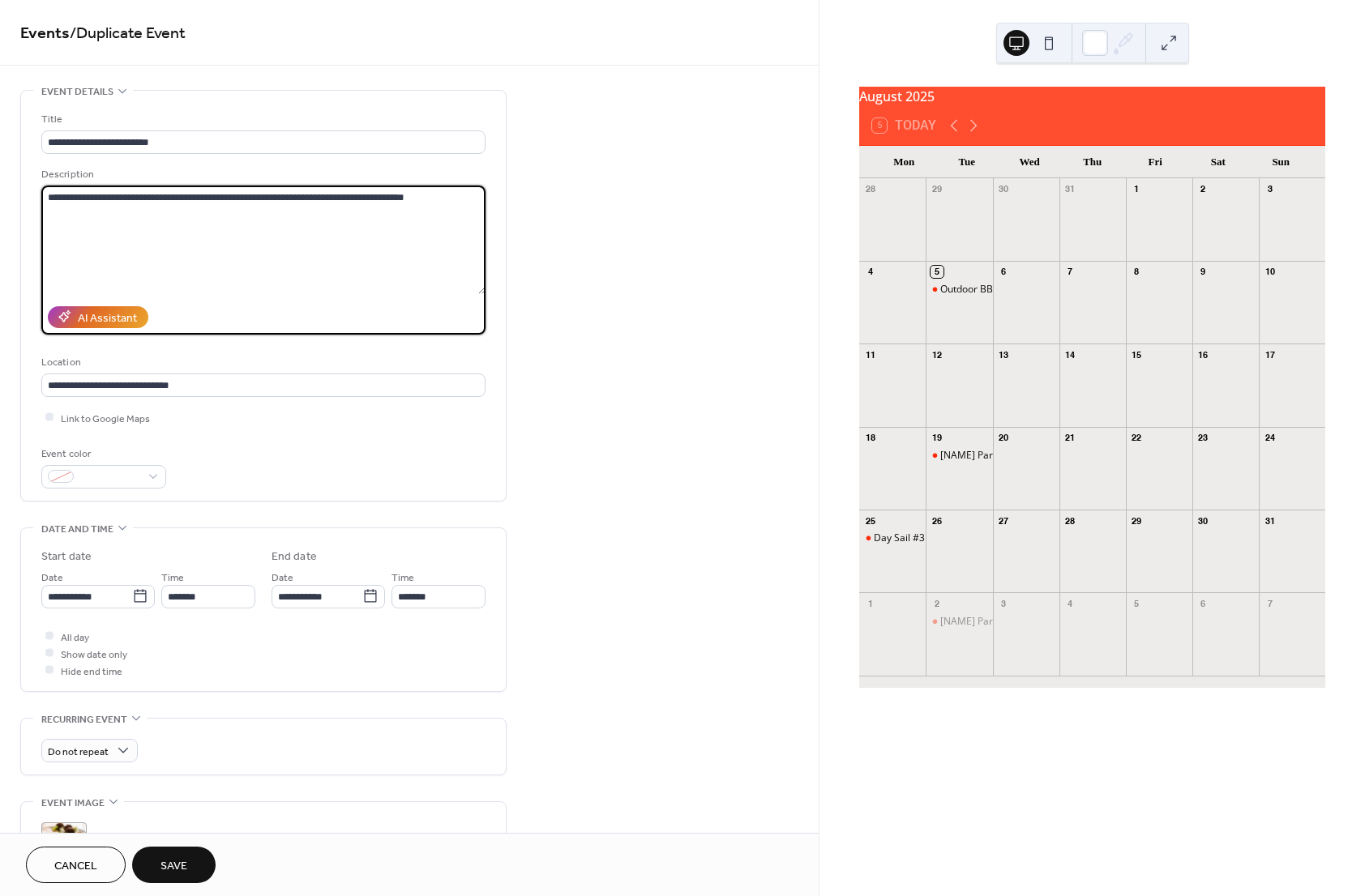 type on "**********" 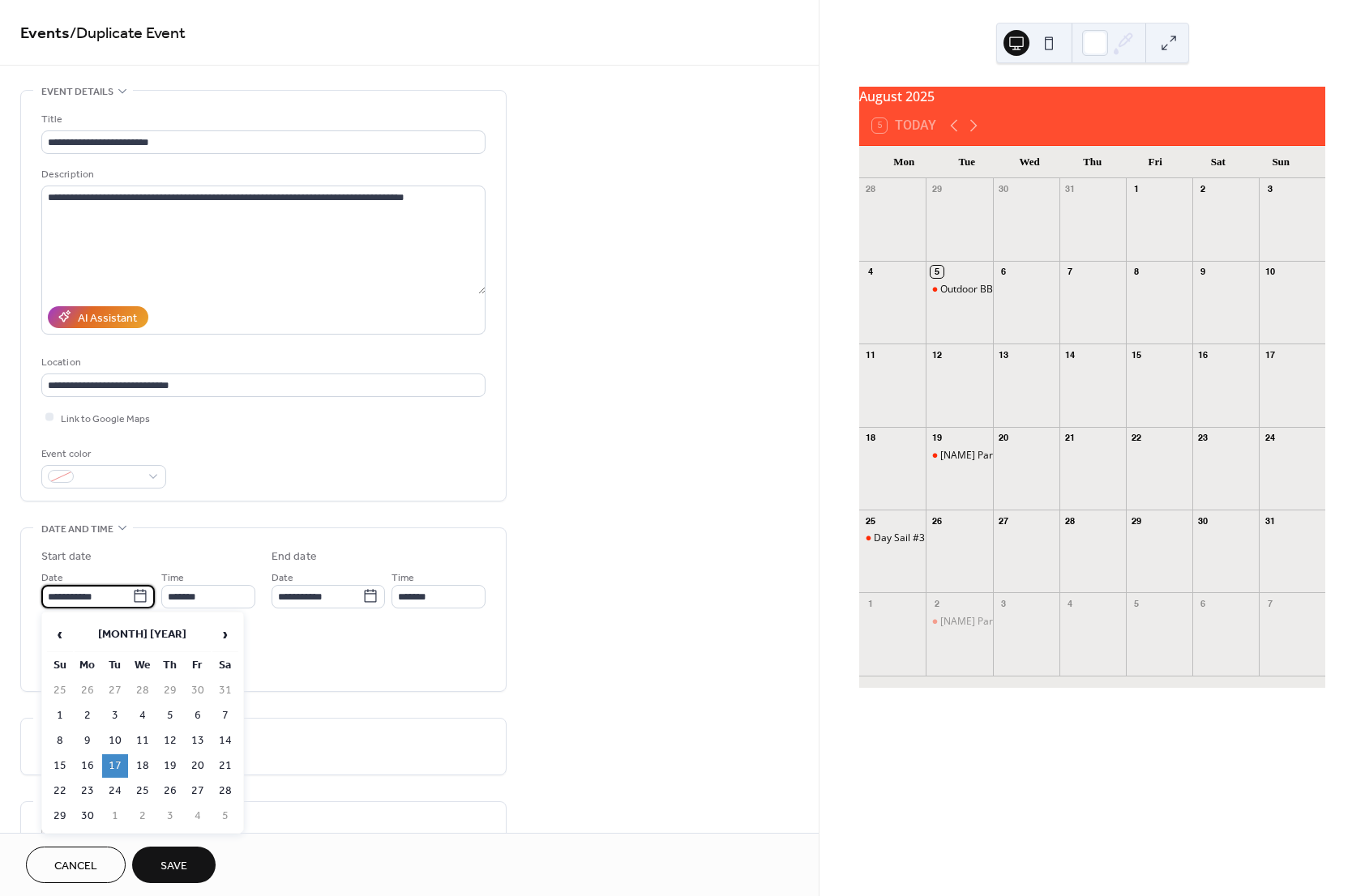 click on "**********" at bounding box center (87, 596) 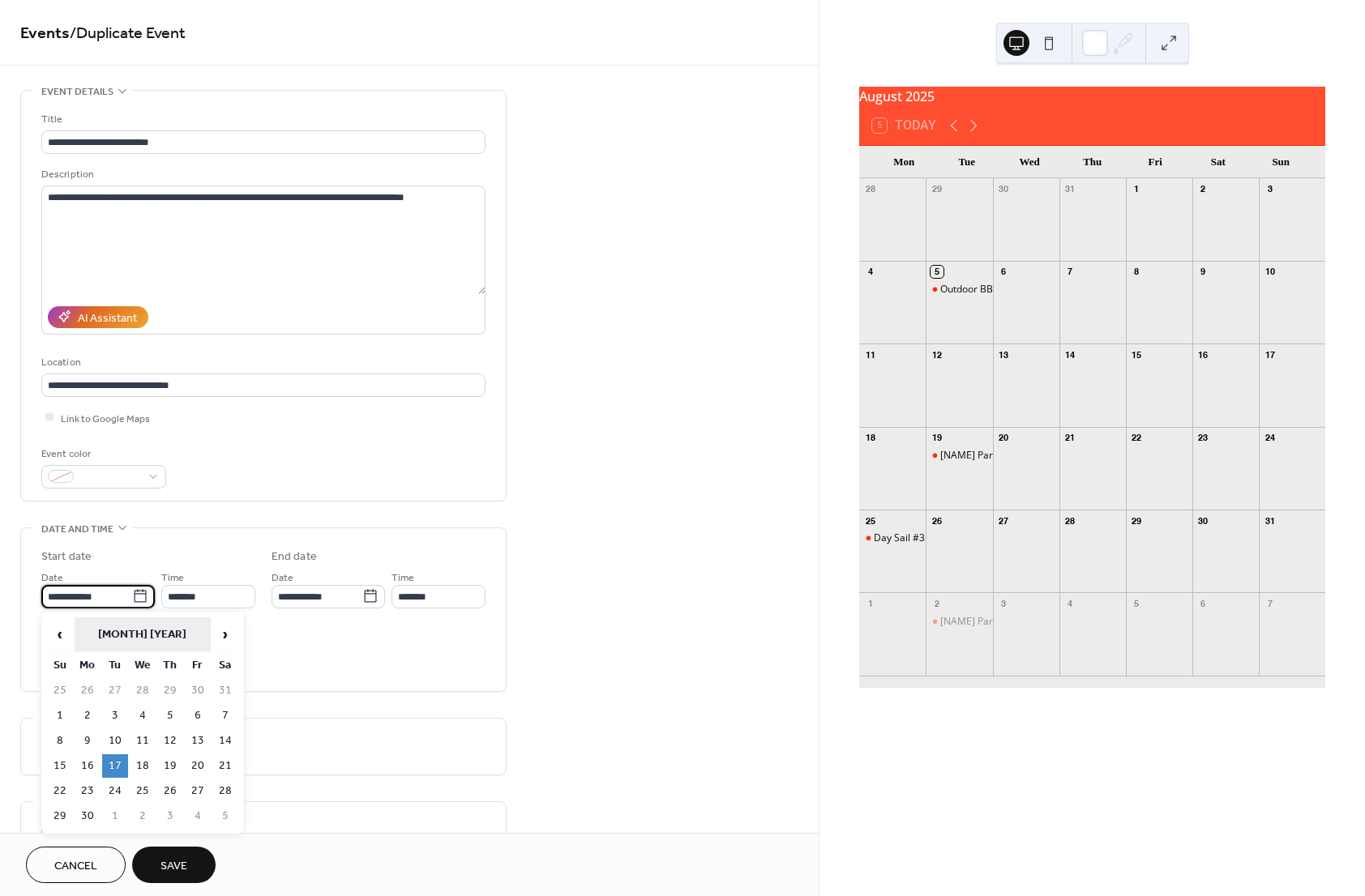 click on "[MONTH] [YEAR]" at bounding box center [143, 634] 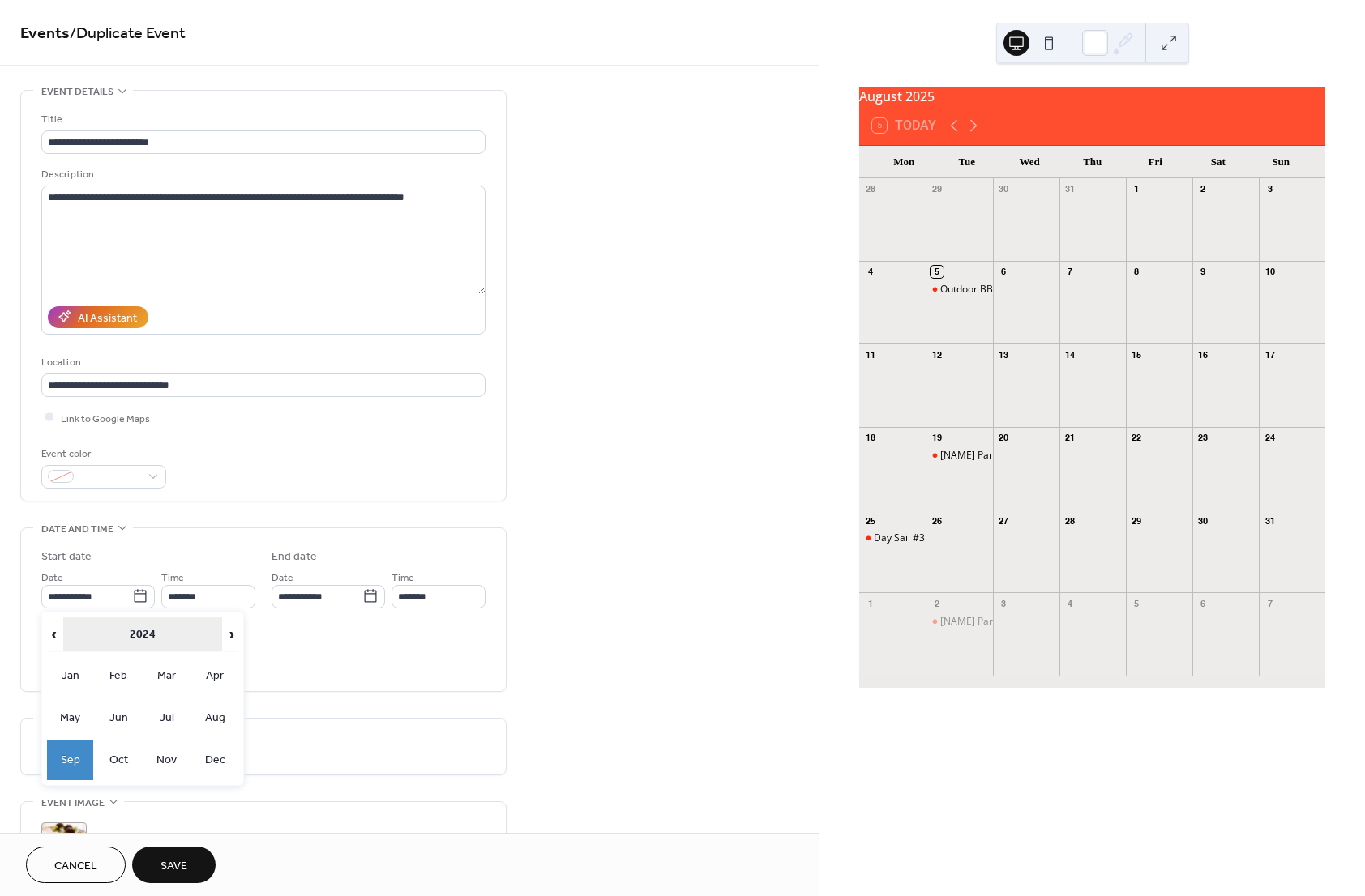 click on "2024" at bounding box center (143, 634) 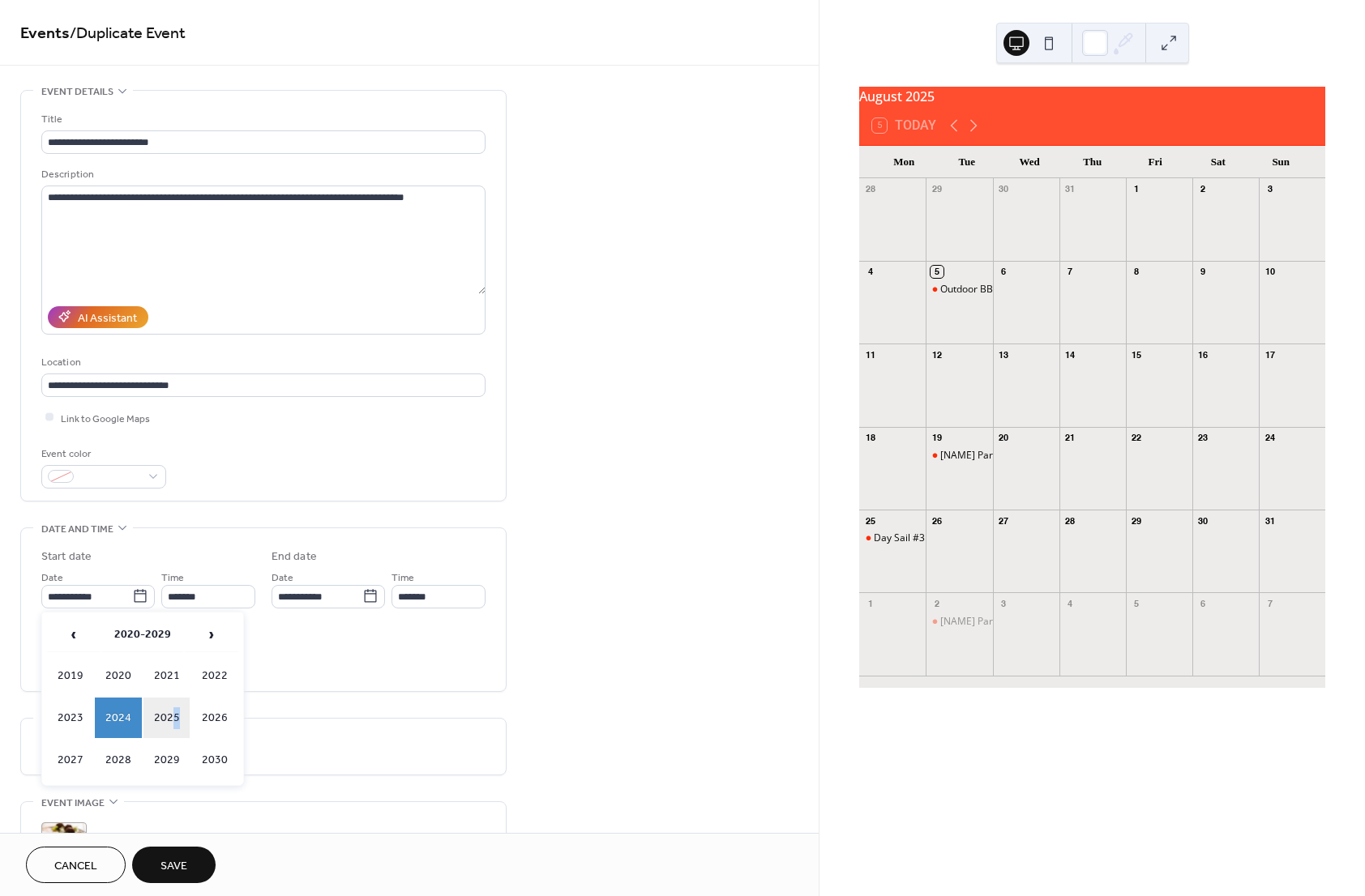 click on "2025" at bounding box center [167, 718] 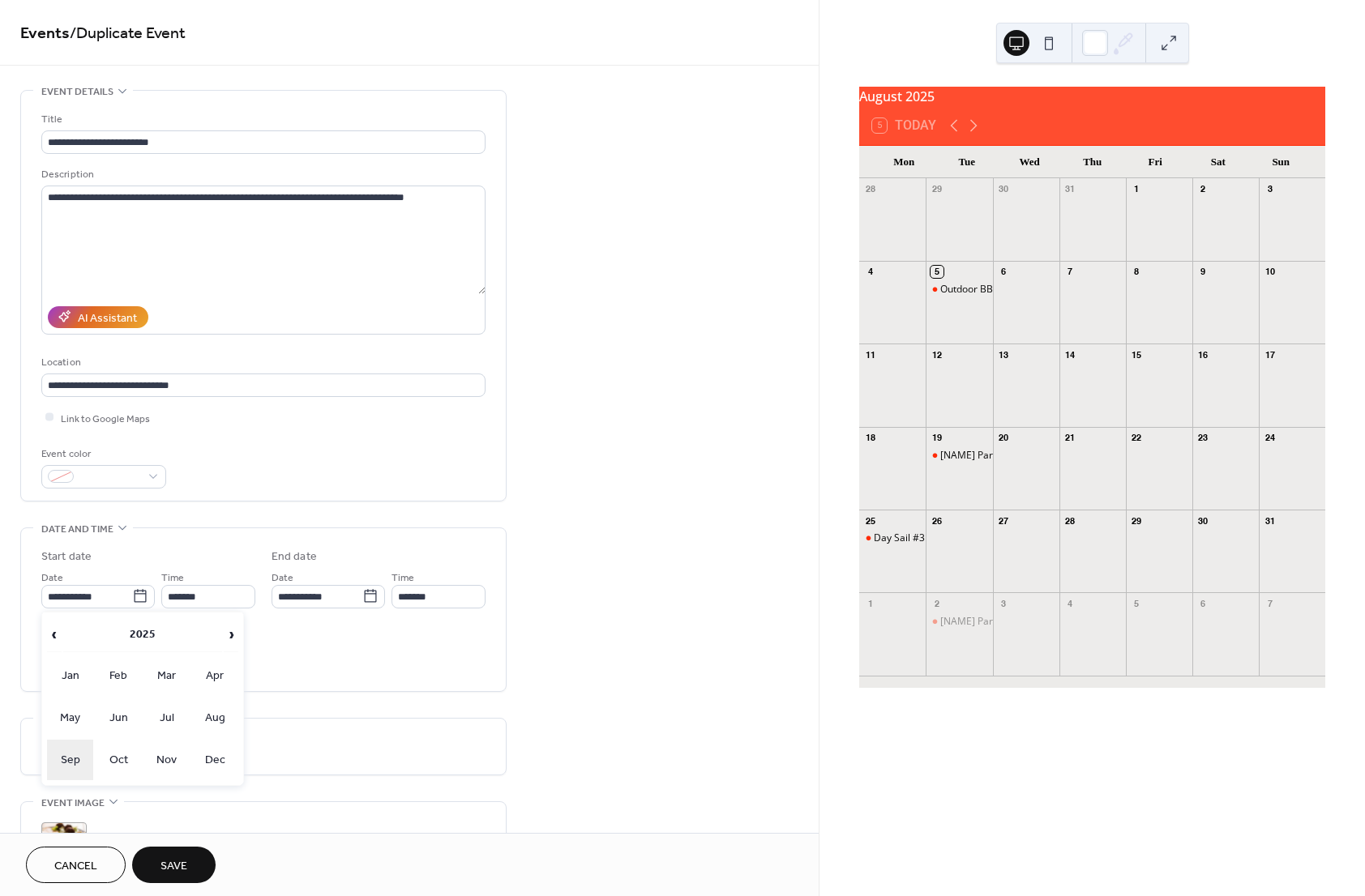 click on "Sep" at bounding box center (71, 760) 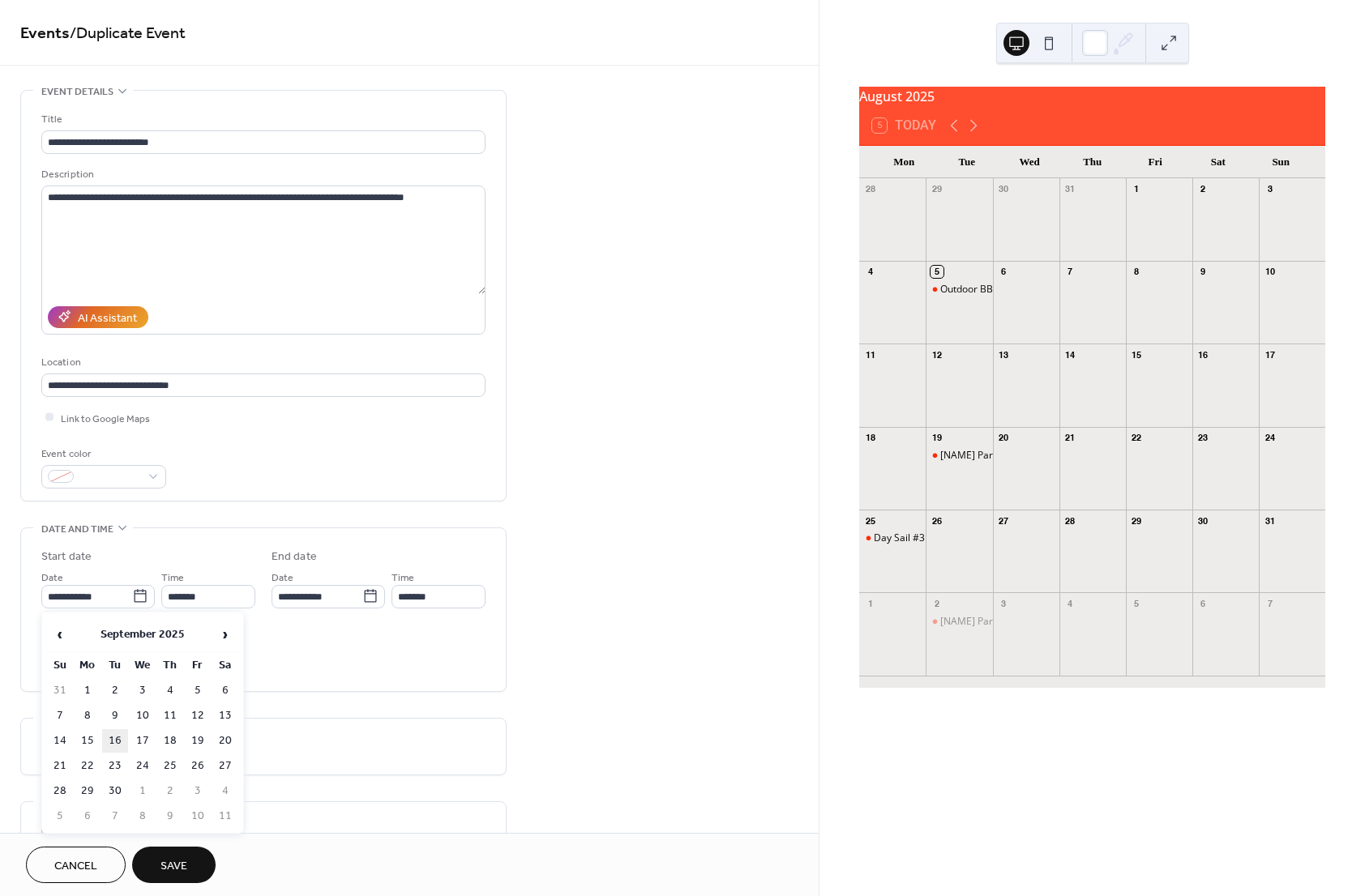 click on "16" at bounding box center (115, 740) 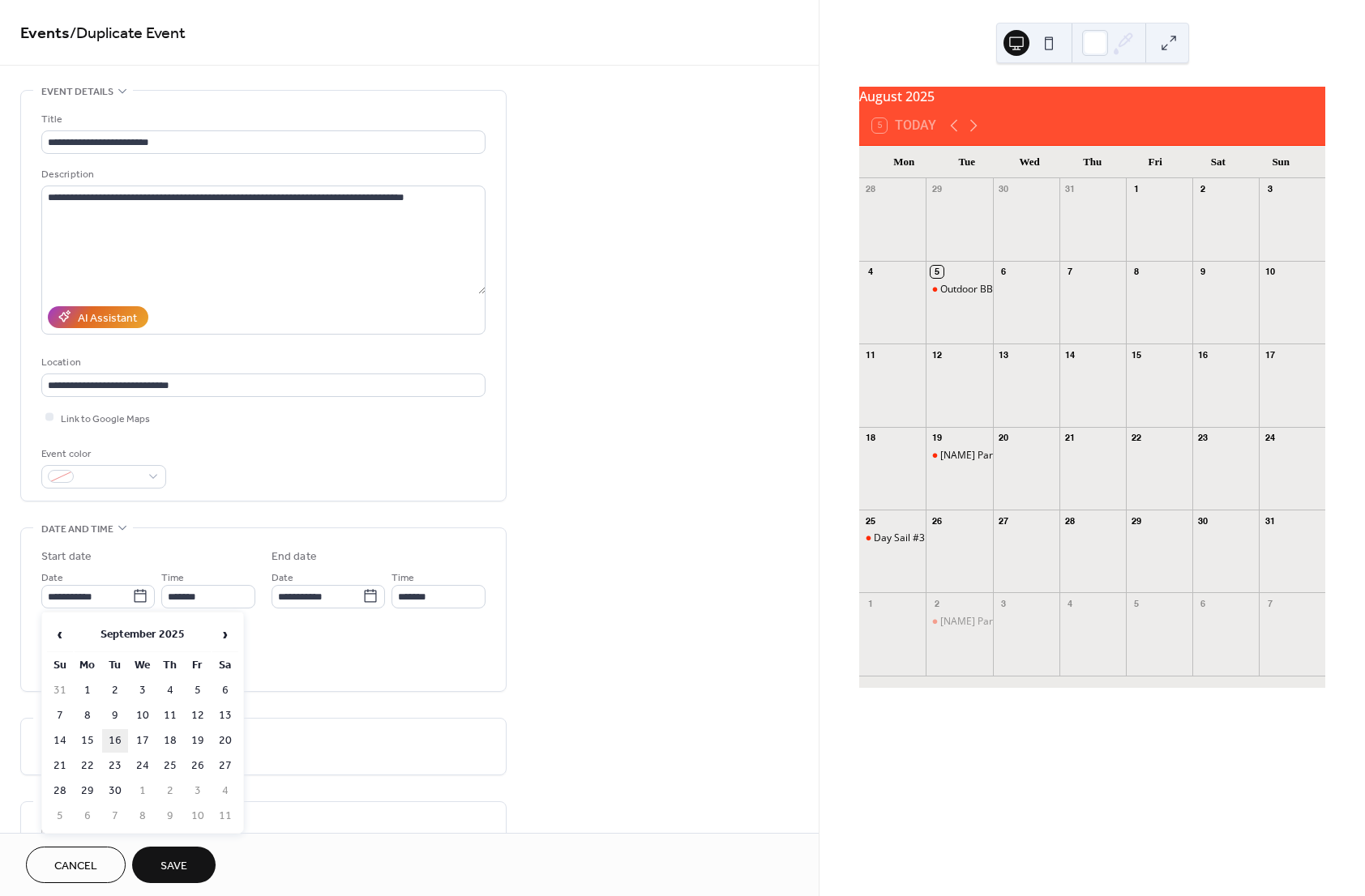 type on "**********" 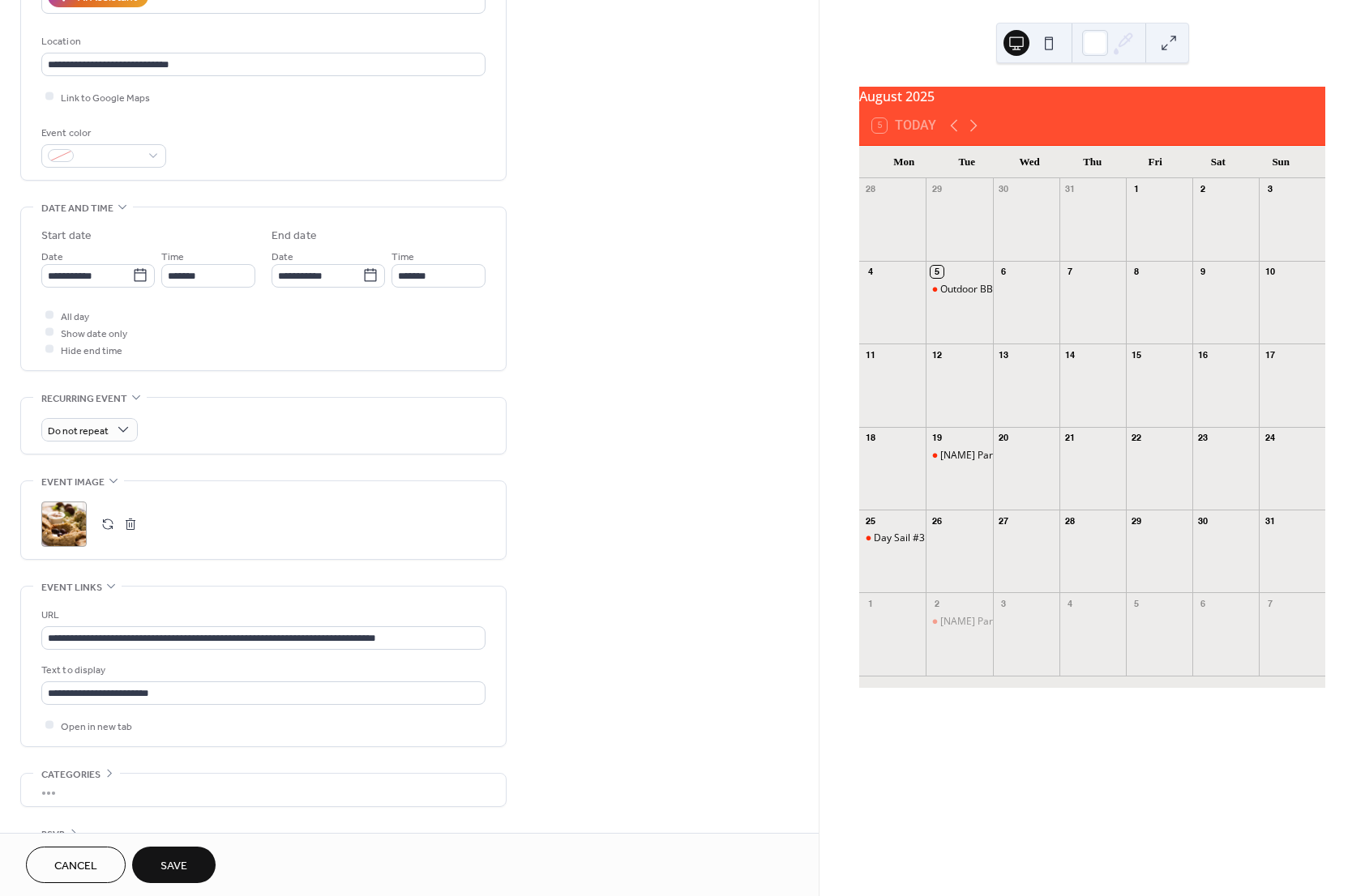 scroll, scrollTop: 324, scrollLeft: 0, axis: vertical 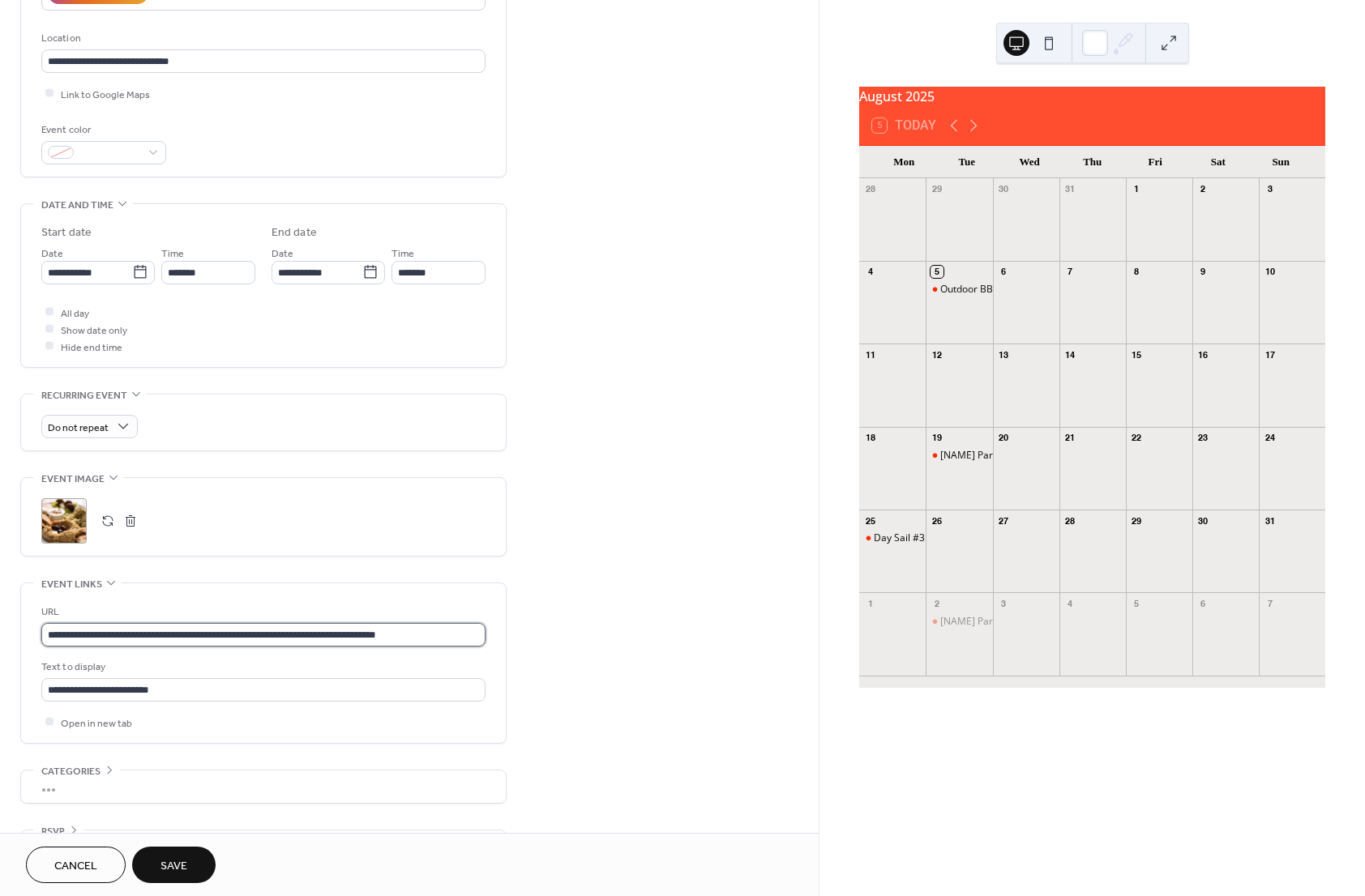 click on "**********" at bounding box center [263, 634] 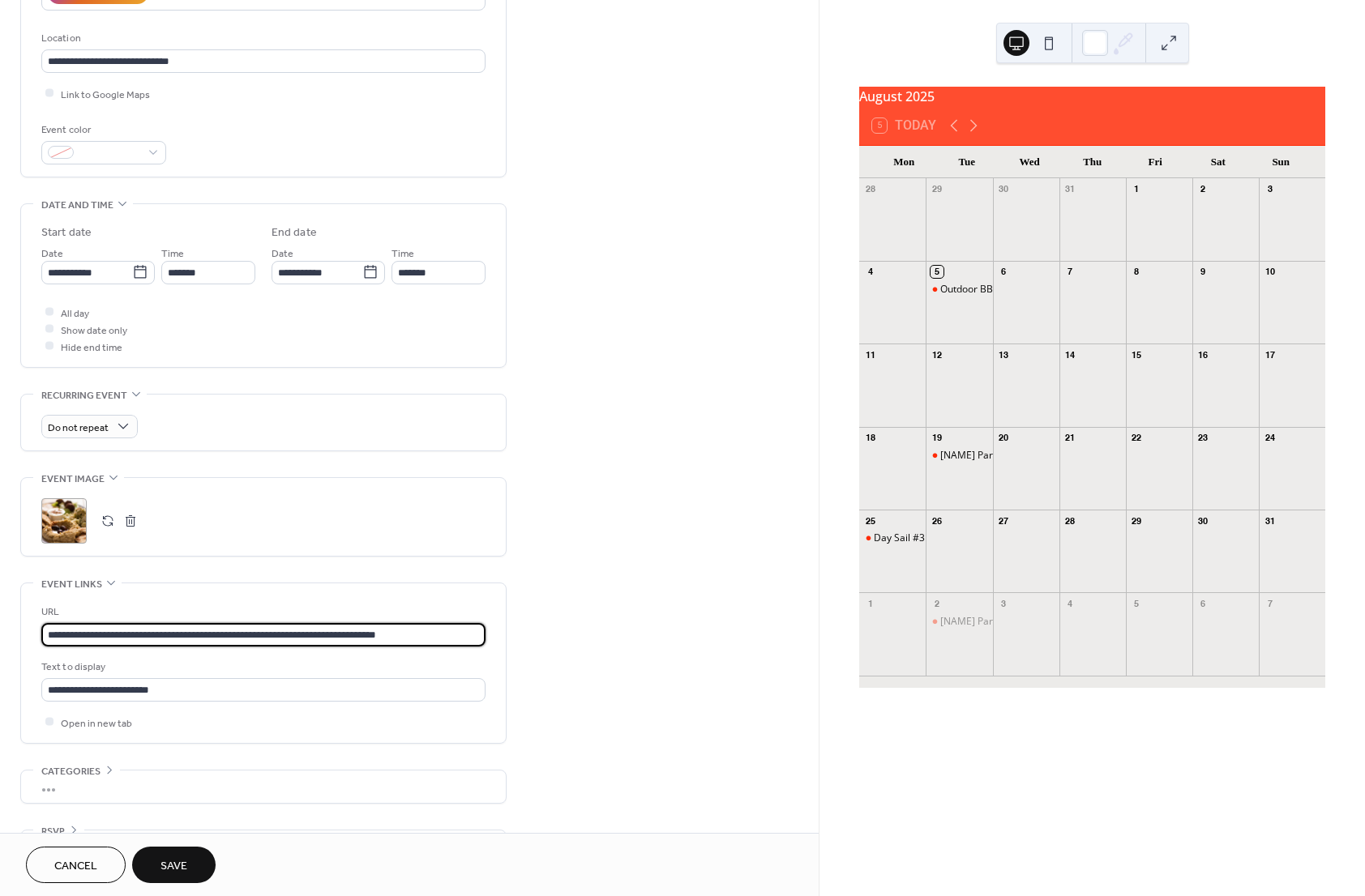 click on "**********" at bounding box center (263, 634) 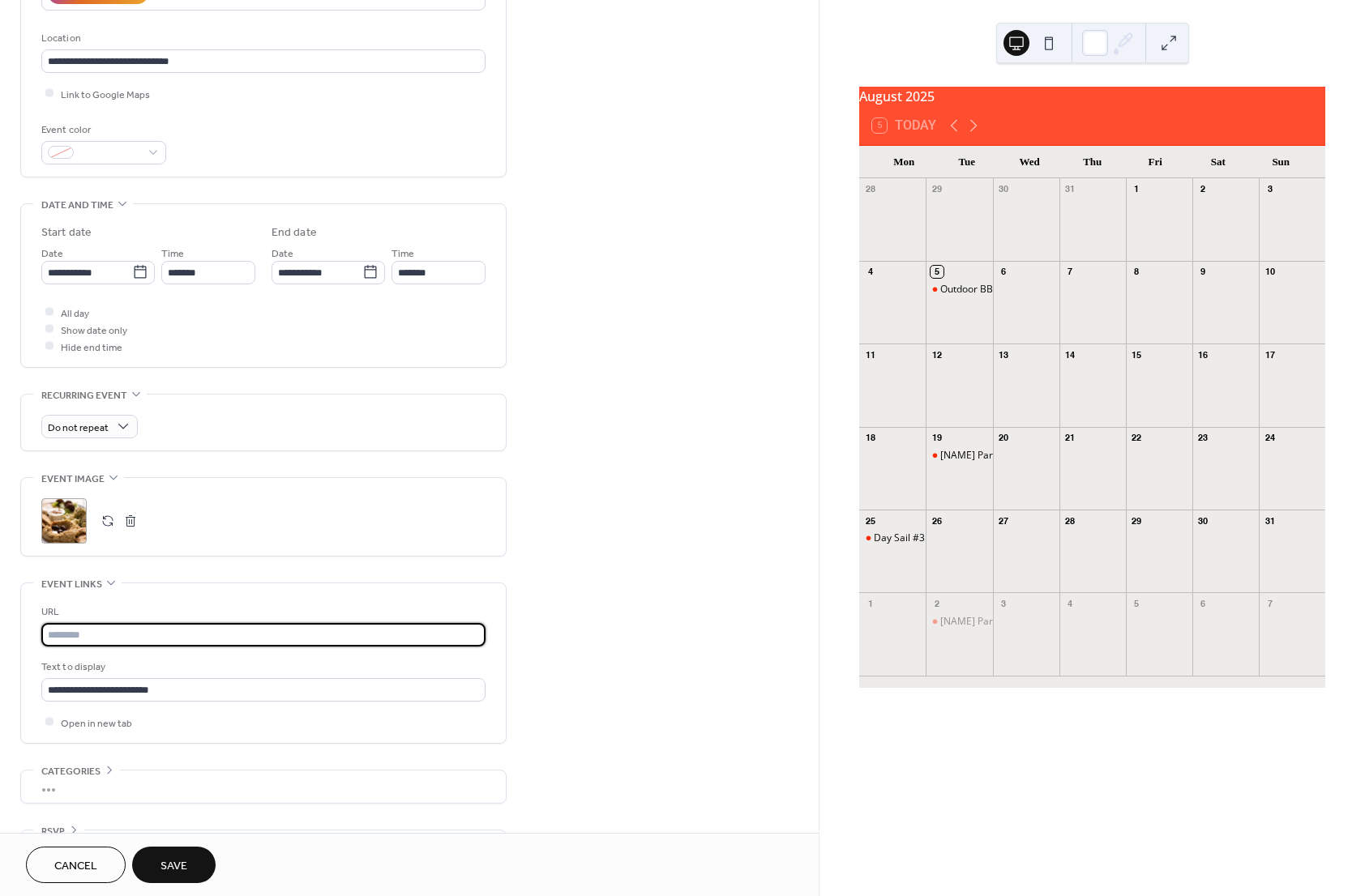scroll, scrollTop: 0, scrollLeft: 0, axis: both 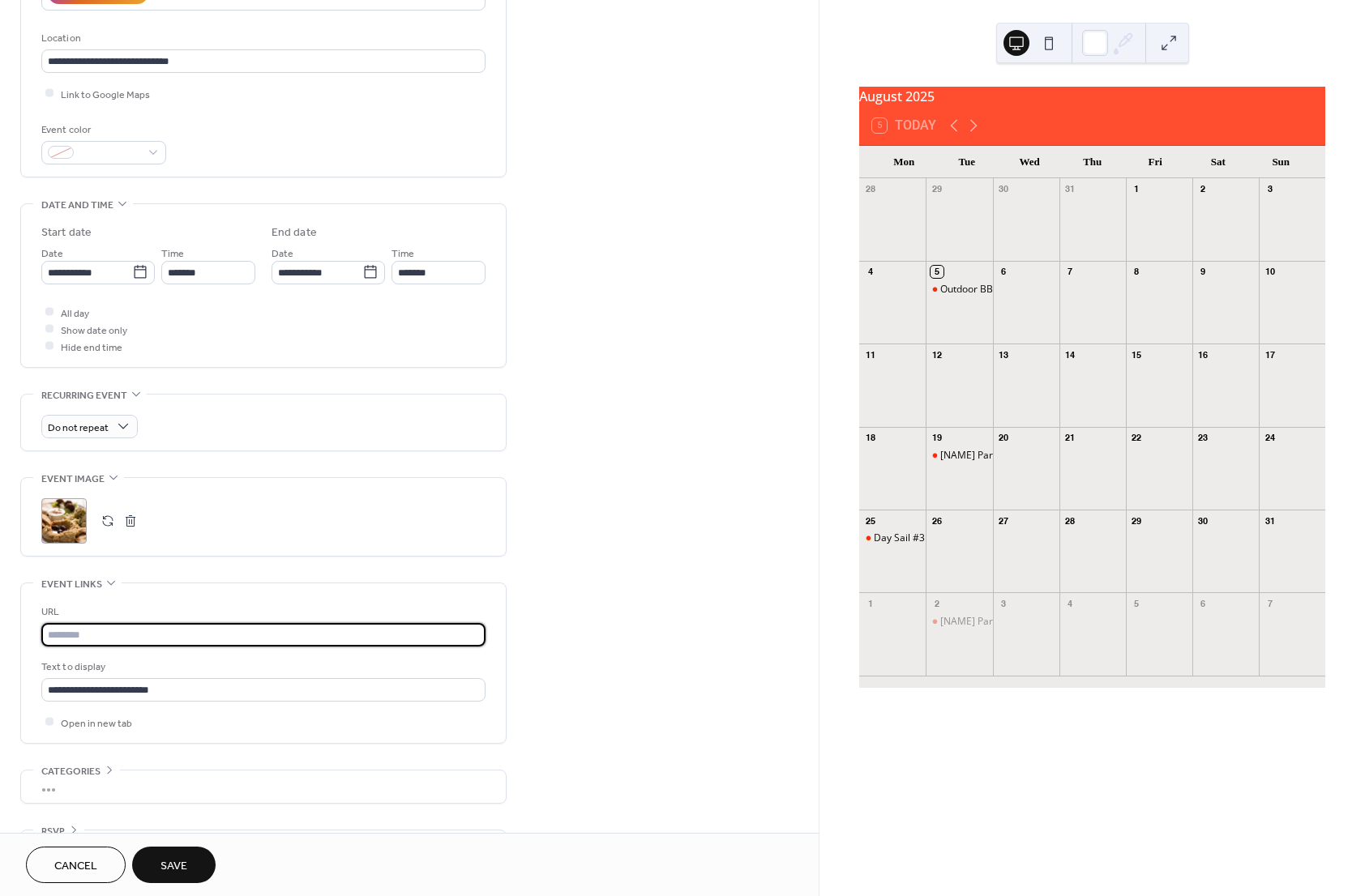 click at bounding box center (263, 634) 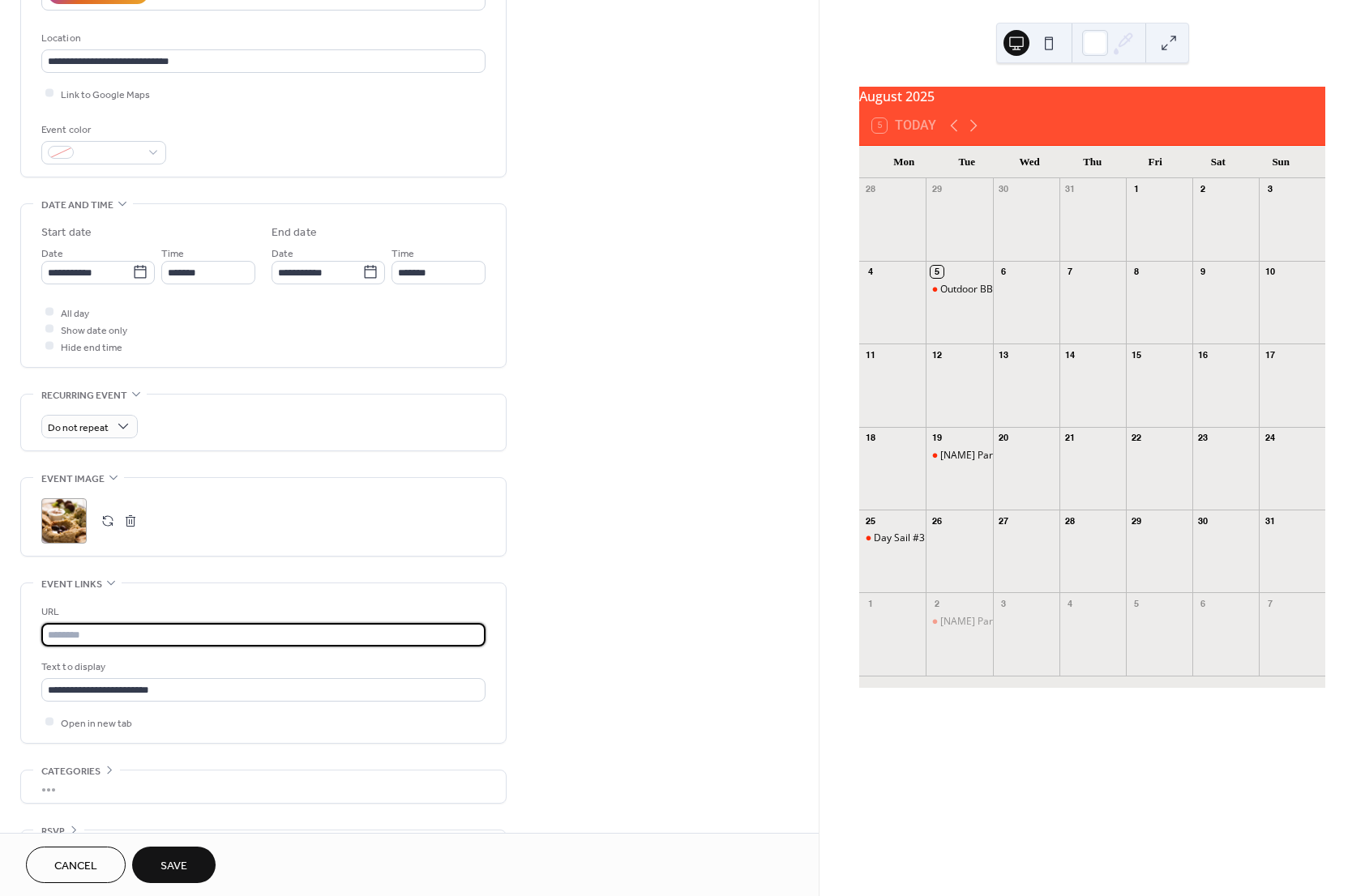 paste on "**********" 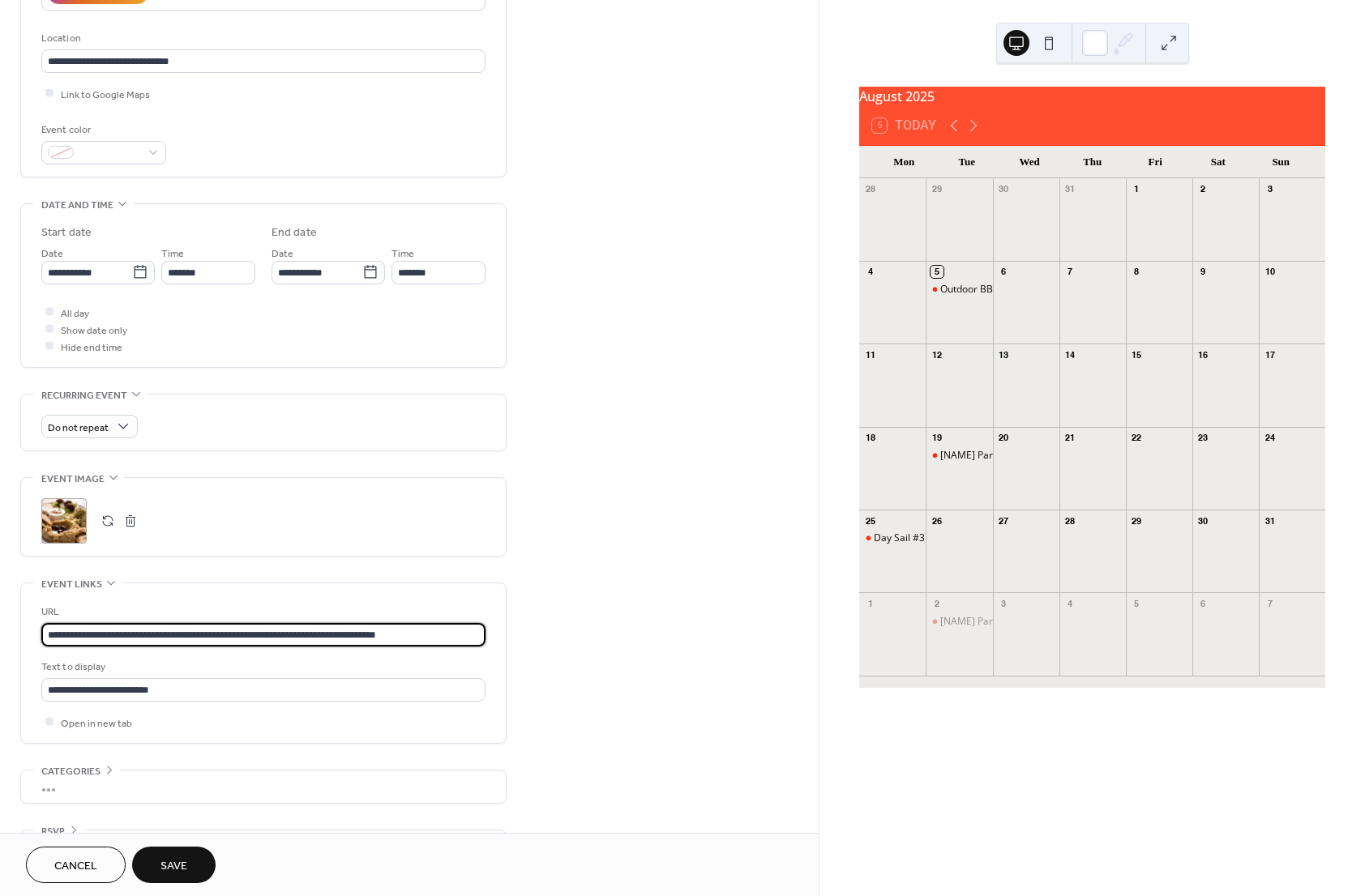 type on "**********" 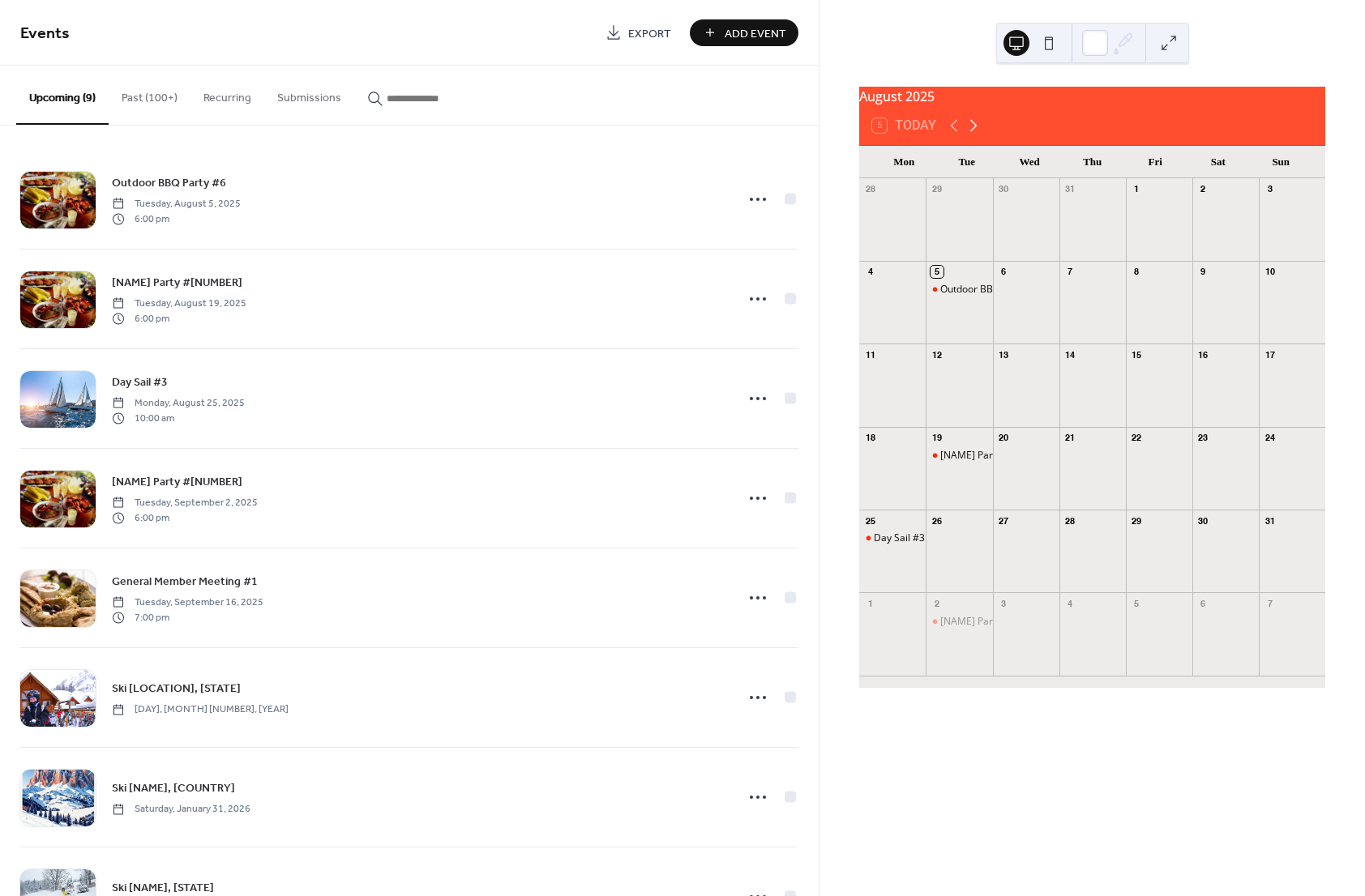 click 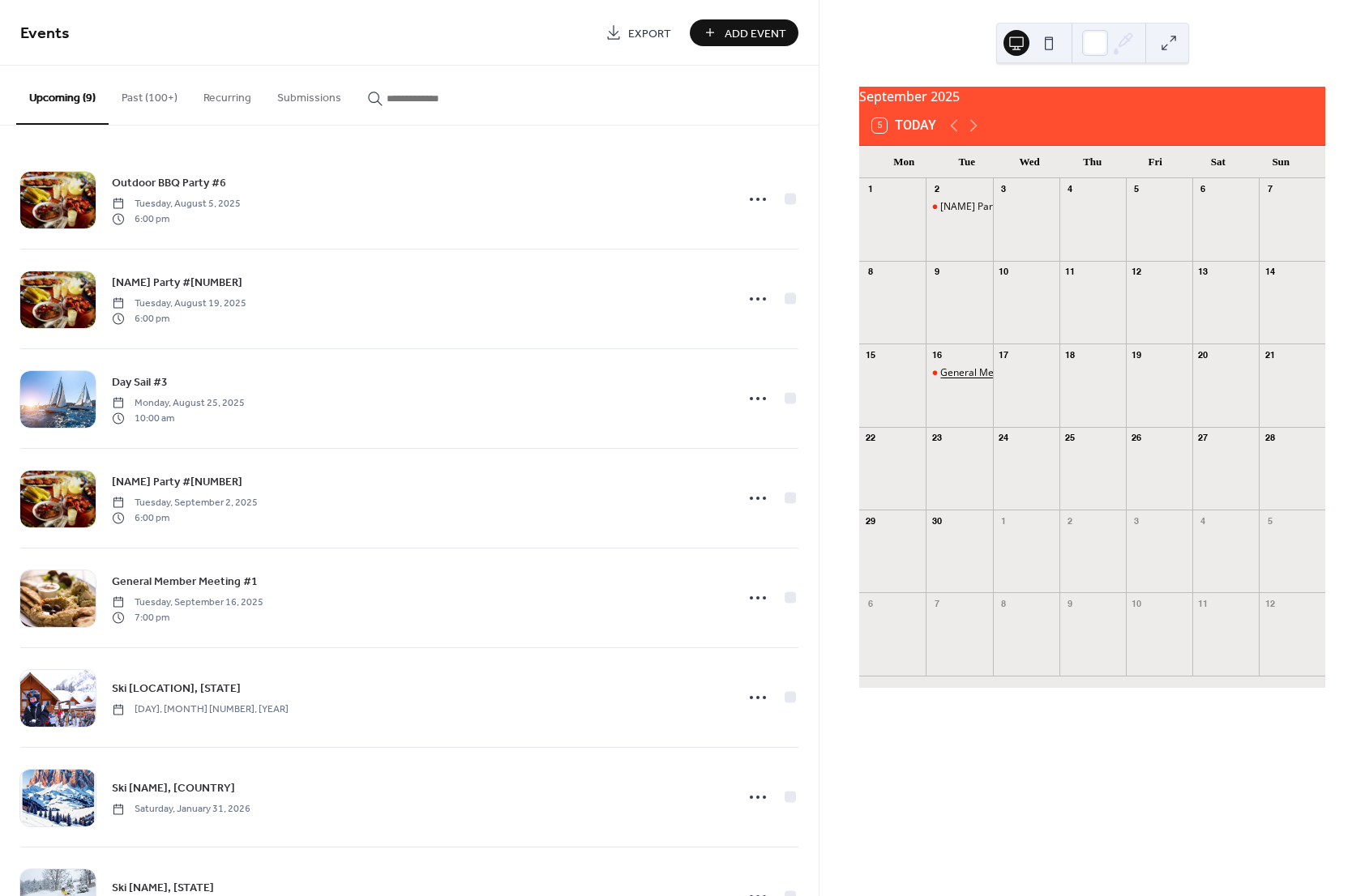 click on "General Member Meeting #1" at bounding box center [1006, 373] 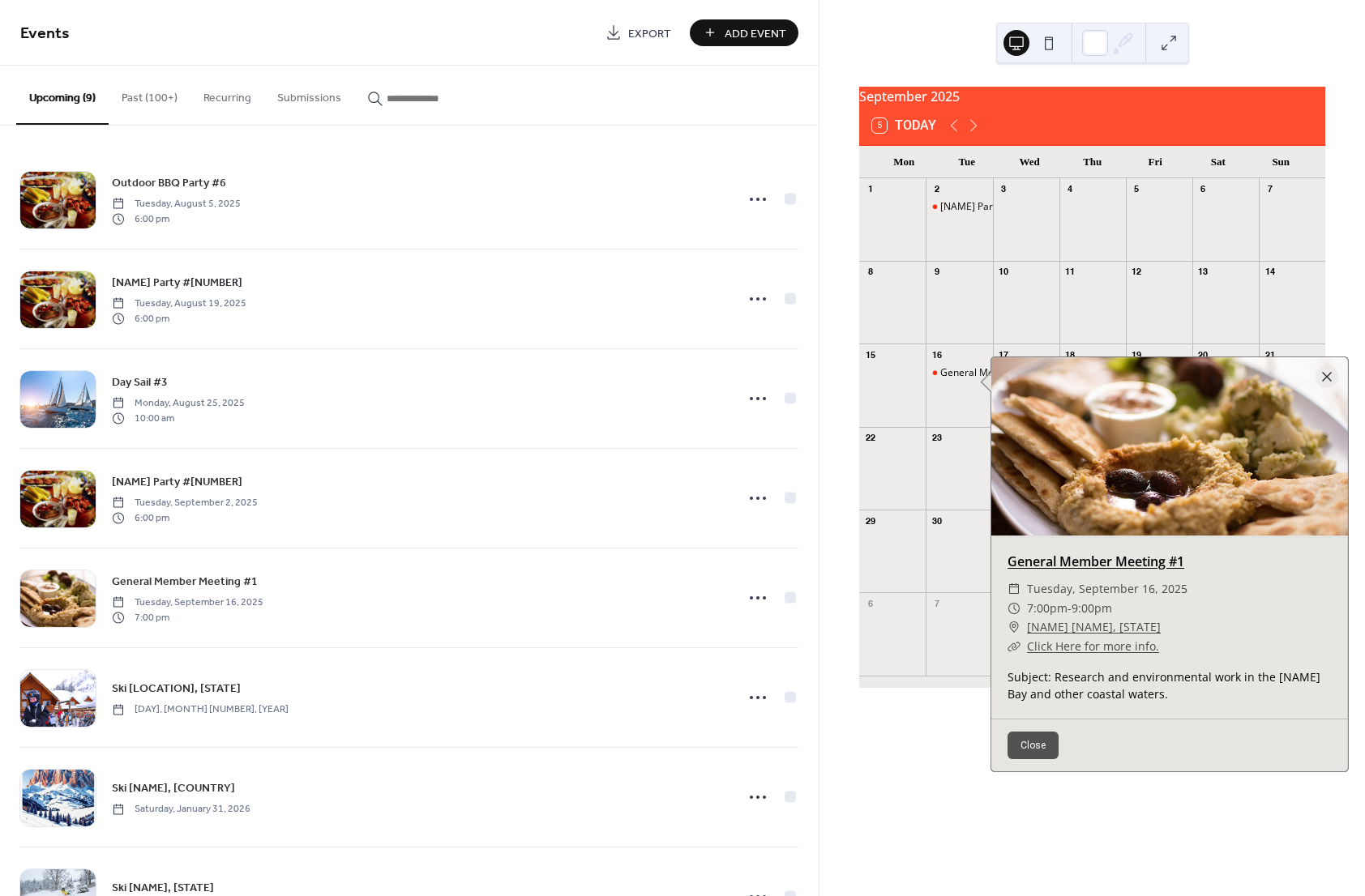 click on "General Member Meeting #1" at bounding box center [1096, 561] 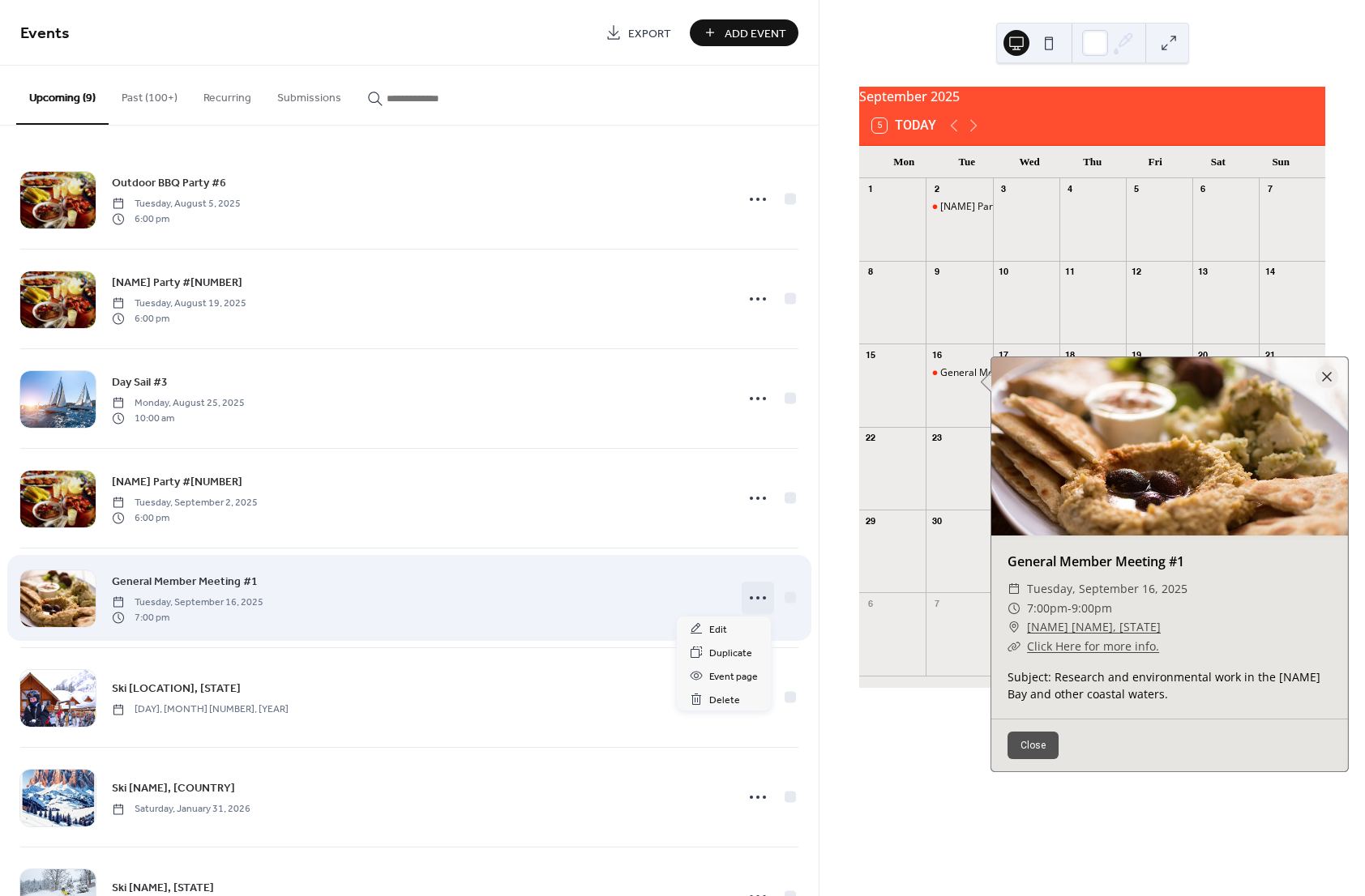 click 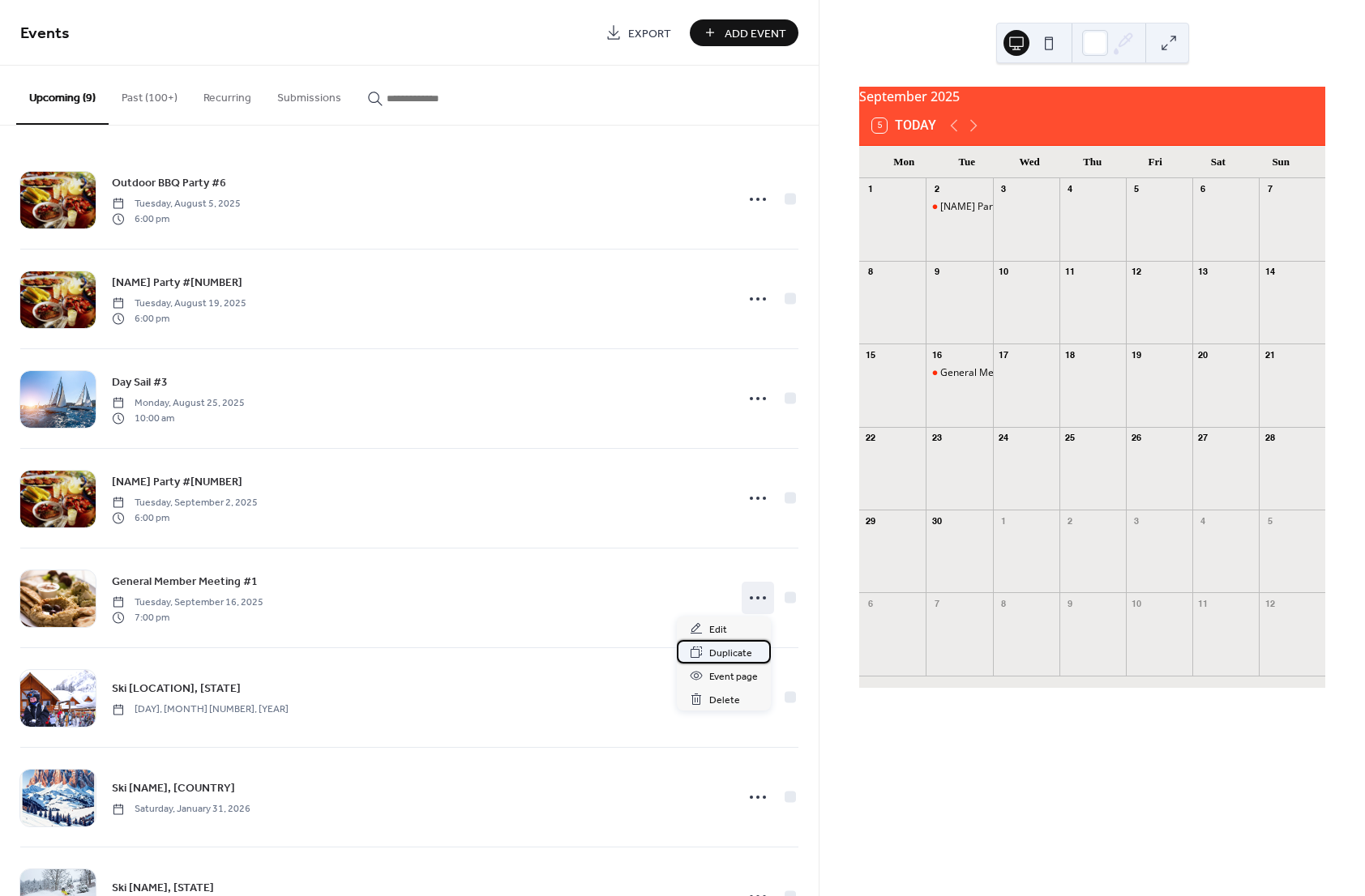 click on "Duplicate" at bounding box center (730, 653) 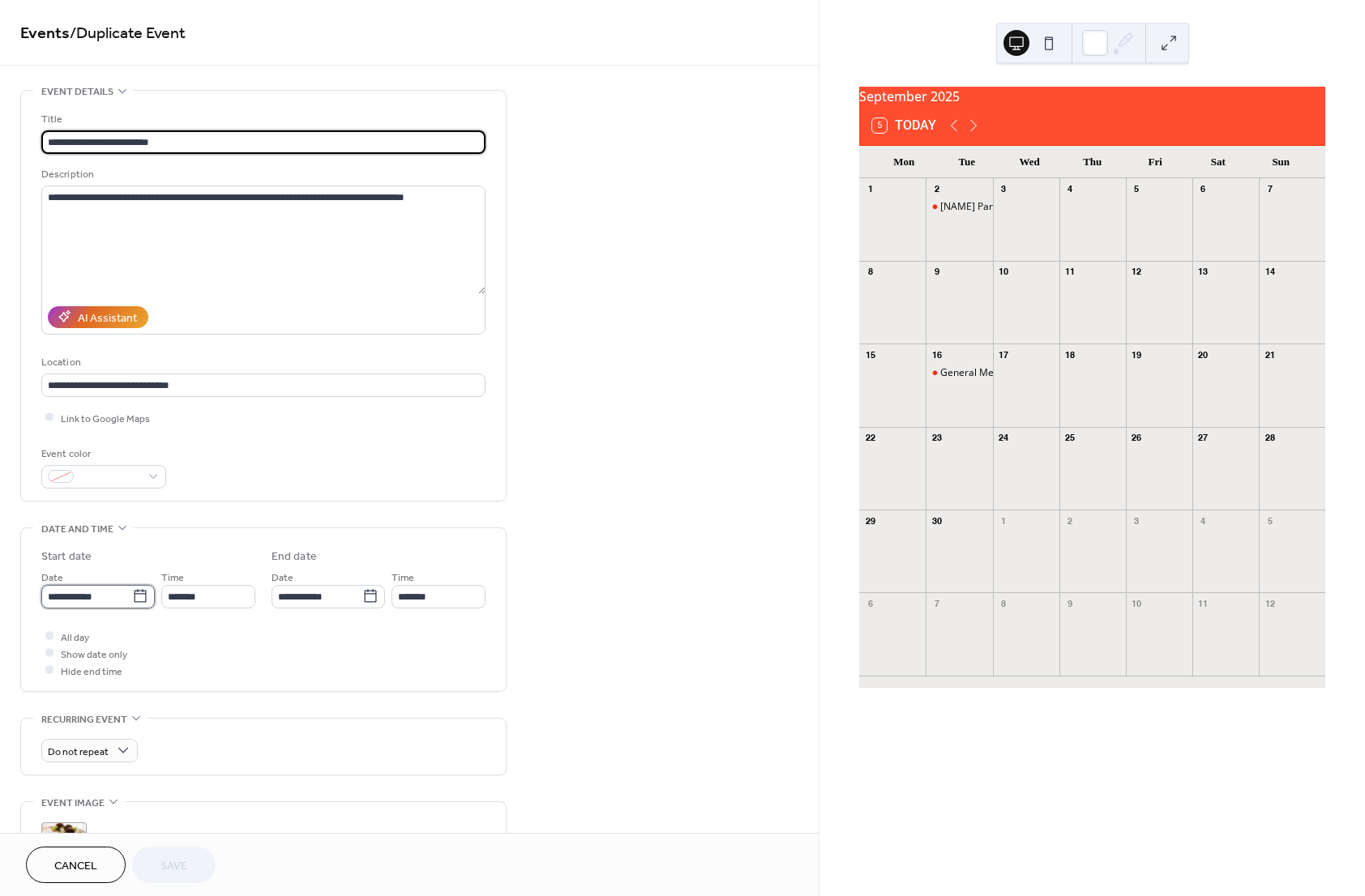 click on "**********" at bounding box center [87, 596] 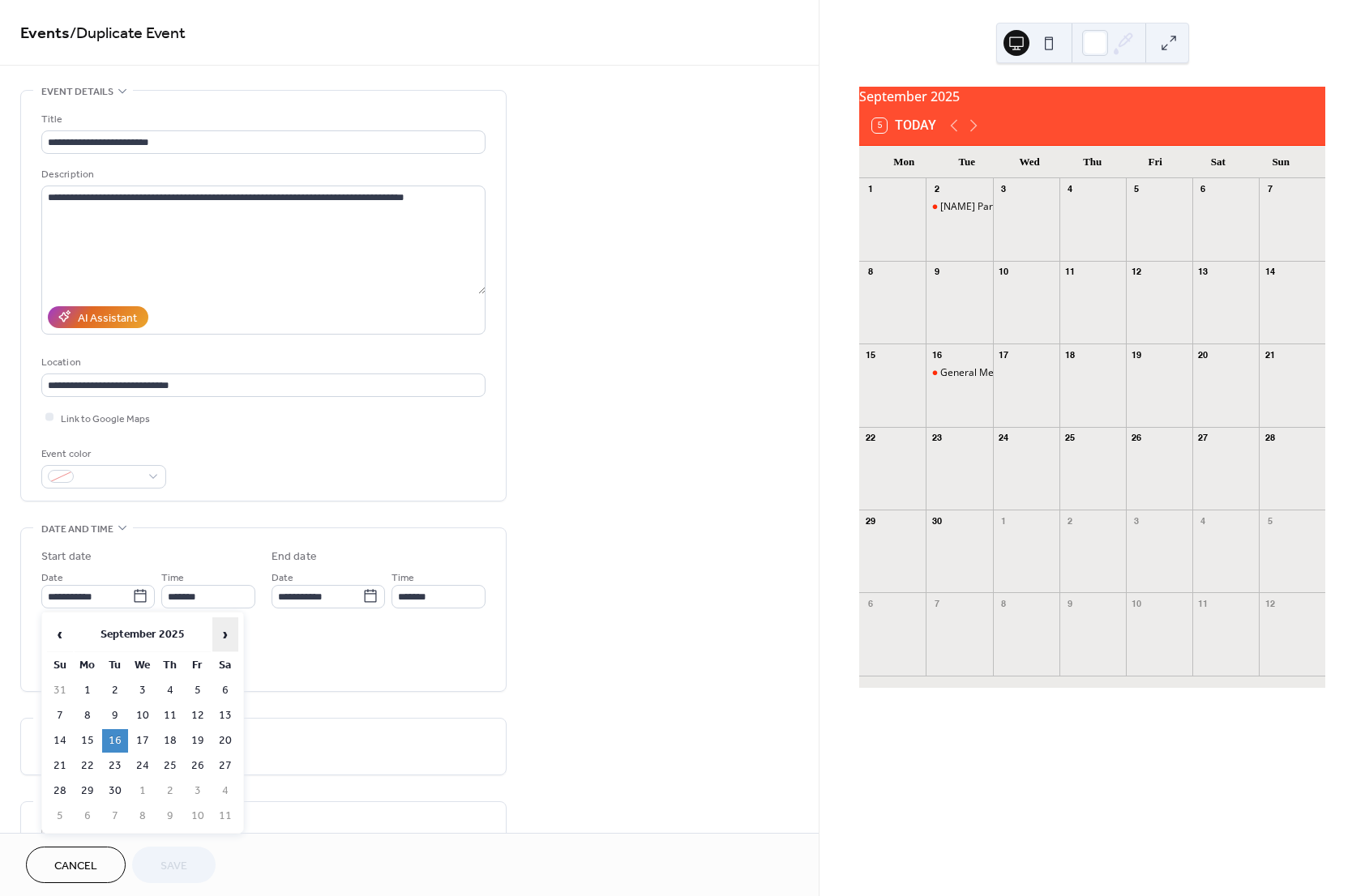 click on "›" at bounding box center [225, 634] 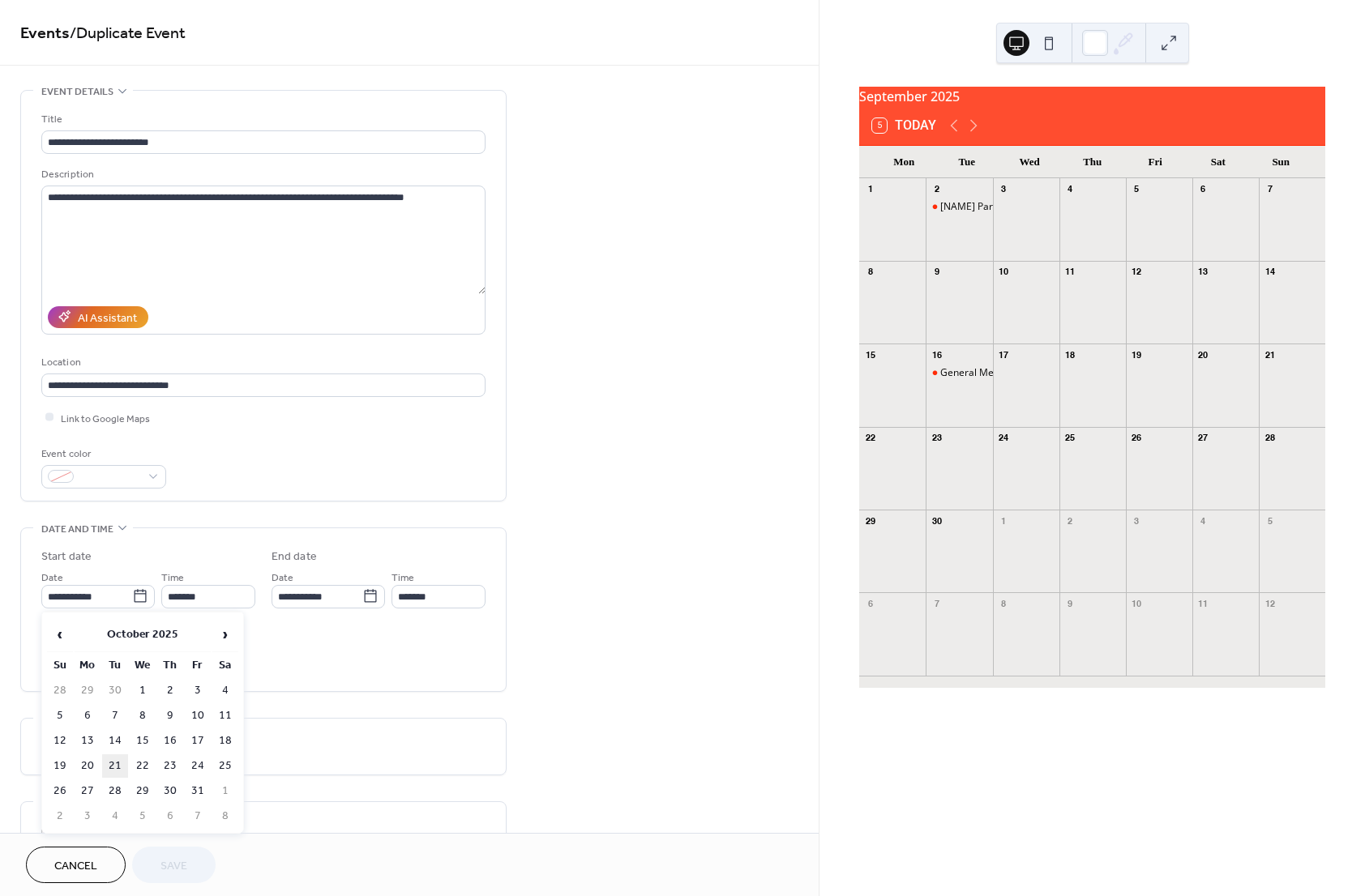 click on "21" at bounding box center (115, 766) 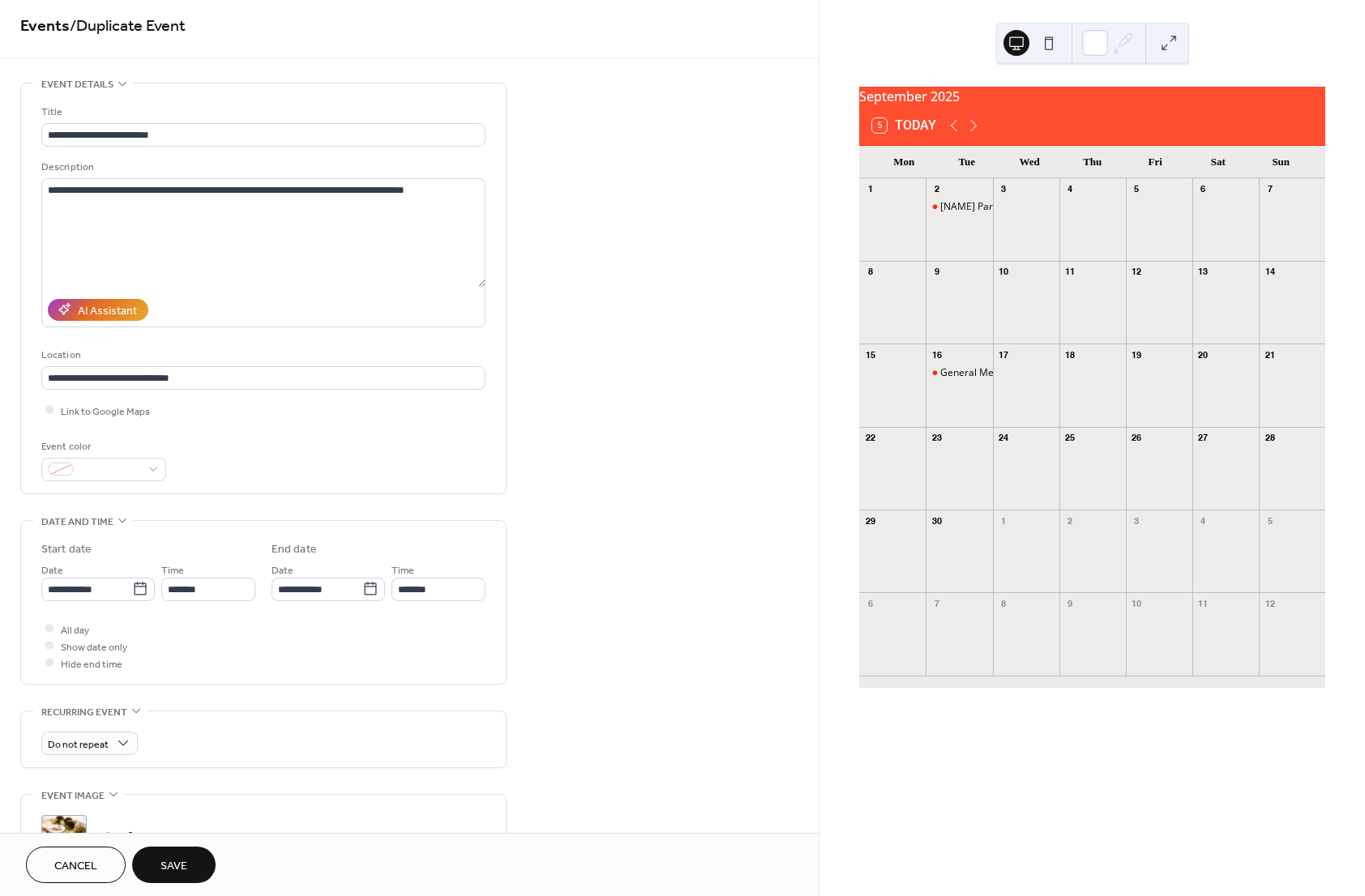 scroll, scrollTop: 0, scrollLeft: 0, axis: both 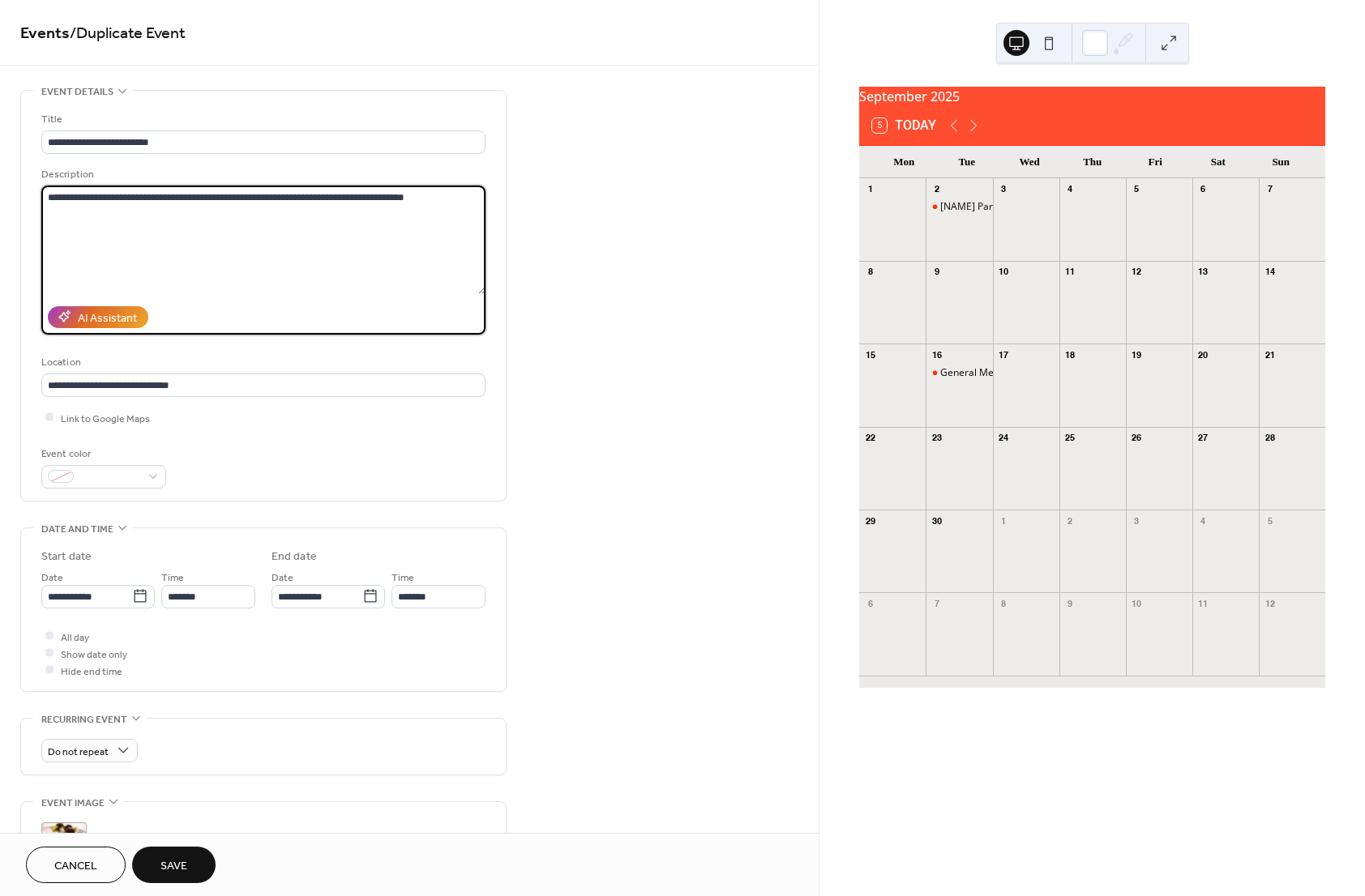 drag, startPoint x: 87, startPoint y: 194, endPoint x: 449, endPoint y: 207, distance: 362.23335 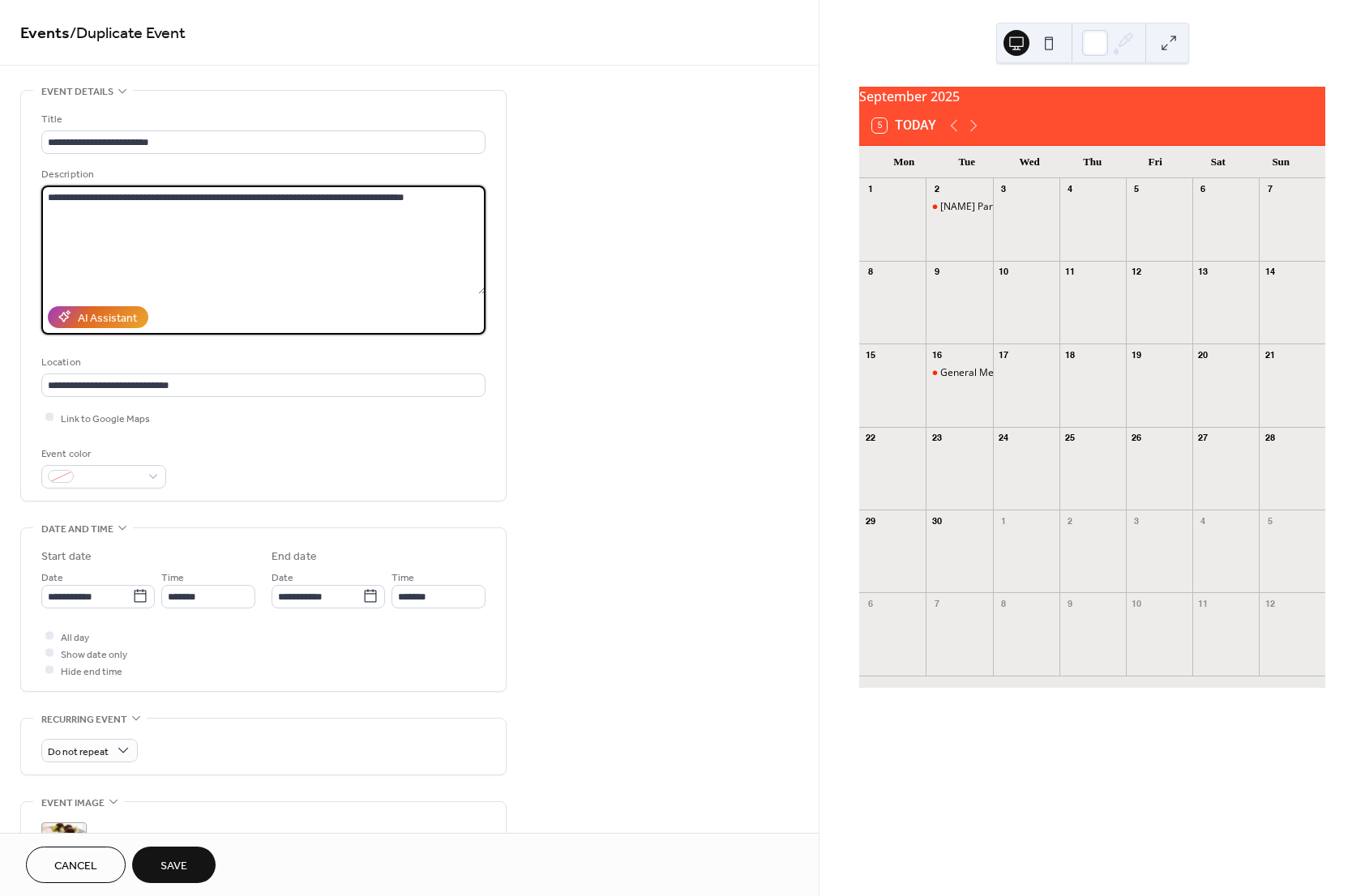 click on "**********" at bounding box center (263, 240) 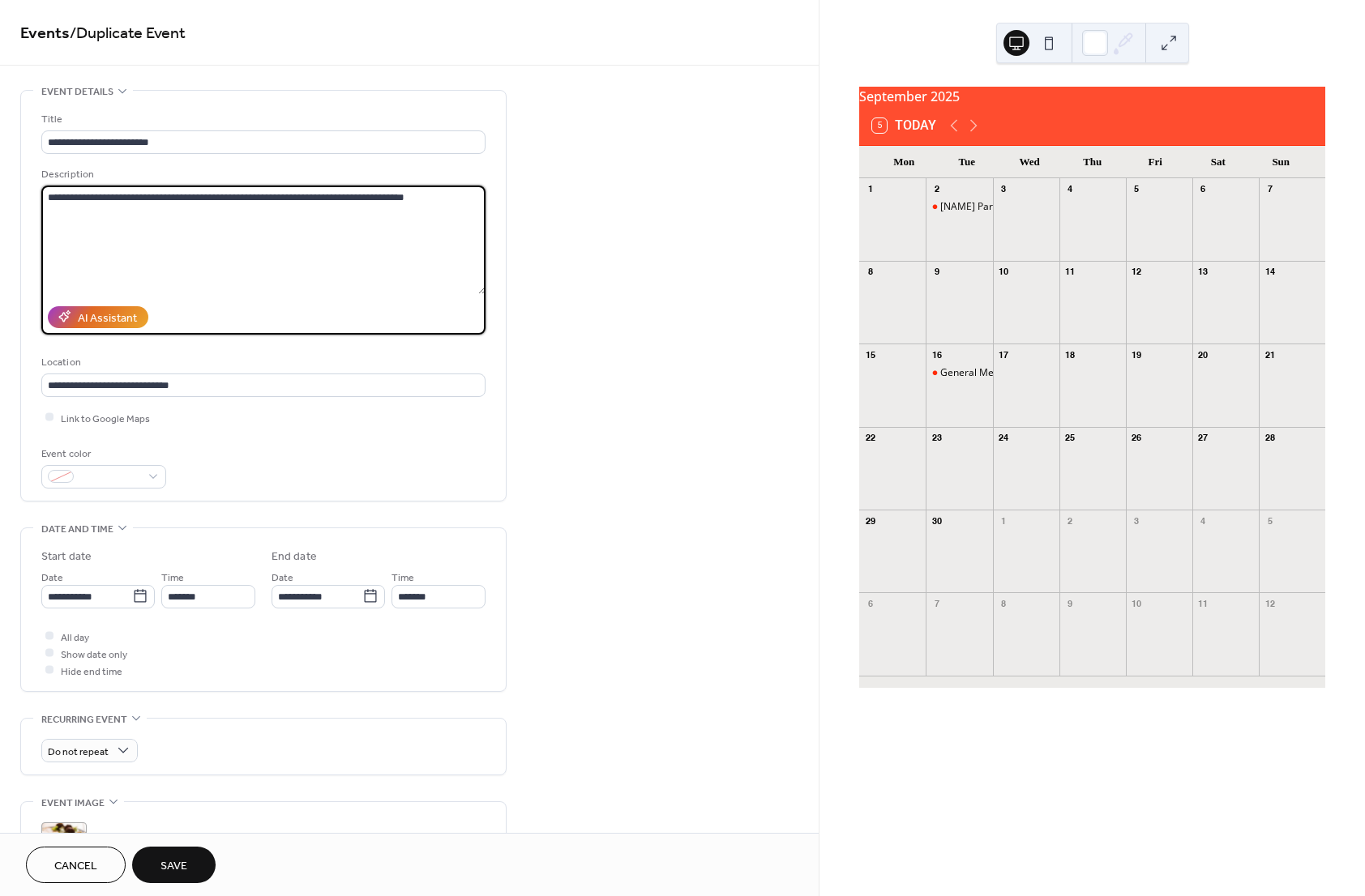paste 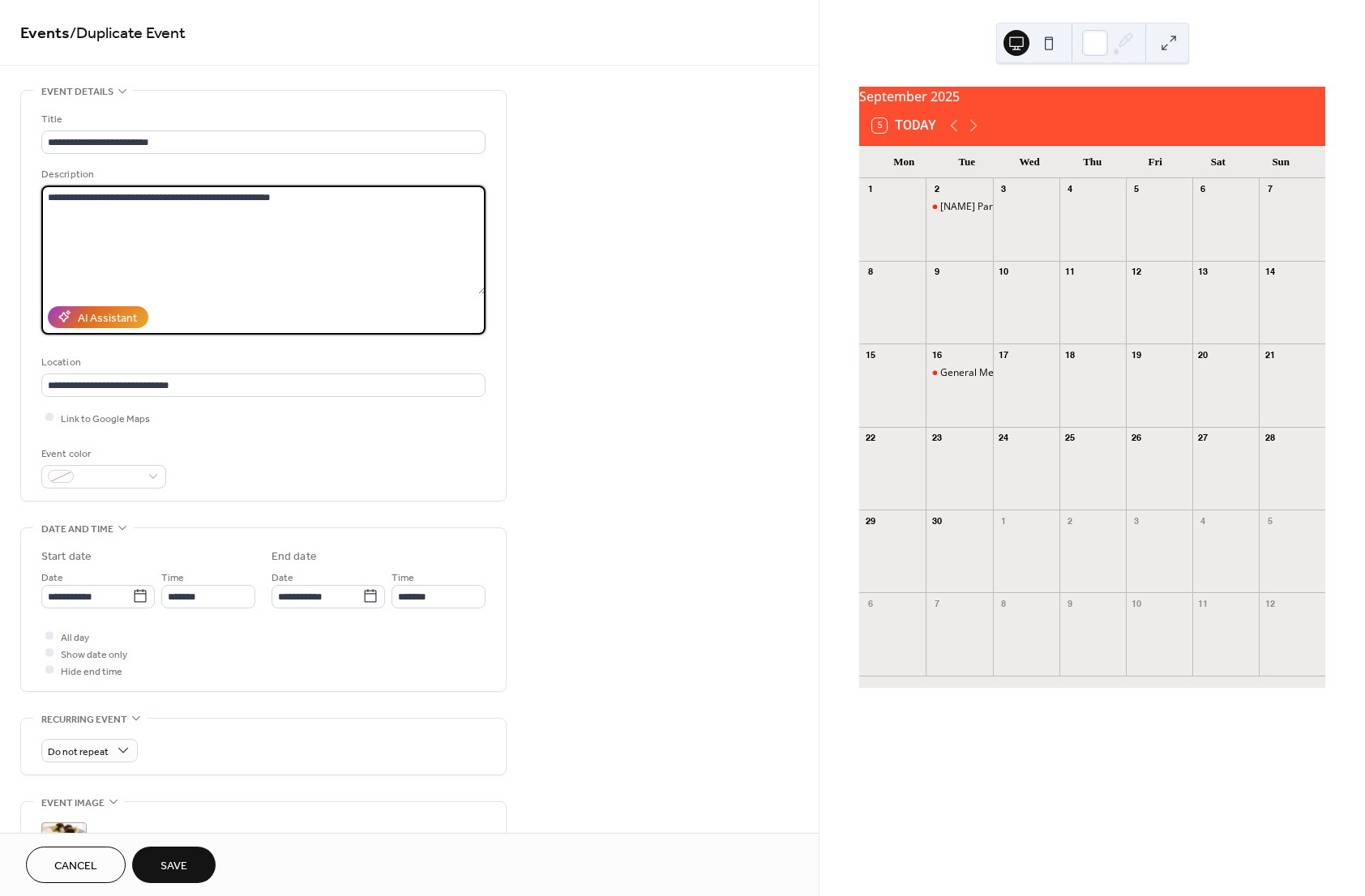 drag, startPoint x: 217, startPoint y: 196, endPoint x: 237, endPoint y: 208, distance: 23.32381 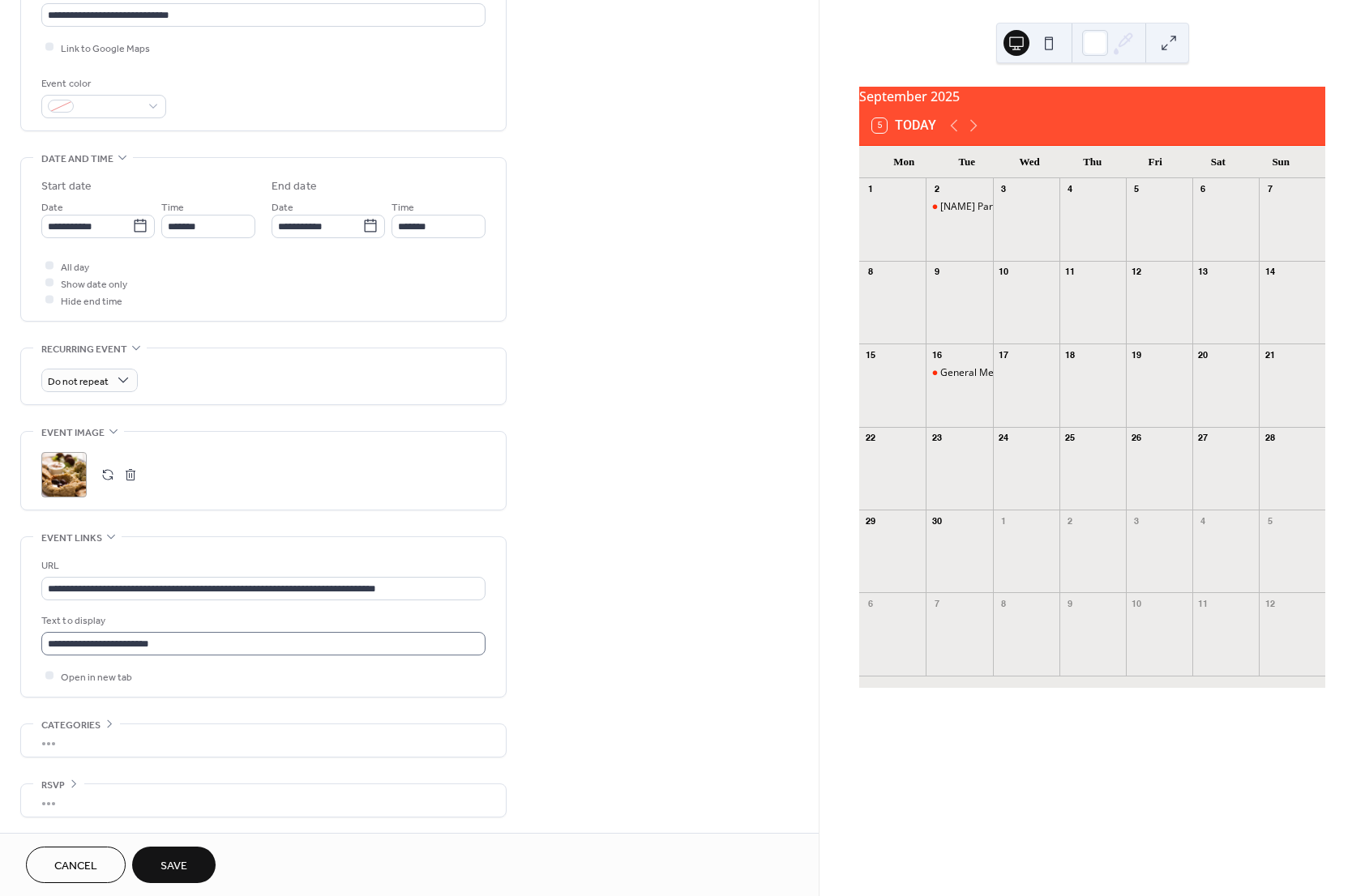 scroll, scrollTop: 371, scrollLeft: 0, axis: vertical 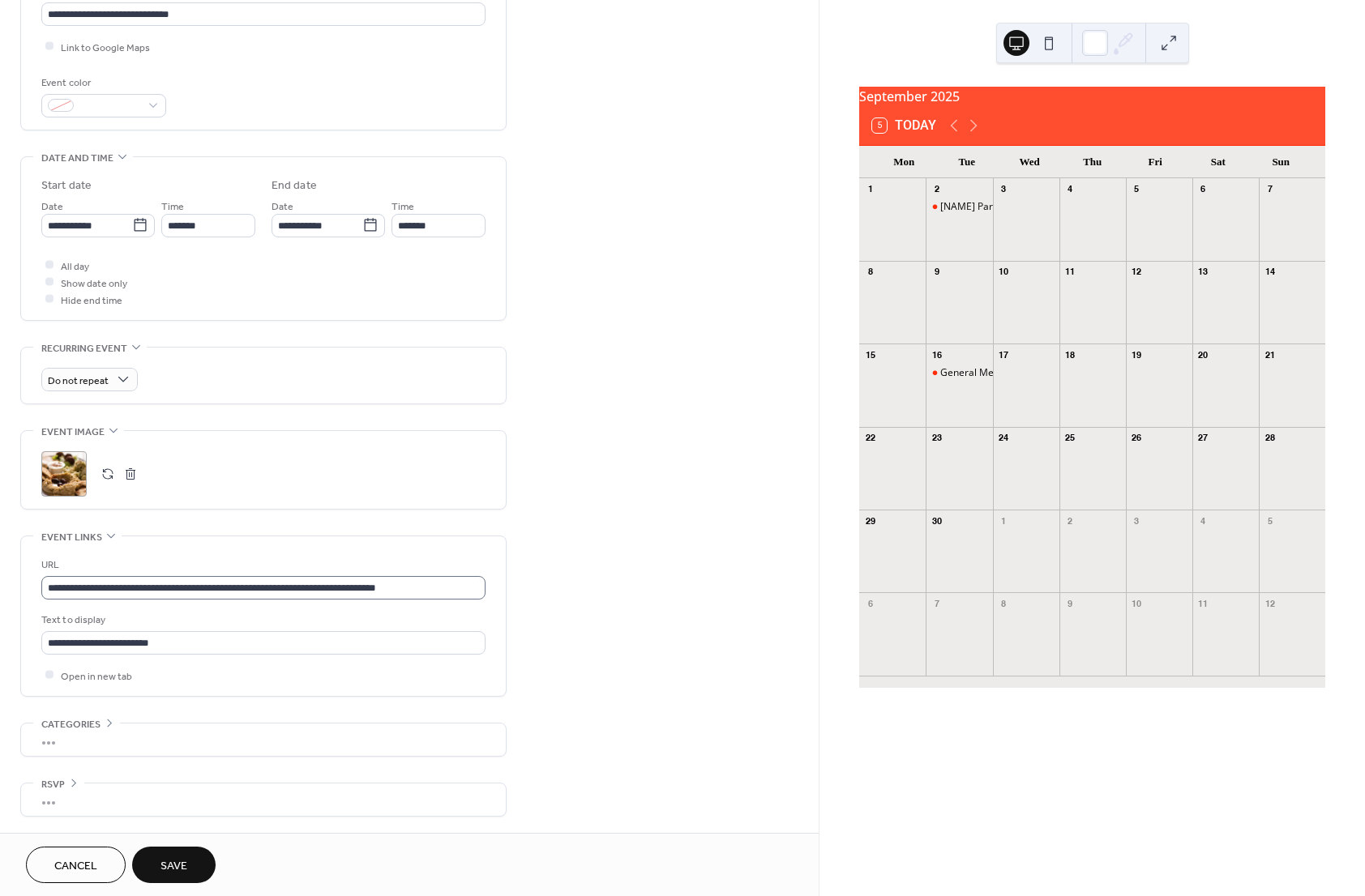 type on "**********" 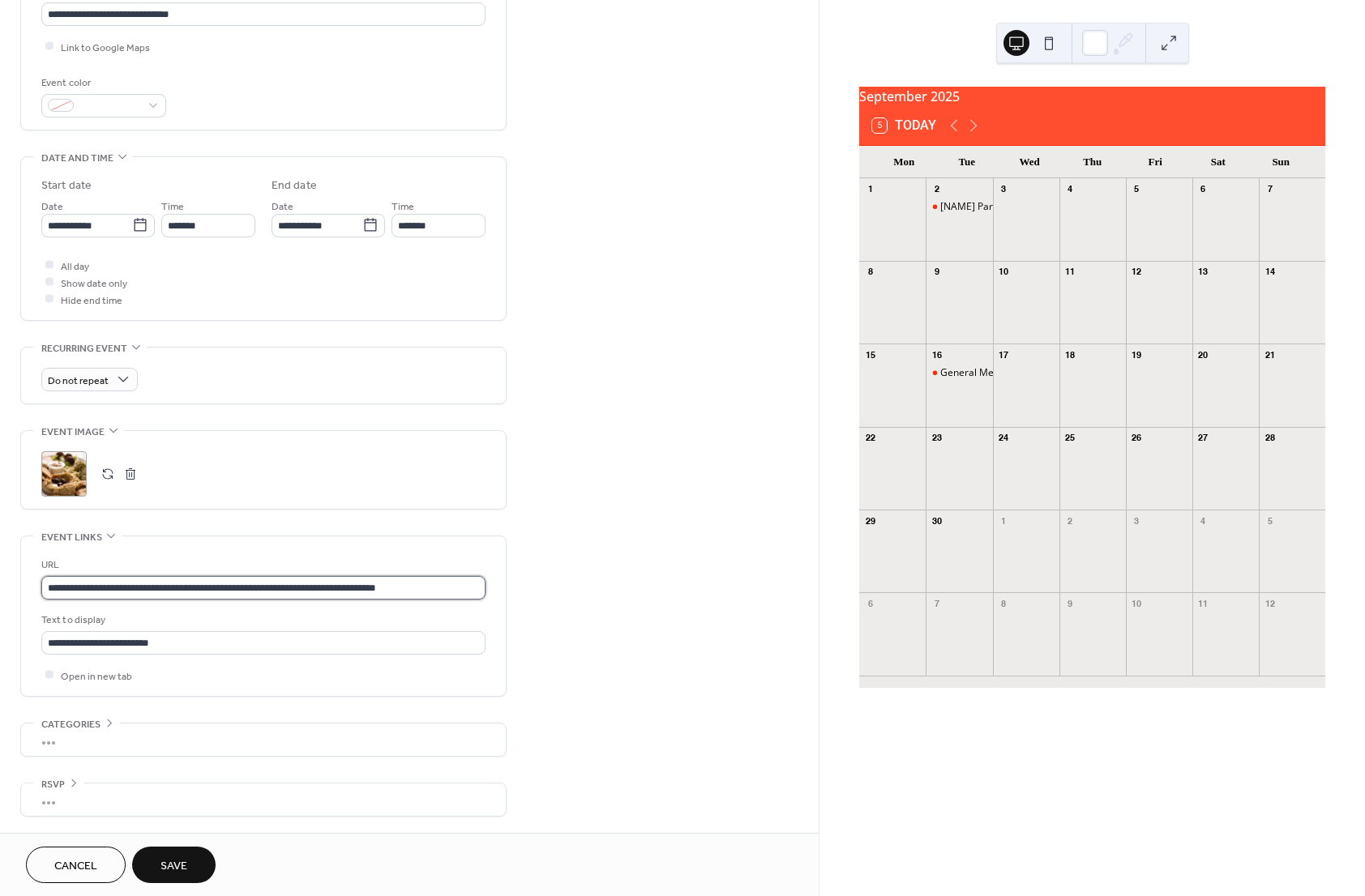 click on "**********" at bounding box center [263, 587] 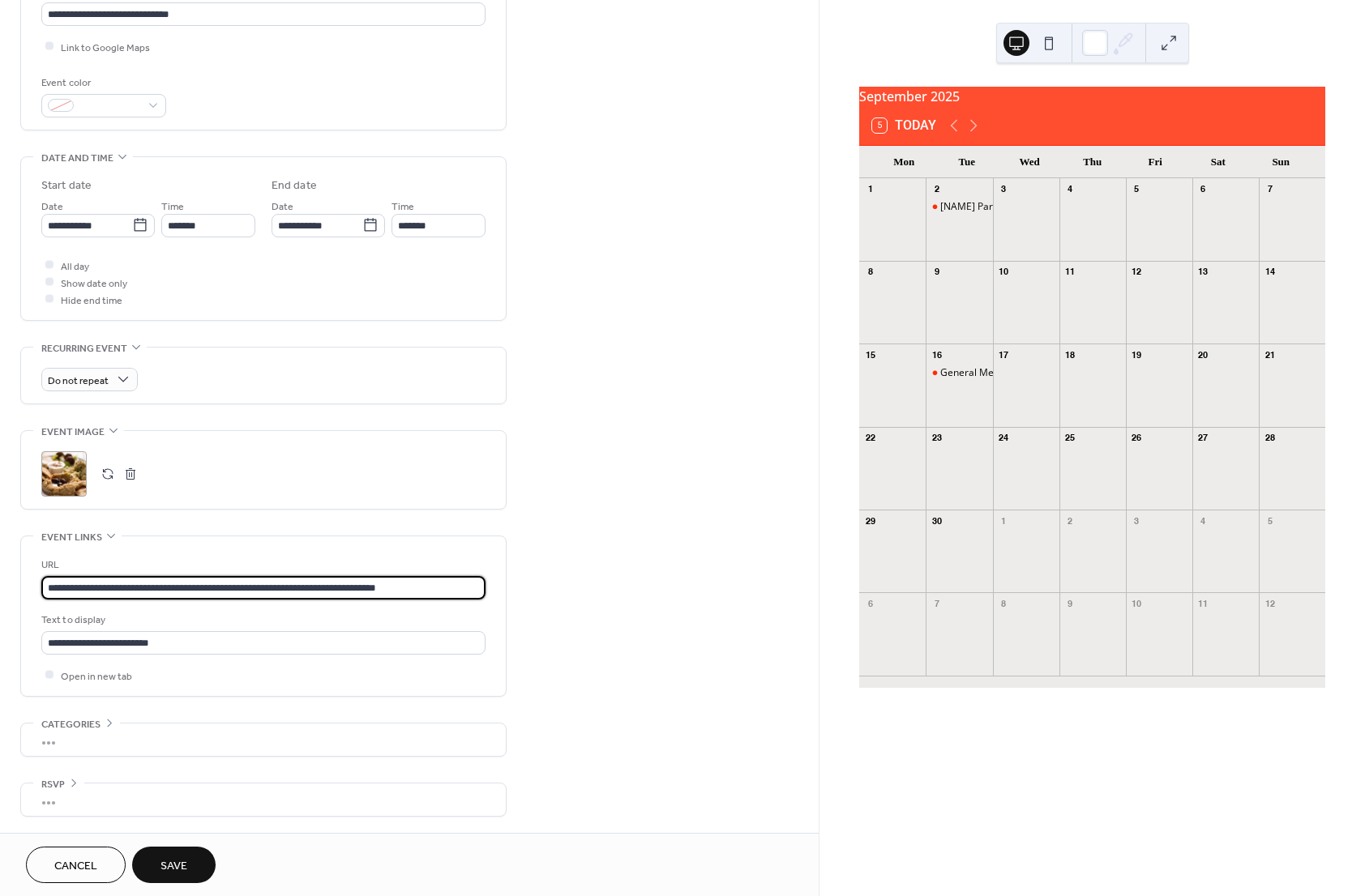 click on "**********" at bounding box center [263, 587] 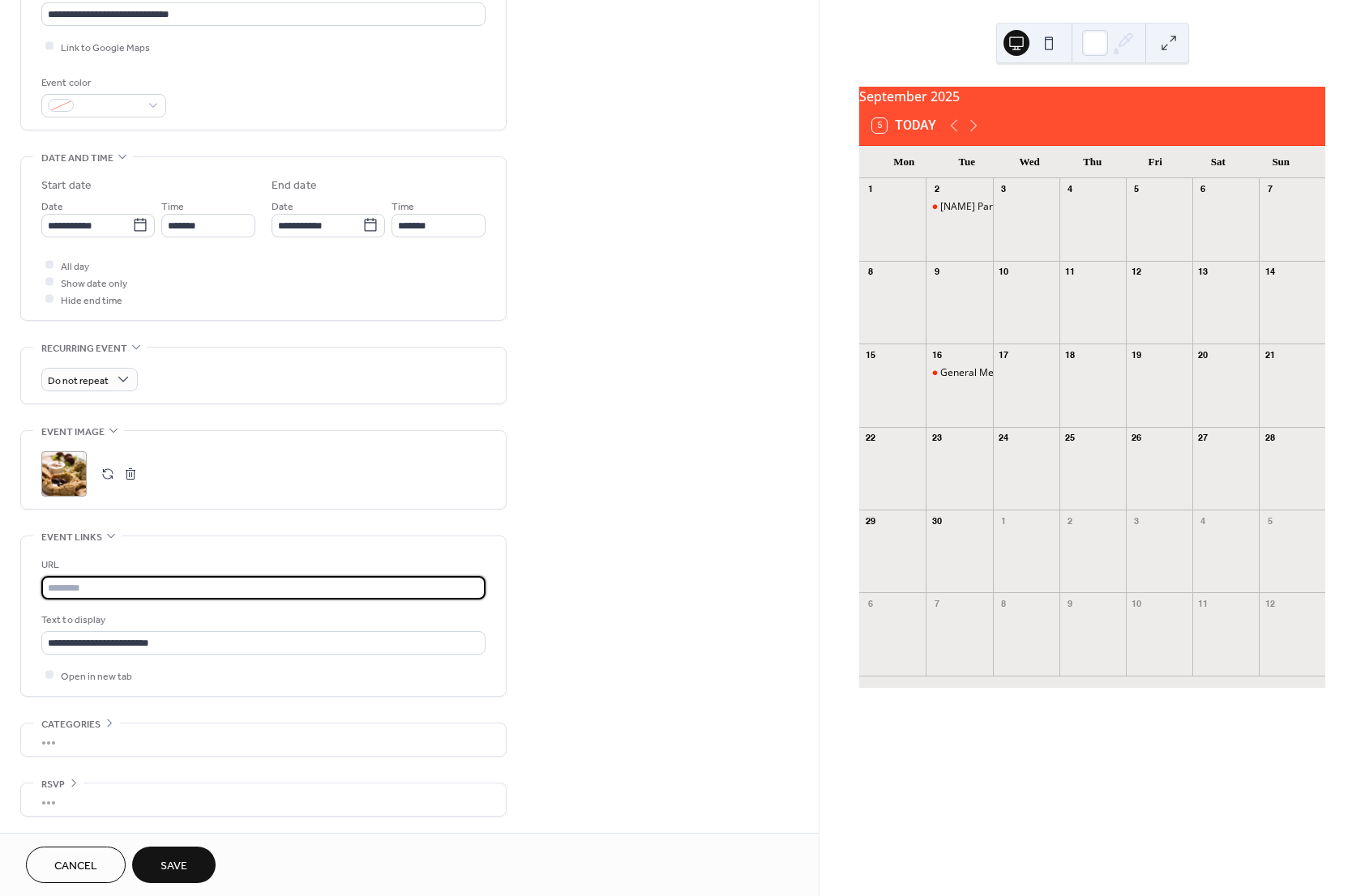 click at bounding box center [263, 587] 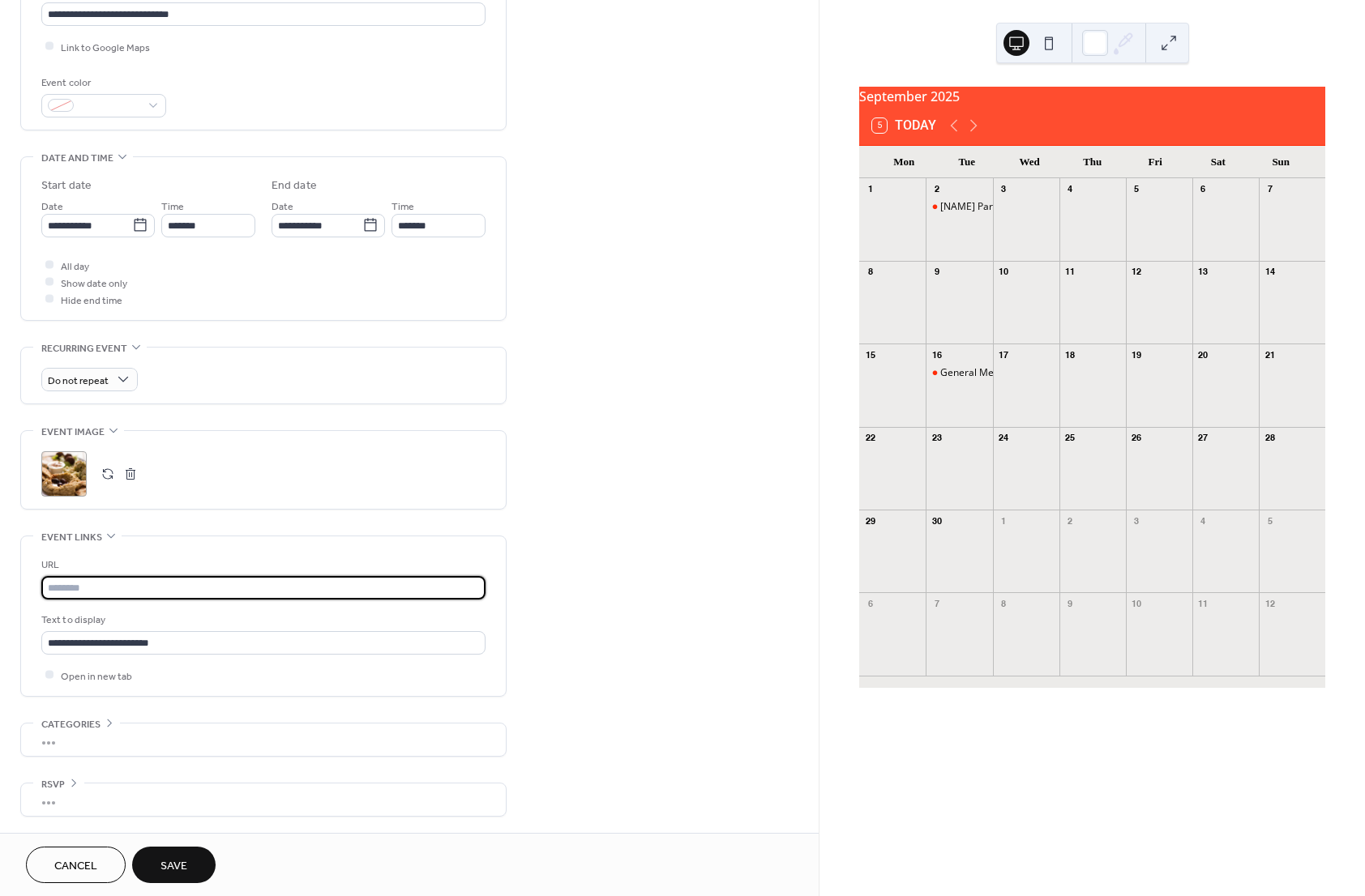 paste on "**********" 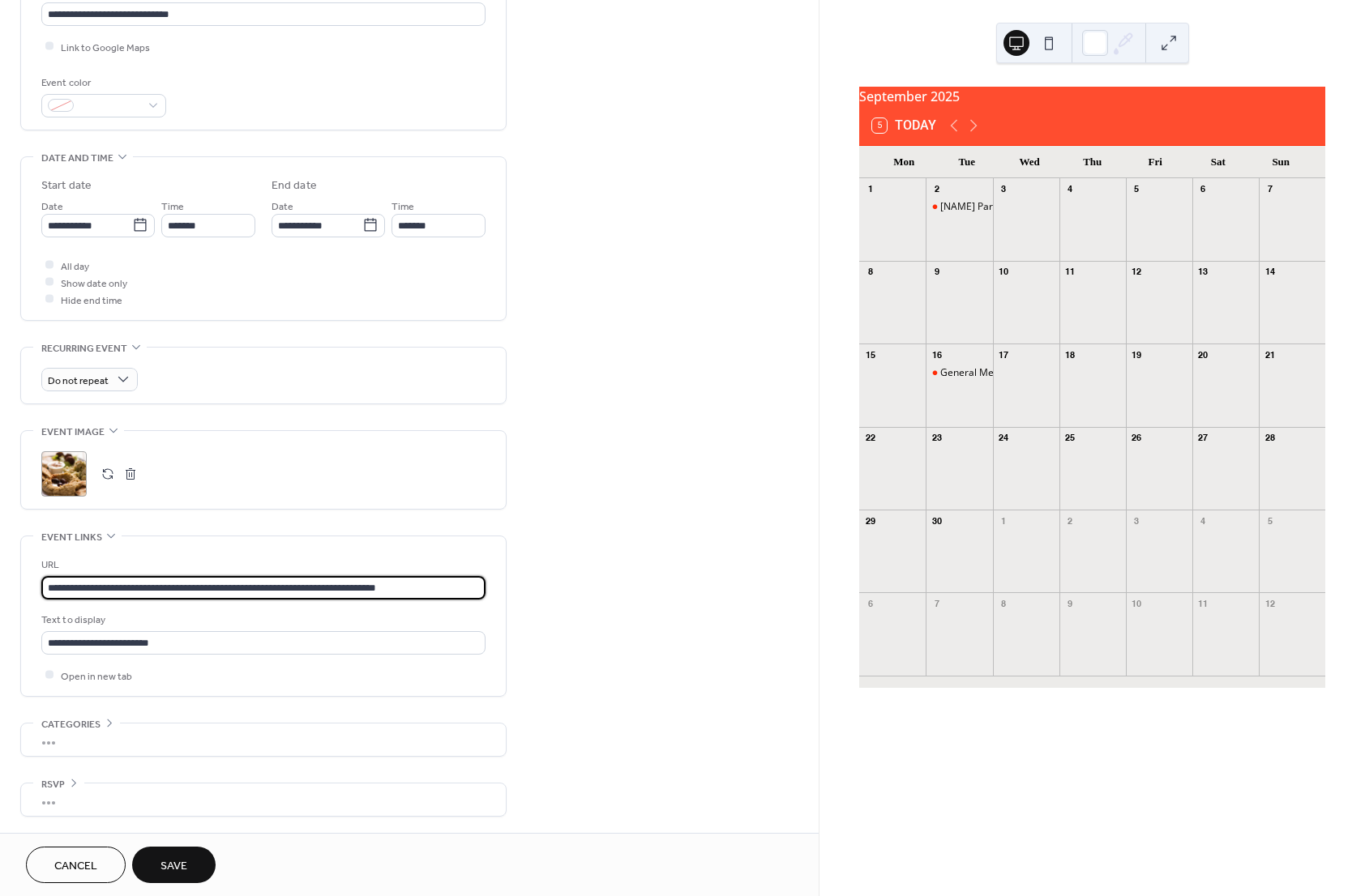 type on "**********" 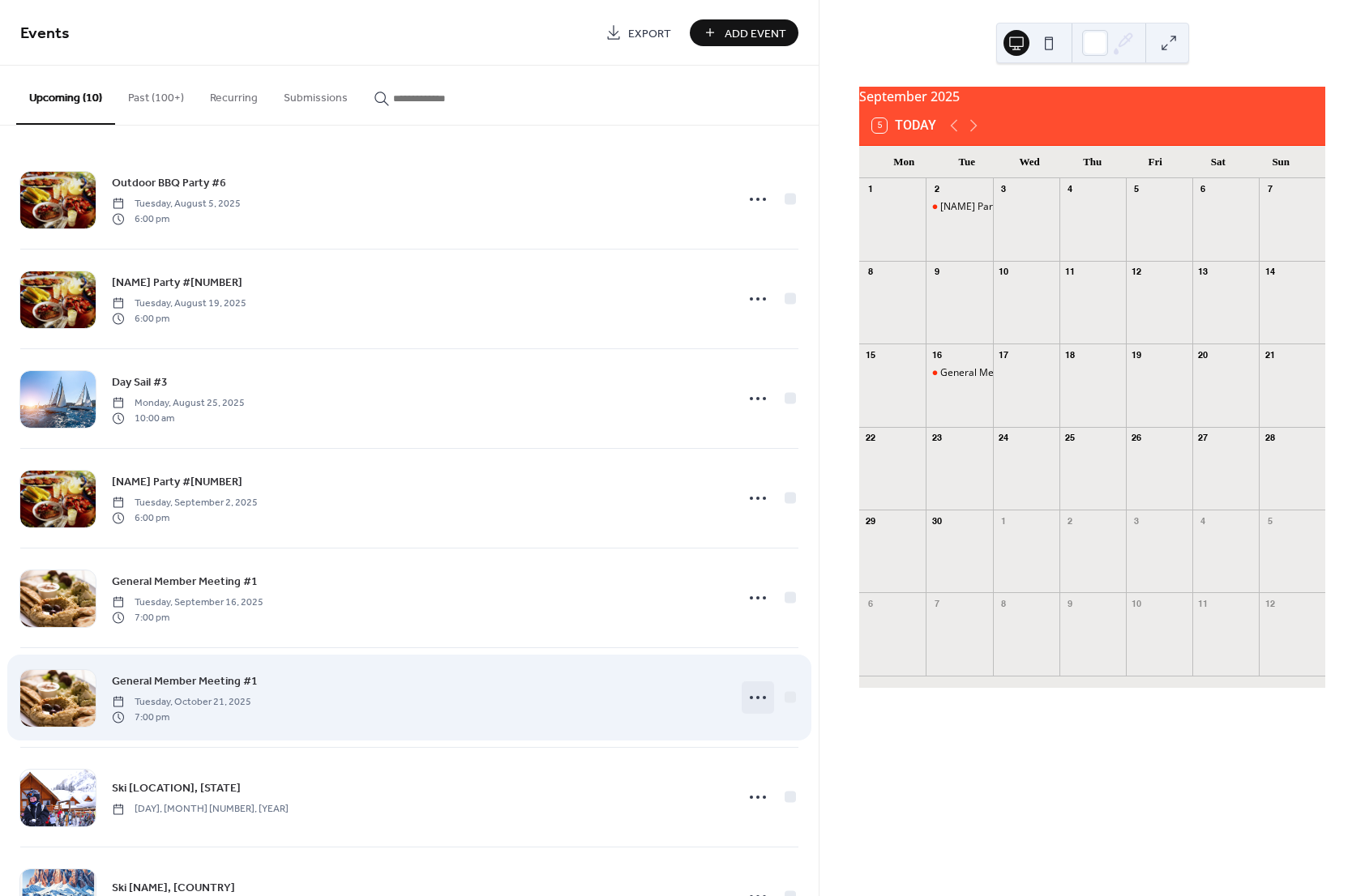 click 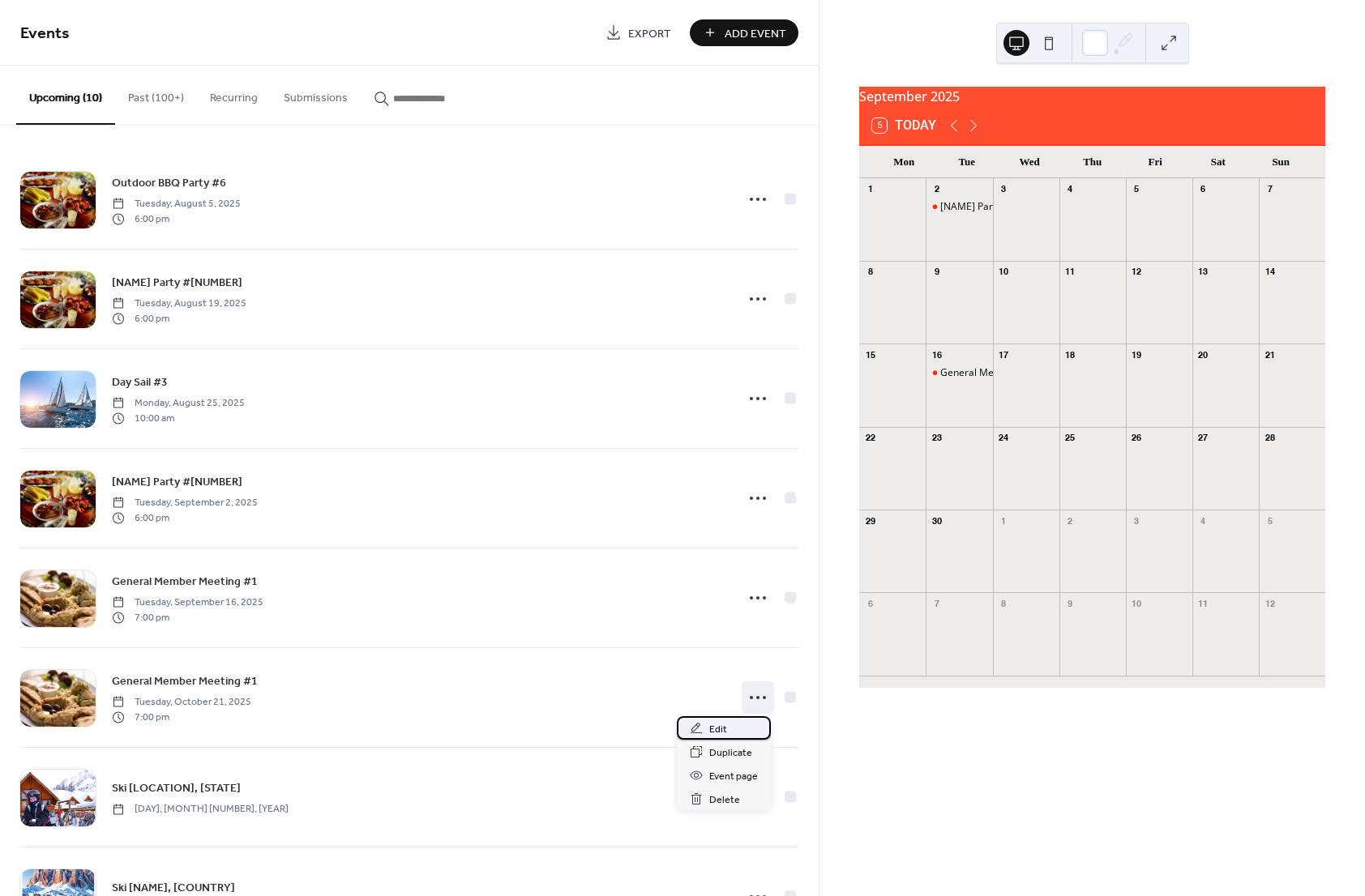click 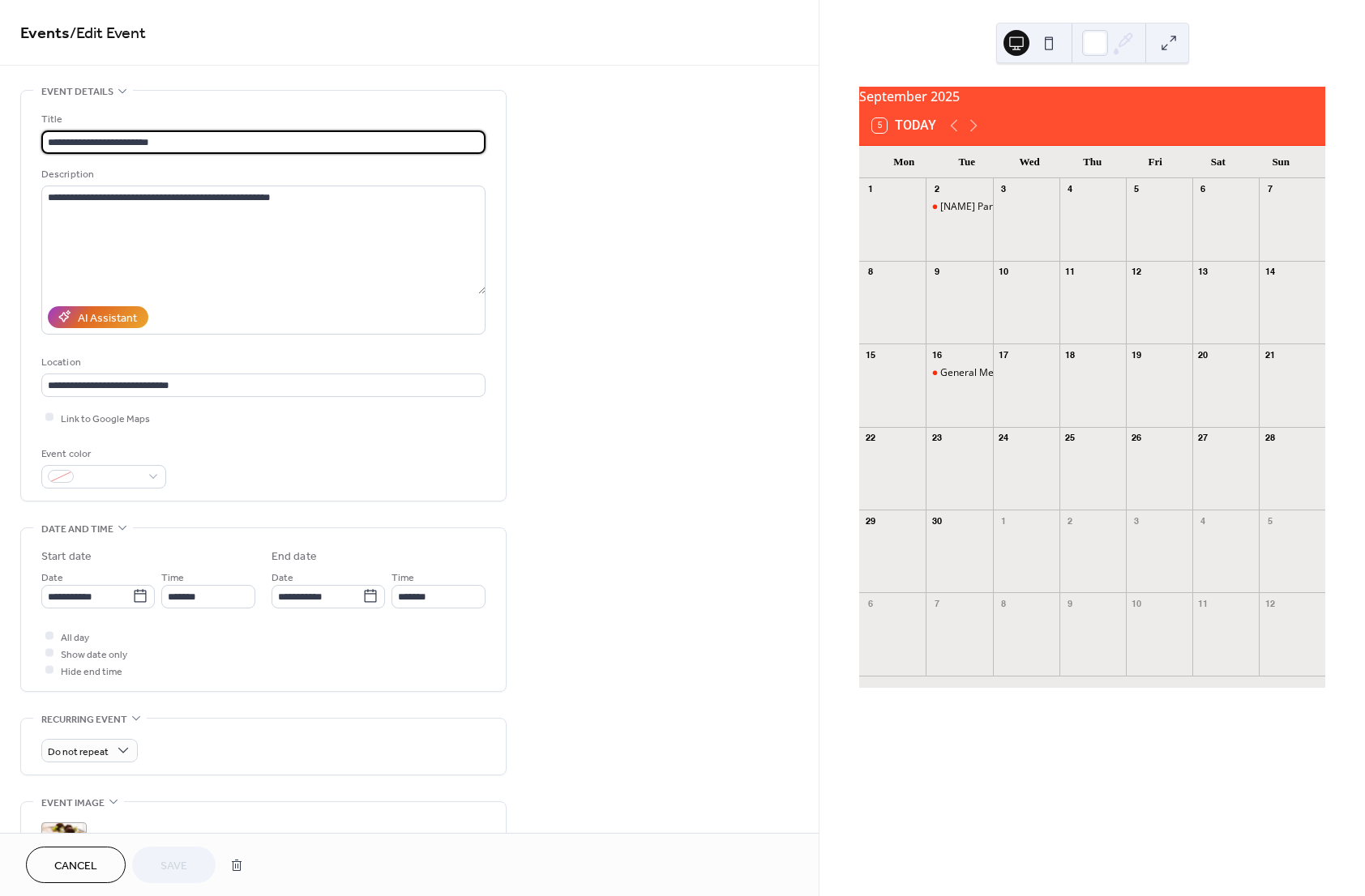 click on "**********" at bounding box center (263, 142) 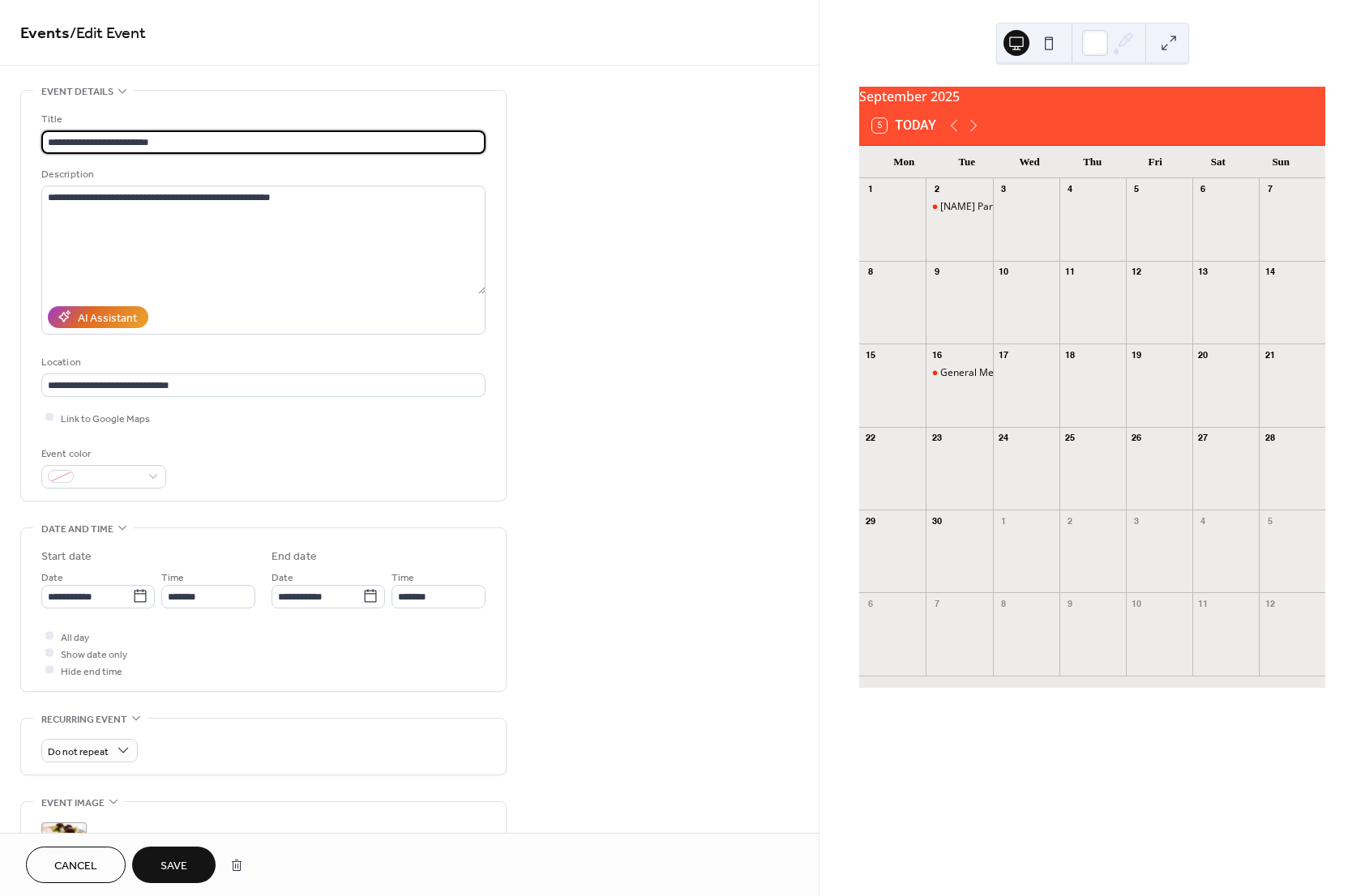 type on "**********" 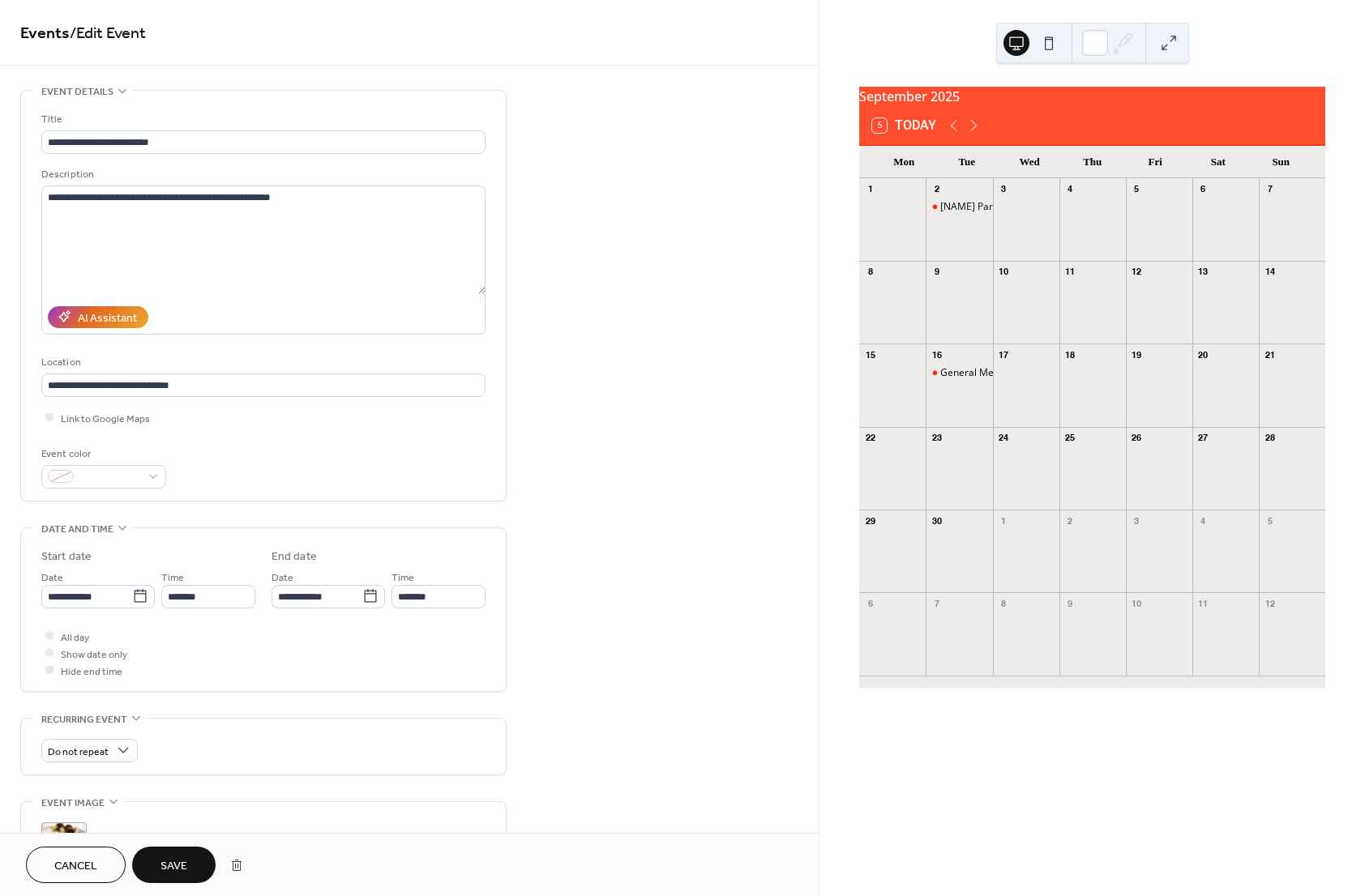 click on "Save" at bounding box center (173, 866) 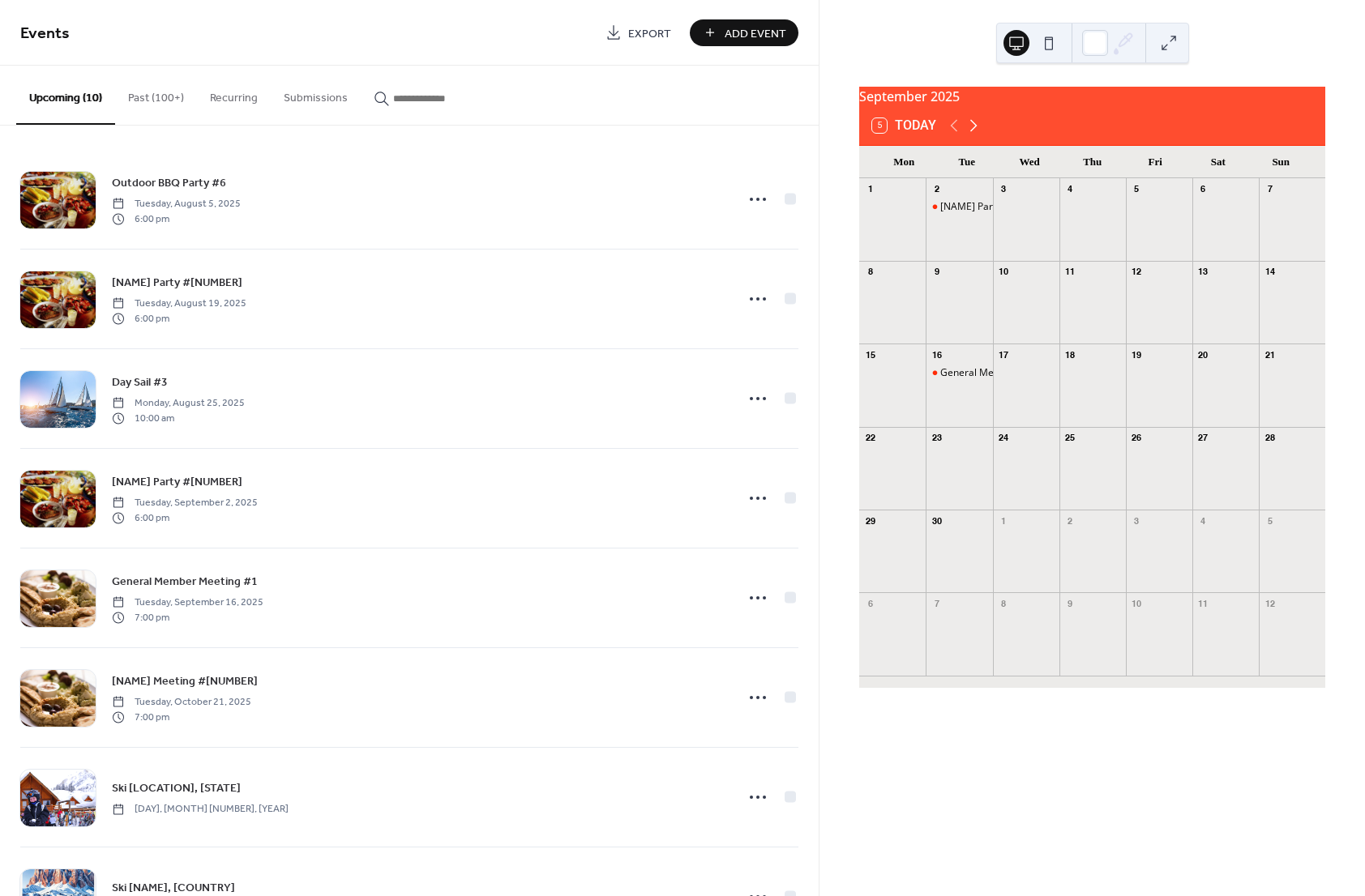 click 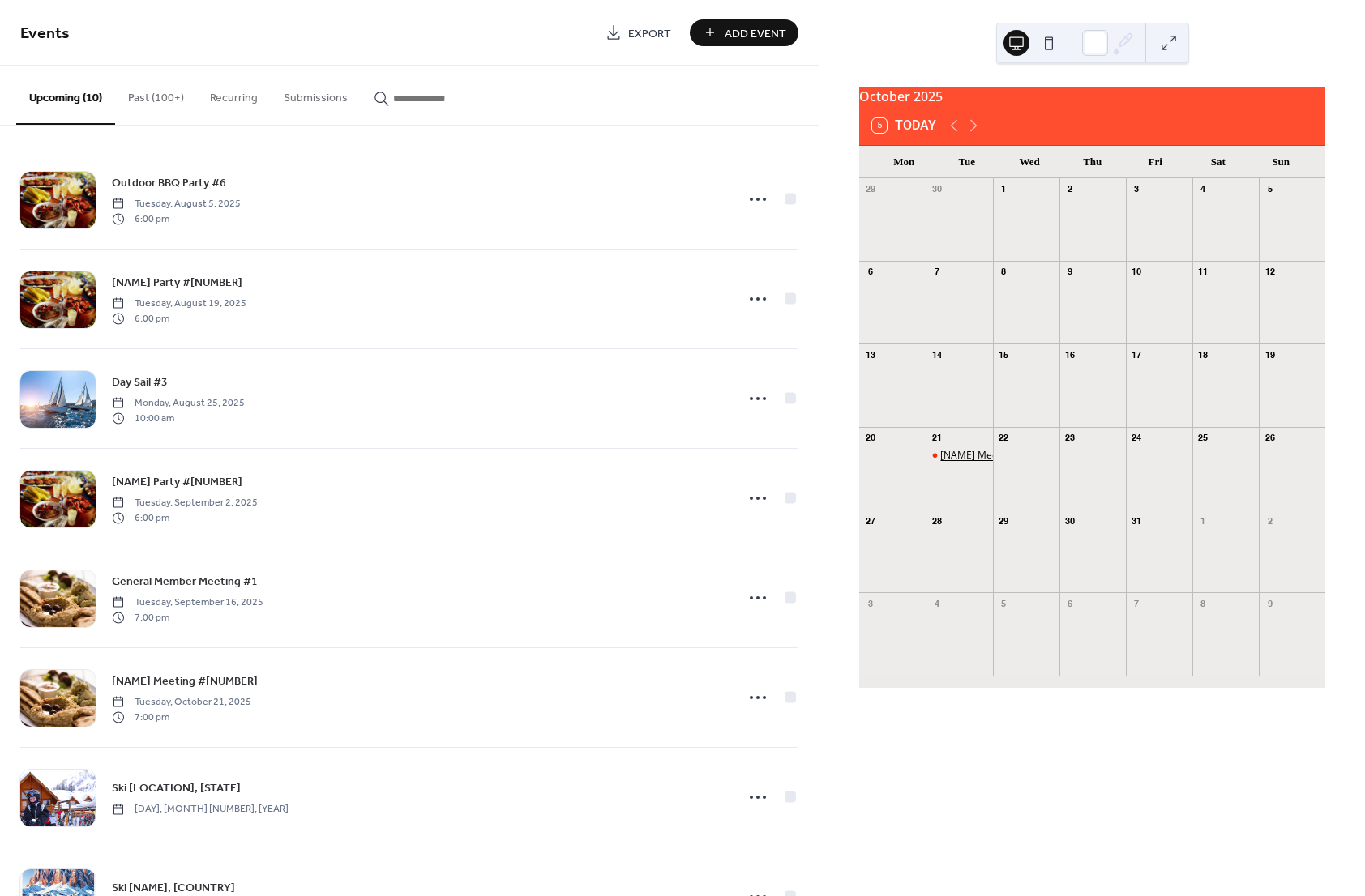 click on "[NAME] Meeting #[NUMBER]" at bounding box center (1006, 455) 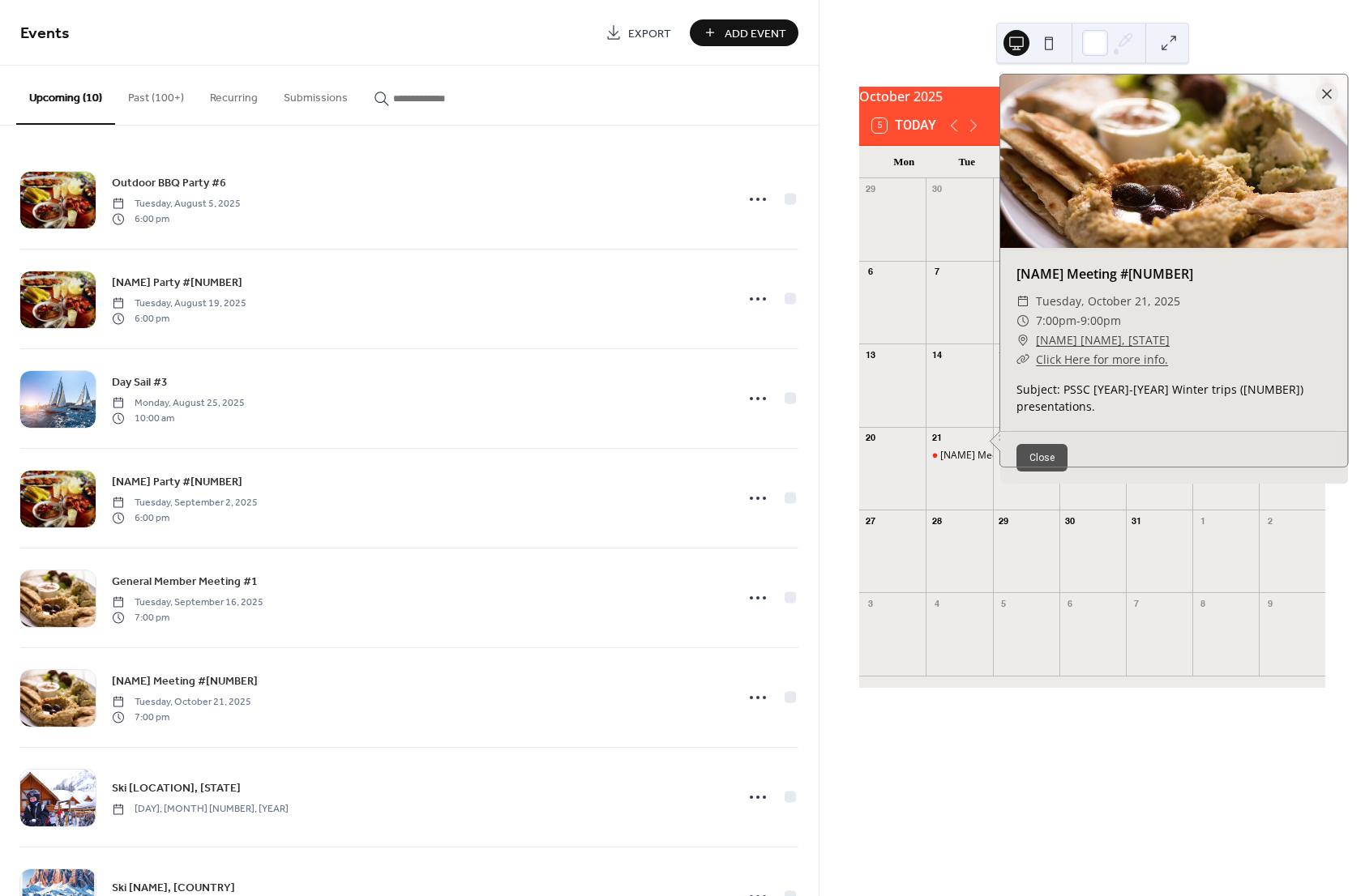 click on "Close" at bounding box center [1042, 458] 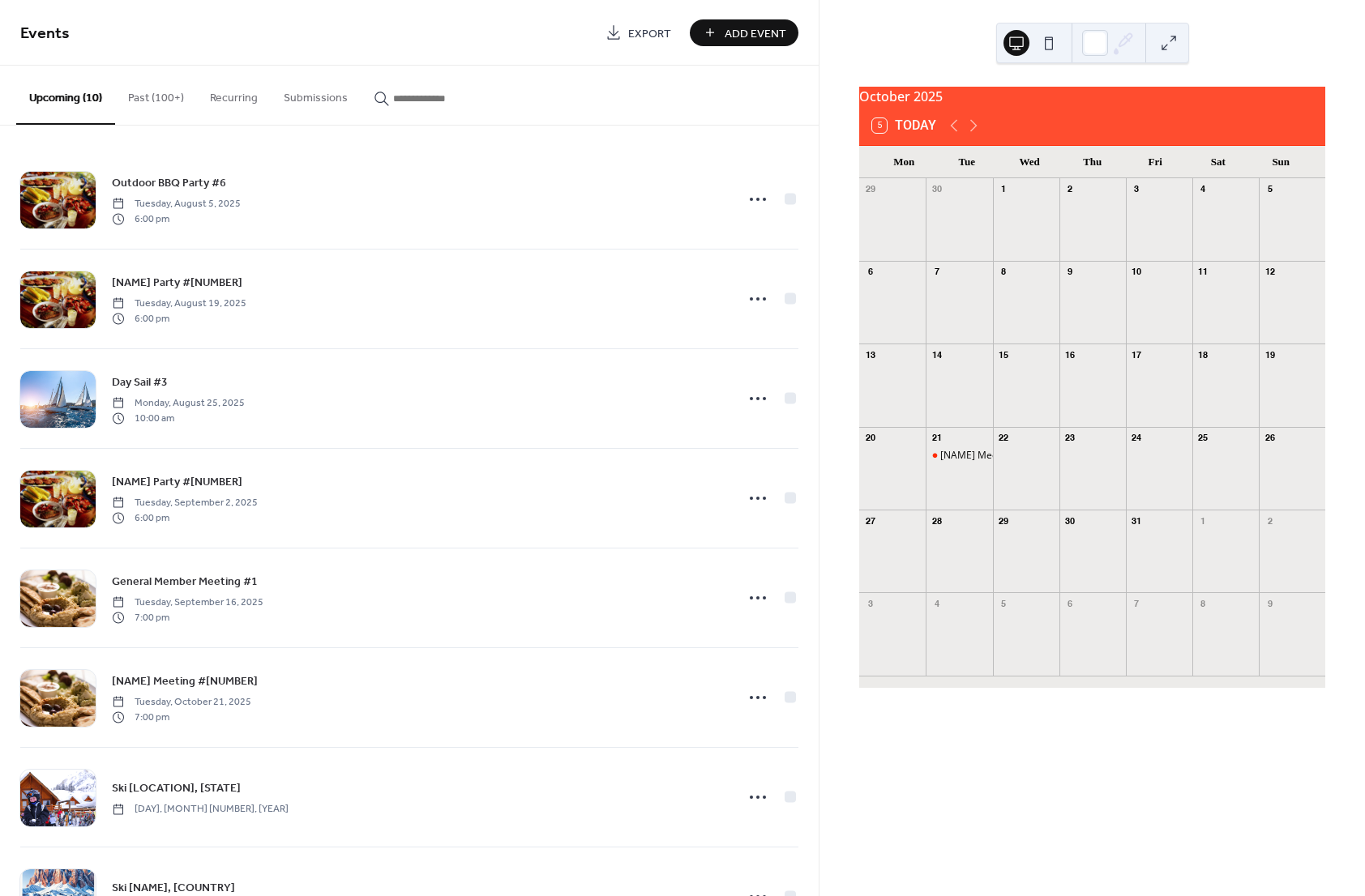 click on "Past (100+)" at bounding box center (156, 94) 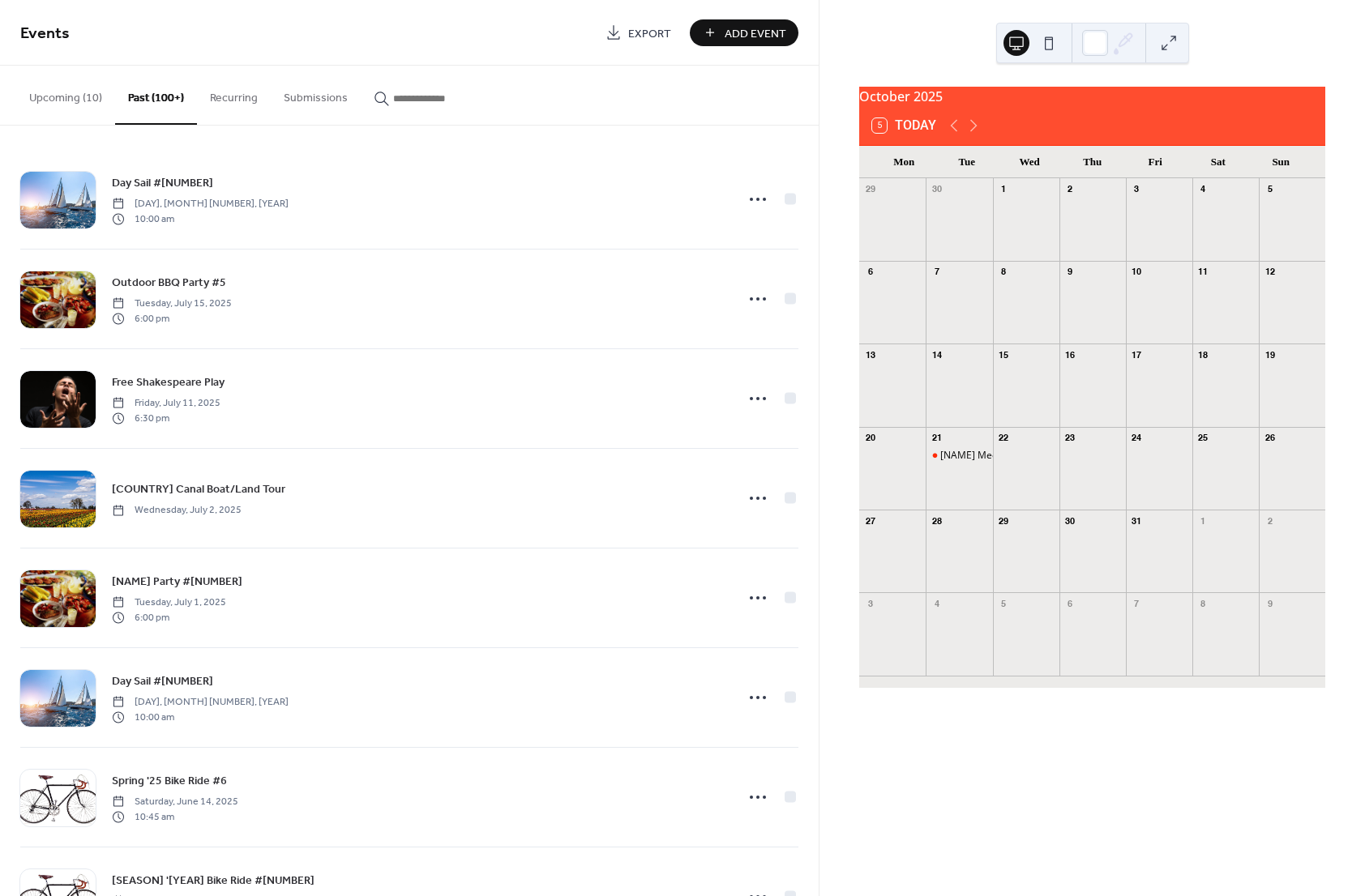 click 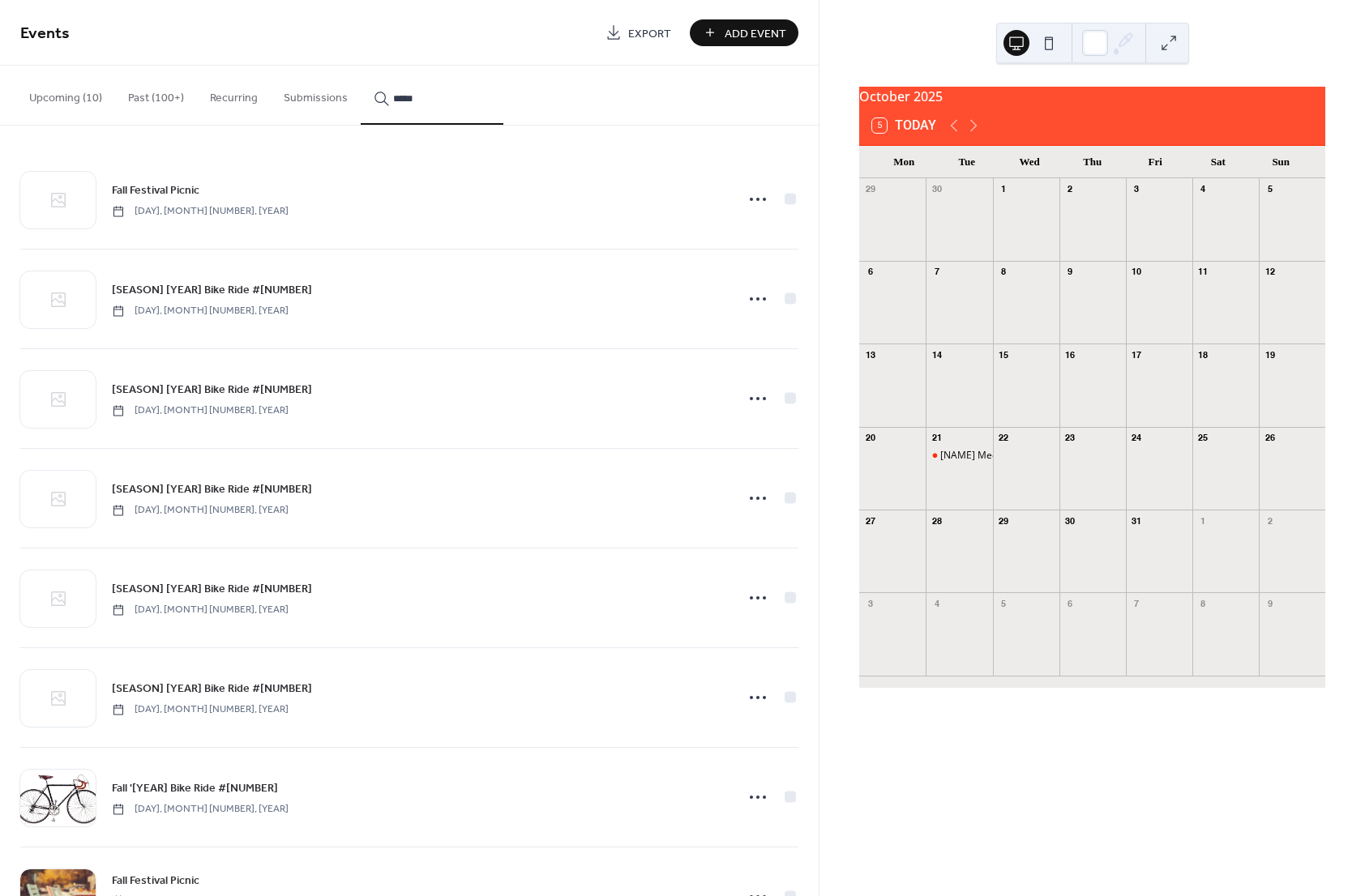 click on "****" at bounding box center [432, 95] 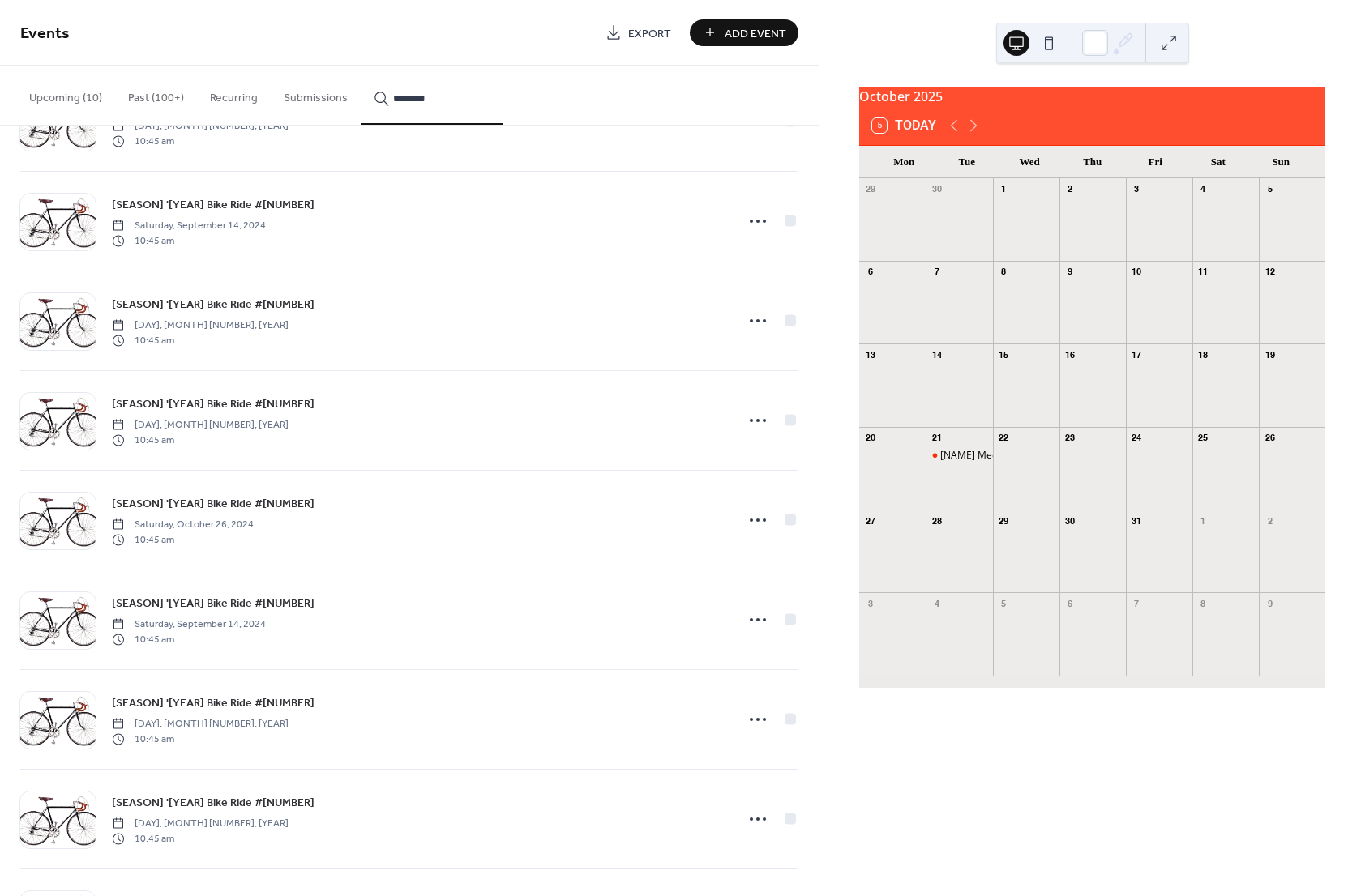 scroll, scrollTop: 11725, scrollLeft: 0, axis: vertical 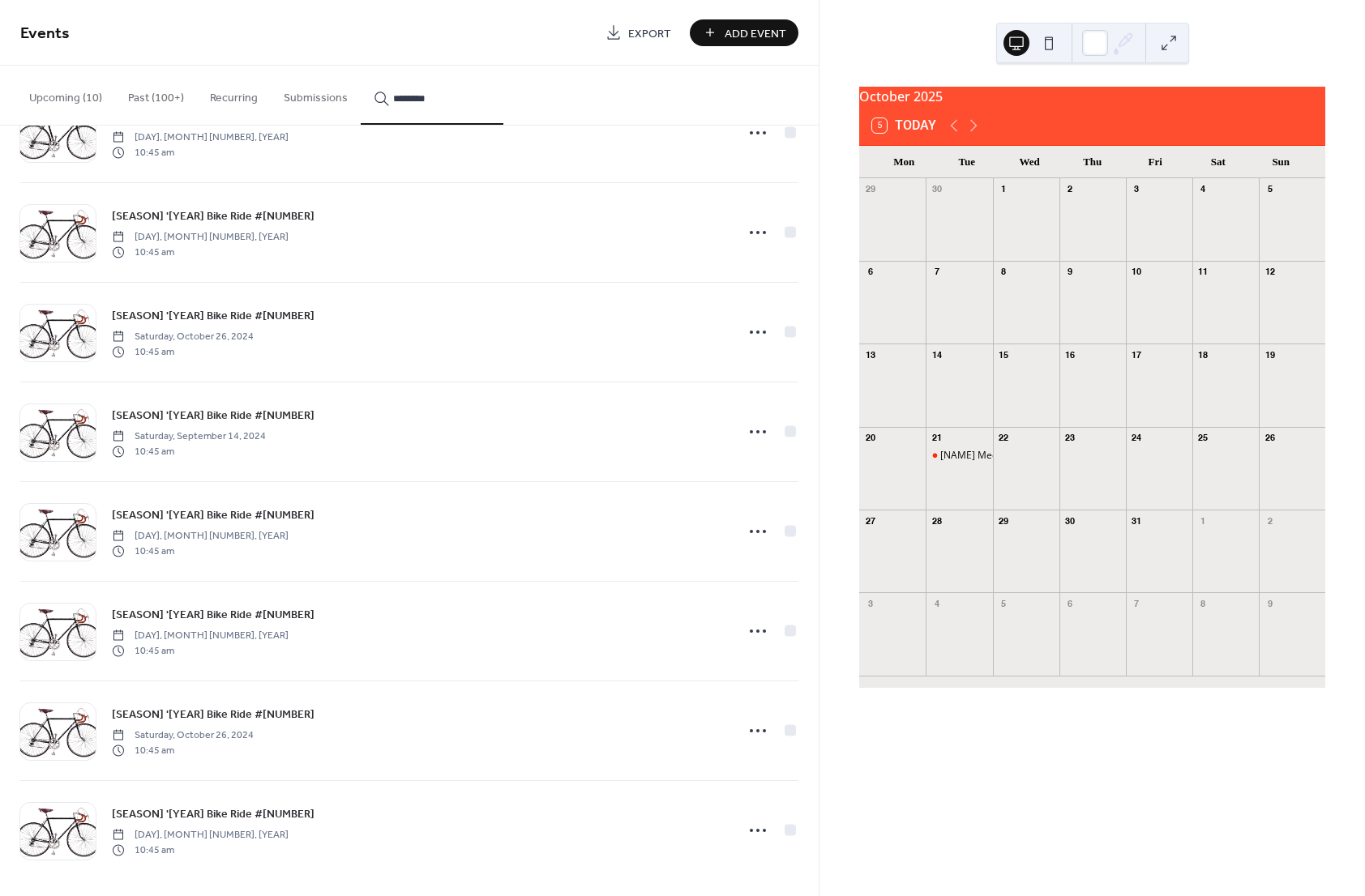 type on "********" 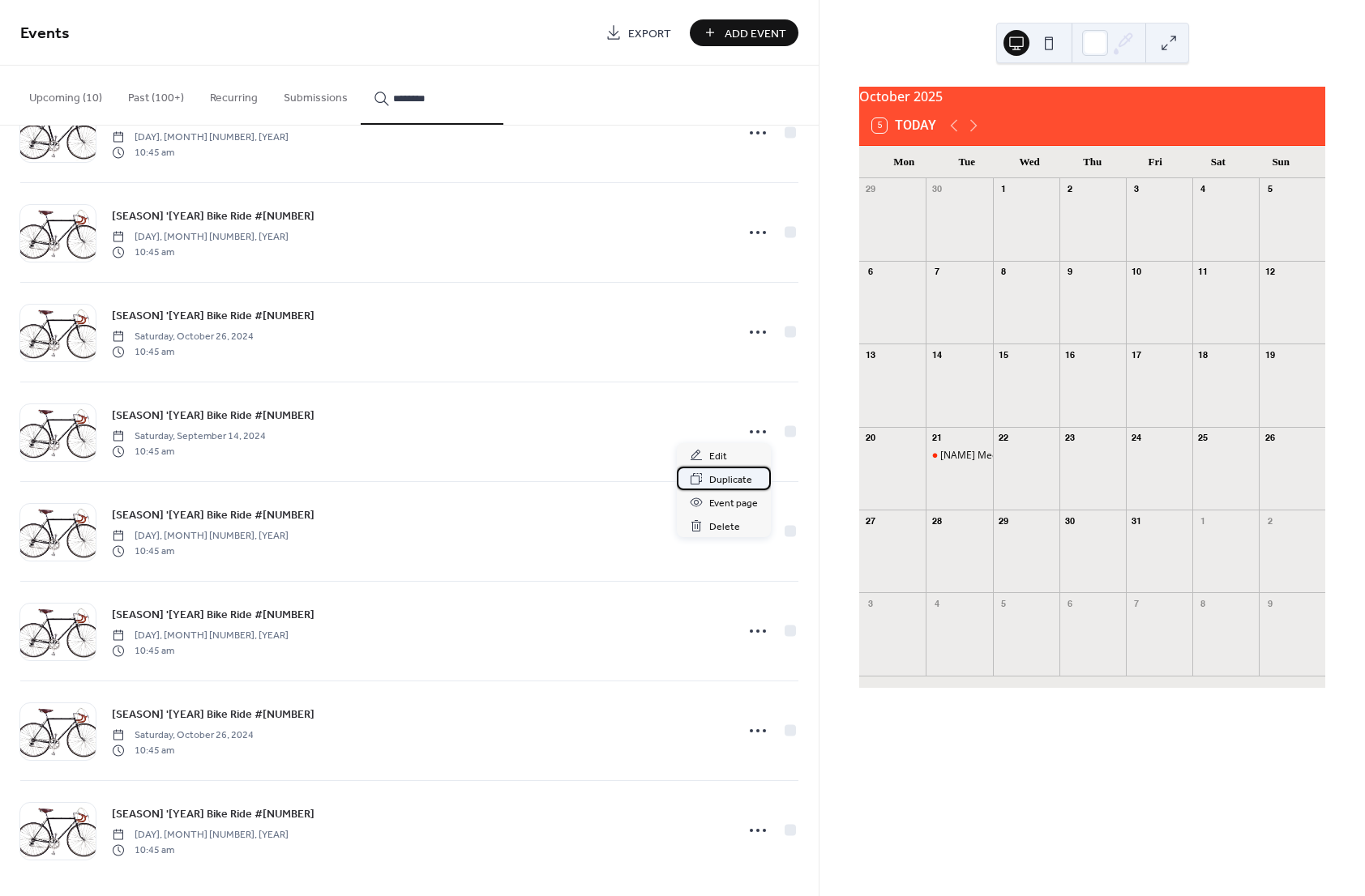 click on "Duplicate" at bounding box center [730, 480] 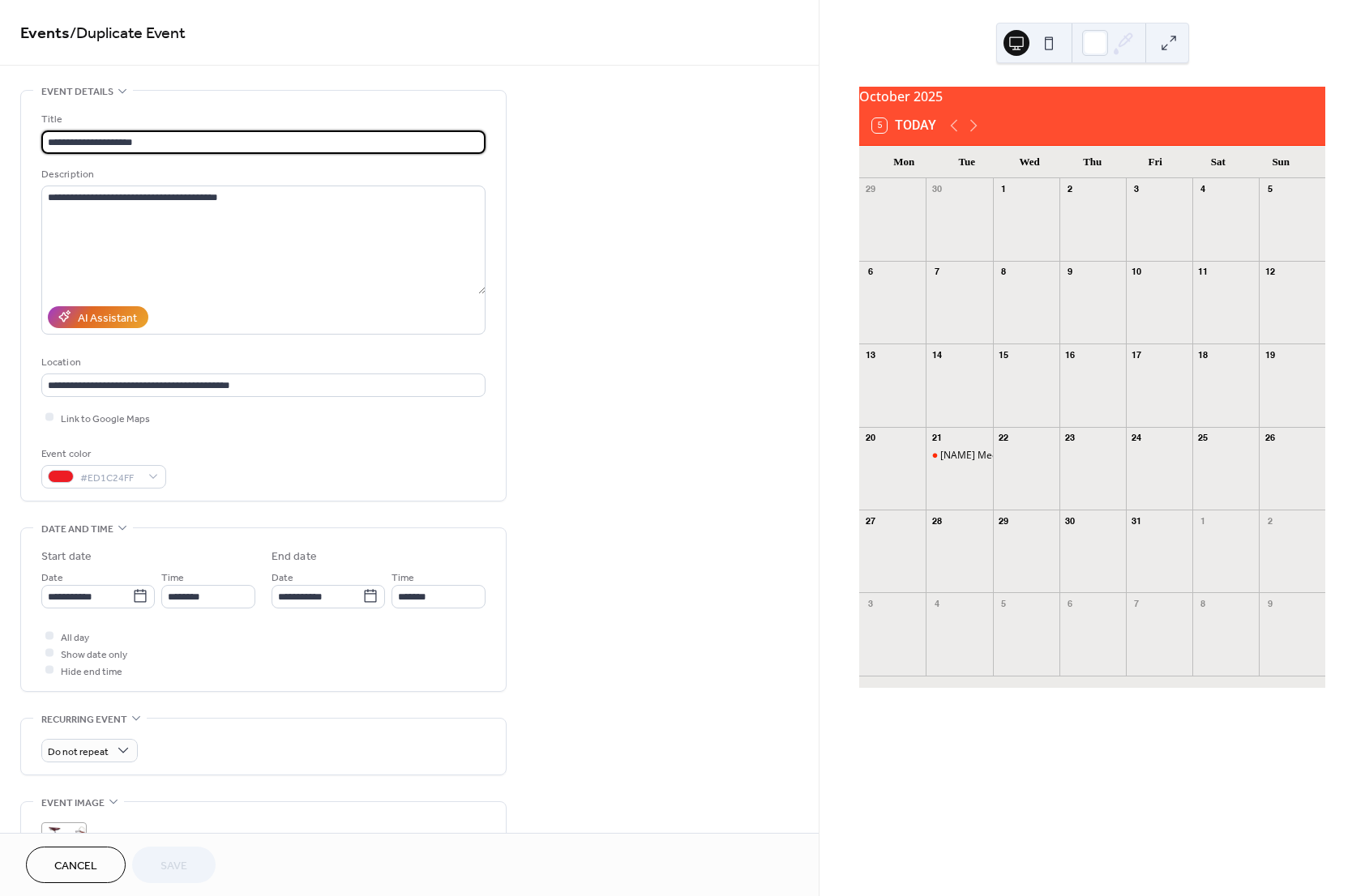click on "**********" at bounding box center (263, 142) 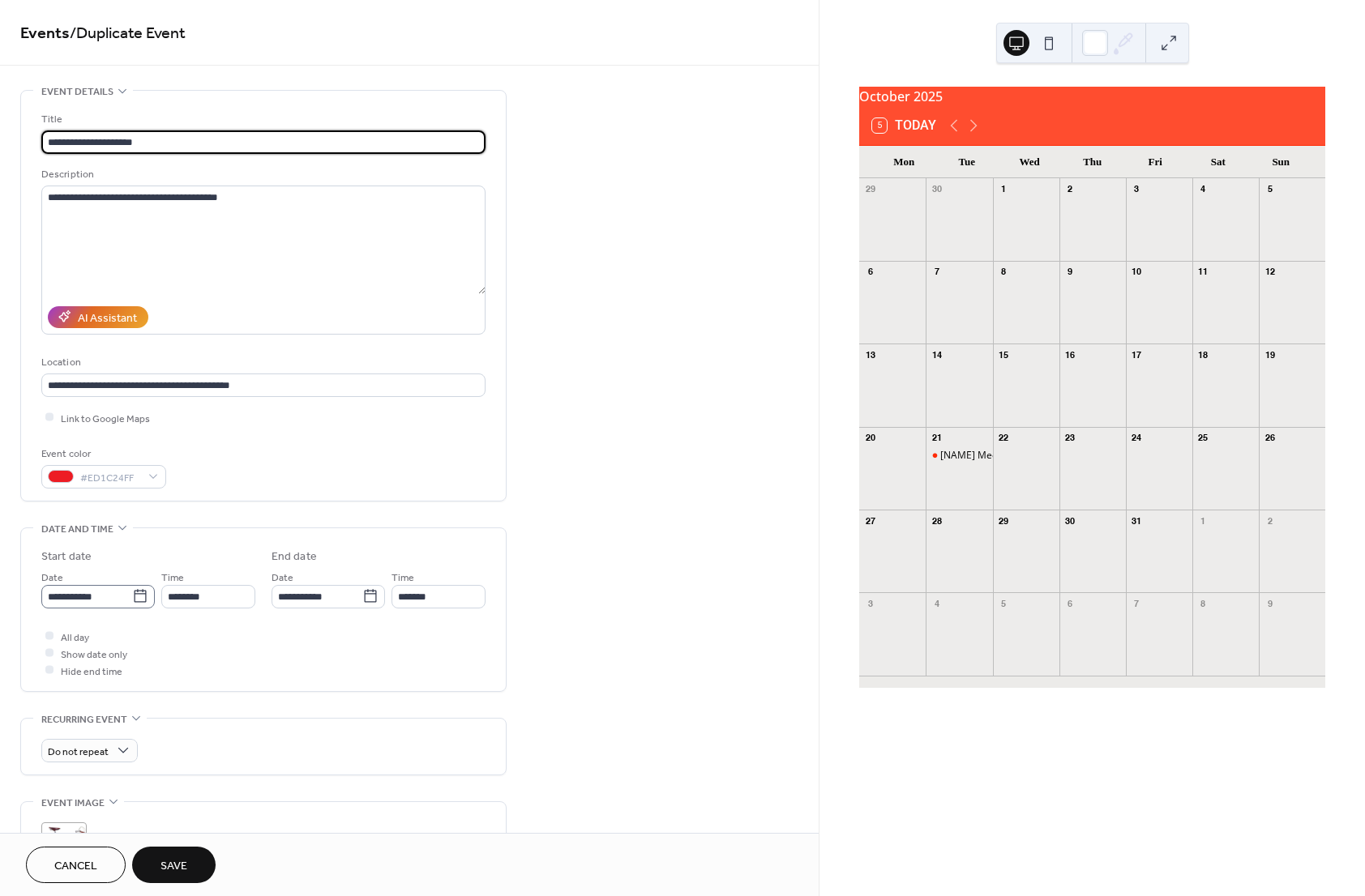 type on "**********" 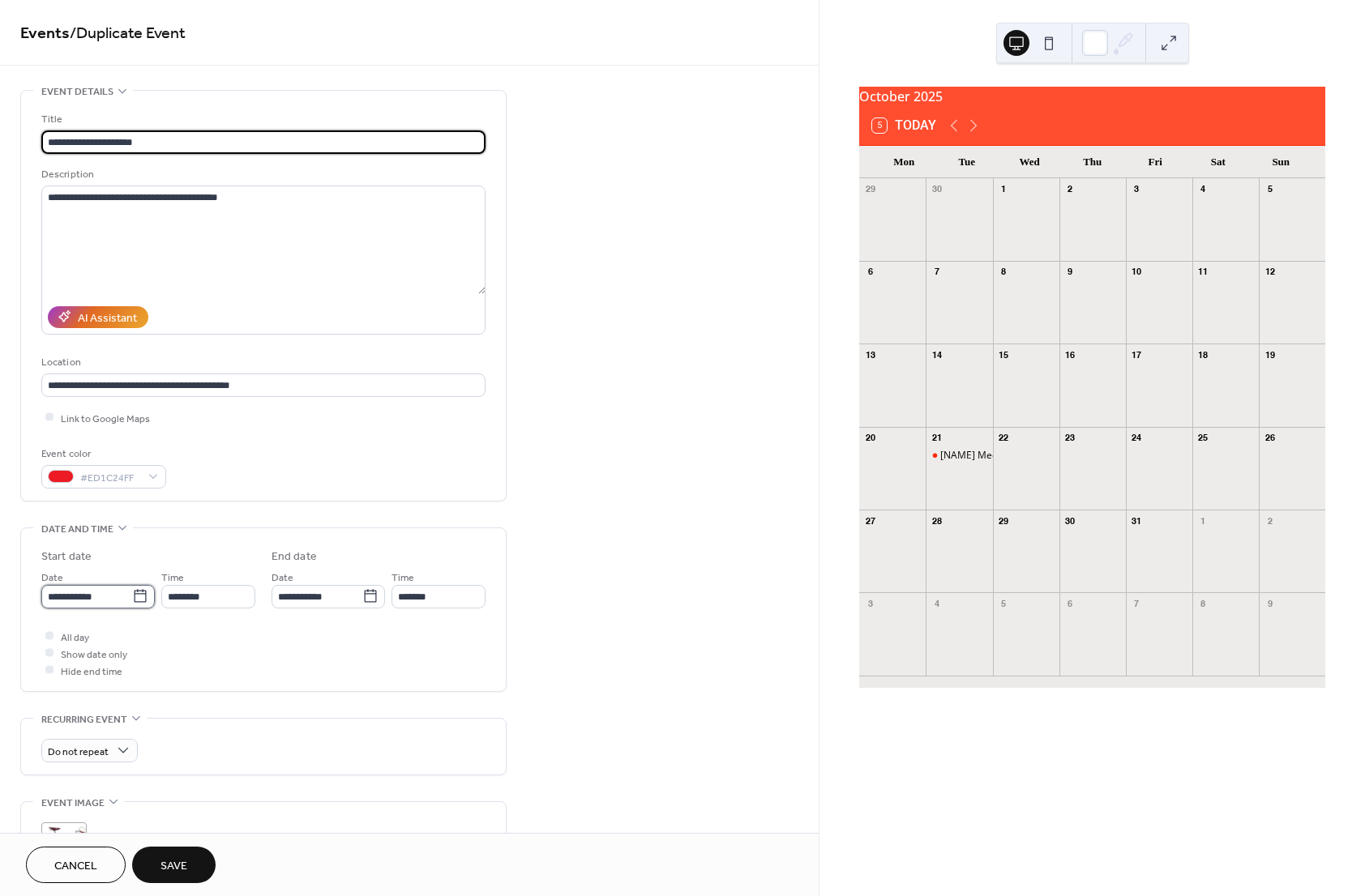 click on "**********" at bounding box center [87, 596] 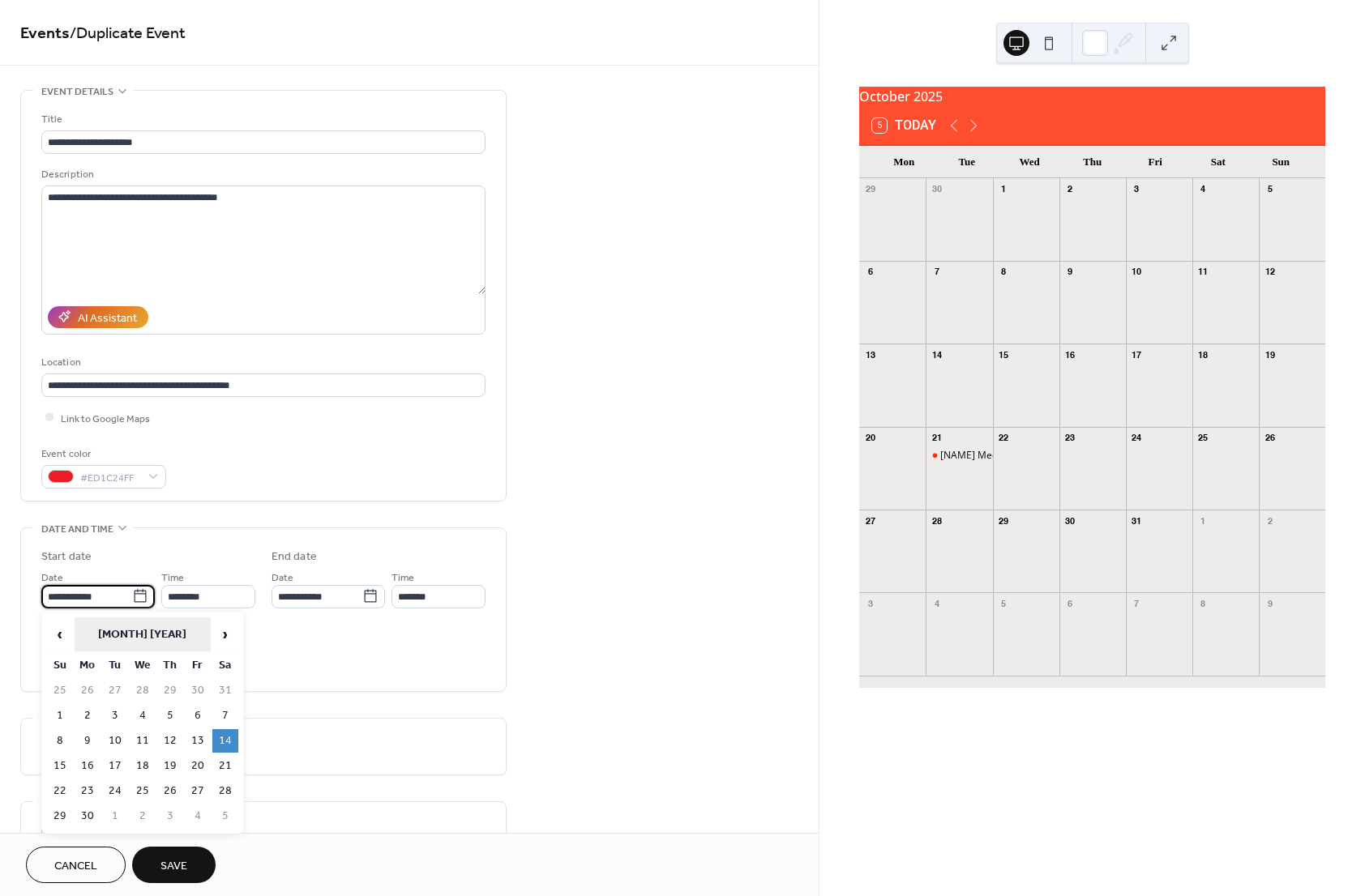 click on "[MONTH] [YEAR]" at bounding box center (143, 634) 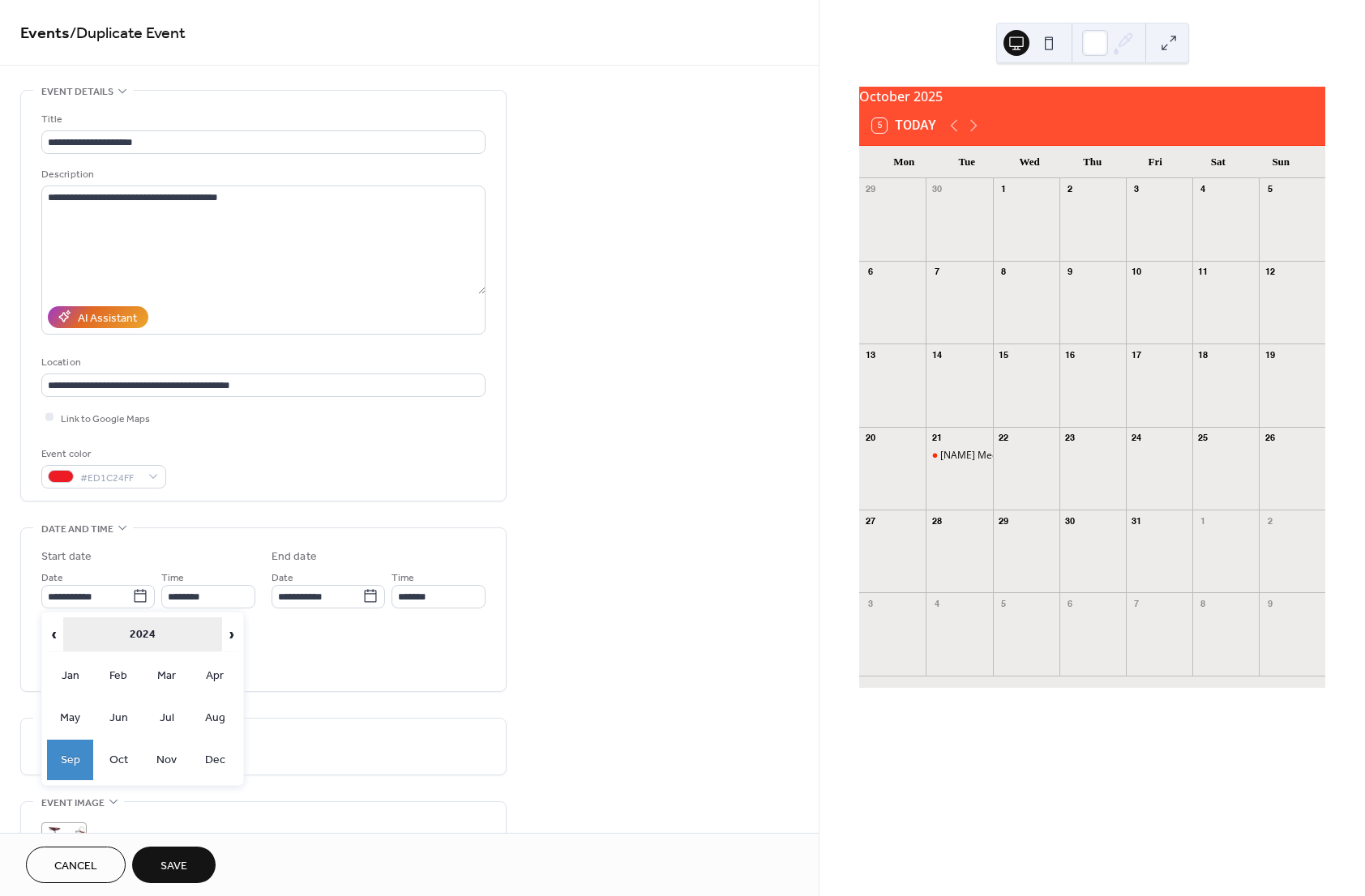 click on "2024" at bounding box center (143, 634) 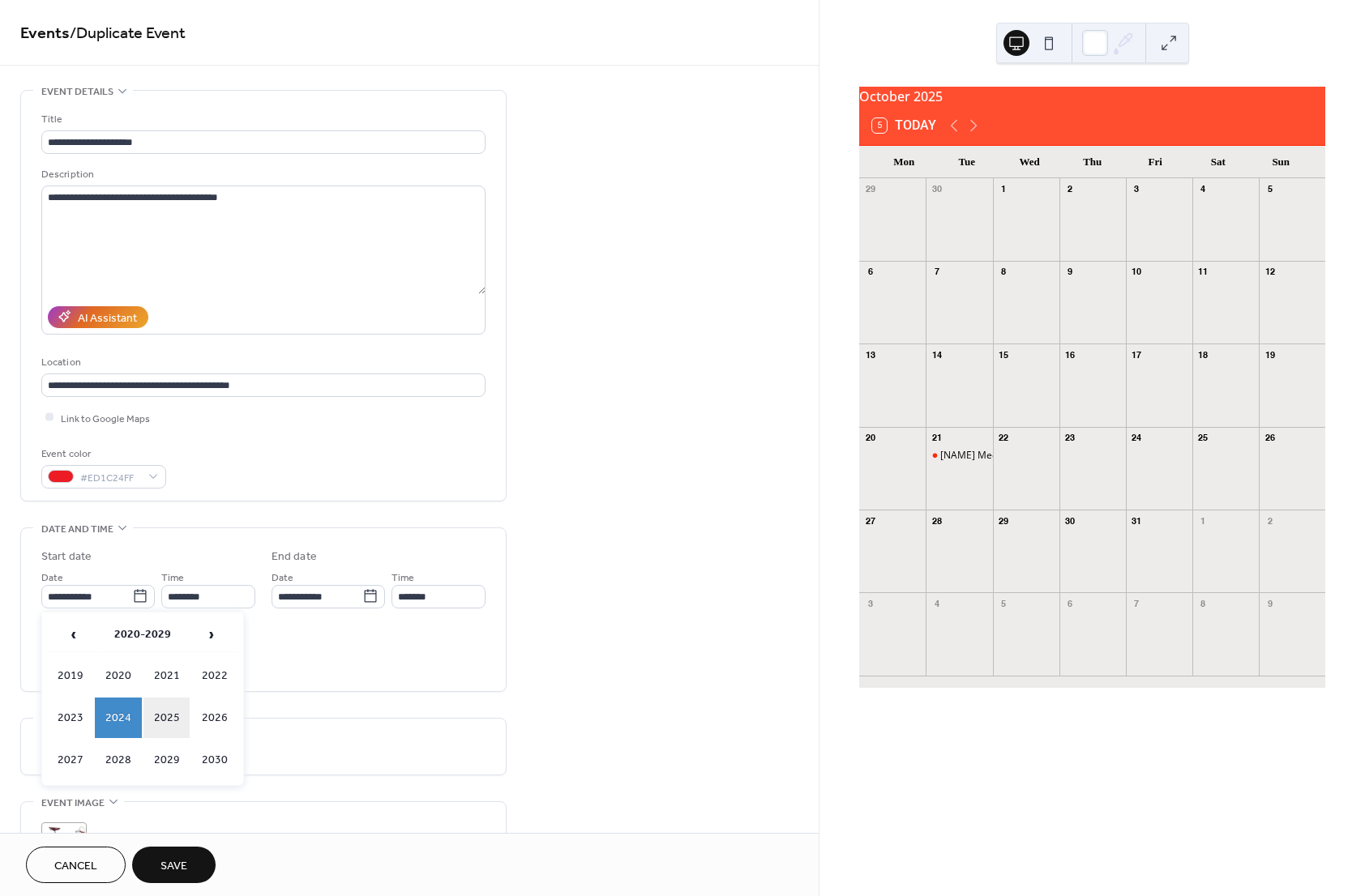 click on "2025" at bounding box center (167, 718) 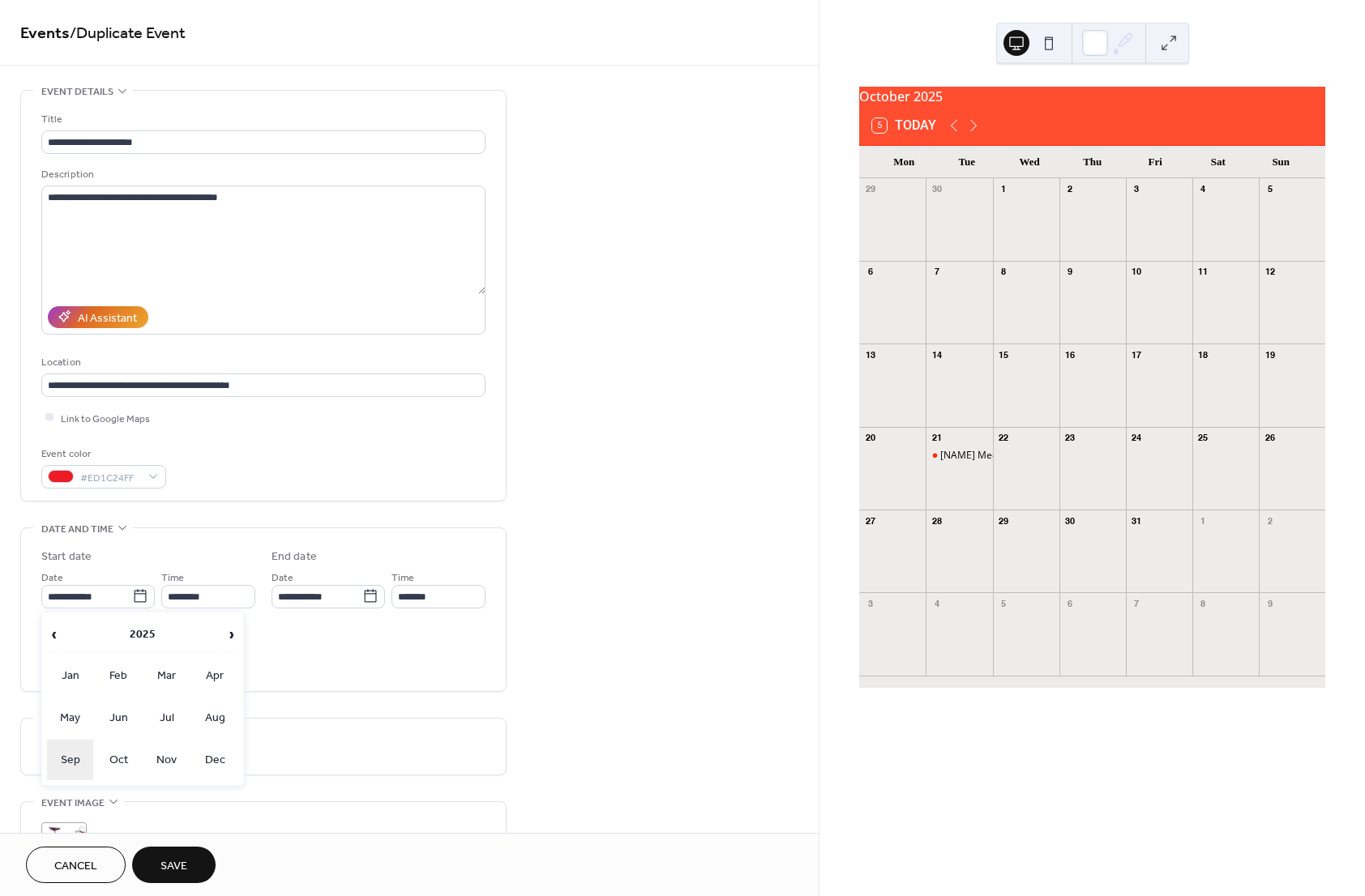 click on "Sep" at bounding box center (71, 760) 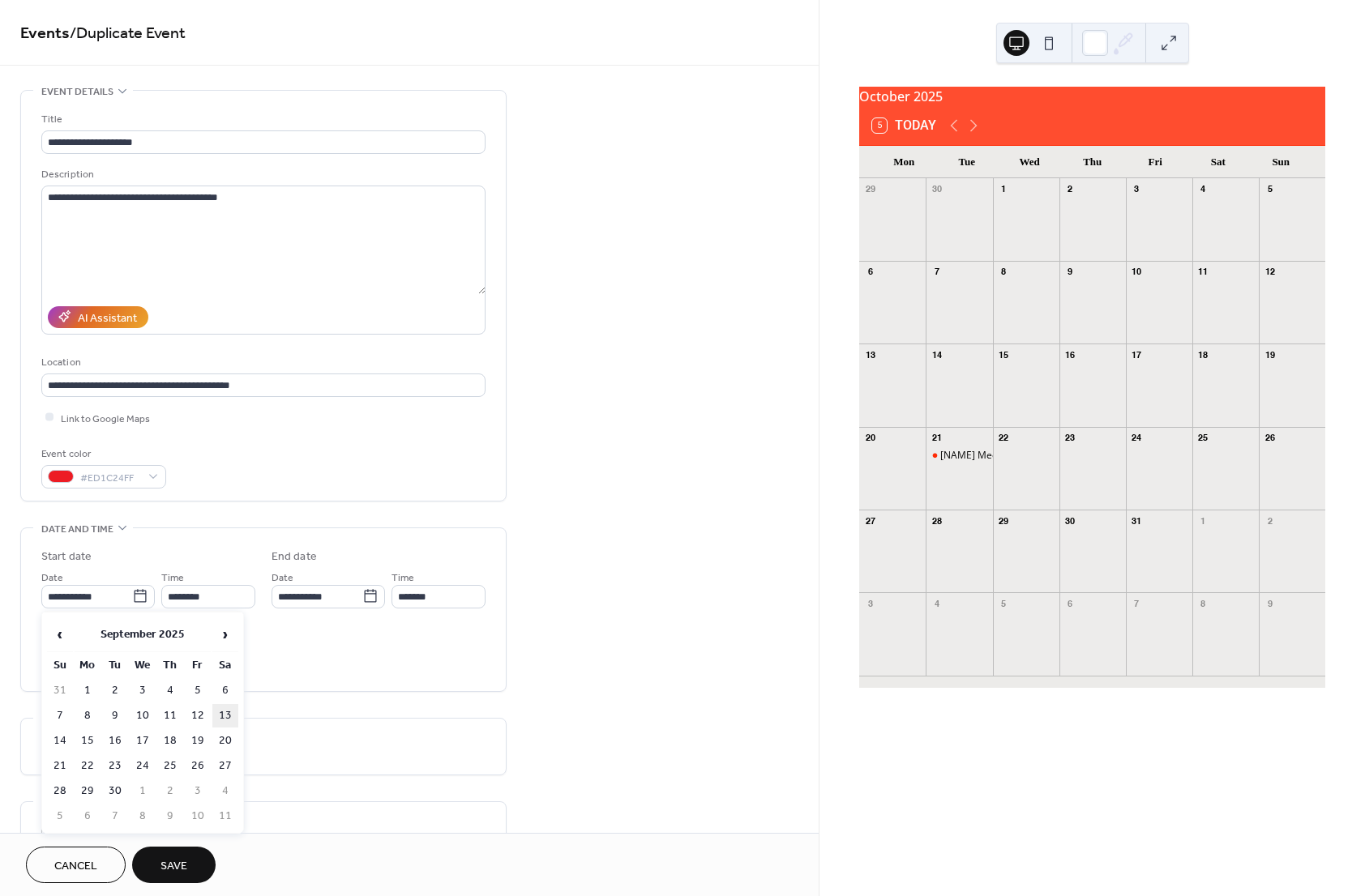 click on "13" at bounding box center [225, 715] 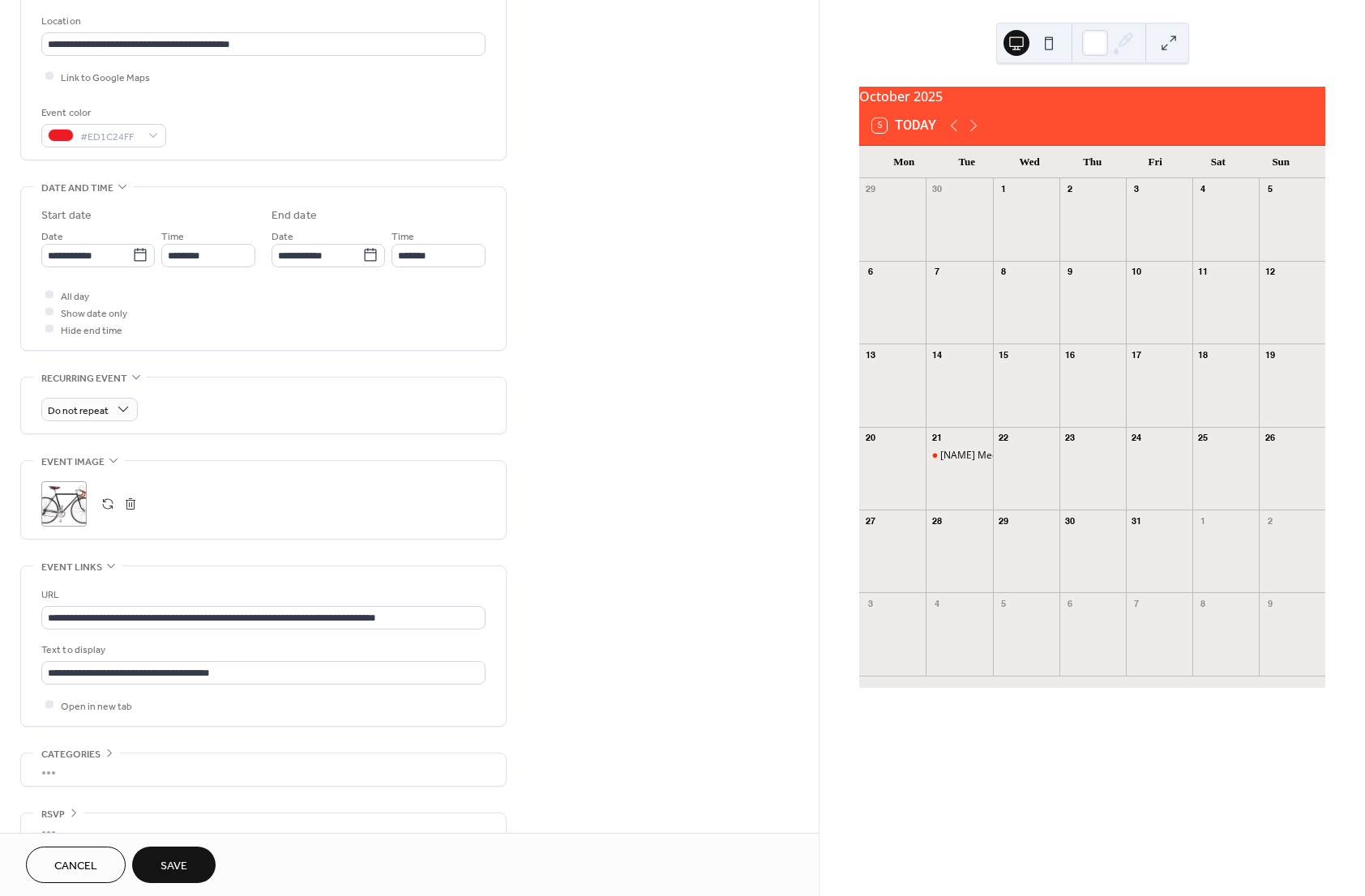 scroll, scrollTop: 371, scrollLeft: 0, axis: vertical 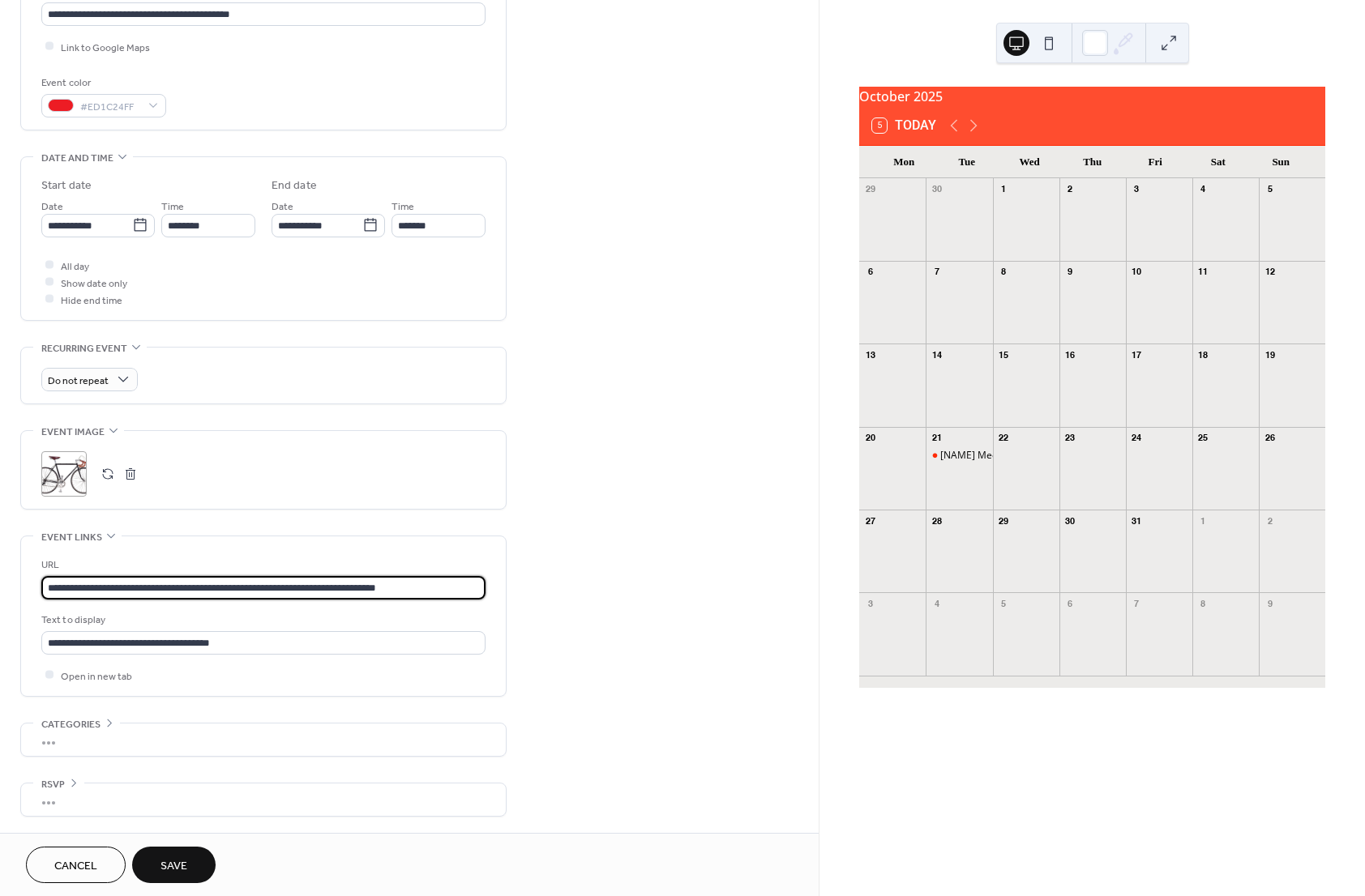 click on "**********" at bounding box center (263, 587) 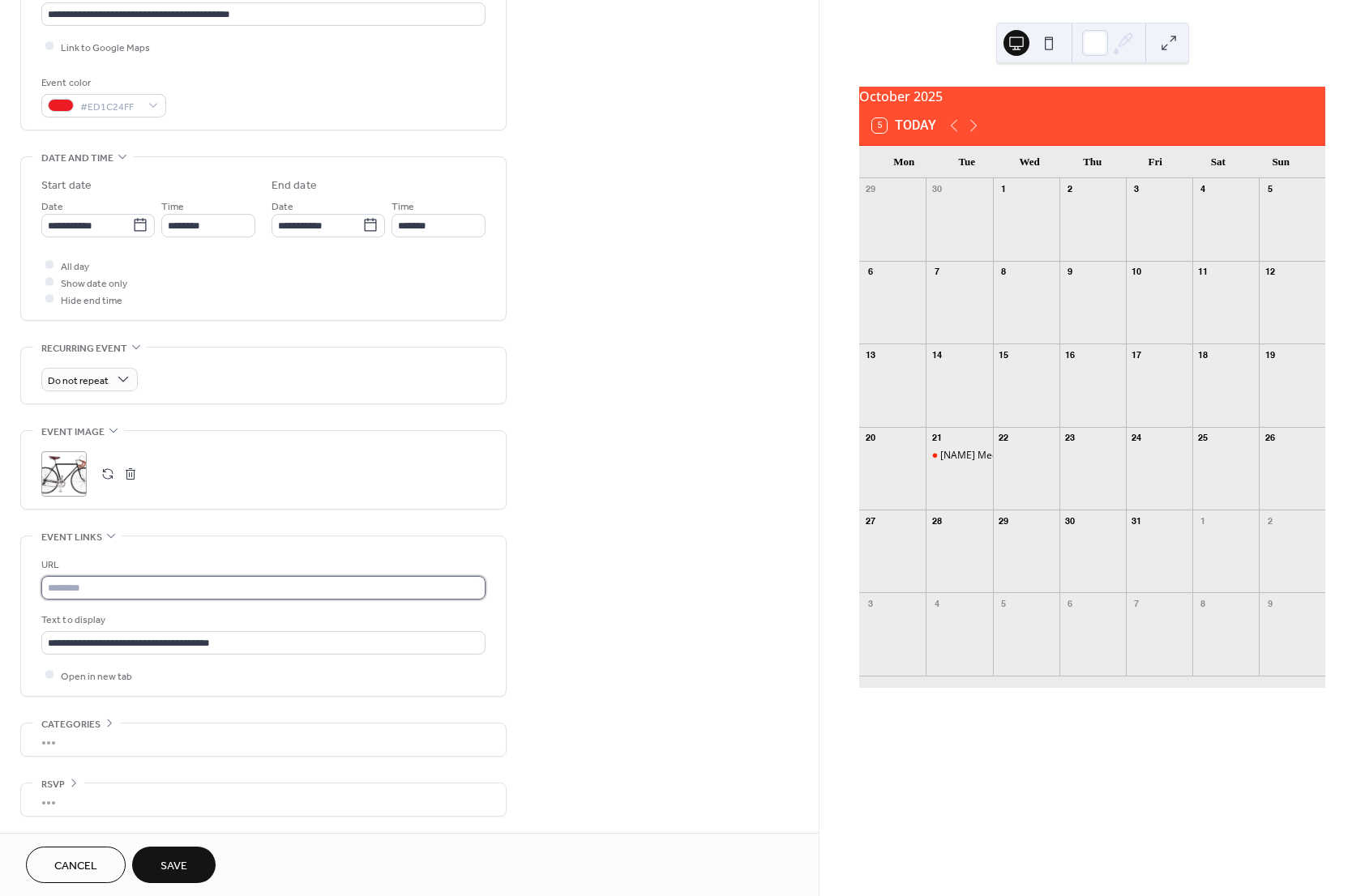 click at bounding box center [263, 587] 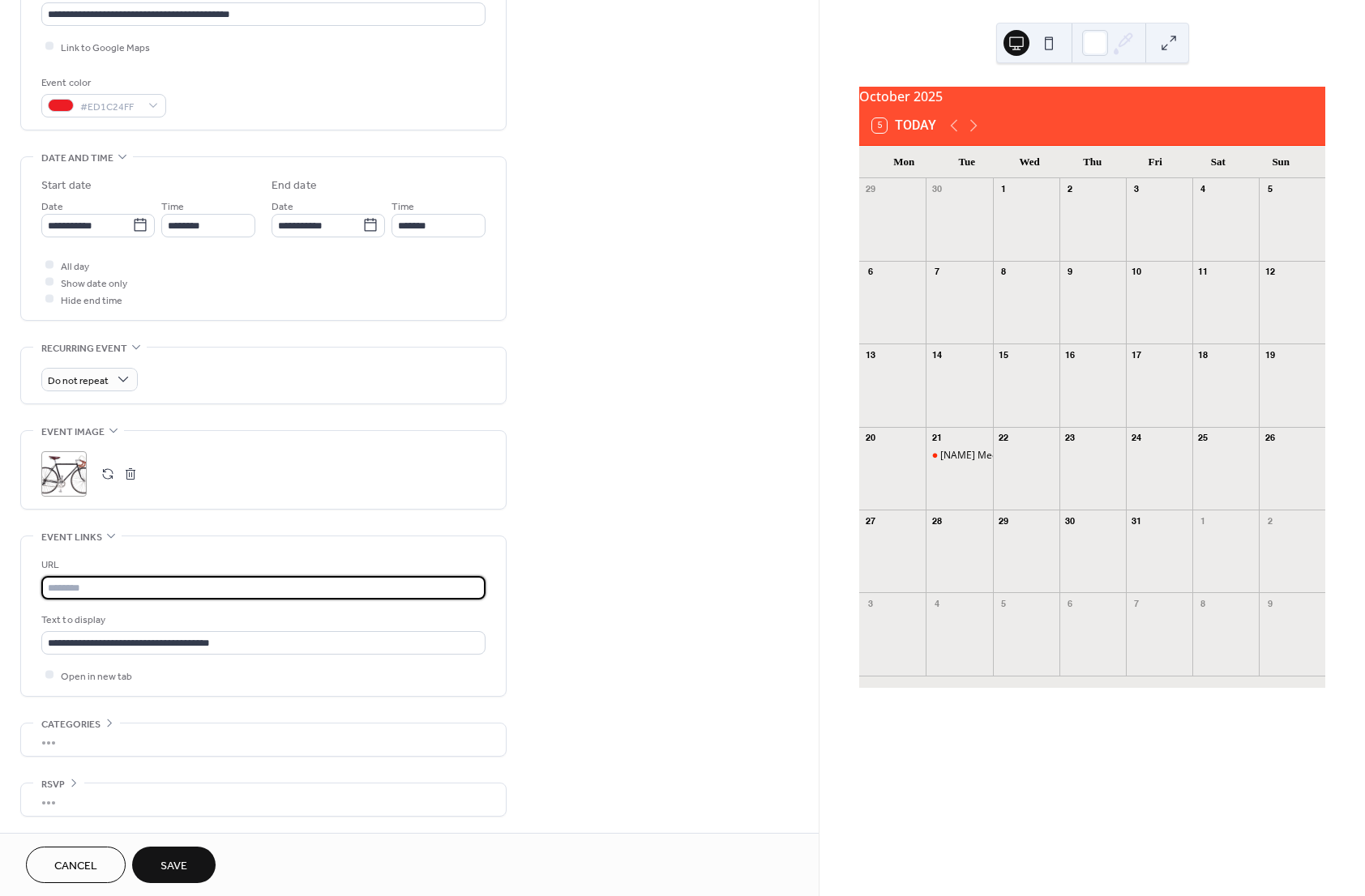 paste on "**********" 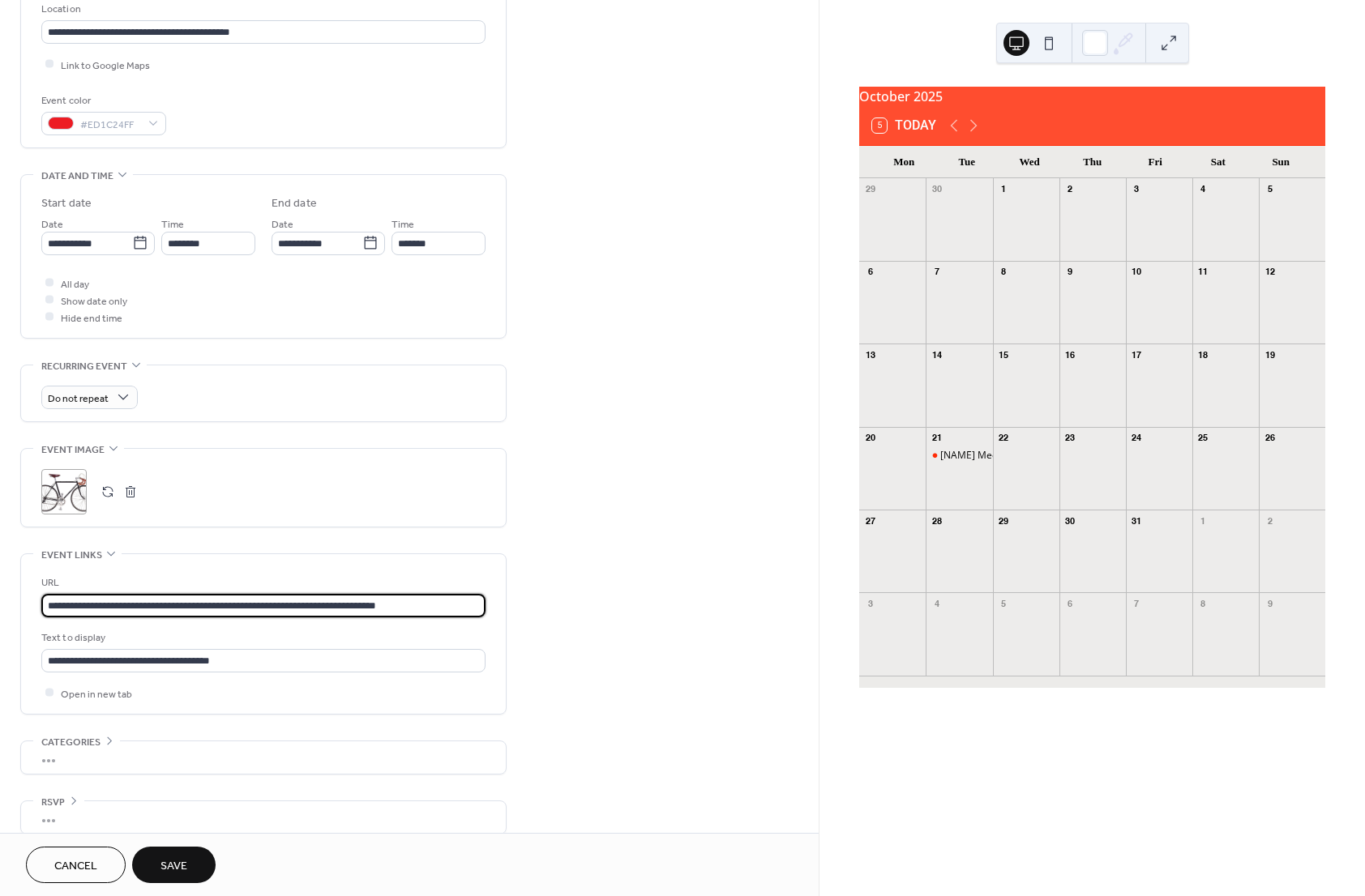 scroll, scrollTop: 371, scrollLeft: 0, axis: vertical 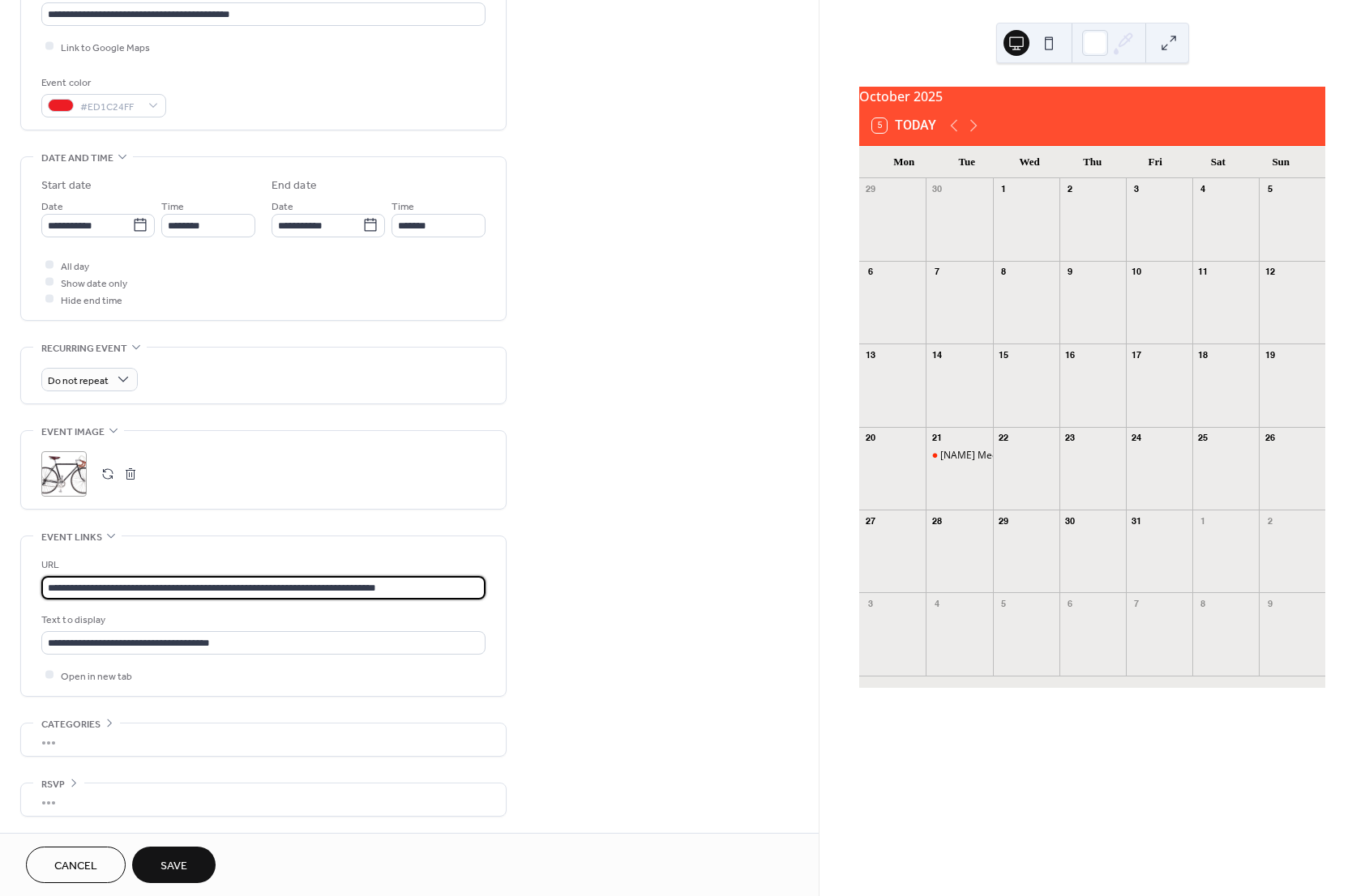 type on "**********" 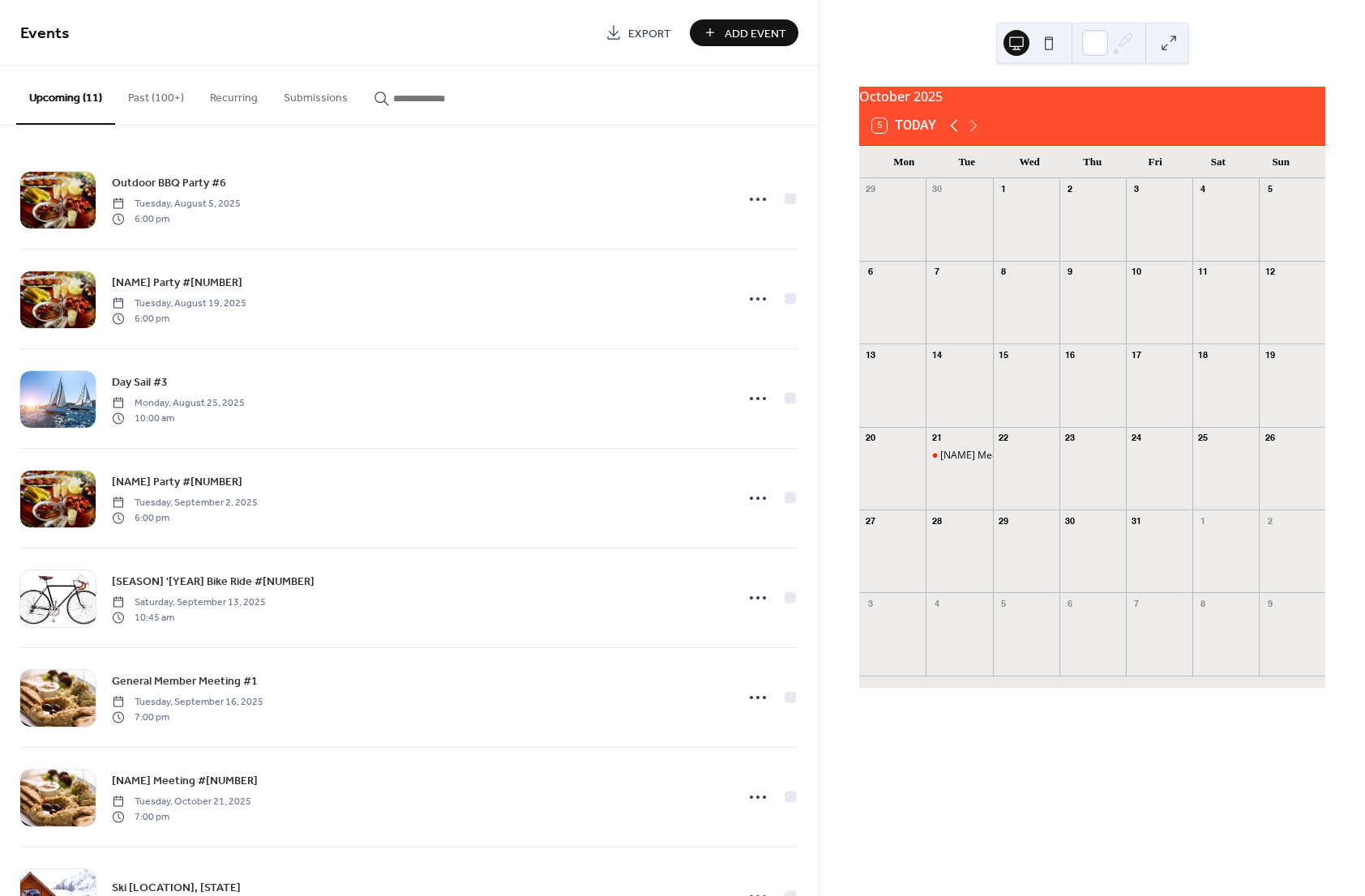 click 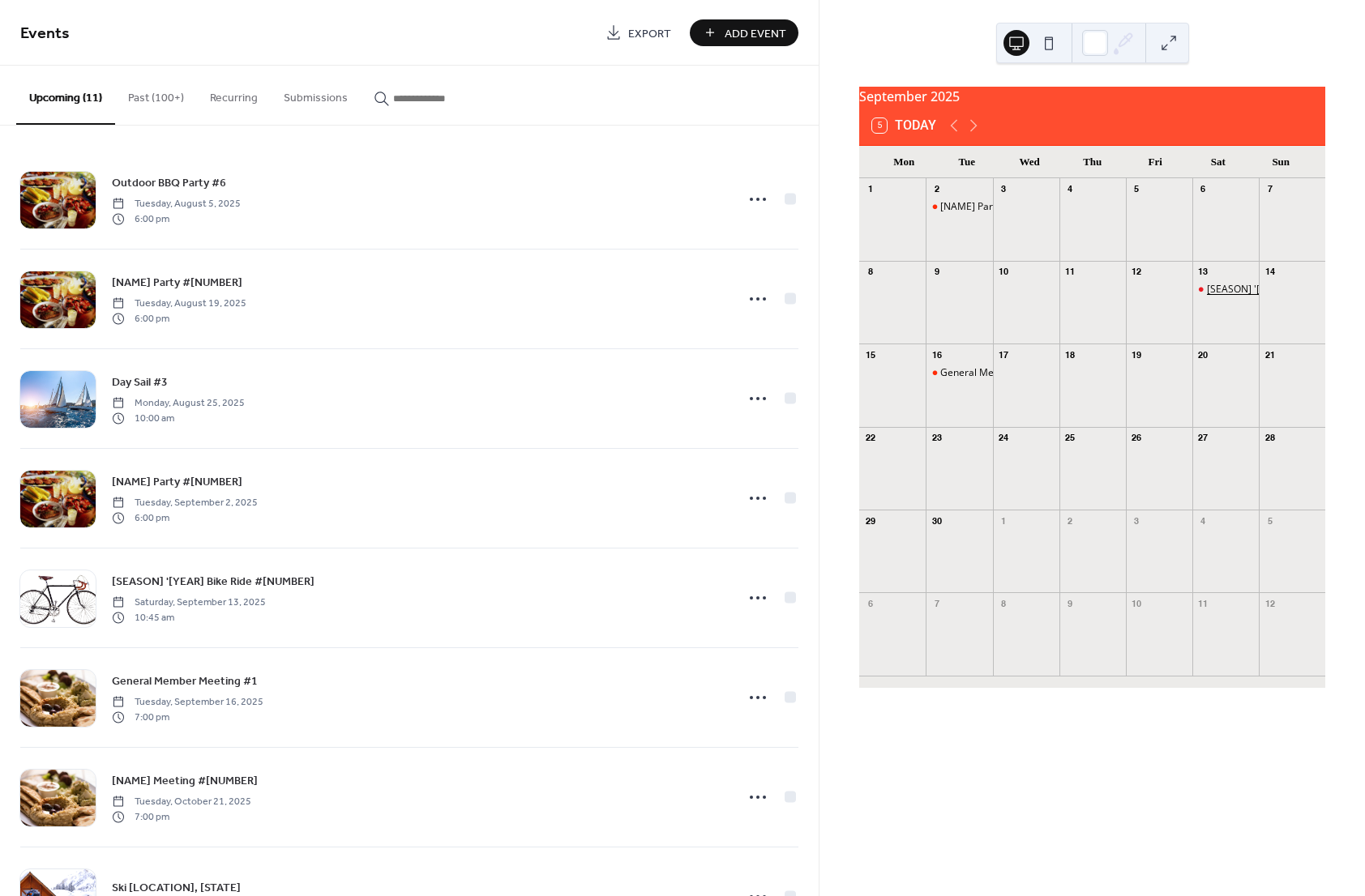 click on "[SEASON] '[YEAR] Bike Ride #[NUMBER]" at bounding box center (1297, 289) 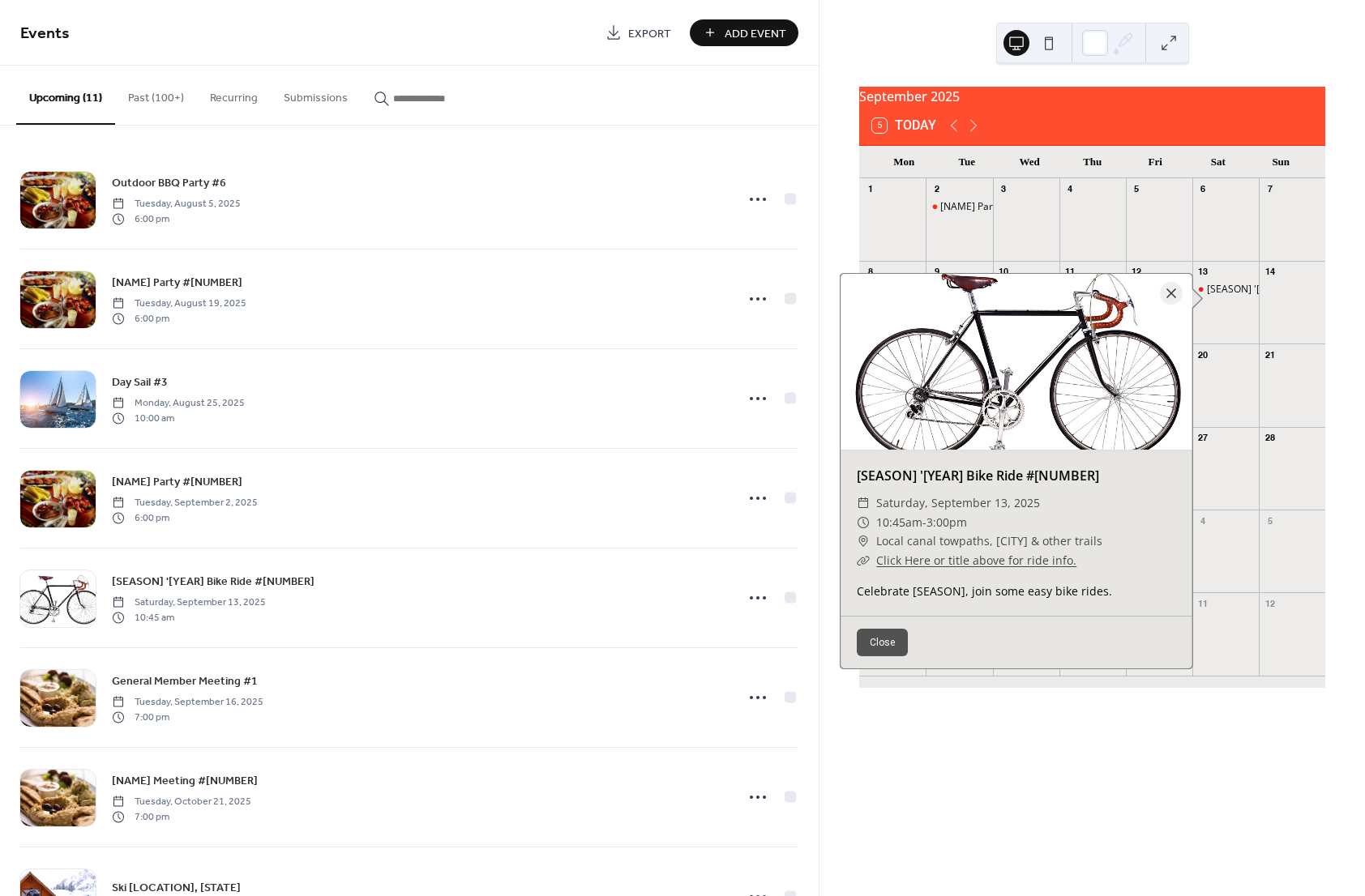 click on "Click Here or title above for ride info." at bounding box center [976, 560] 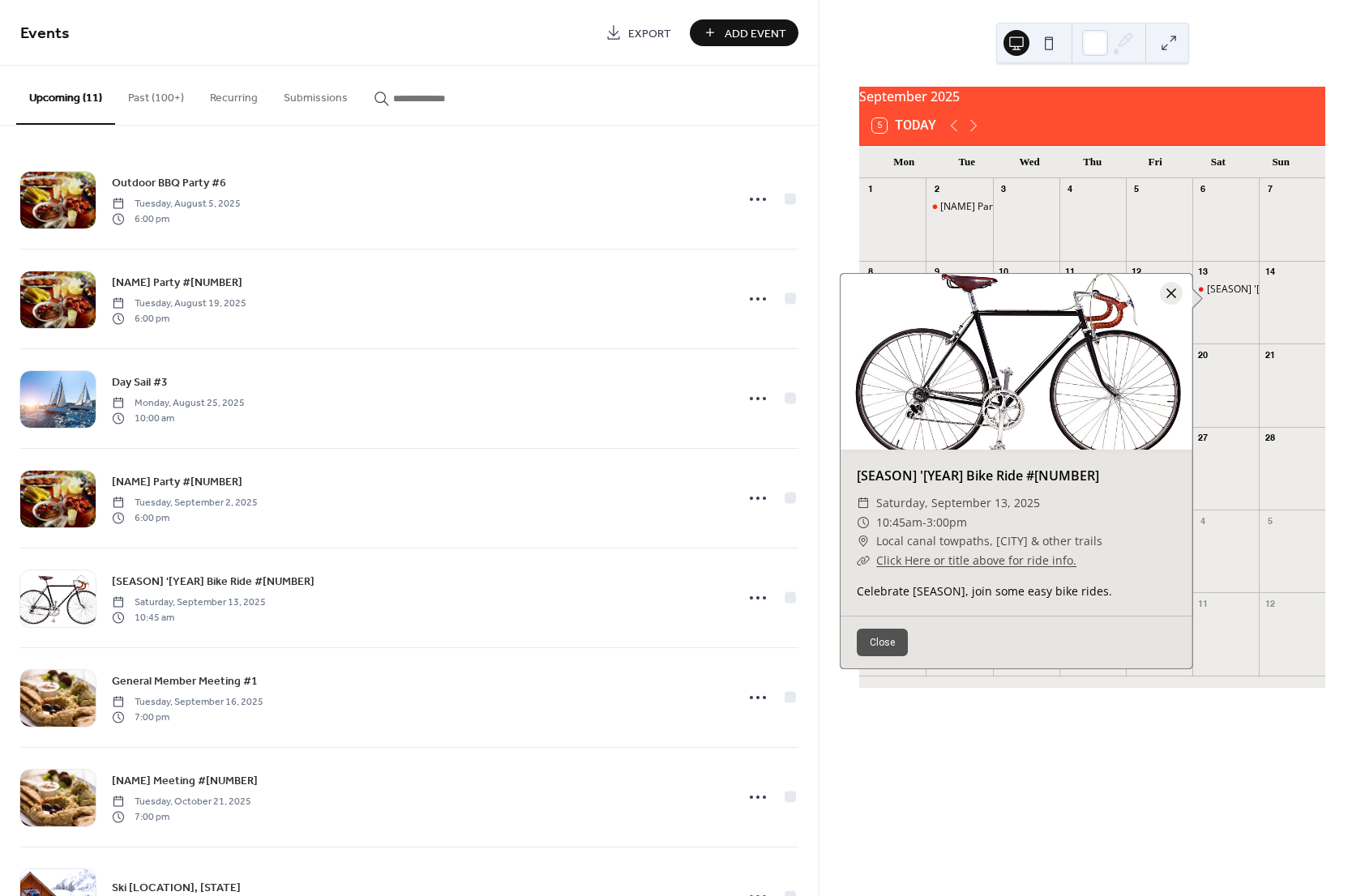 click at bounding box center [1171, 293] 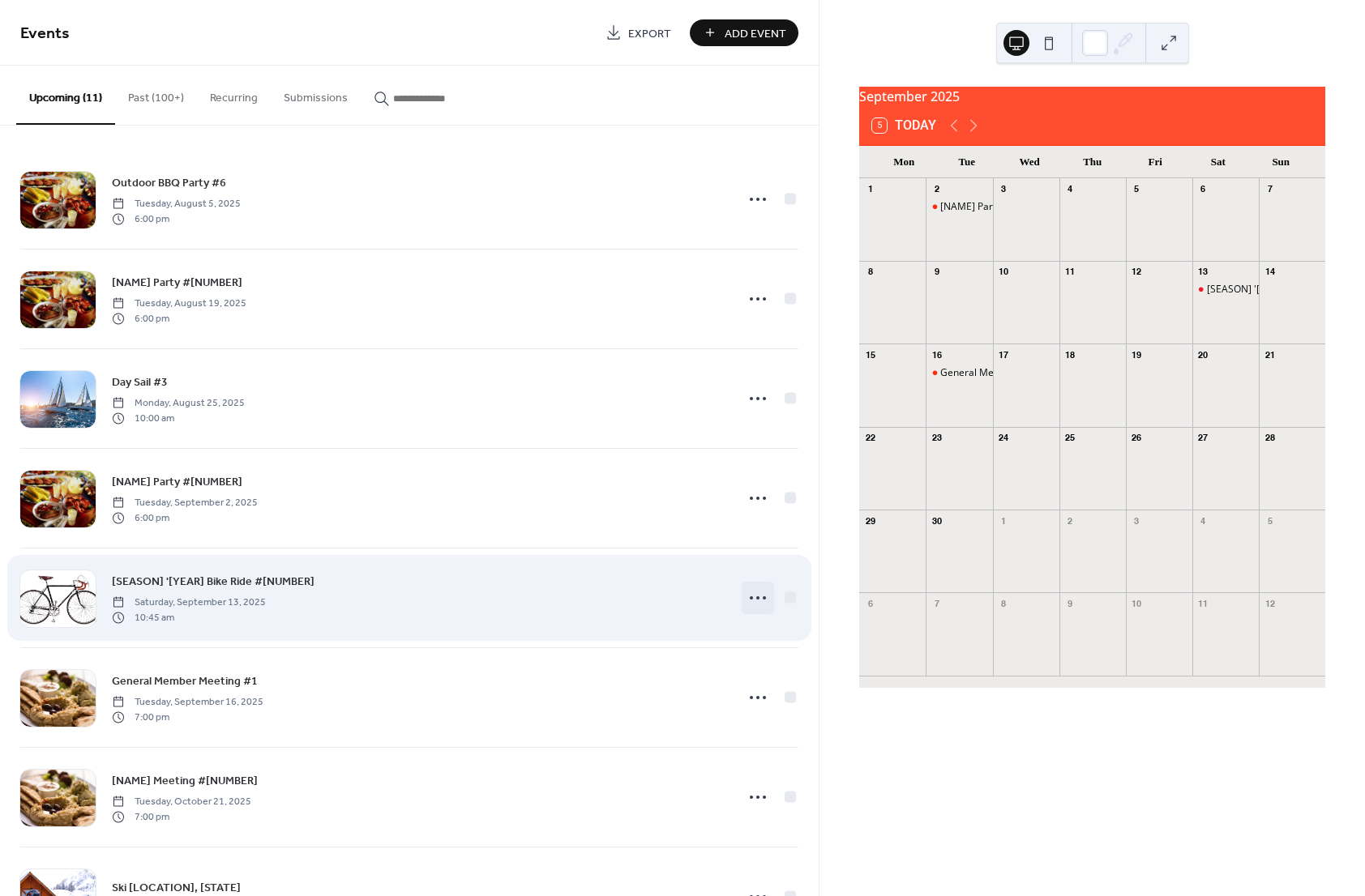 click 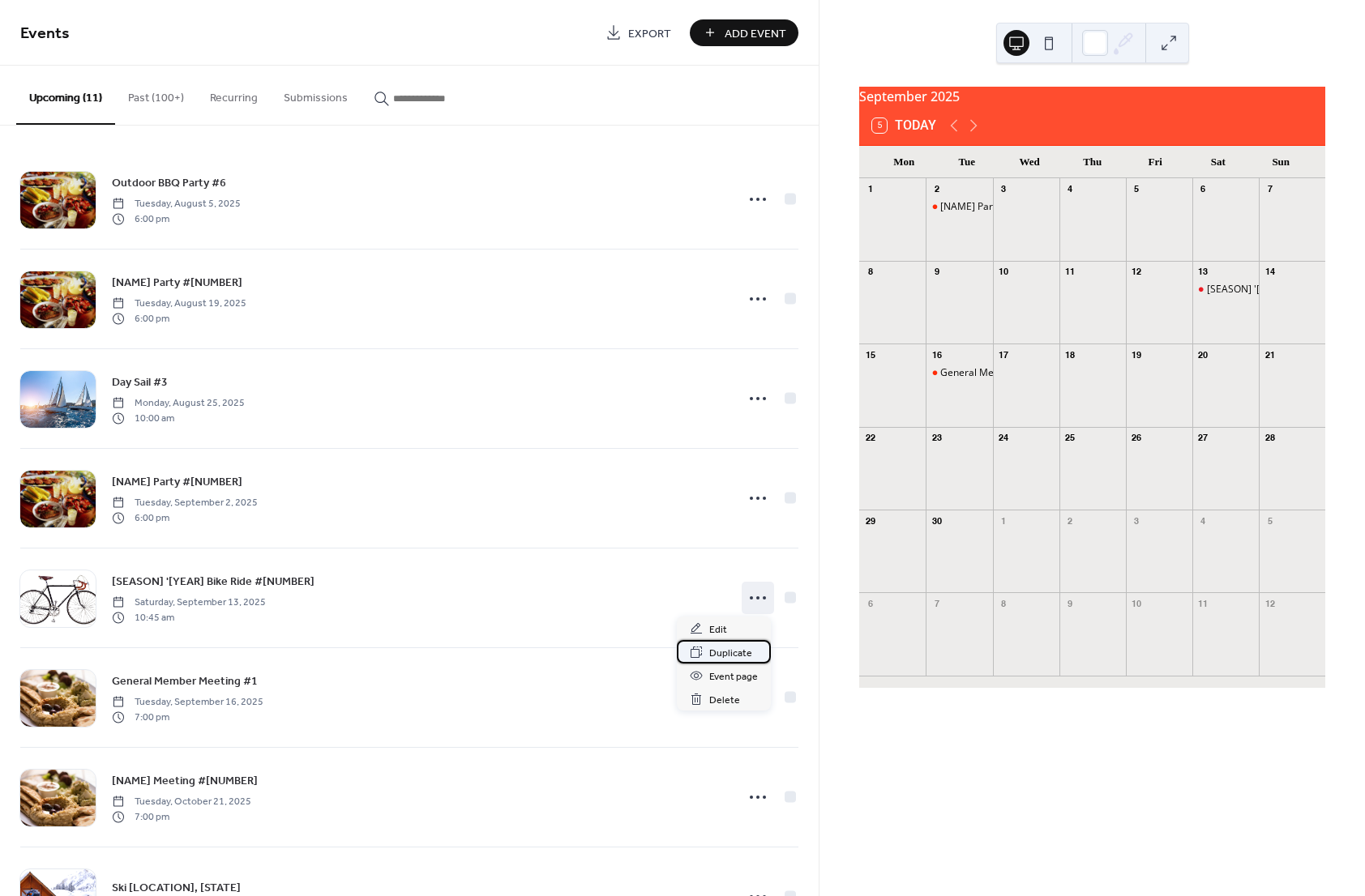 click on "Duplicate" at bounding box center [730, 653] 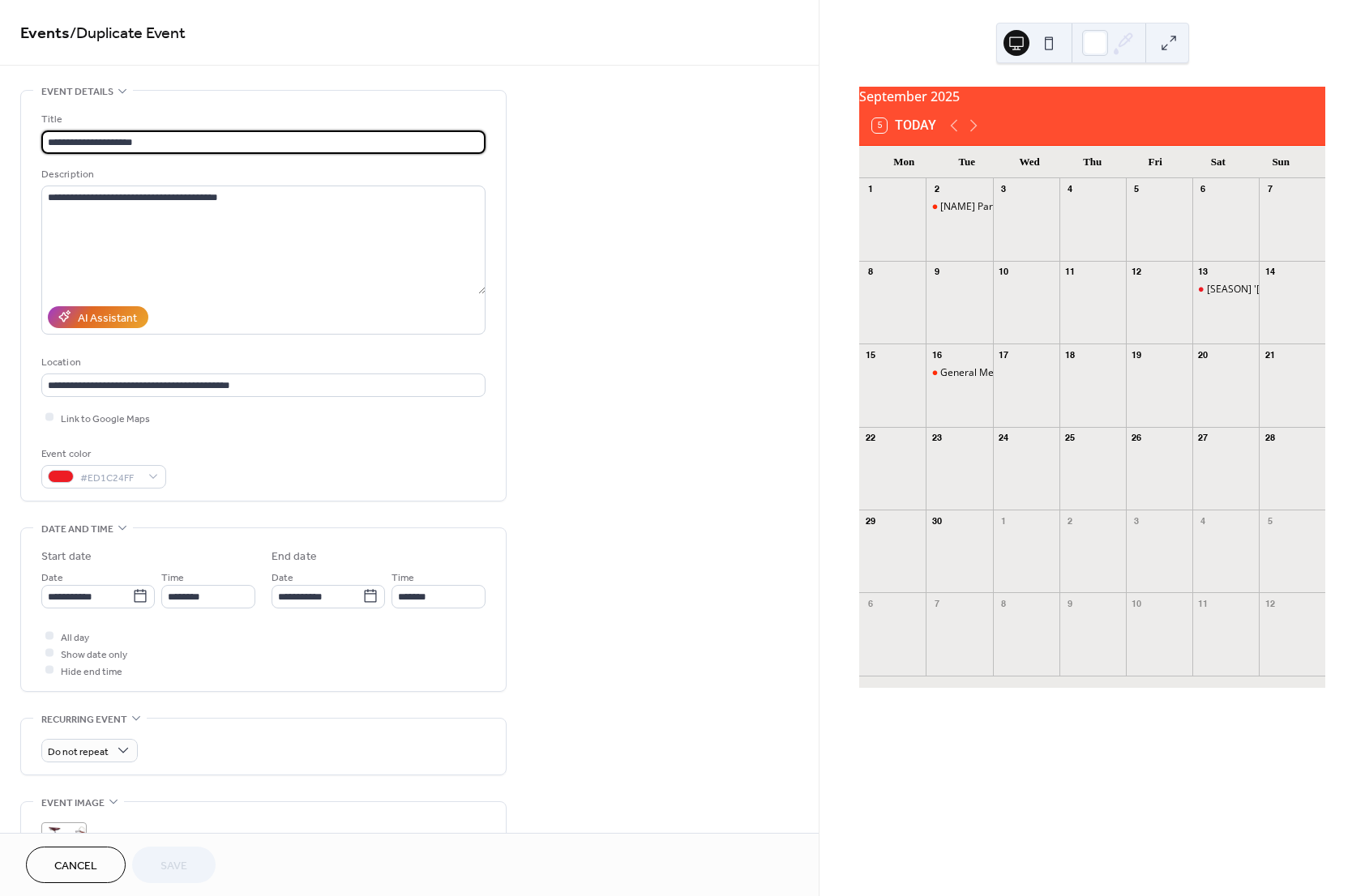 click on "**********" at bounding box center [263, 142] 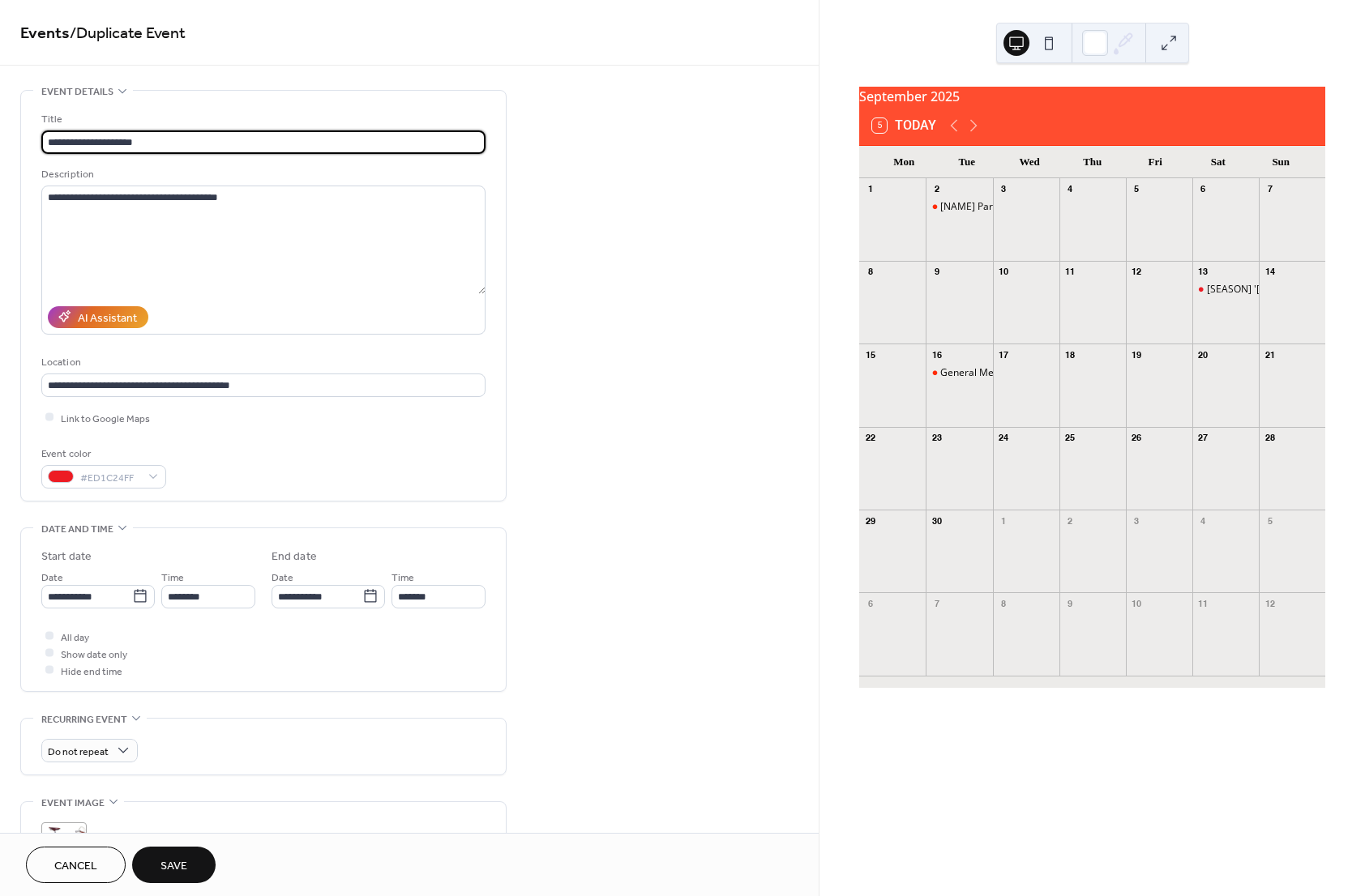 type on "**********" 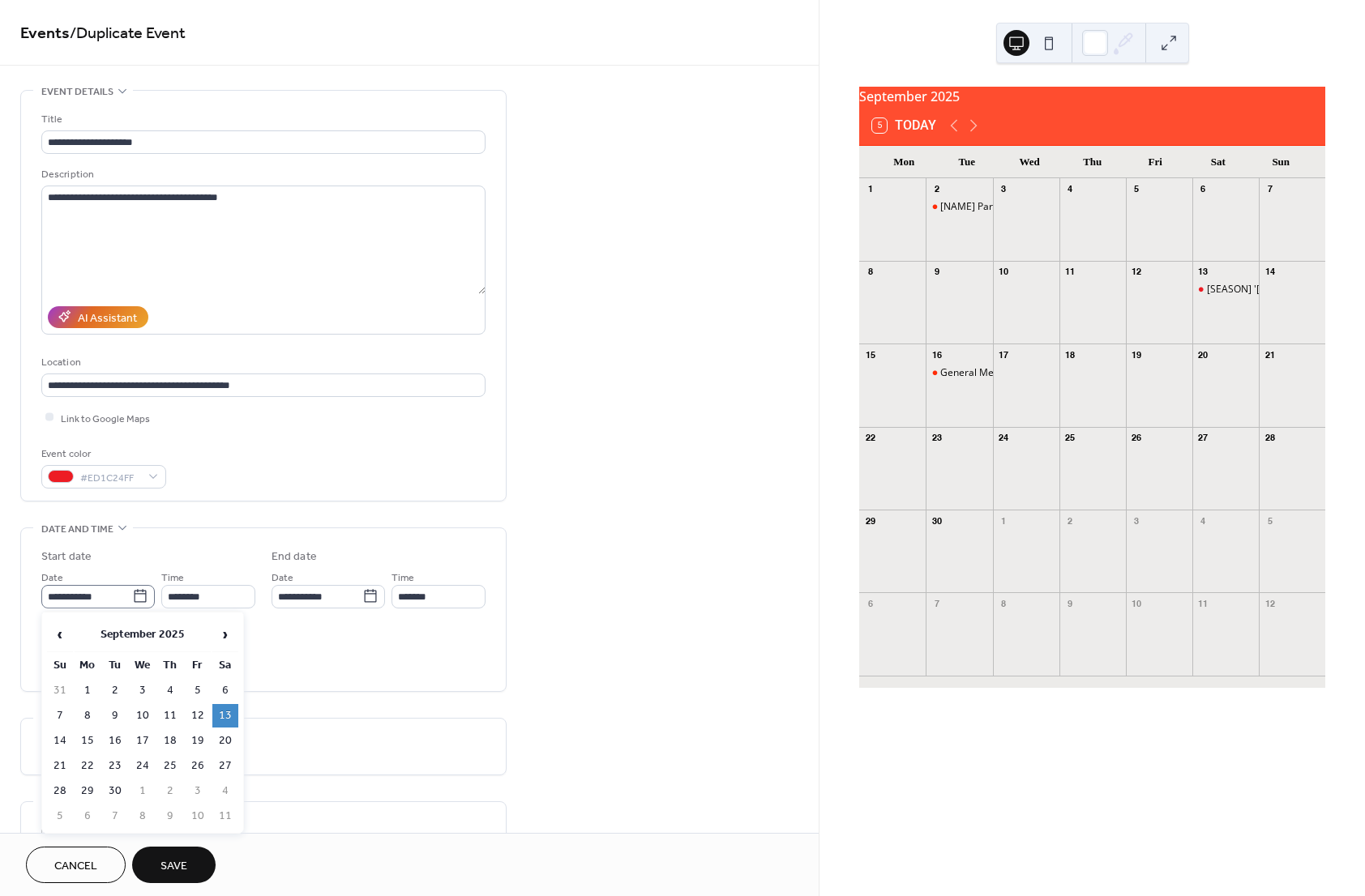 click 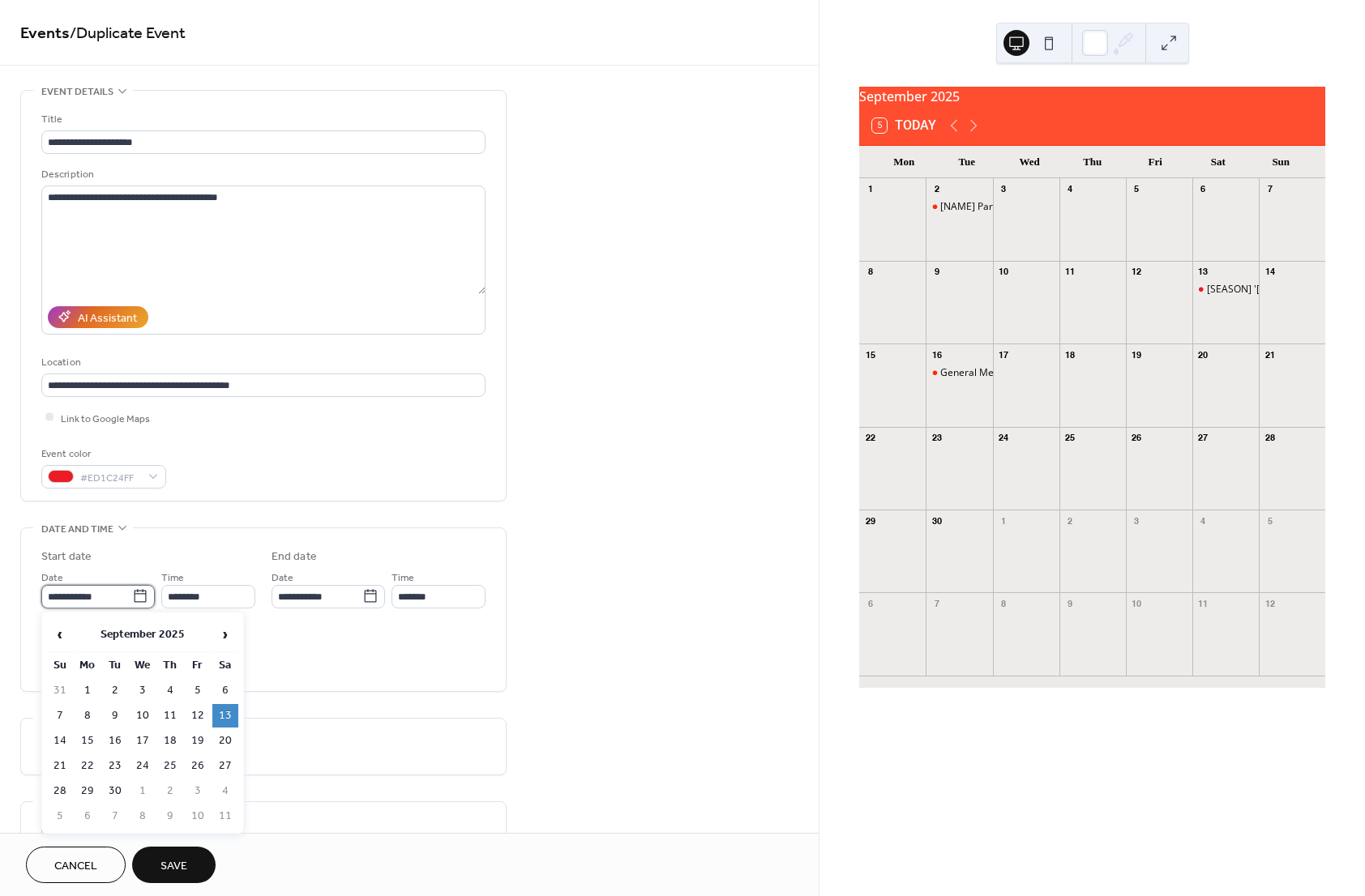 click on "**********" at bounding box center [87, 596] 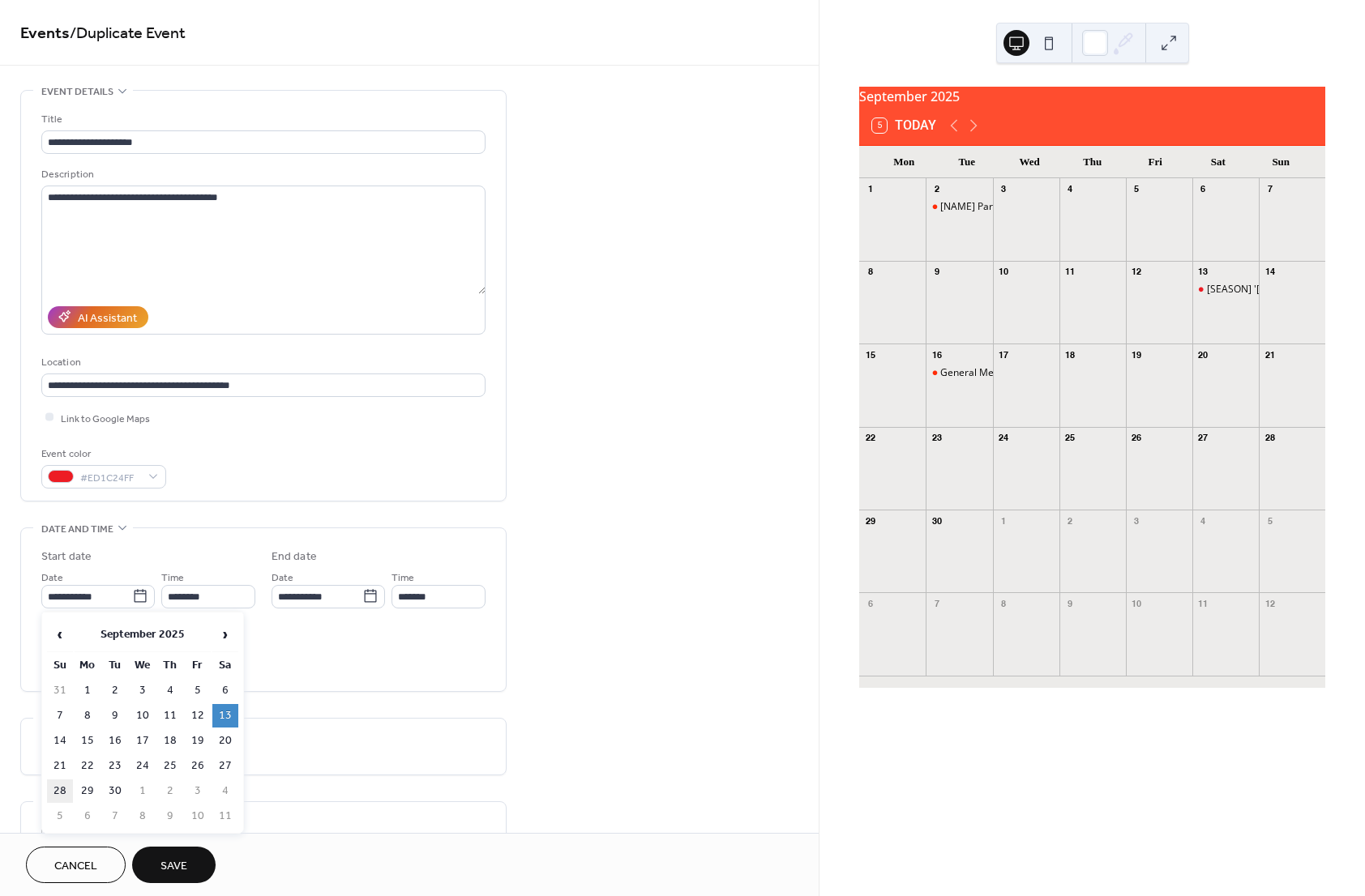 click on "28" at bounding box center [60, 791] 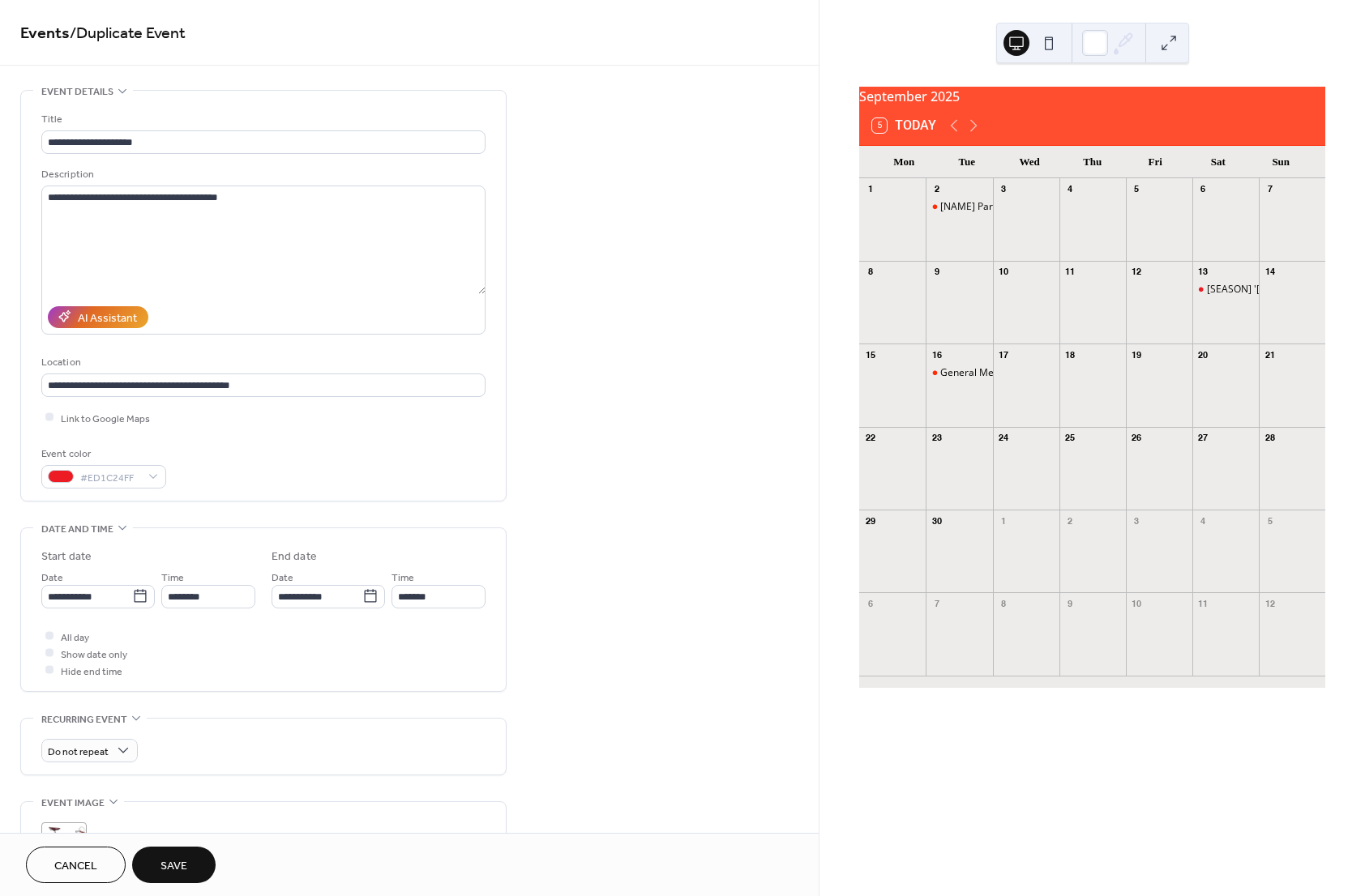 click on "Save" at bounding box center (173, 866) 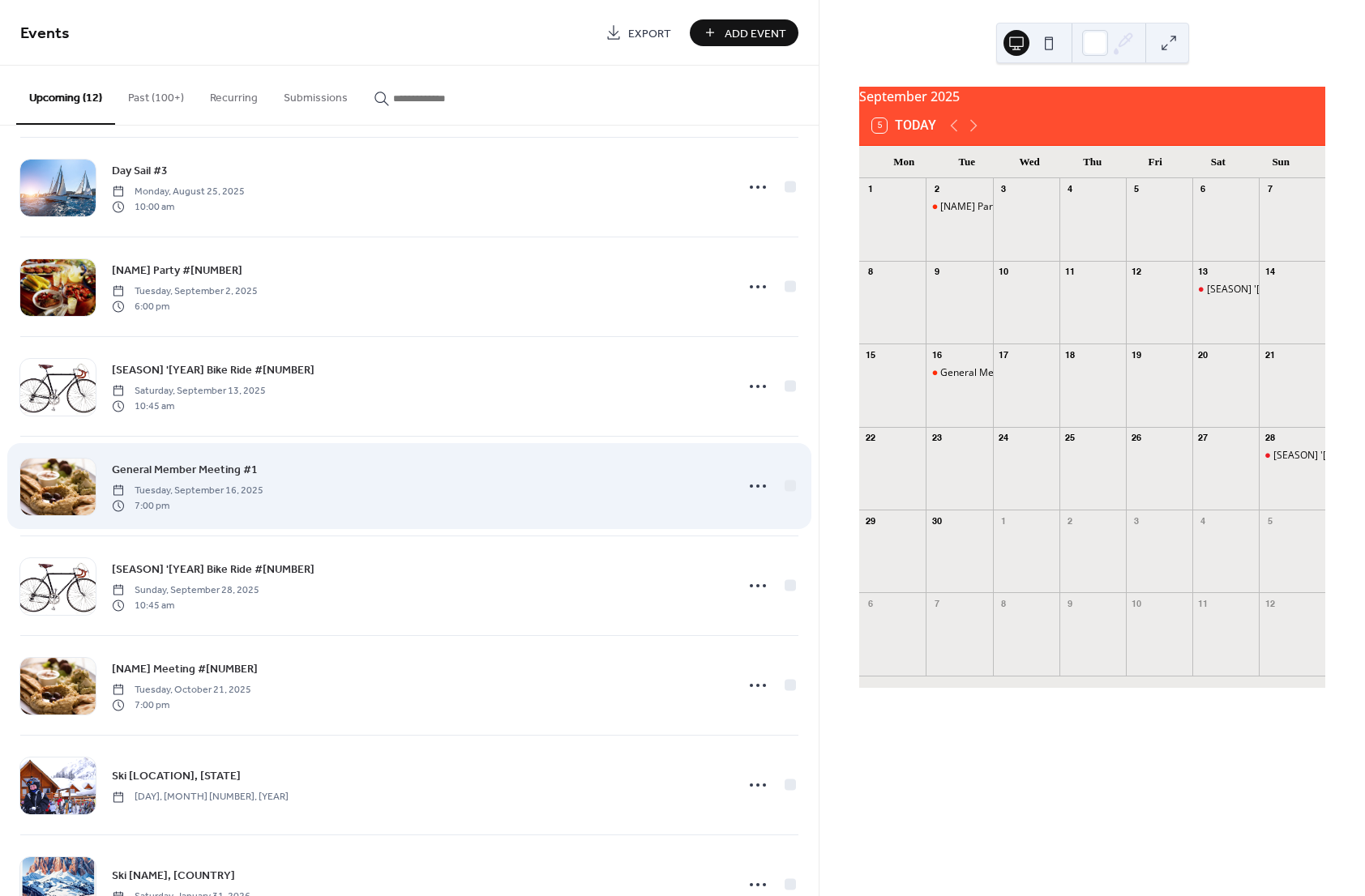 scroll, scrollTop: 215, scrollLeft: 0, axis: vertical 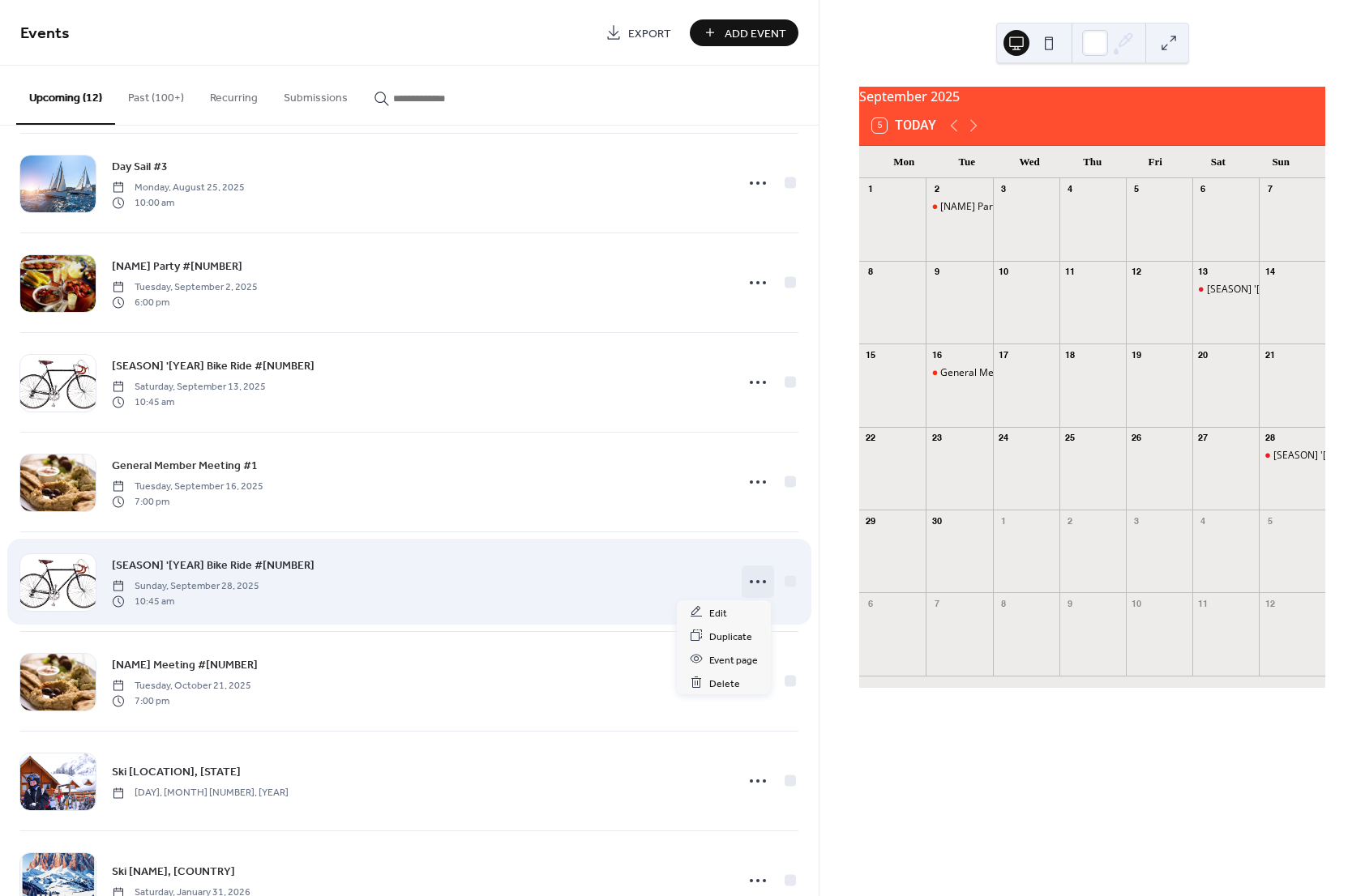 click 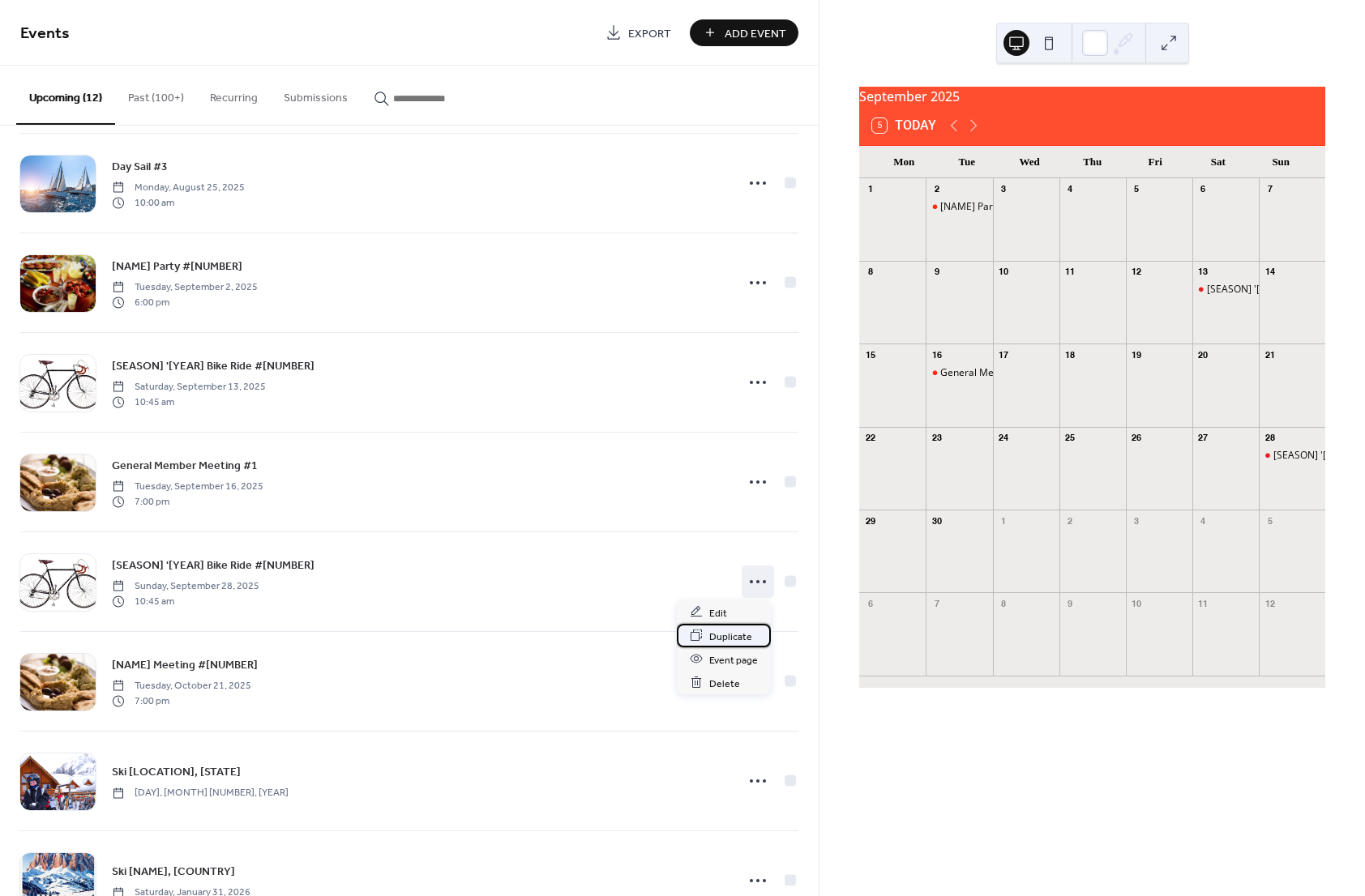 click on "Duplicate" at bounding box center (730, 636) 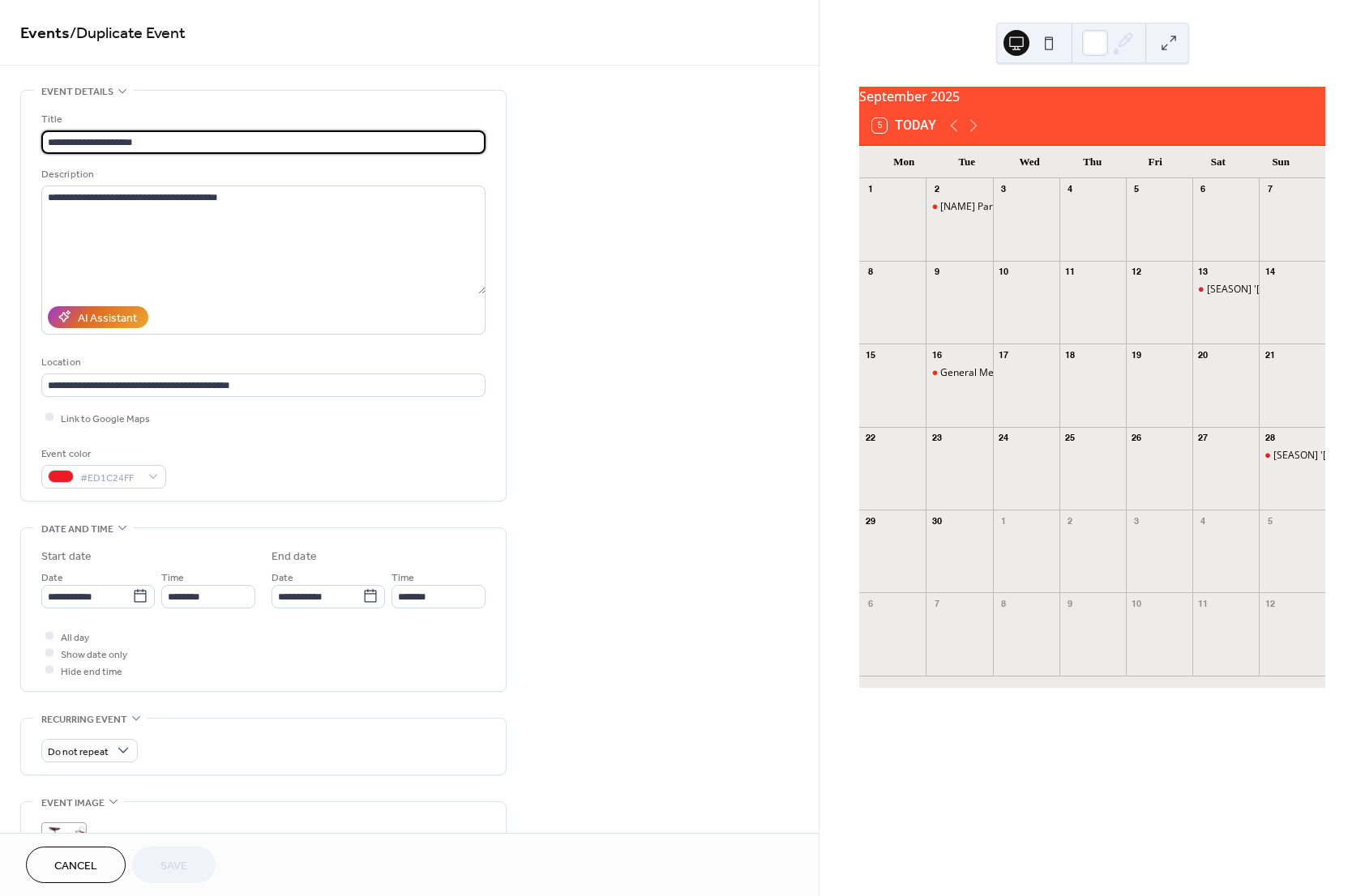 click on "**********" at bounding box center [263, 142] 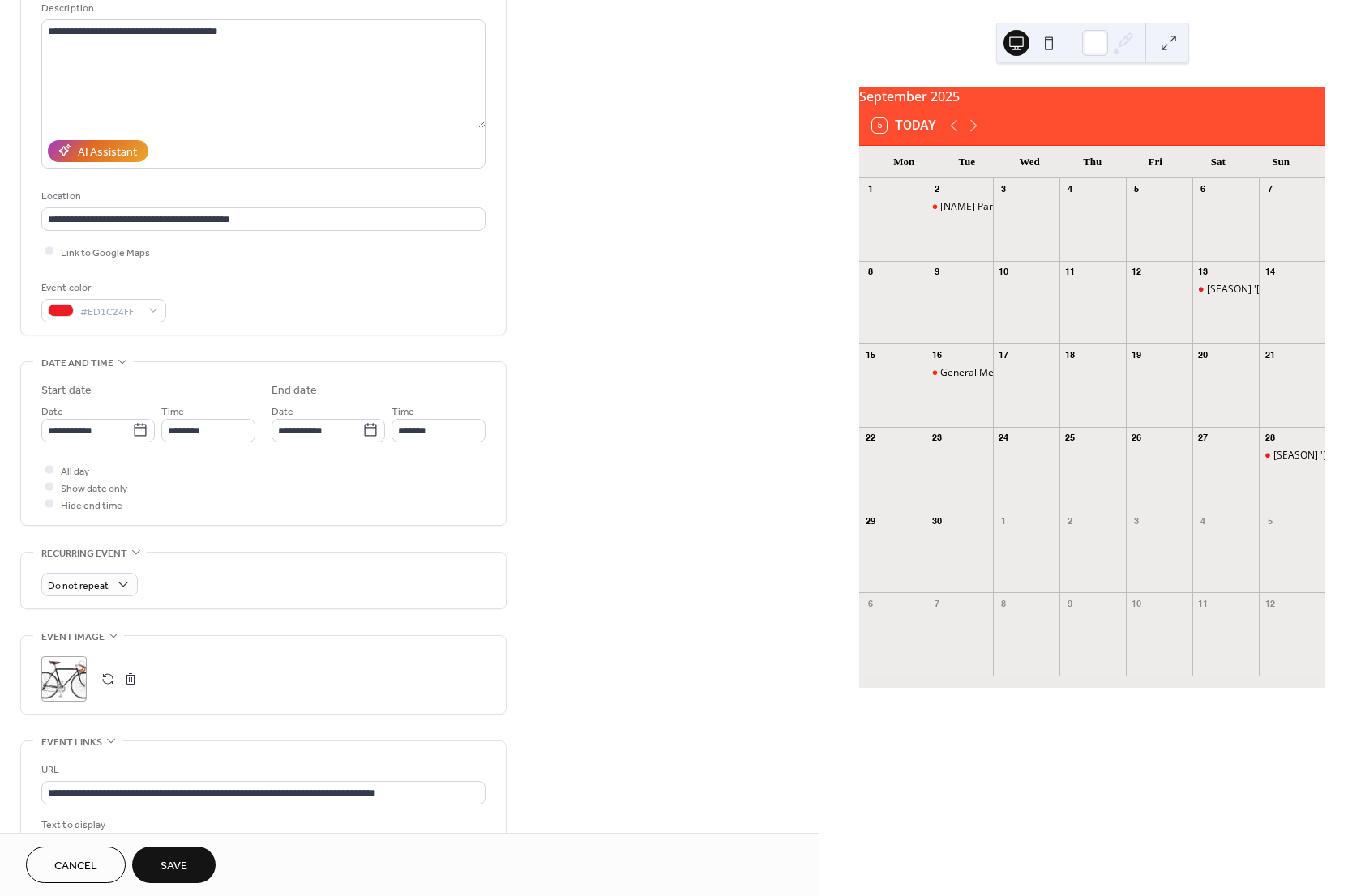 scroll, scrollTop: 215, scrollLeft: 0, axis: vertical 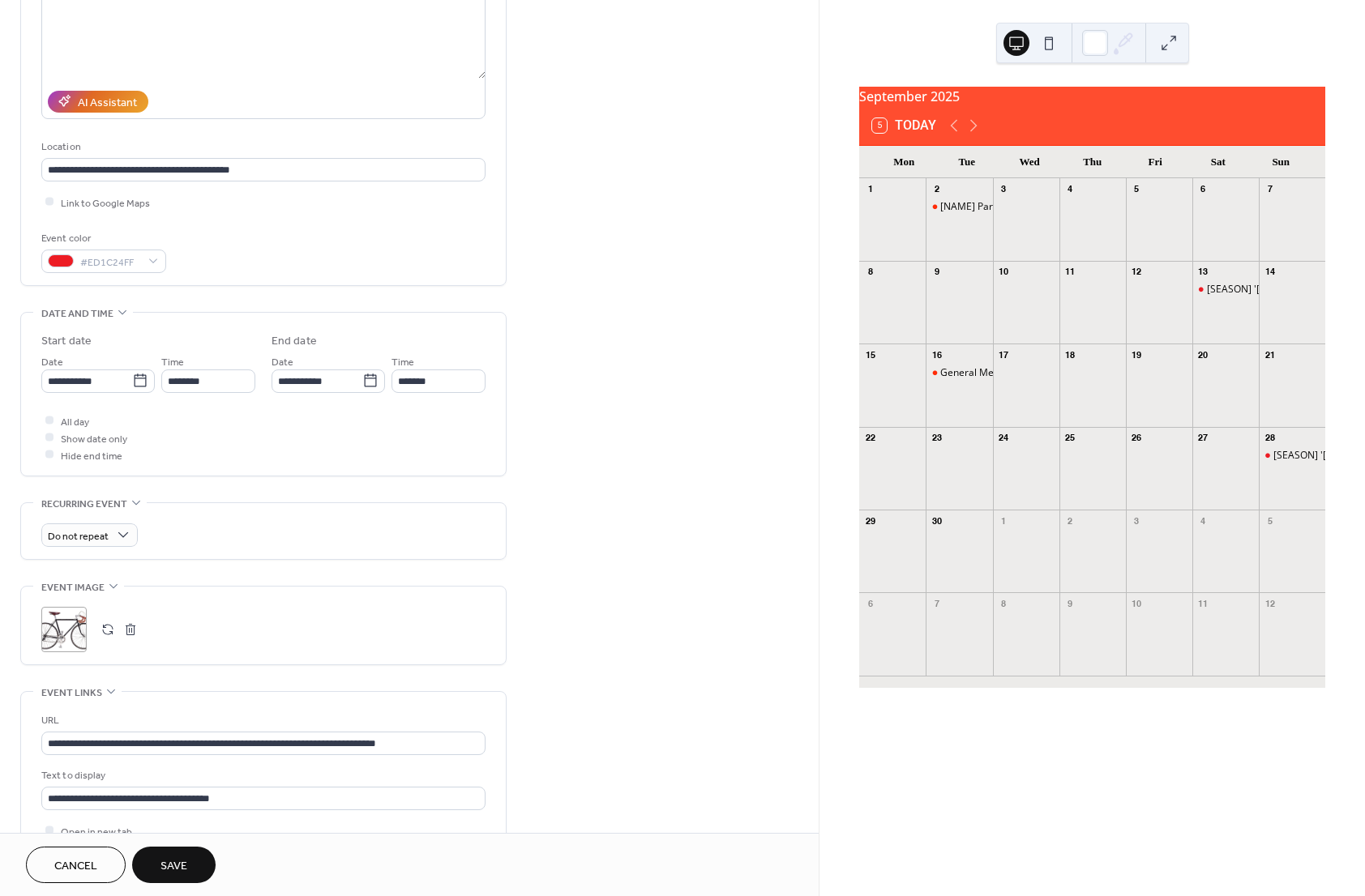 type on "**********" 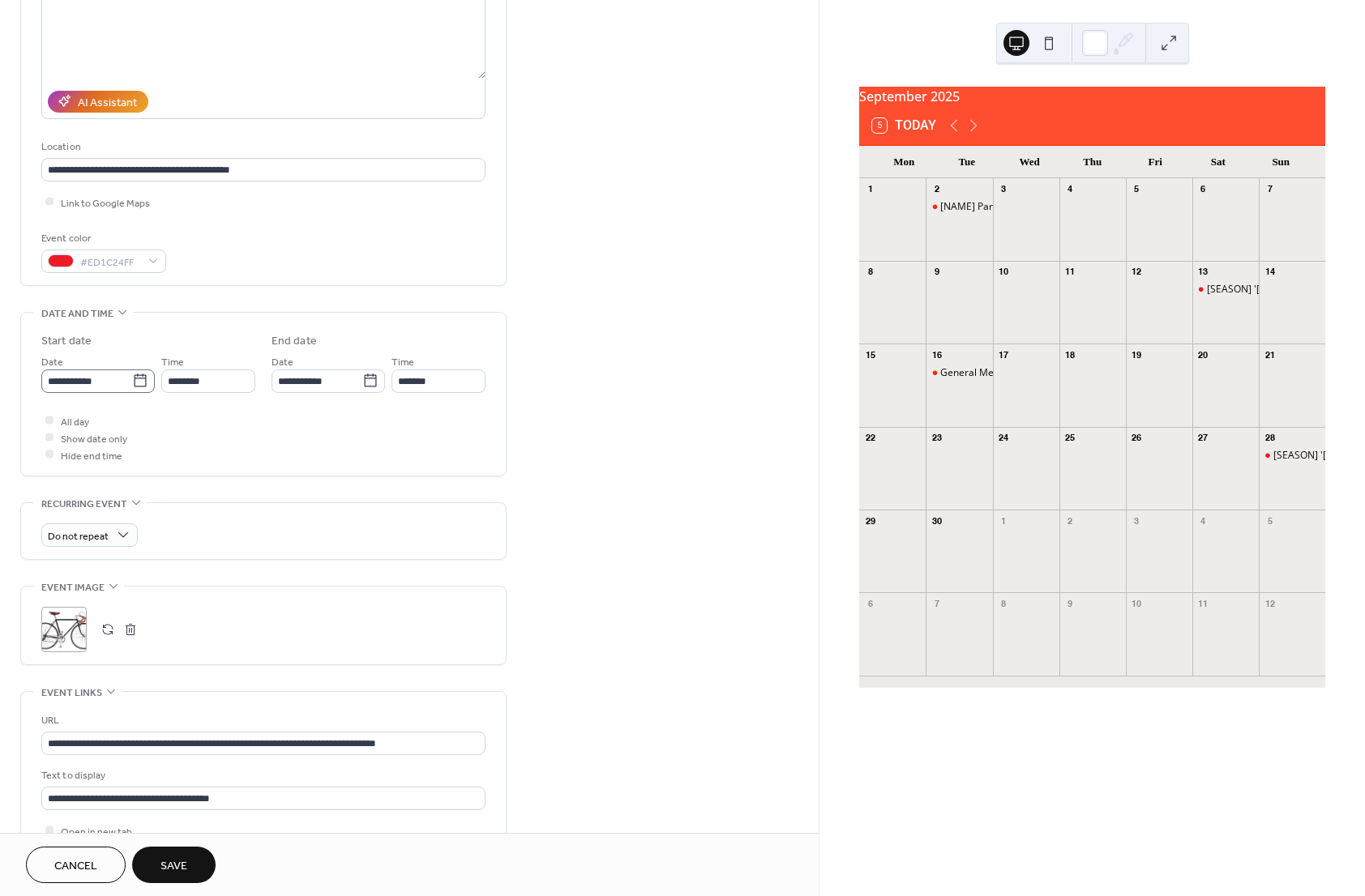 click 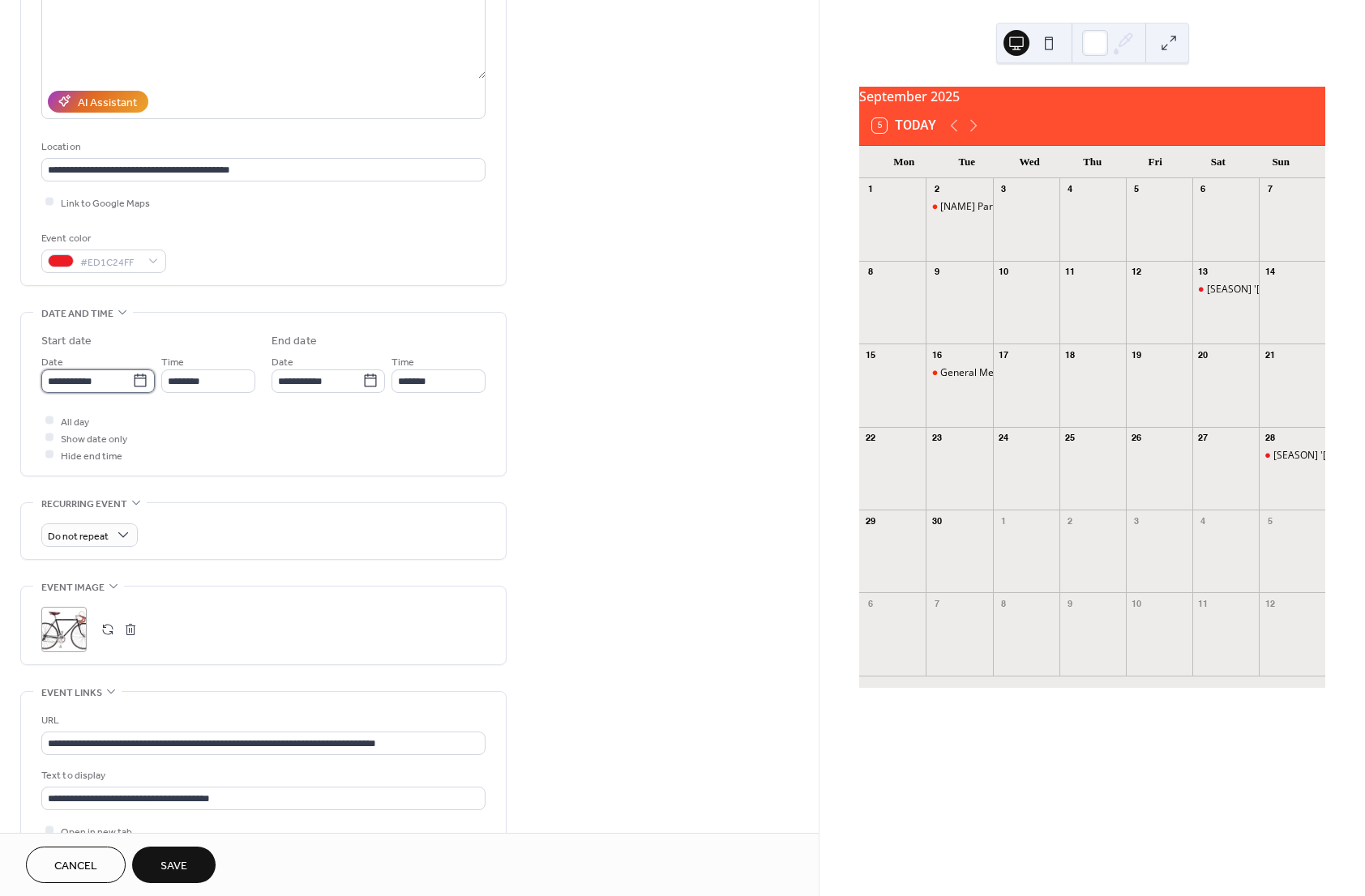 click on "**********" at bounding box center (87, 381) 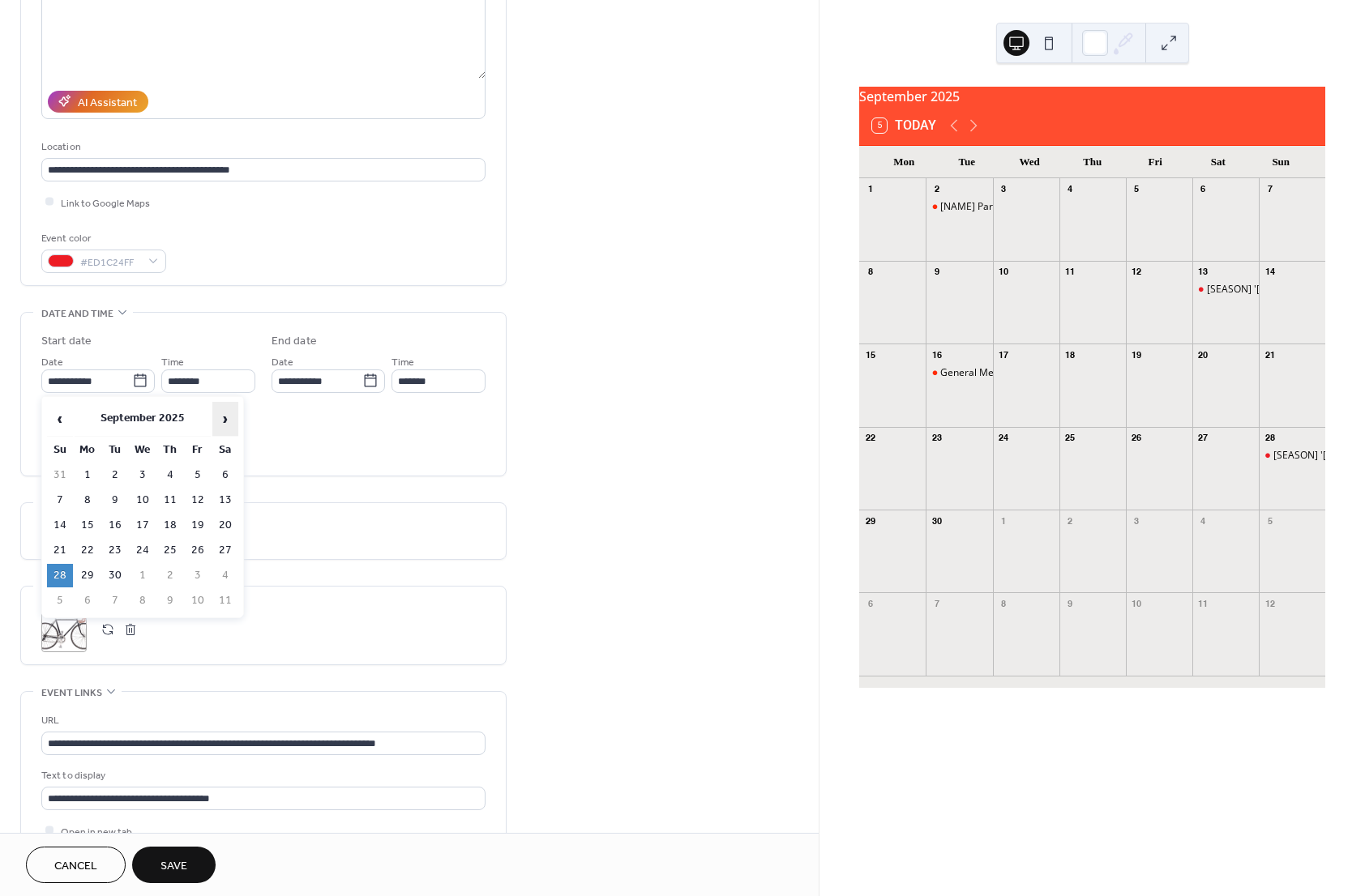 click on "›" at bounding box center (225, 419) 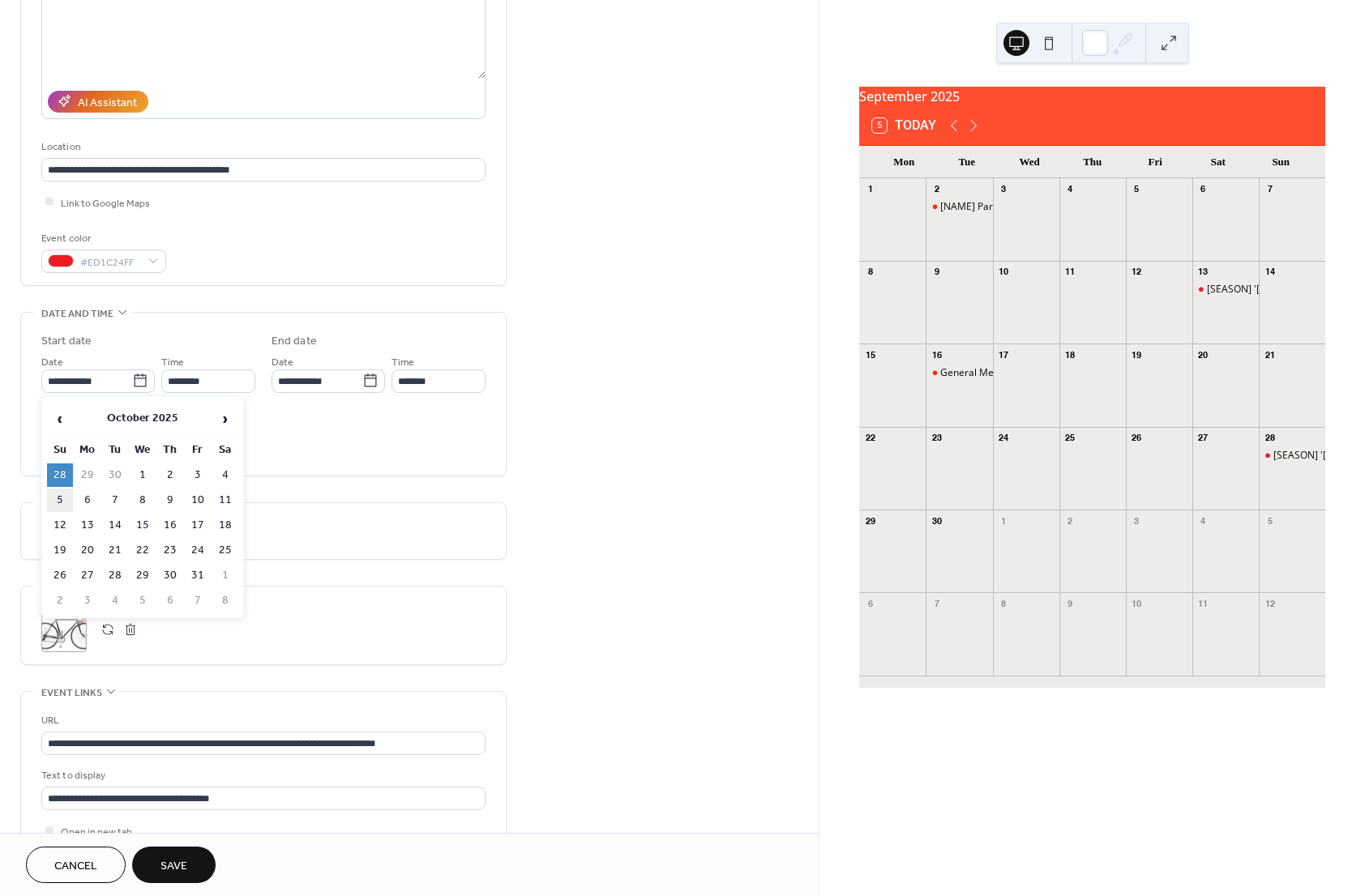 click on "5" at bounding box center (60, 500) 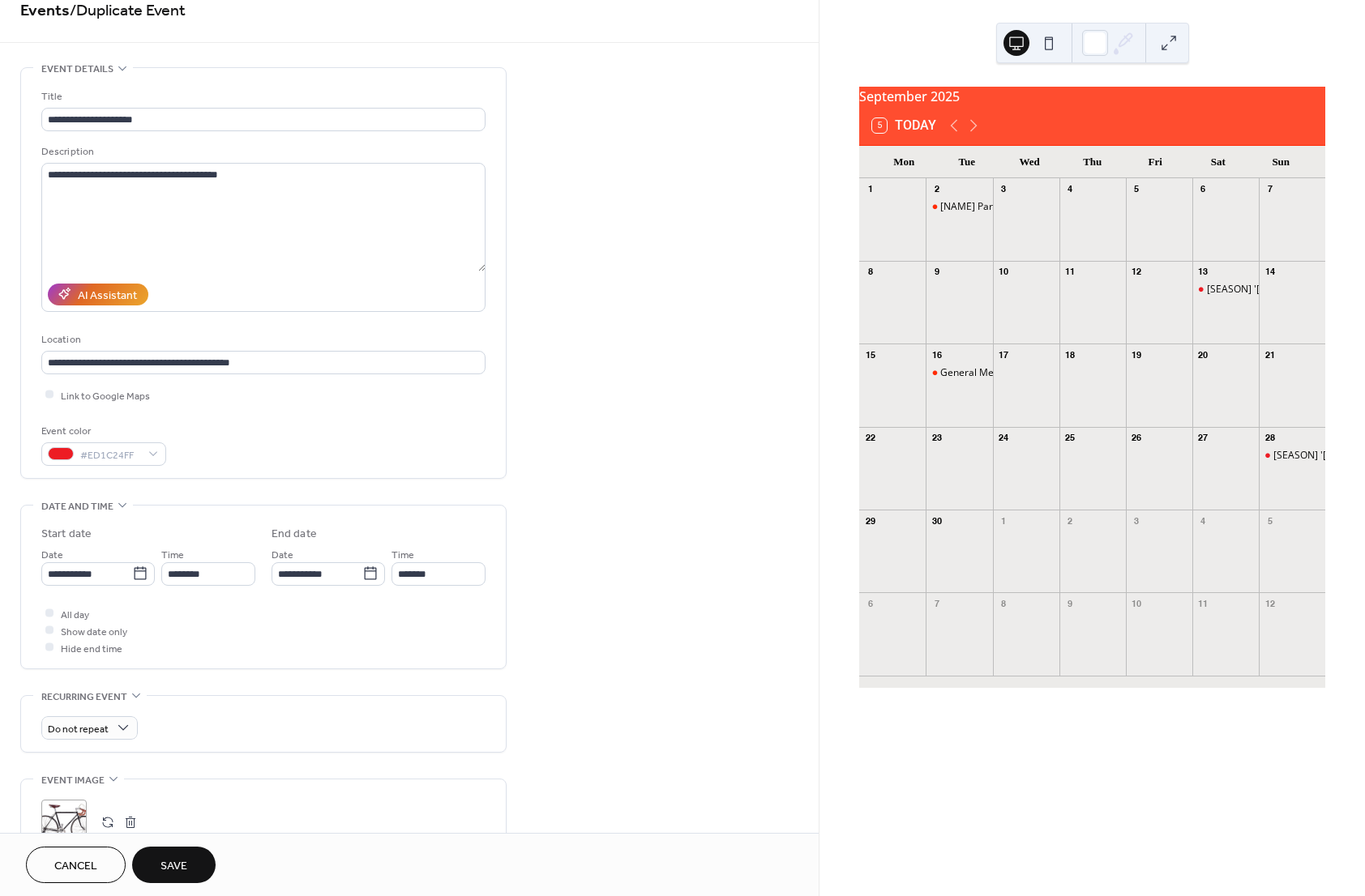 scroll, scrollTop: 0, scrollLeft: 0, axis: both 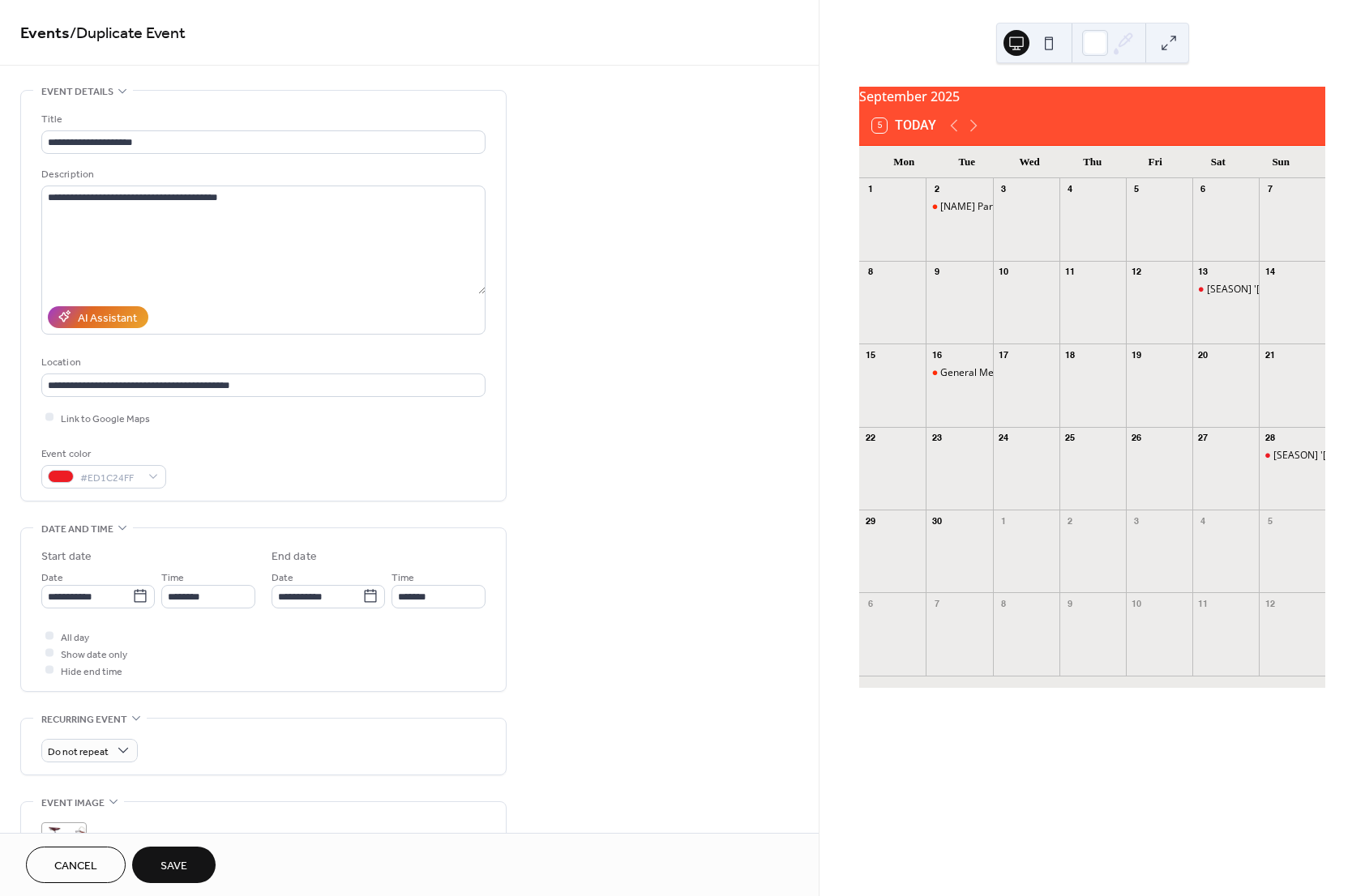 click on "Save" at bounding box center (173, 866) 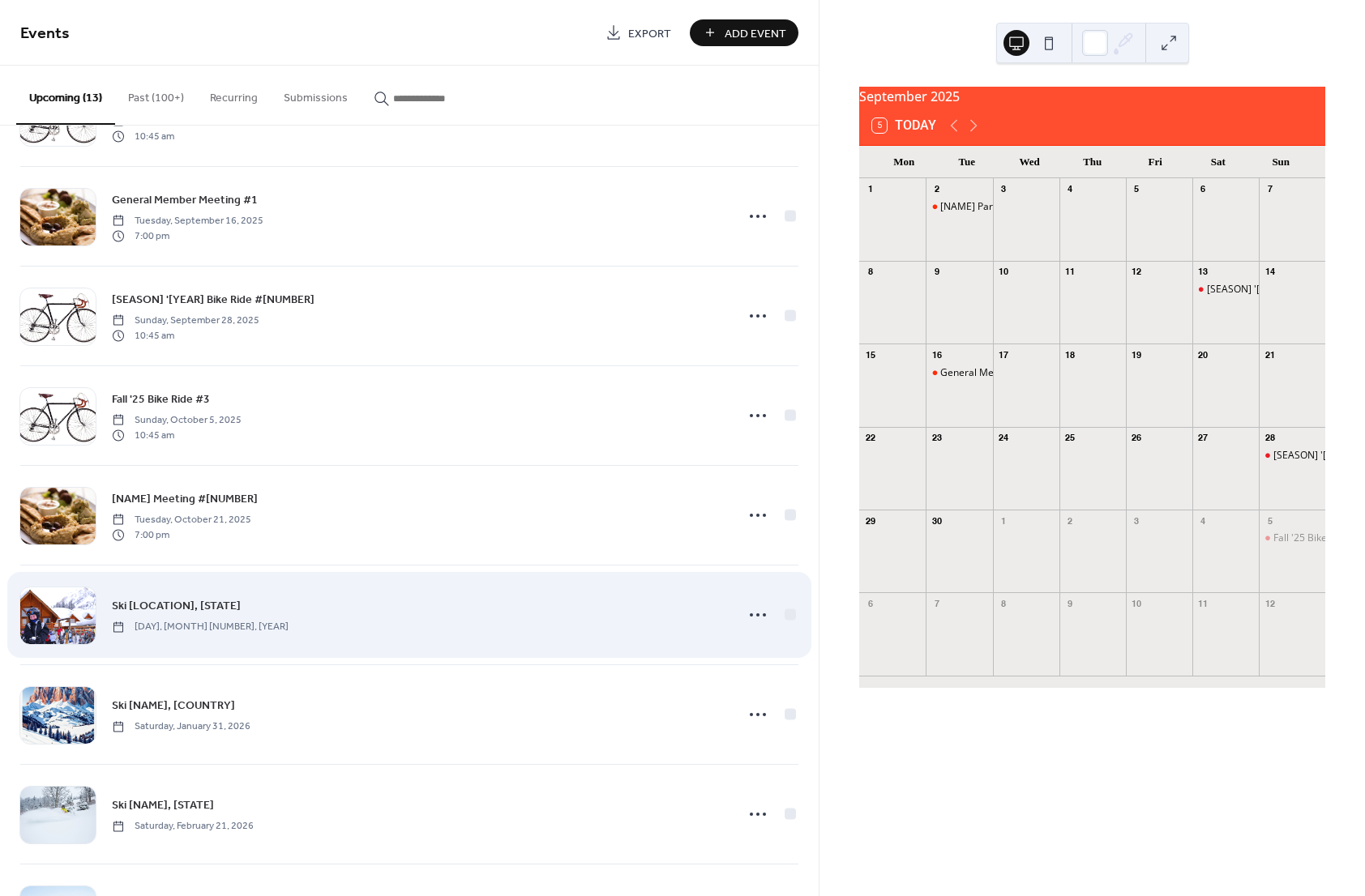 scroll, scrollTop: 540, scrollLeft: 0, axis: vertical 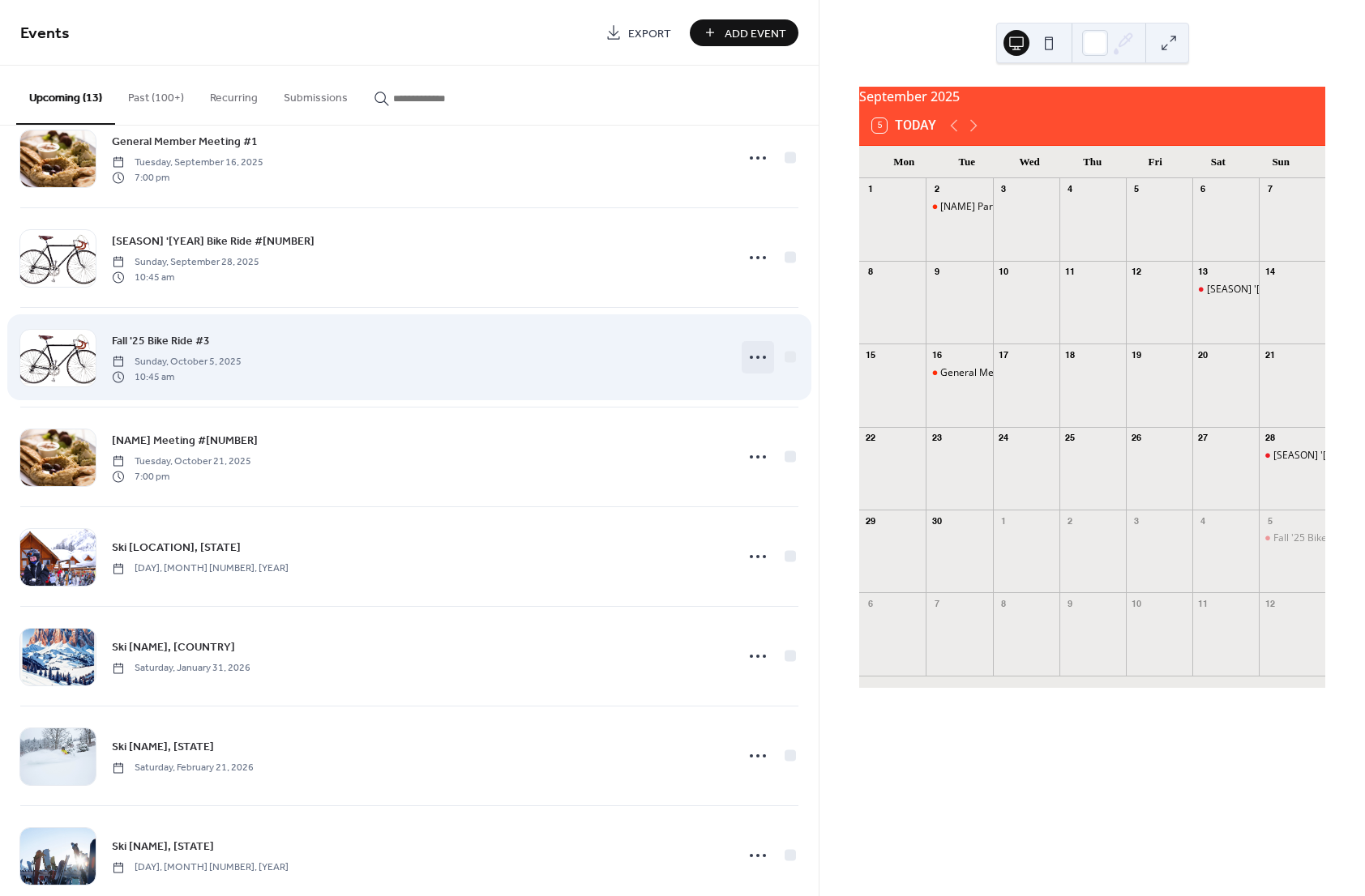 click 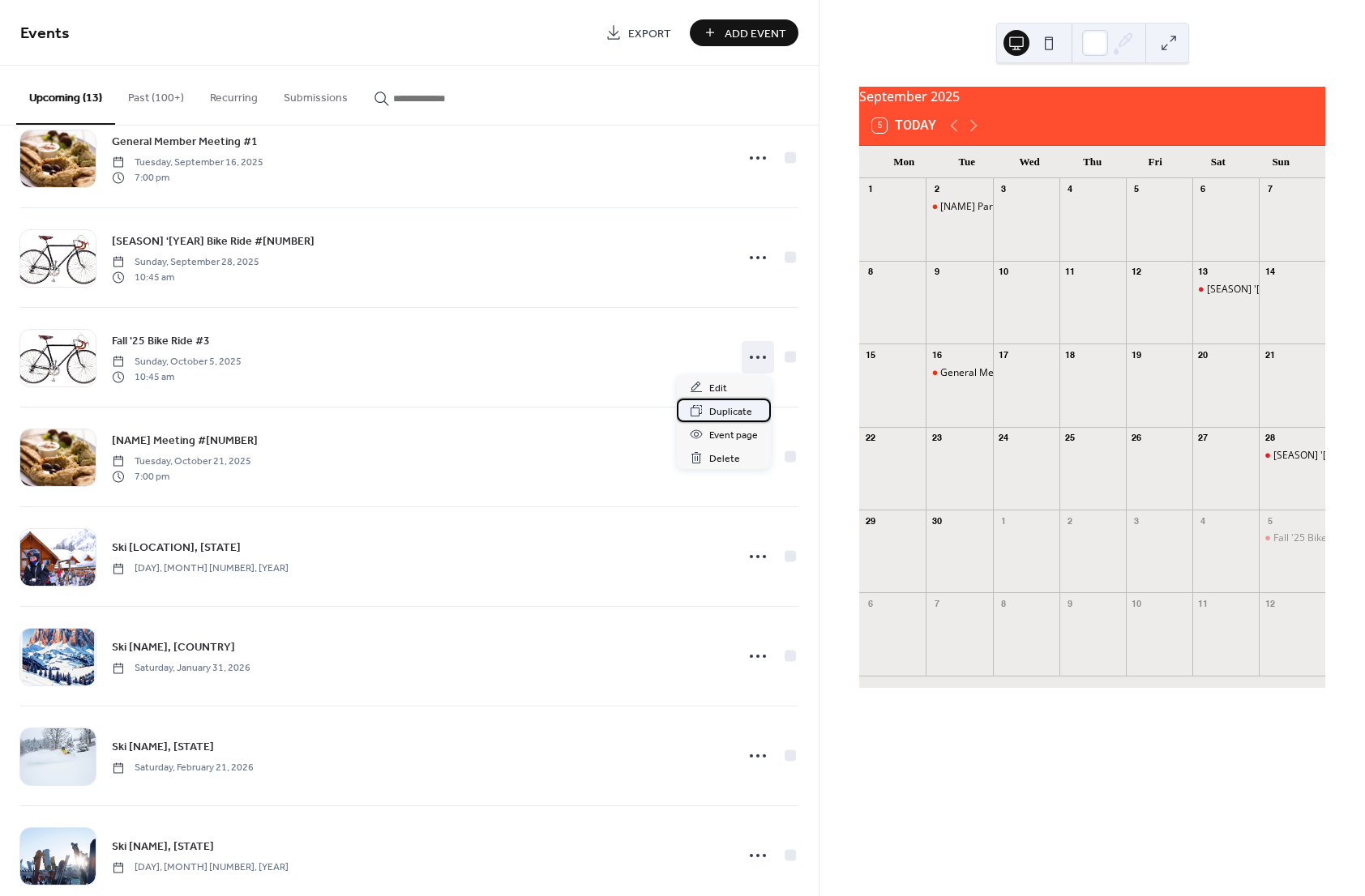 click on "Duplicate" at bounding box center (730, 412) 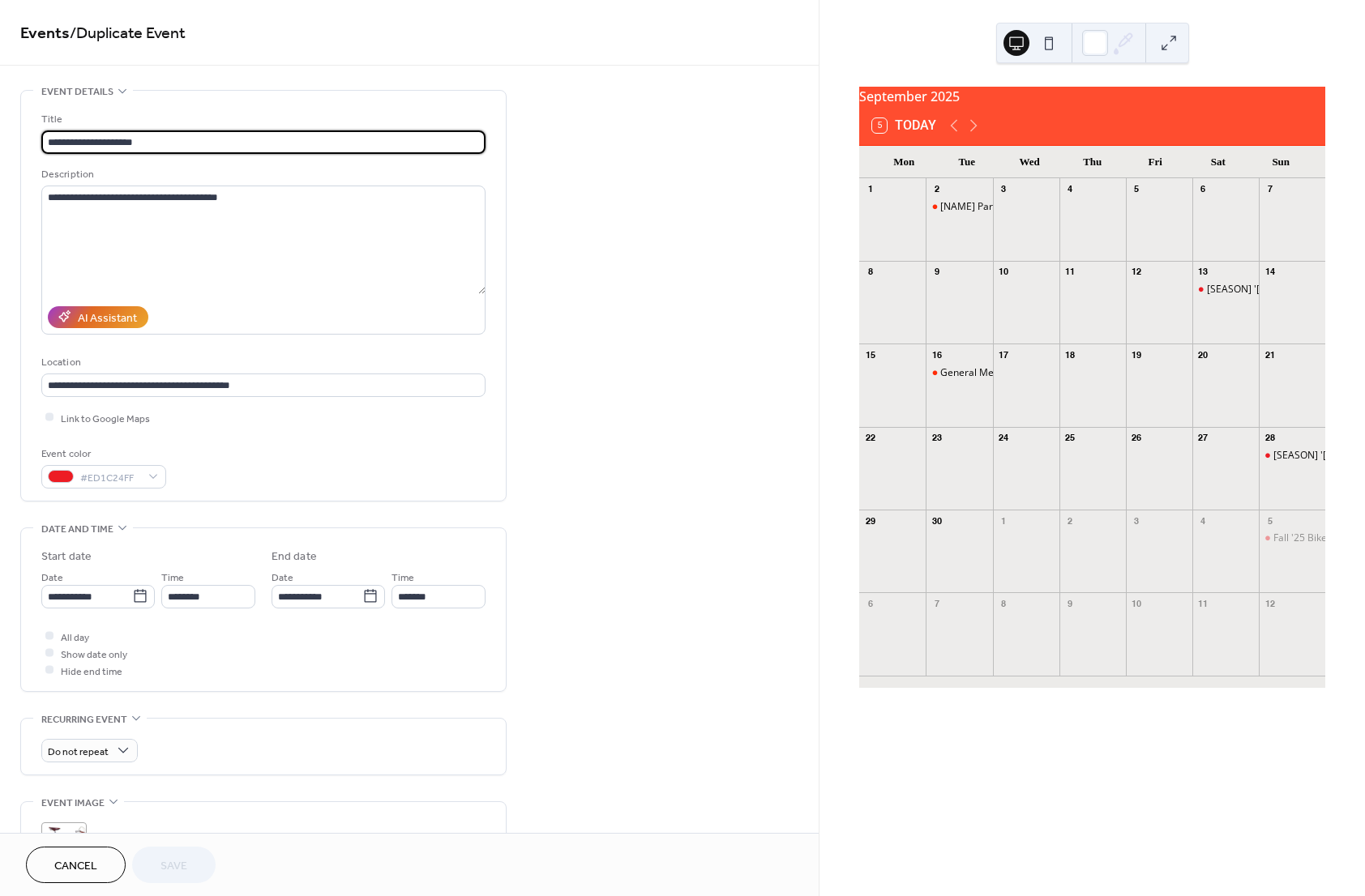 click on "**********" at bounding box center [263, 142] 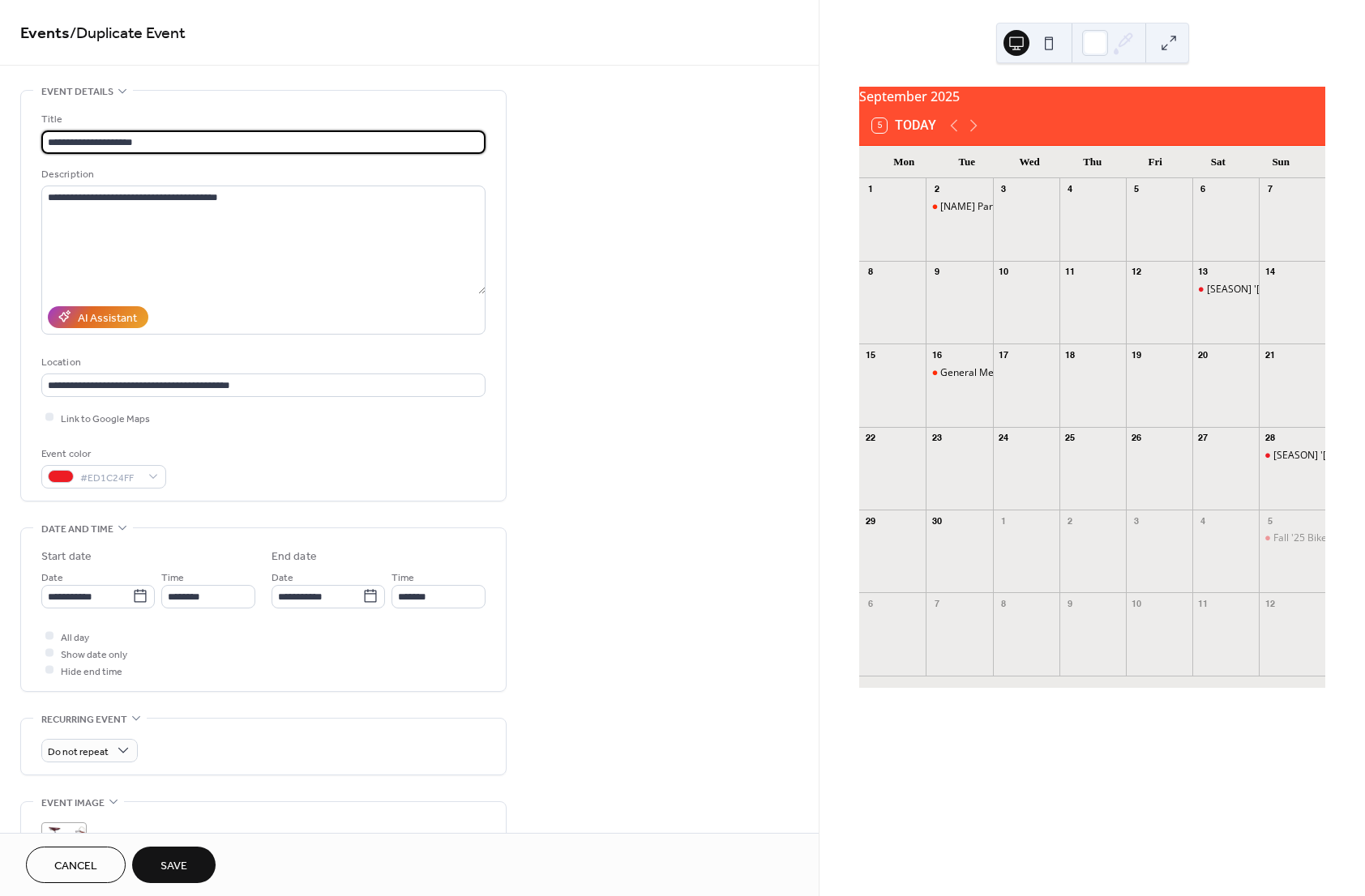 type on "**********" 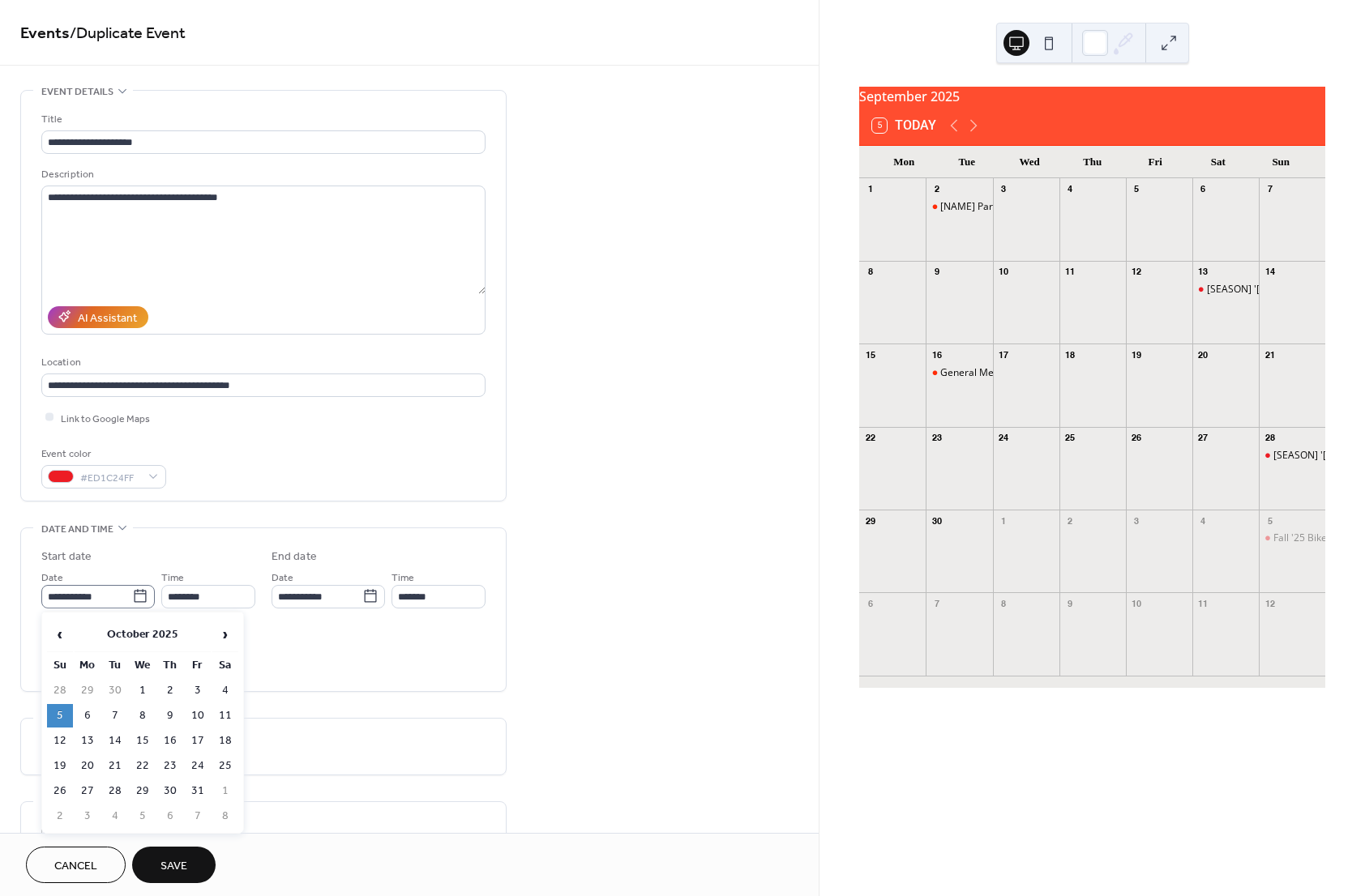 click 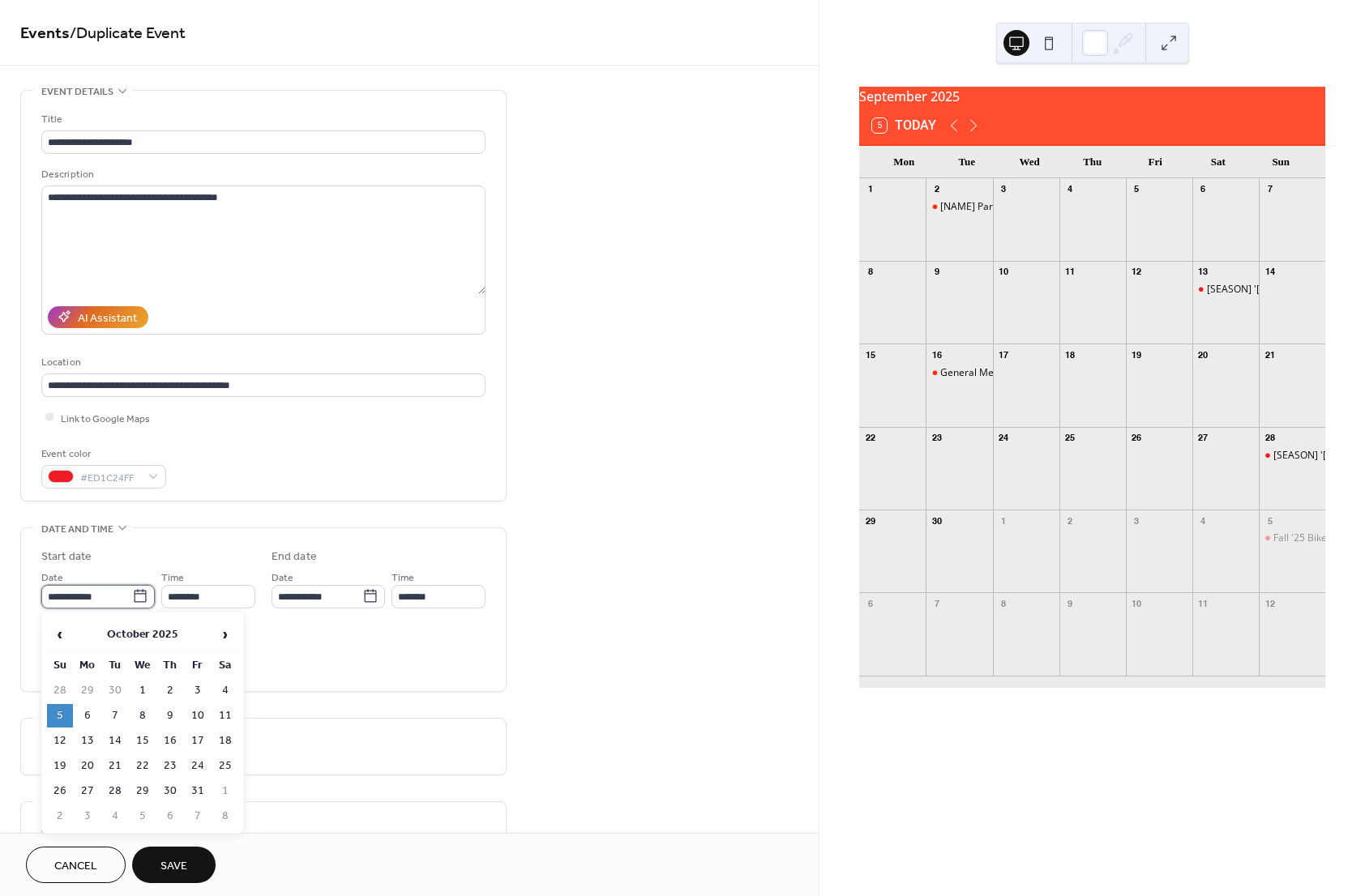 click on "**********" at bounding box center [87, 596] 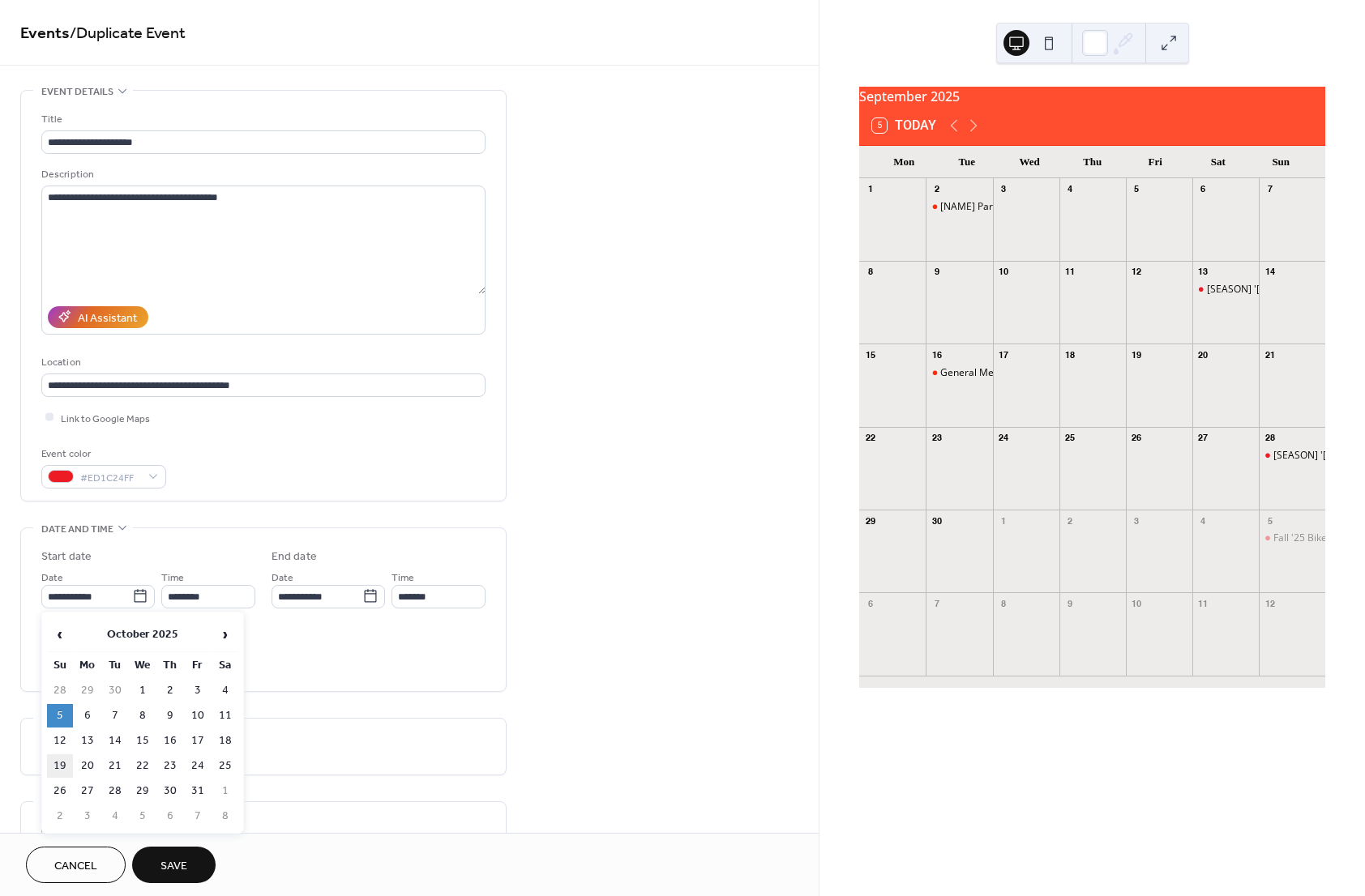 click on "19" at bounding box center [60, 766] 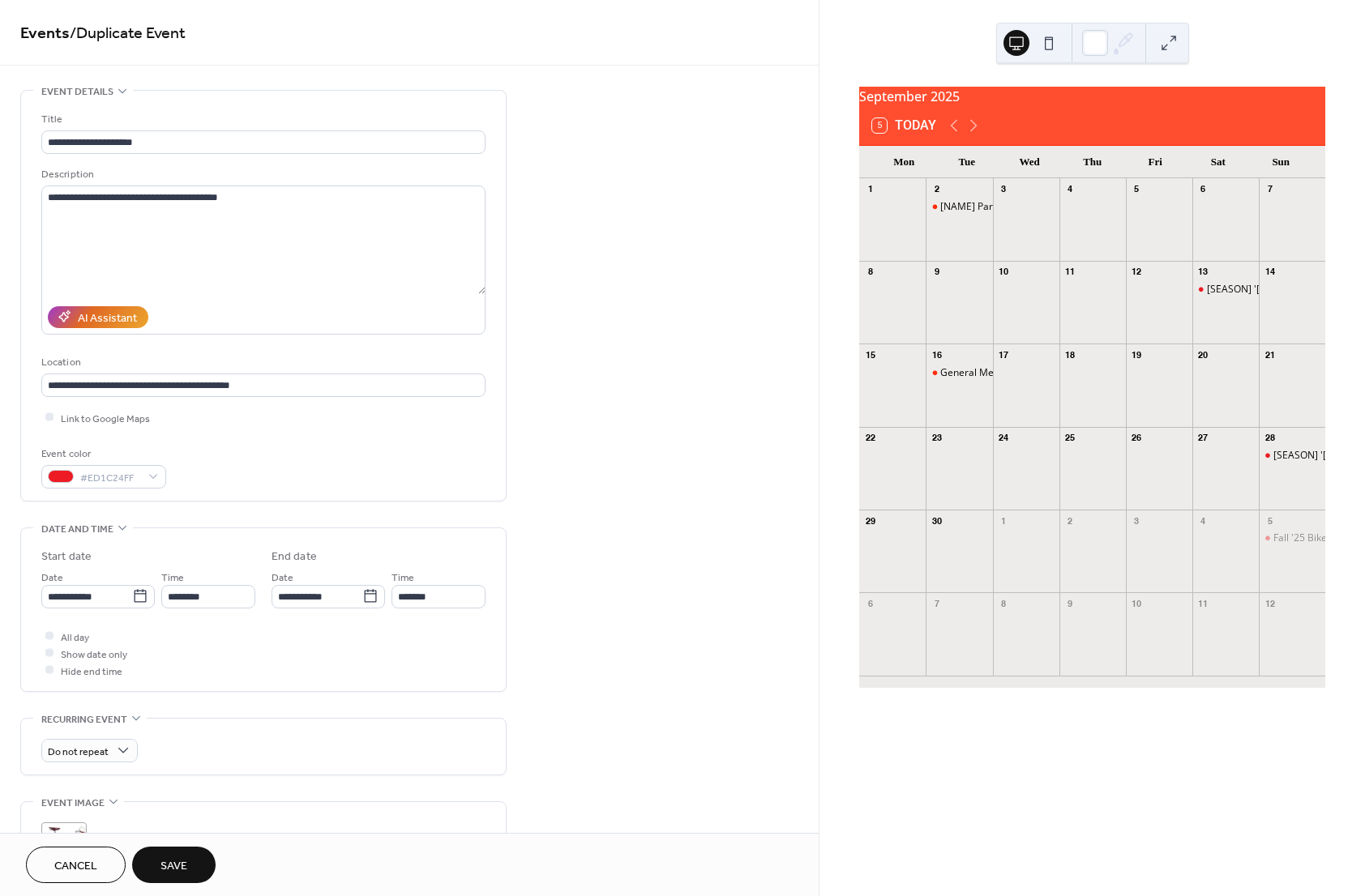 click on "Save" at bounding box center (173, 866) 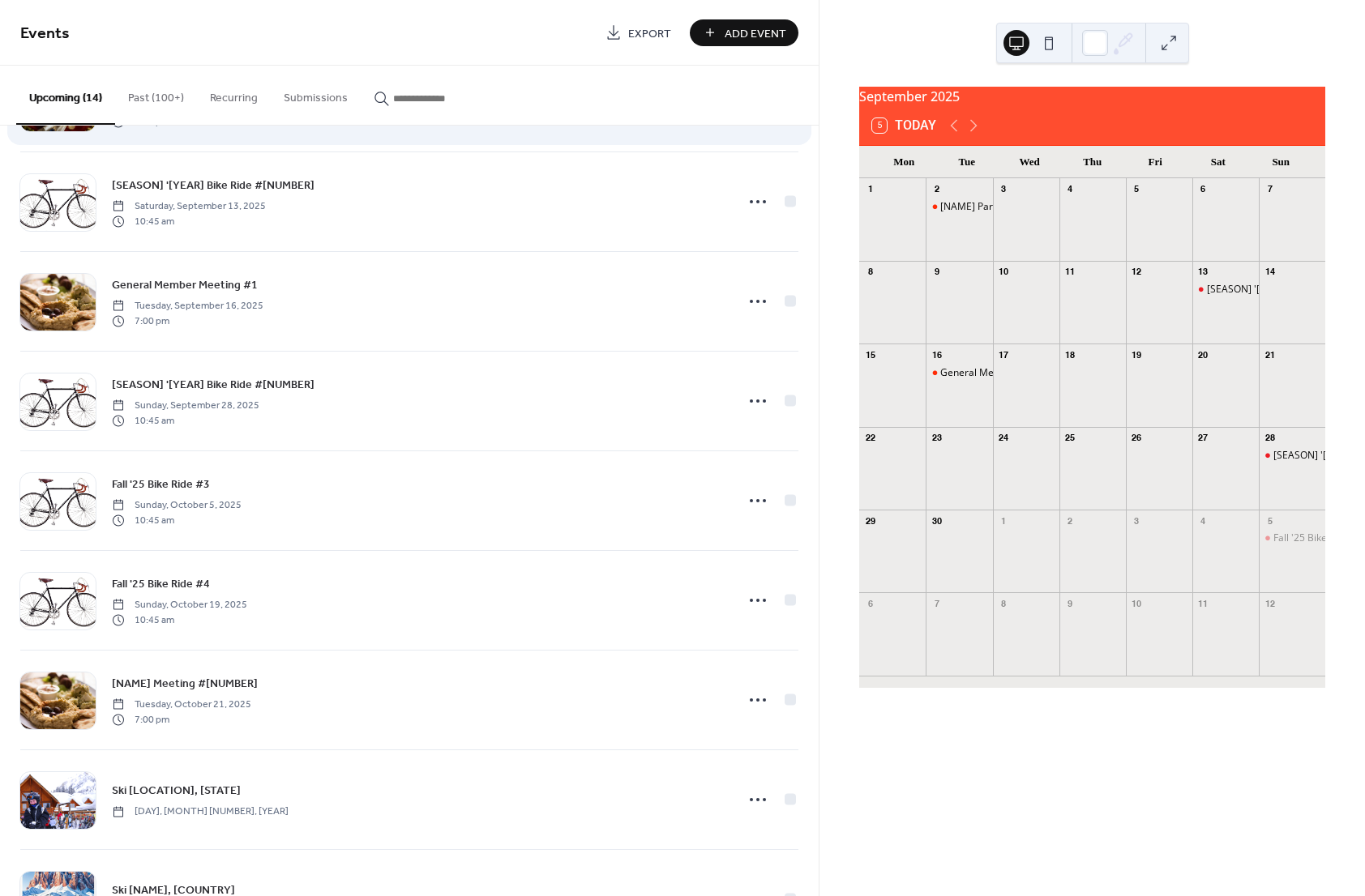 scroll, scrollTop: 432, scrollLeft: 0, axis: vertical 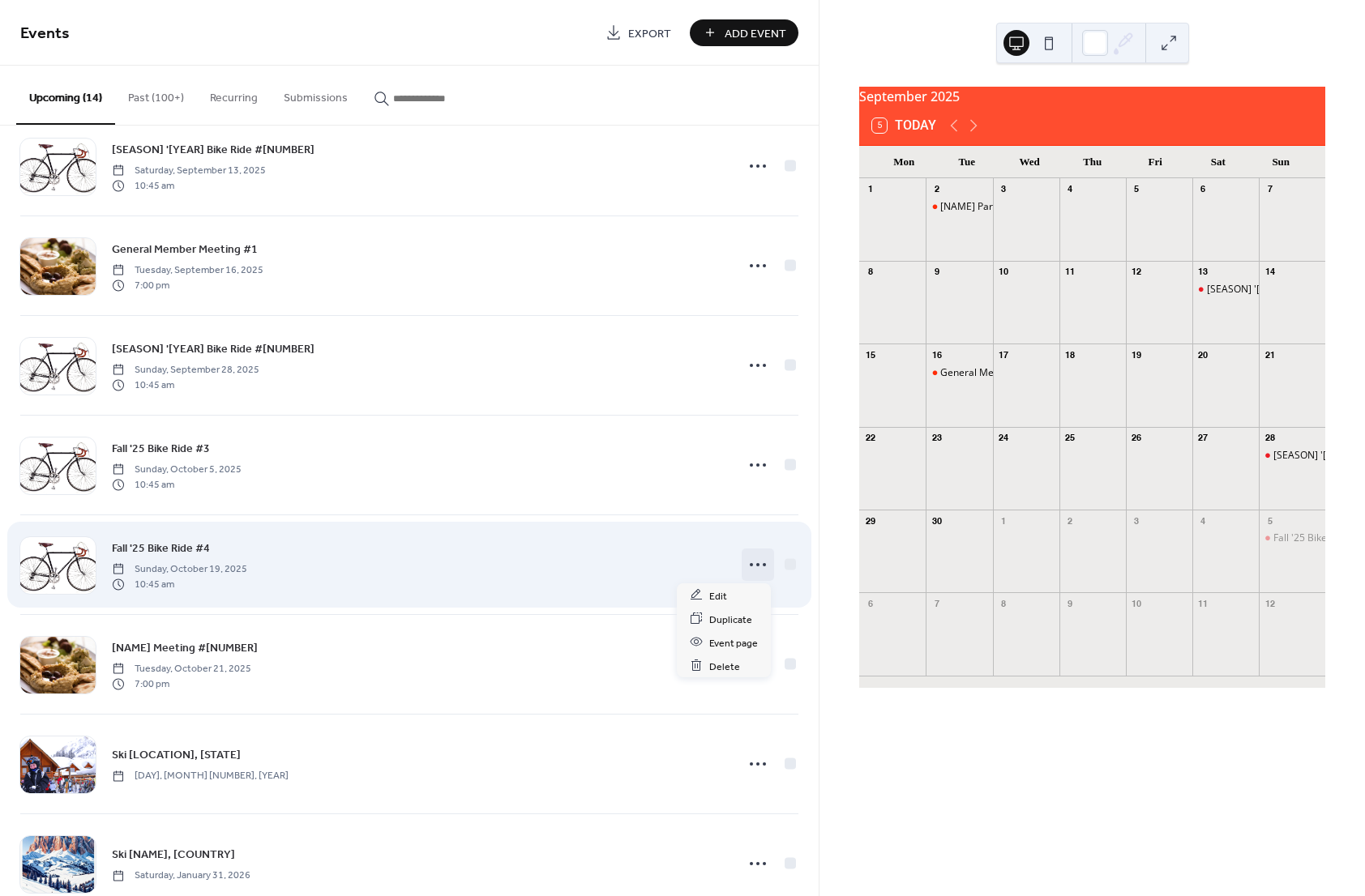 click 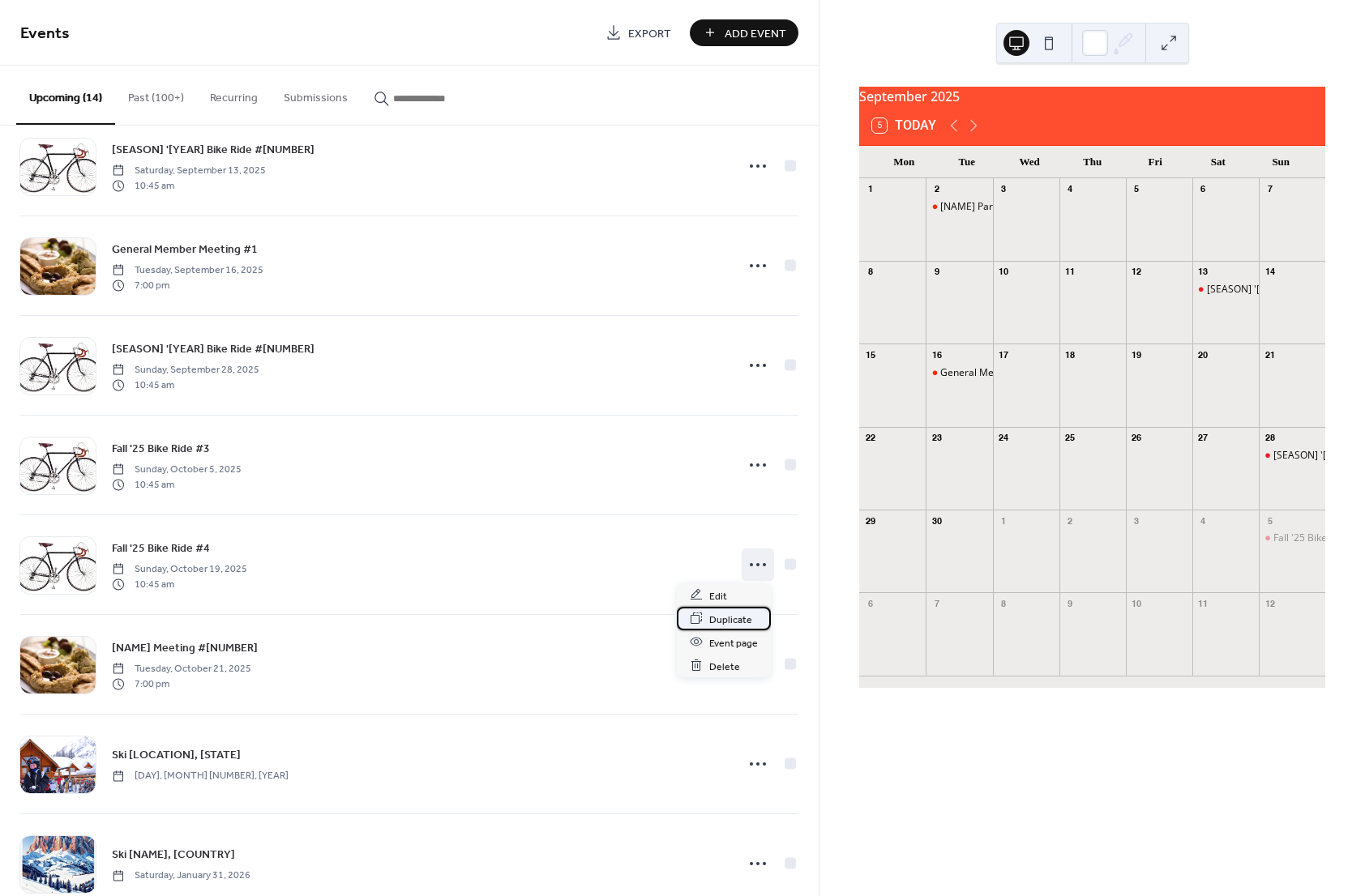 click on "Duplicate" at bounding box center (730, 619) 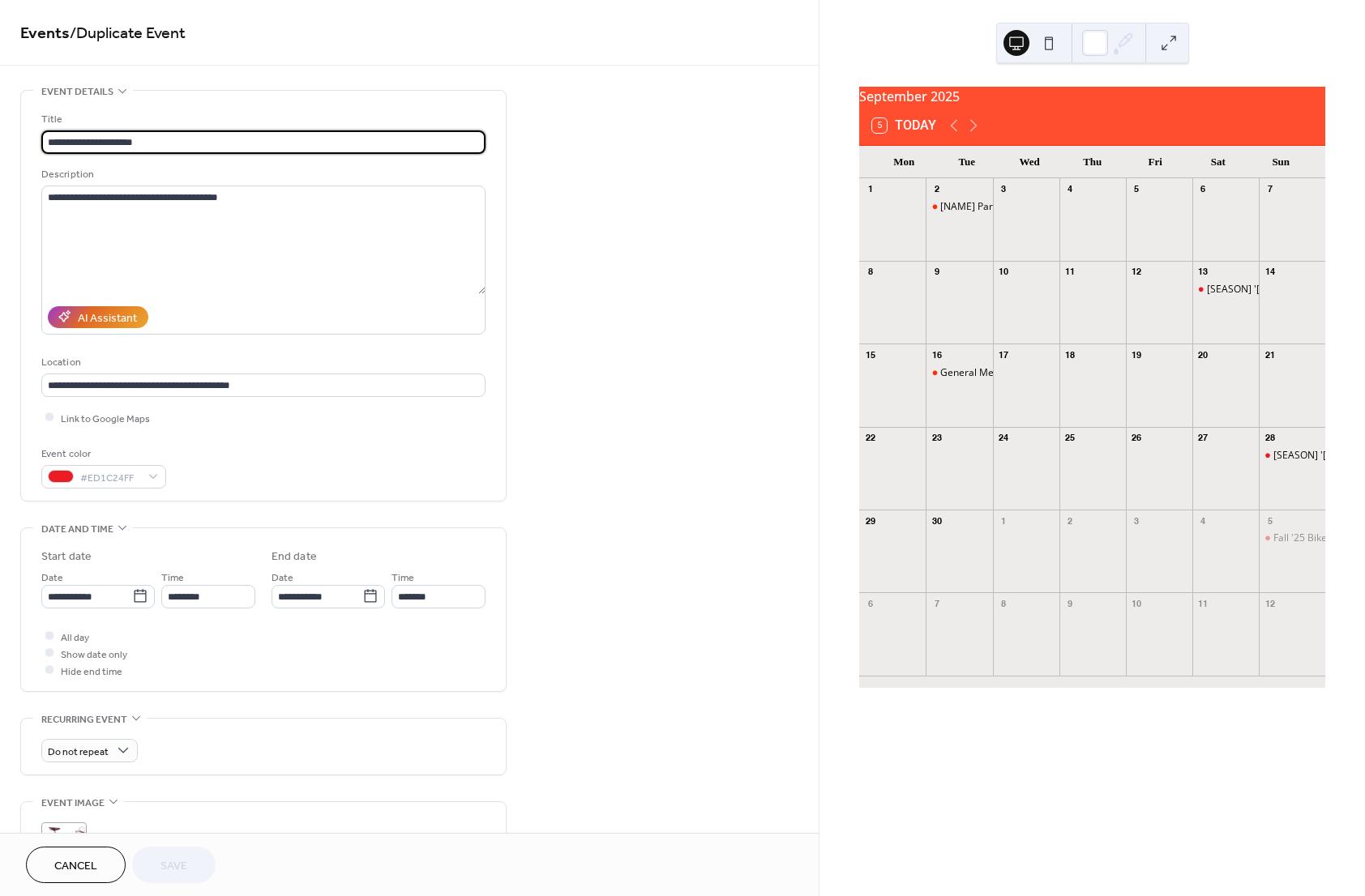 click on "**********" at bounding box center (263, 142) 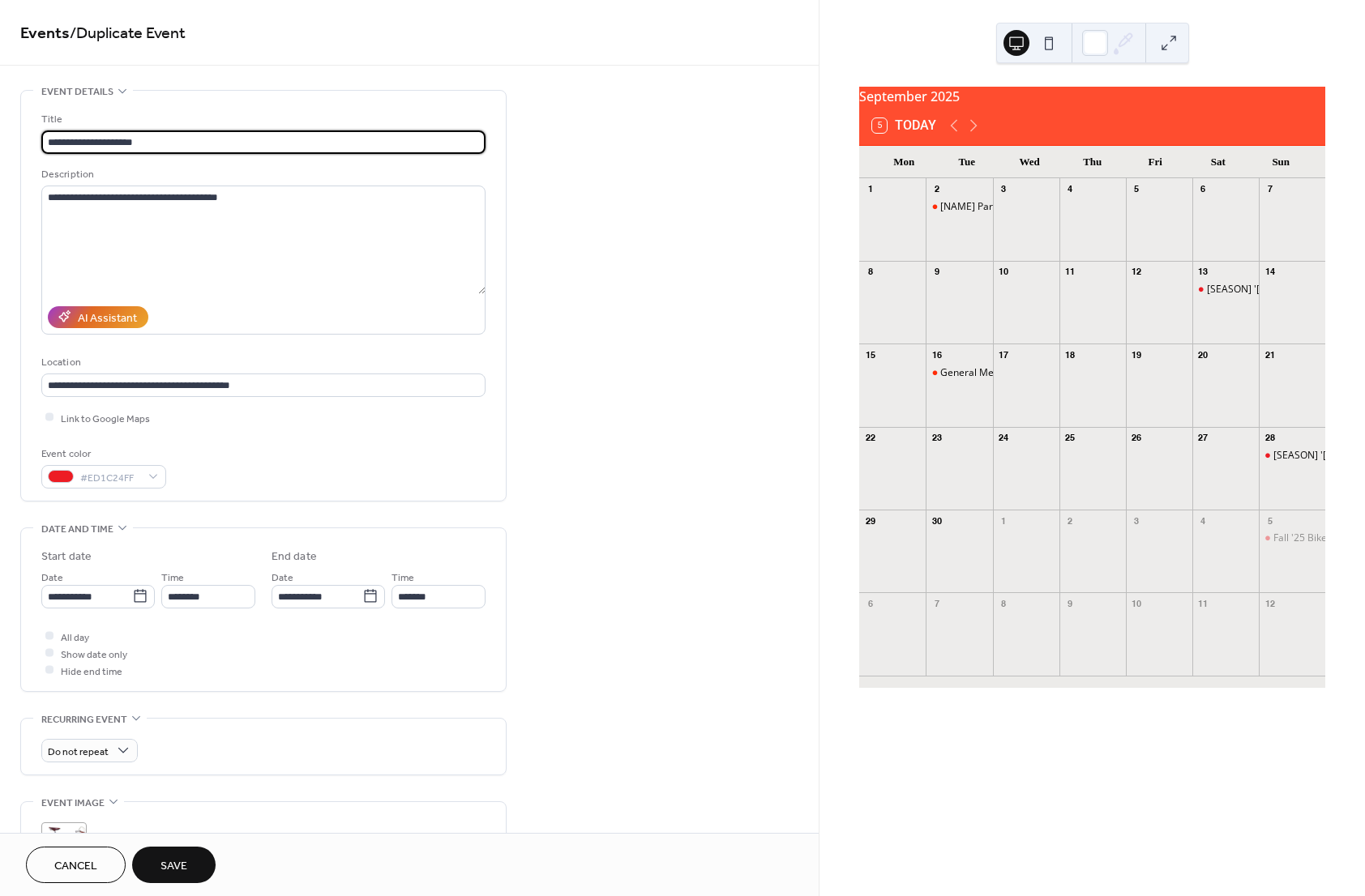 type on "**********" 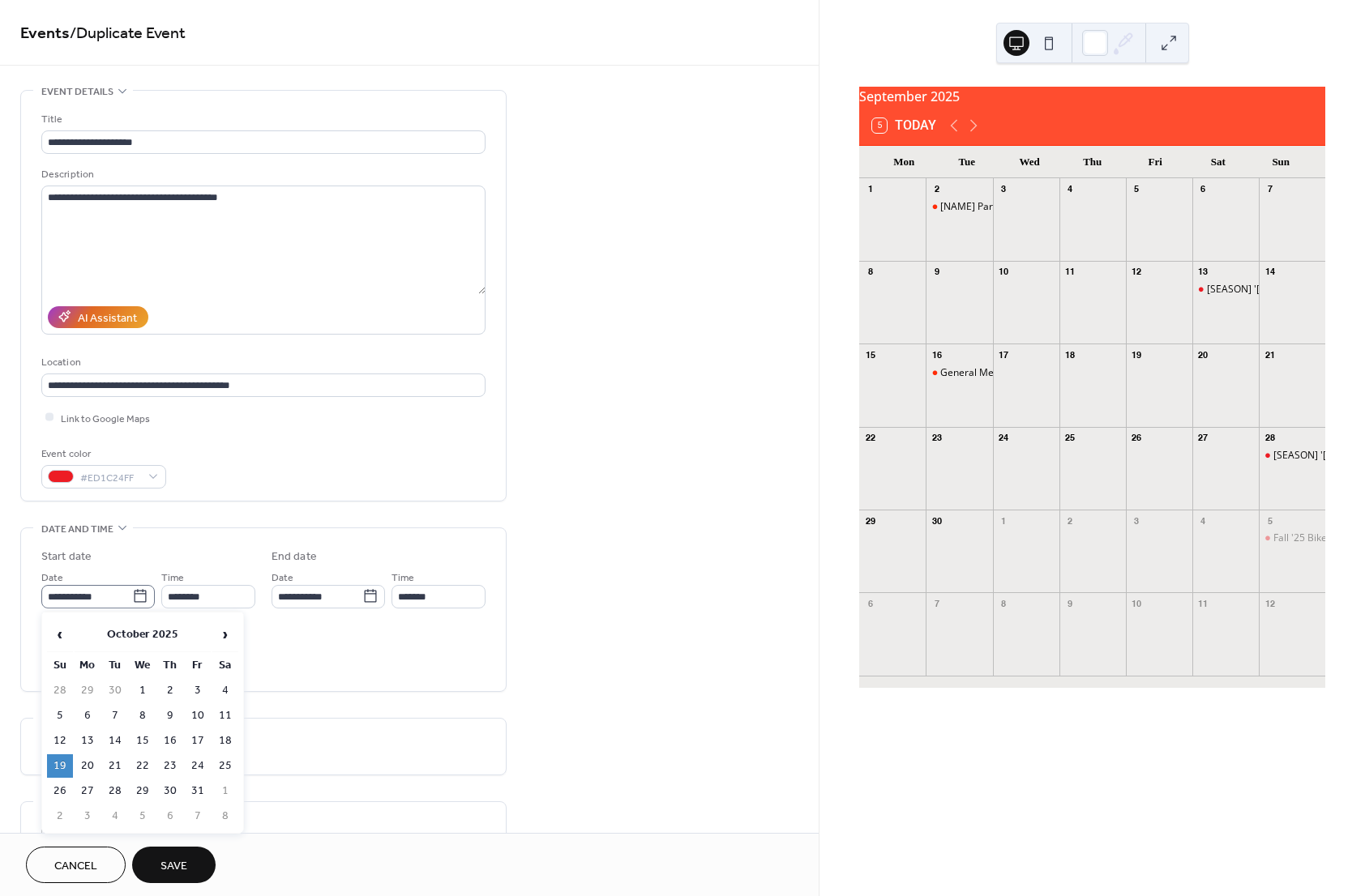 click 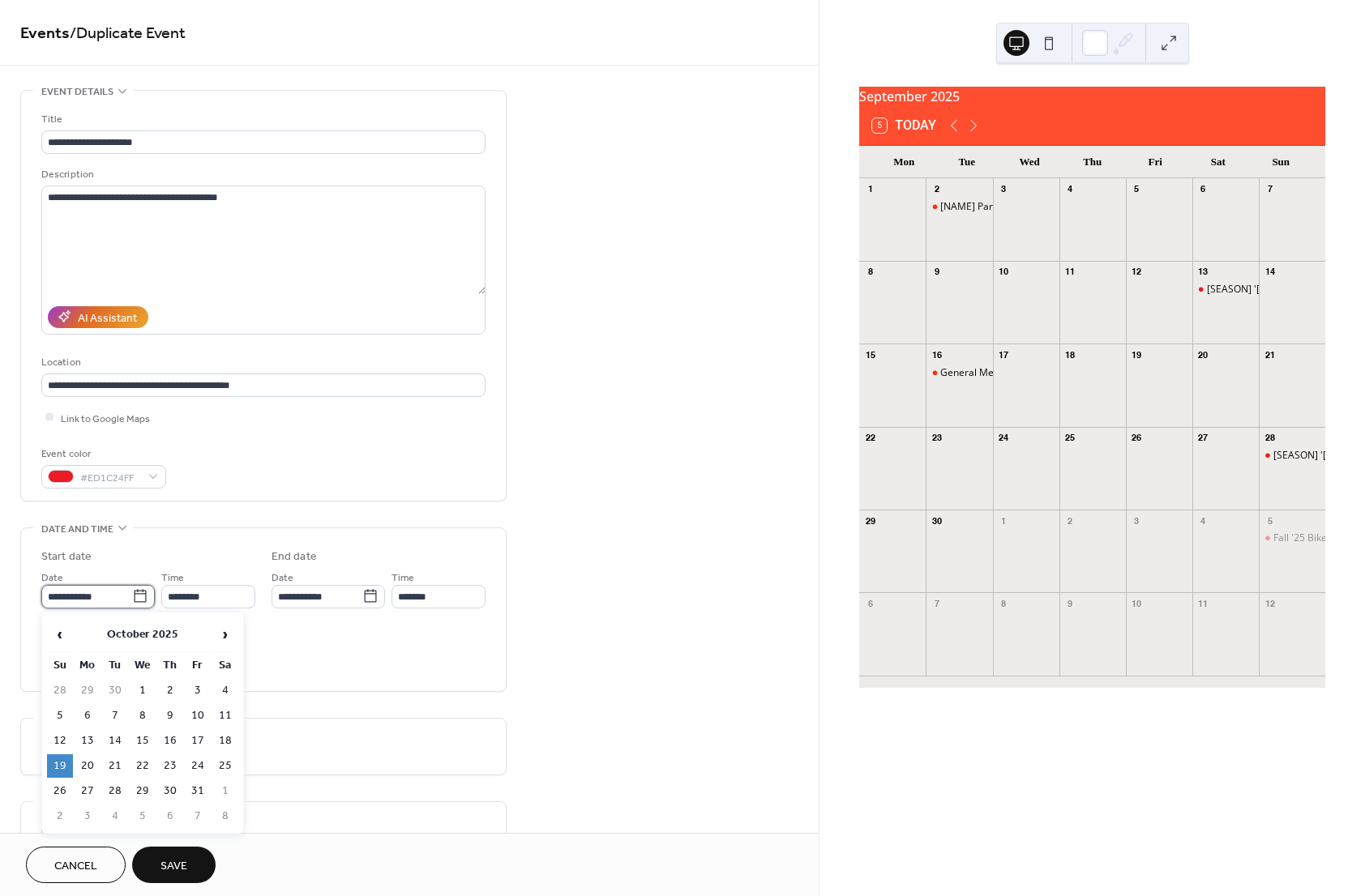 click on "**********" at bounding box center (87, 596) 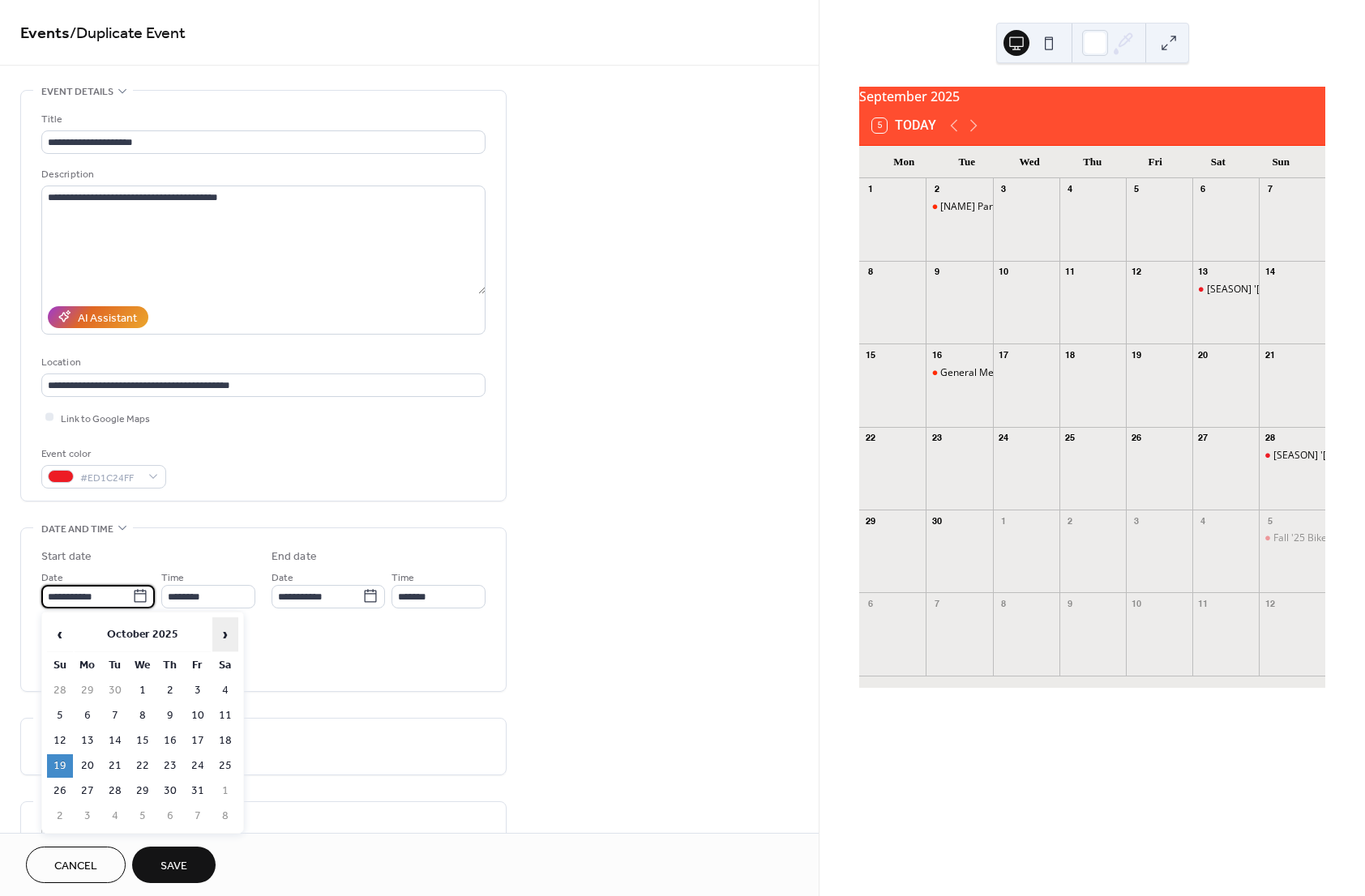 click on "›" at bounding box center (225, 634) 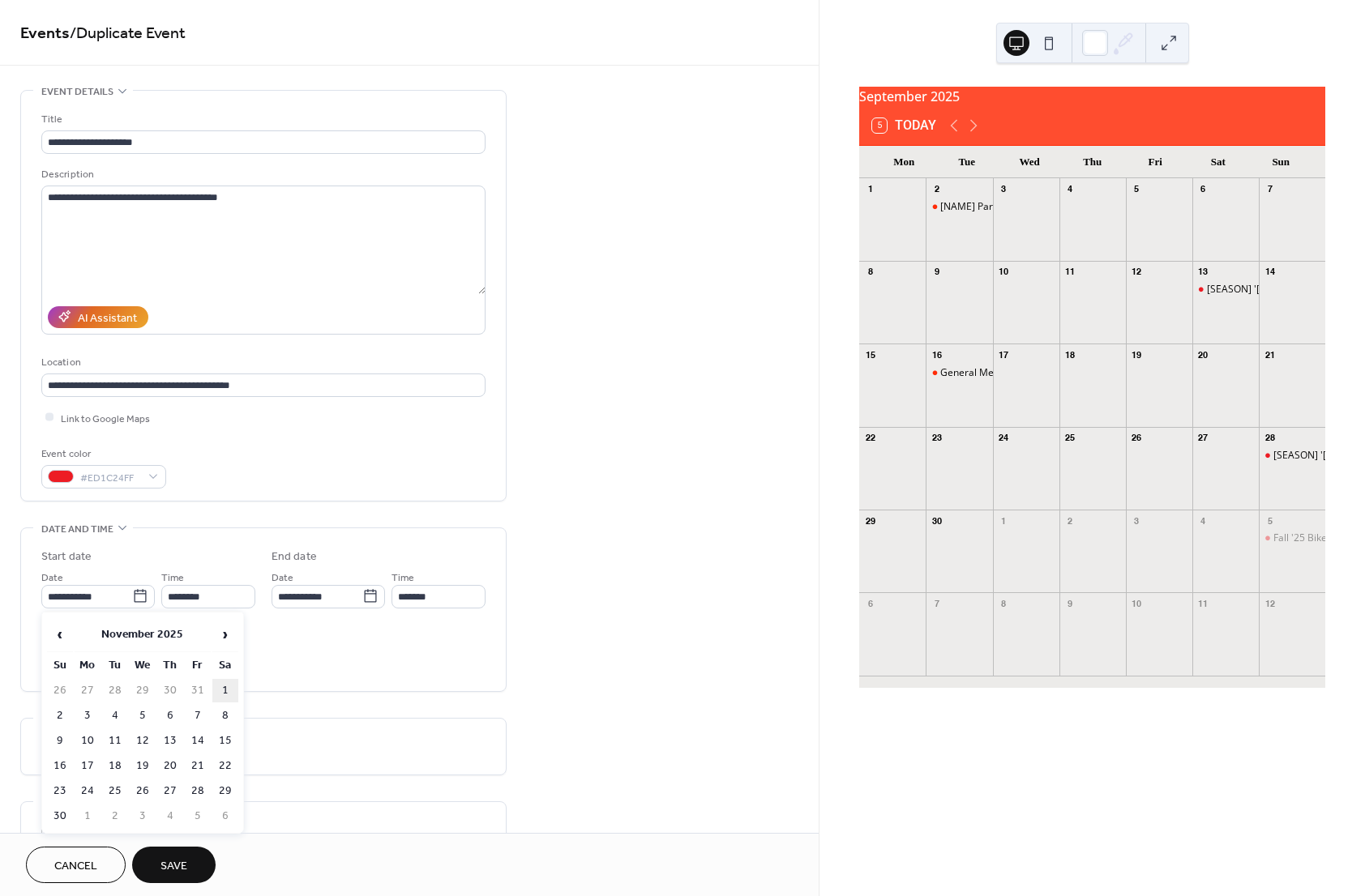 click on "1" at bounding box center [225, 690] 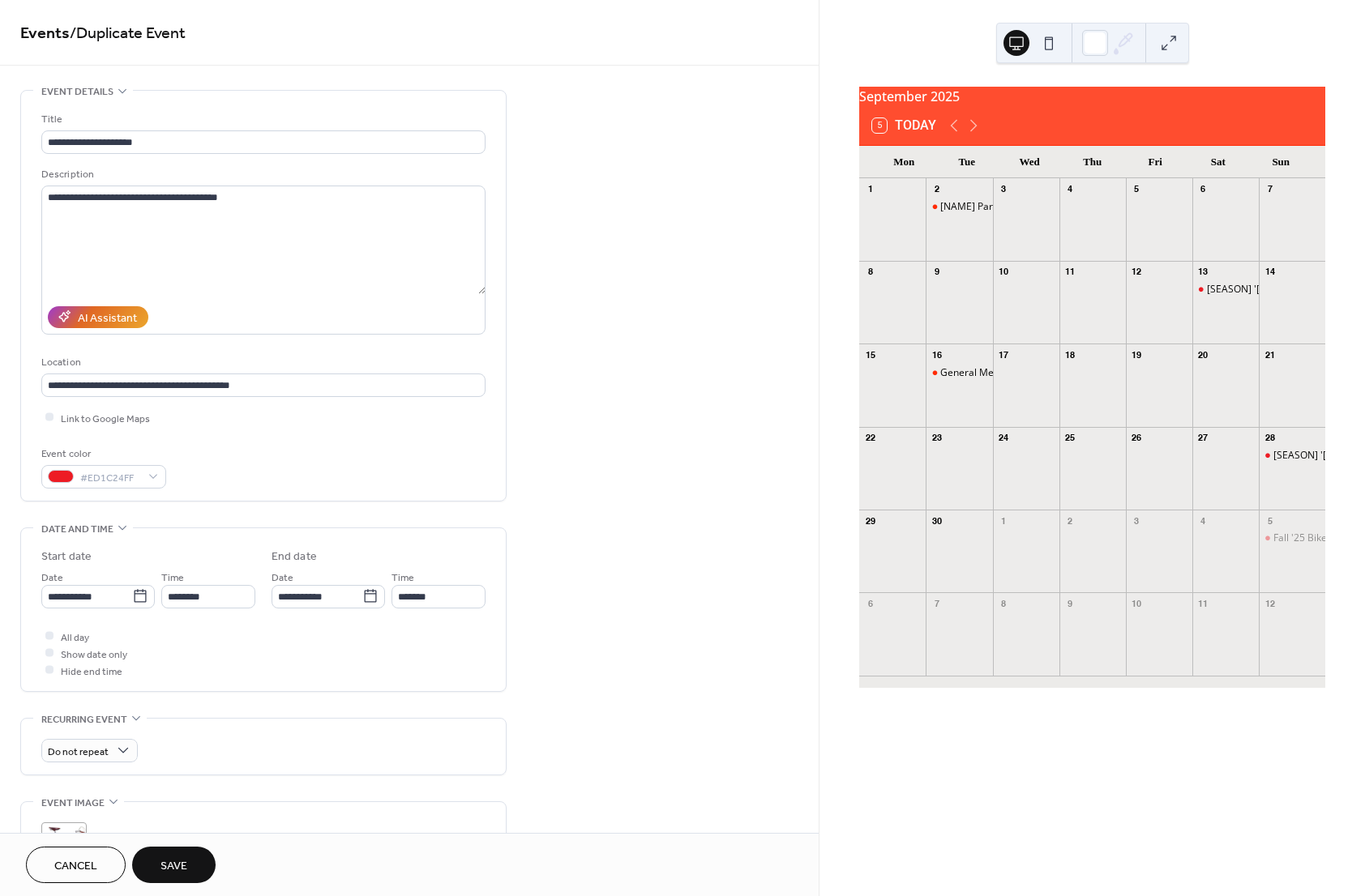 click on "Save" at bounding box center [173, 866] 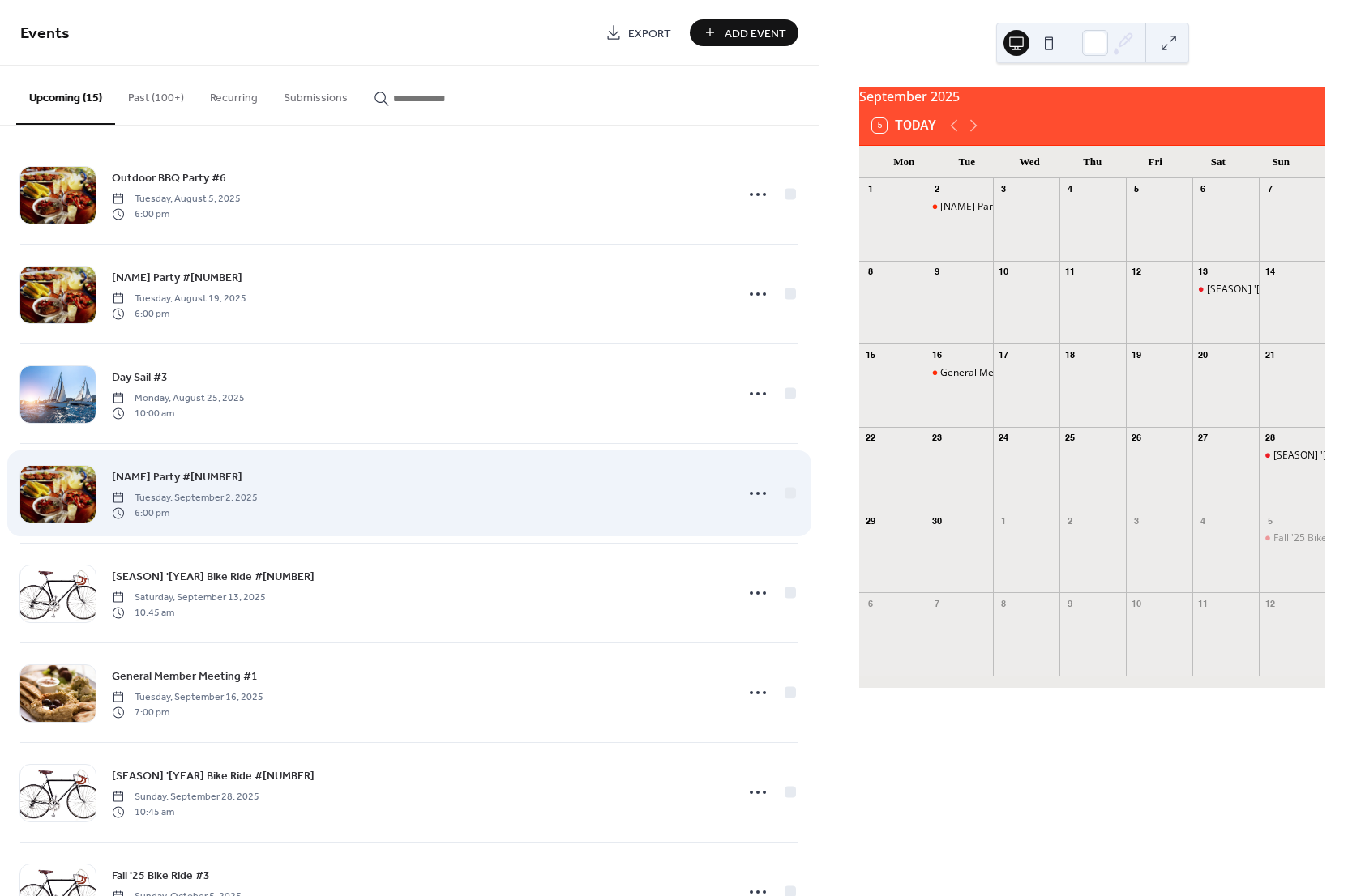 scroll, scrollTop: 0, scrollLeft: 0, axis: both 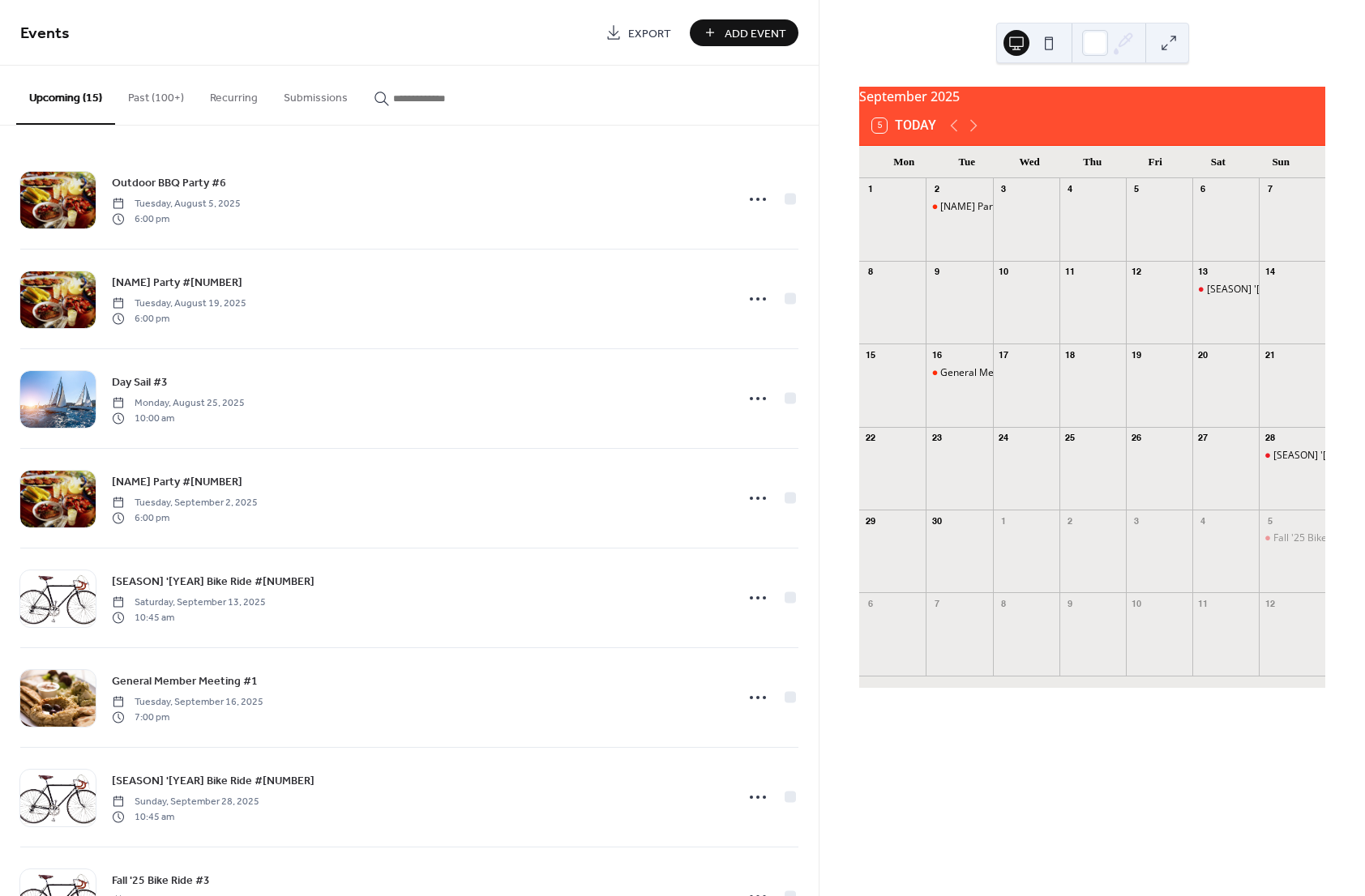 click at bounding box center (442, 98) 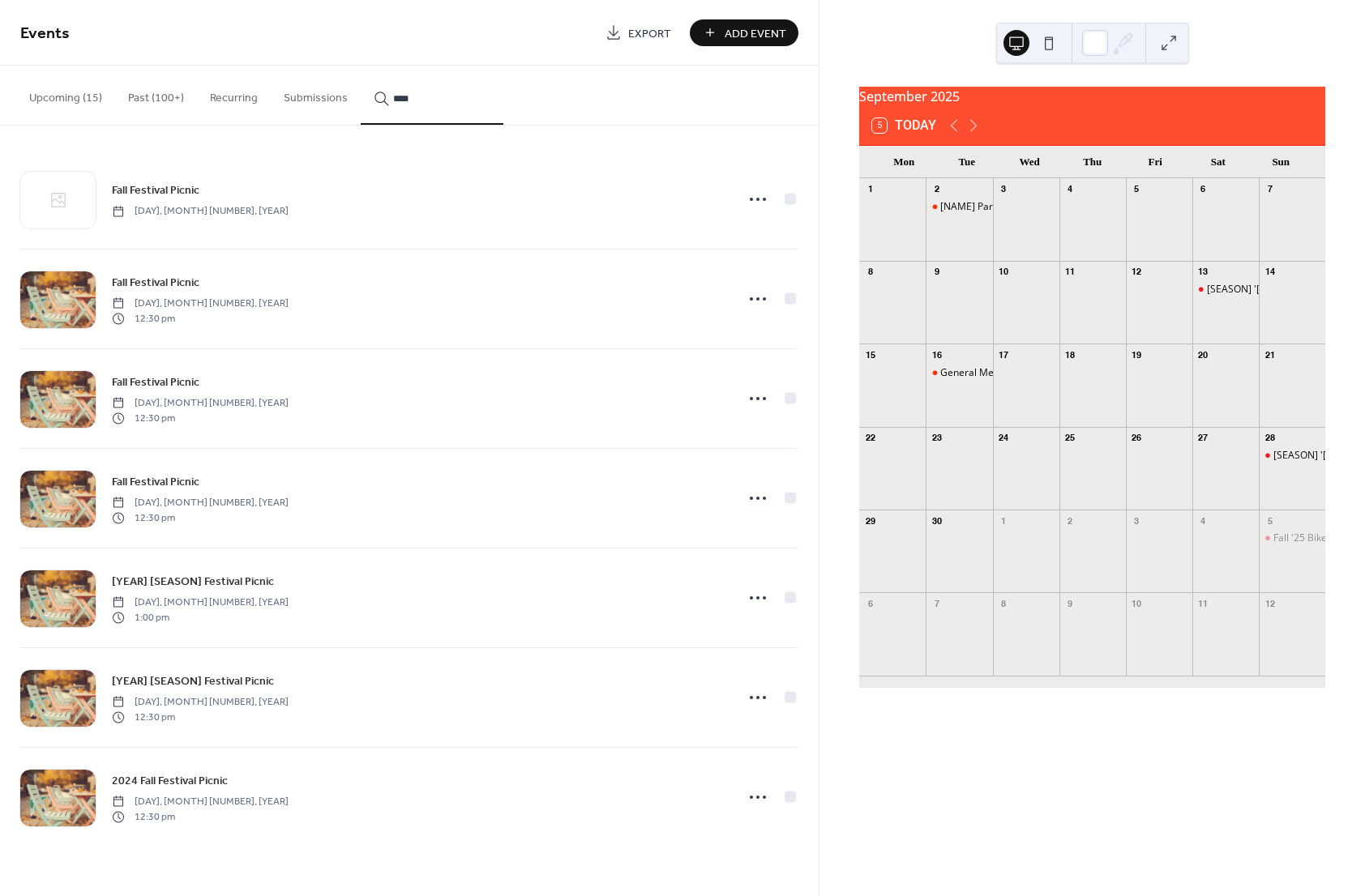 type on "****" 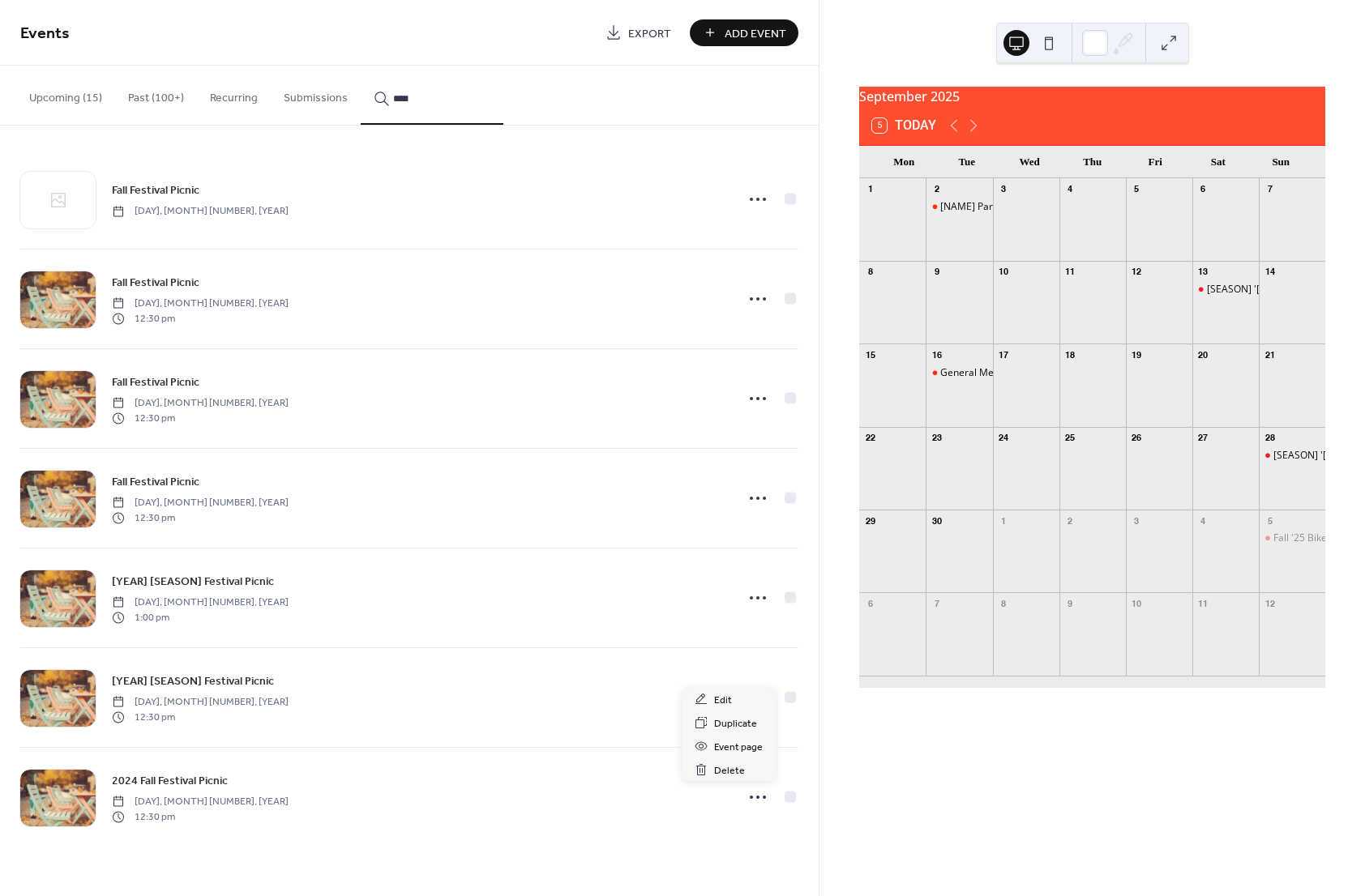 click 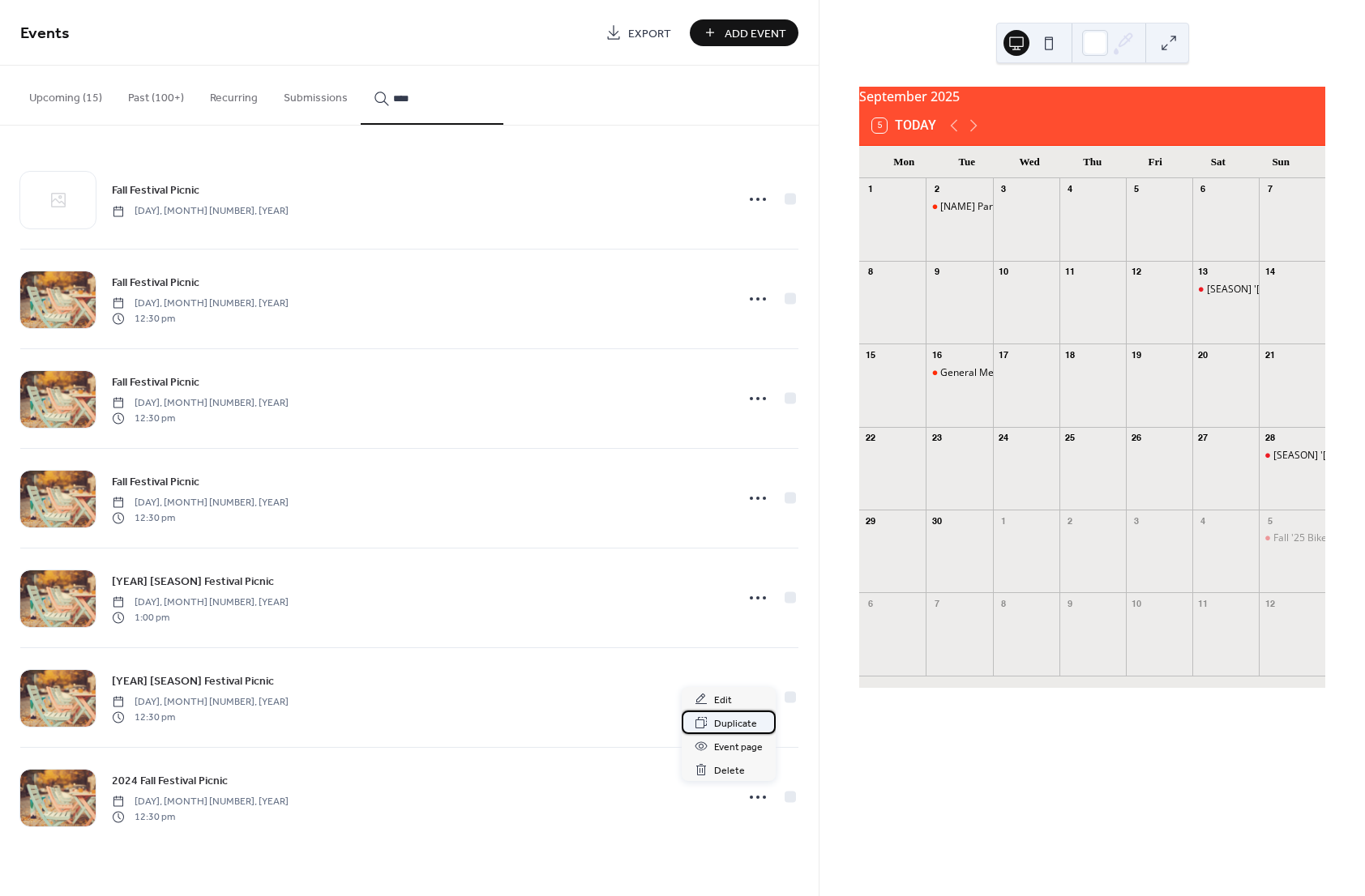click on "Duplicate" at bounding box center [735, 723] 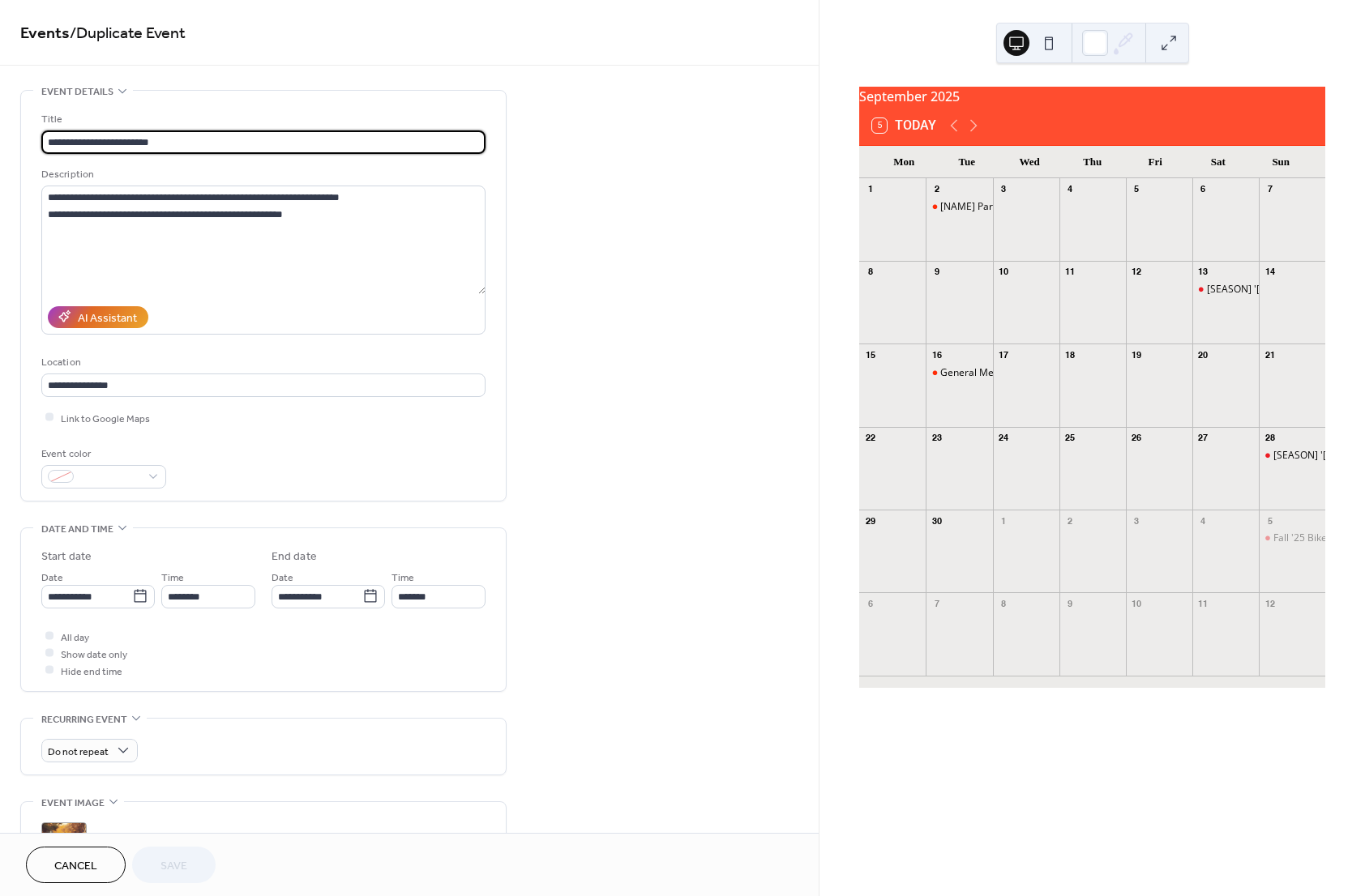 click on "**********" at bounding box center [263, 142] 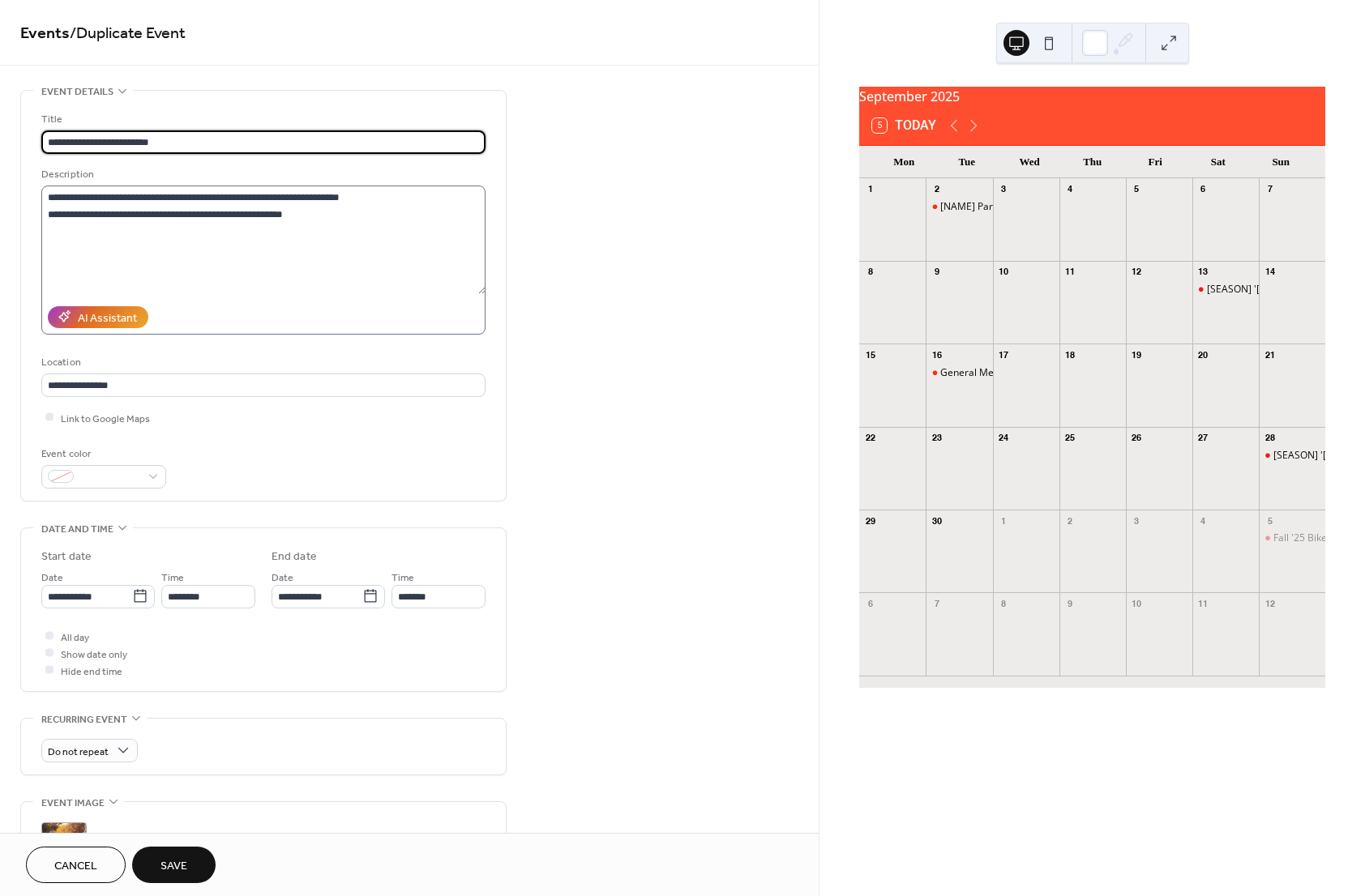 type on "**********" 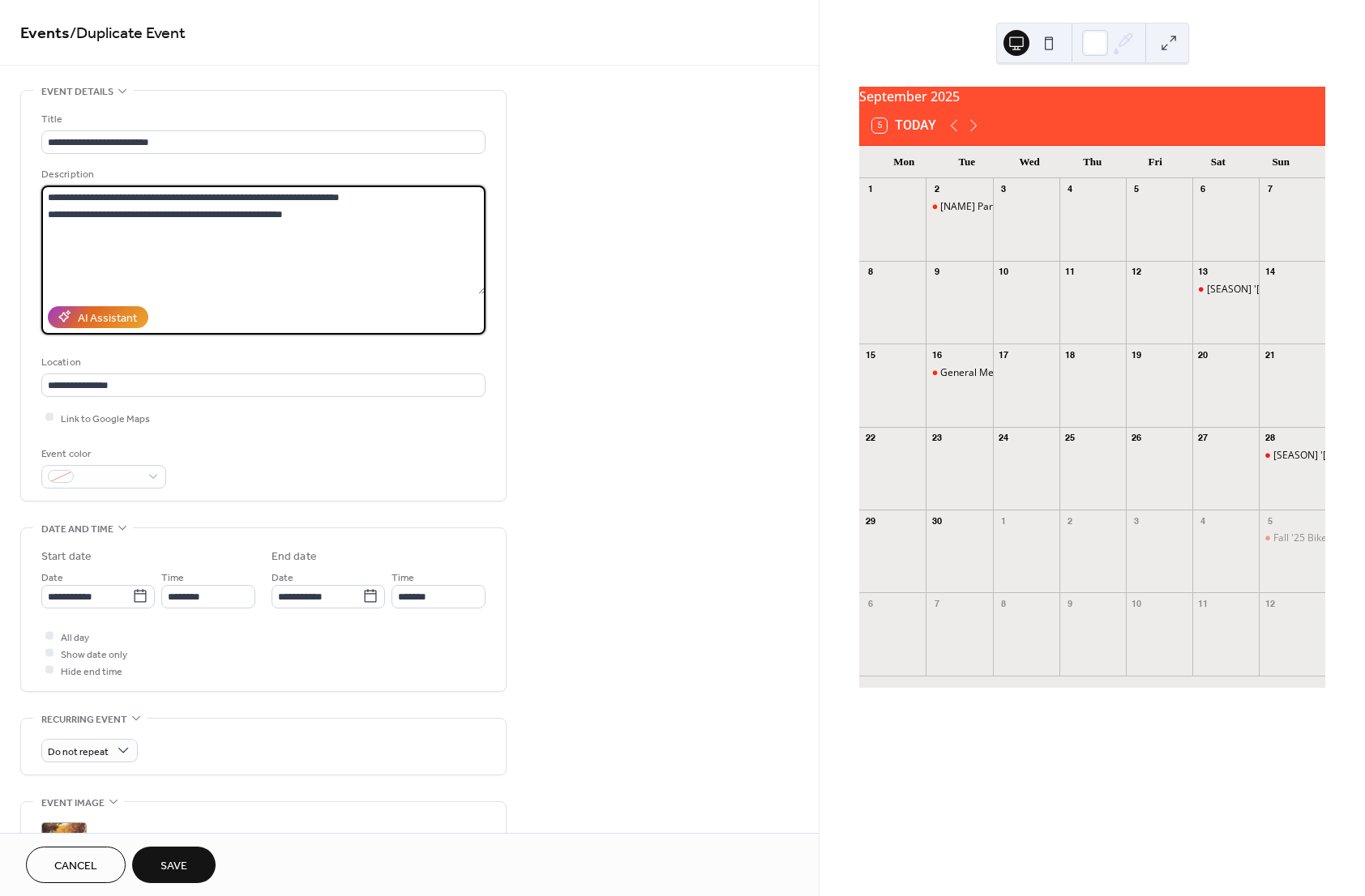 click on "**********" at bounding box center (263, 240) 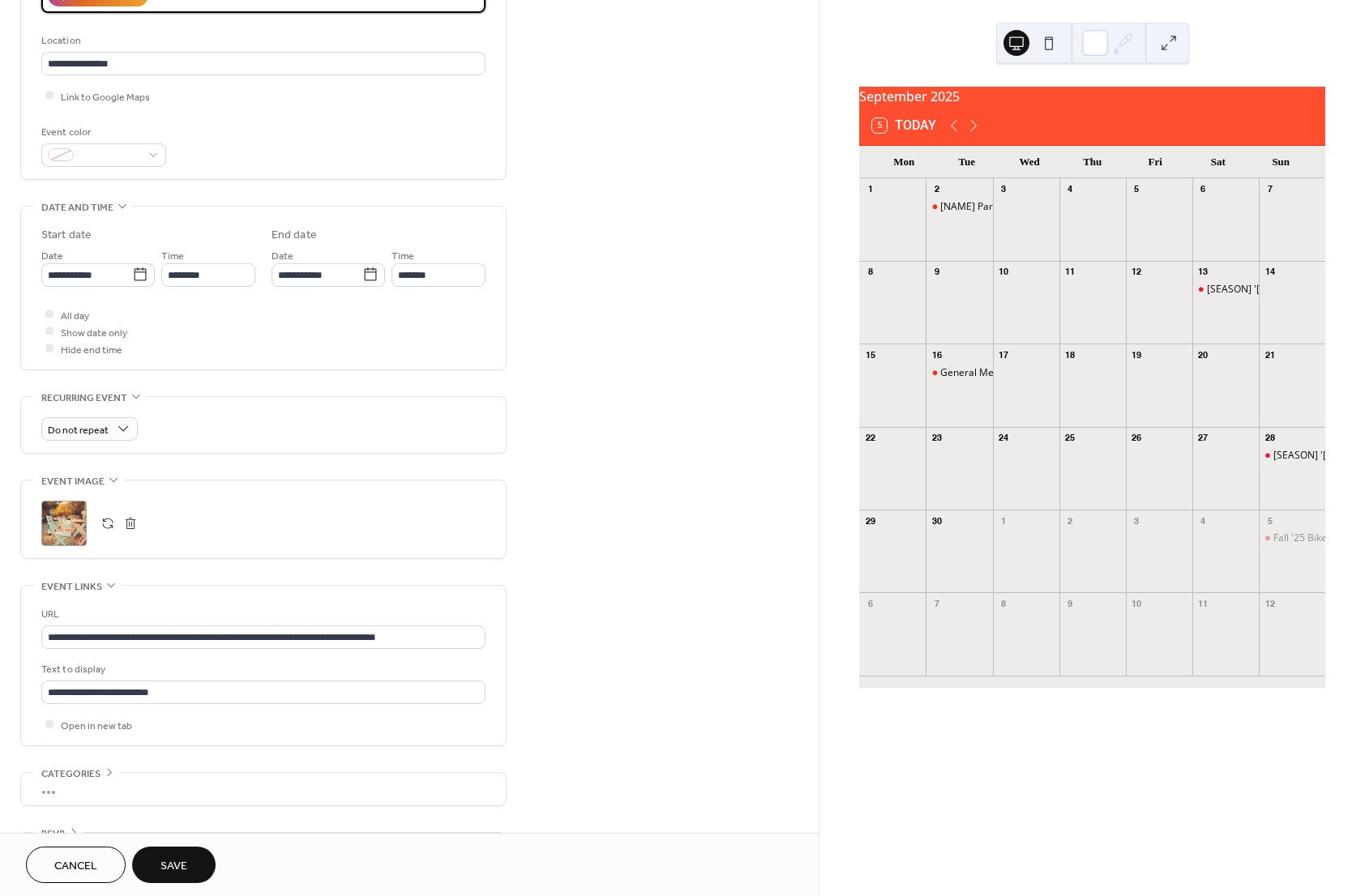 scroll, scrollTop: 324, scrollLeft: 0, axis: vertical 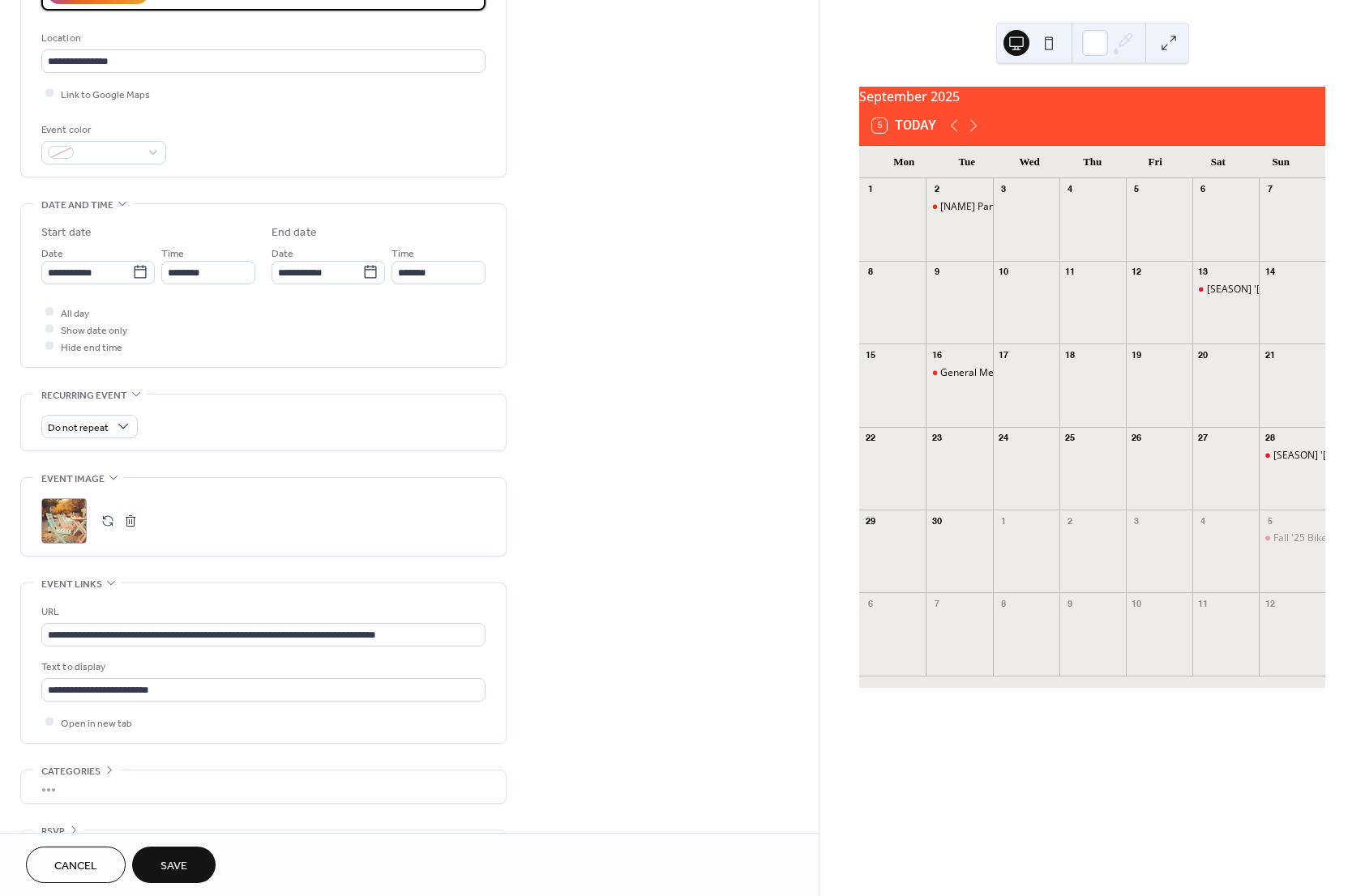 type on "**********" 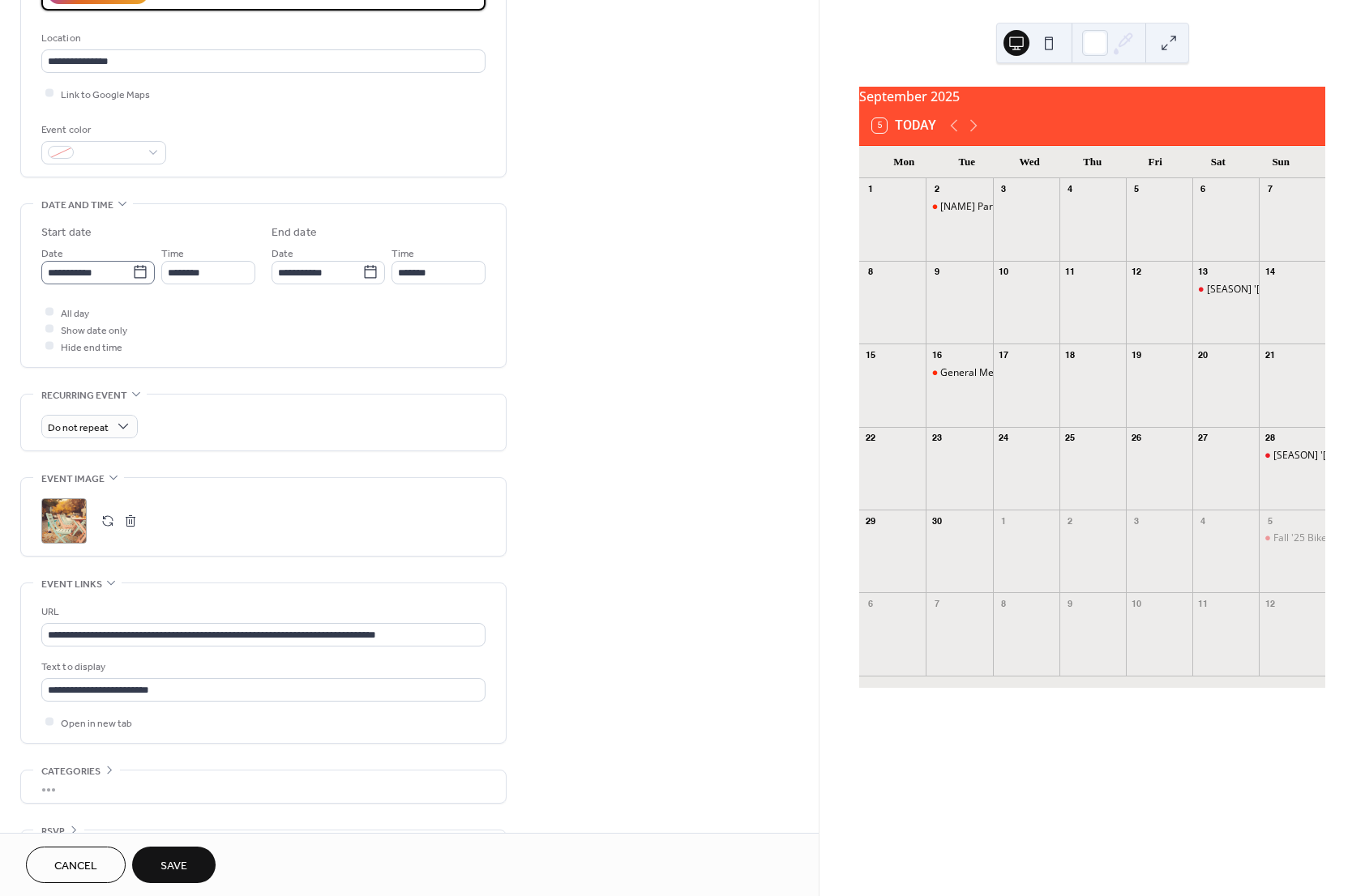 click 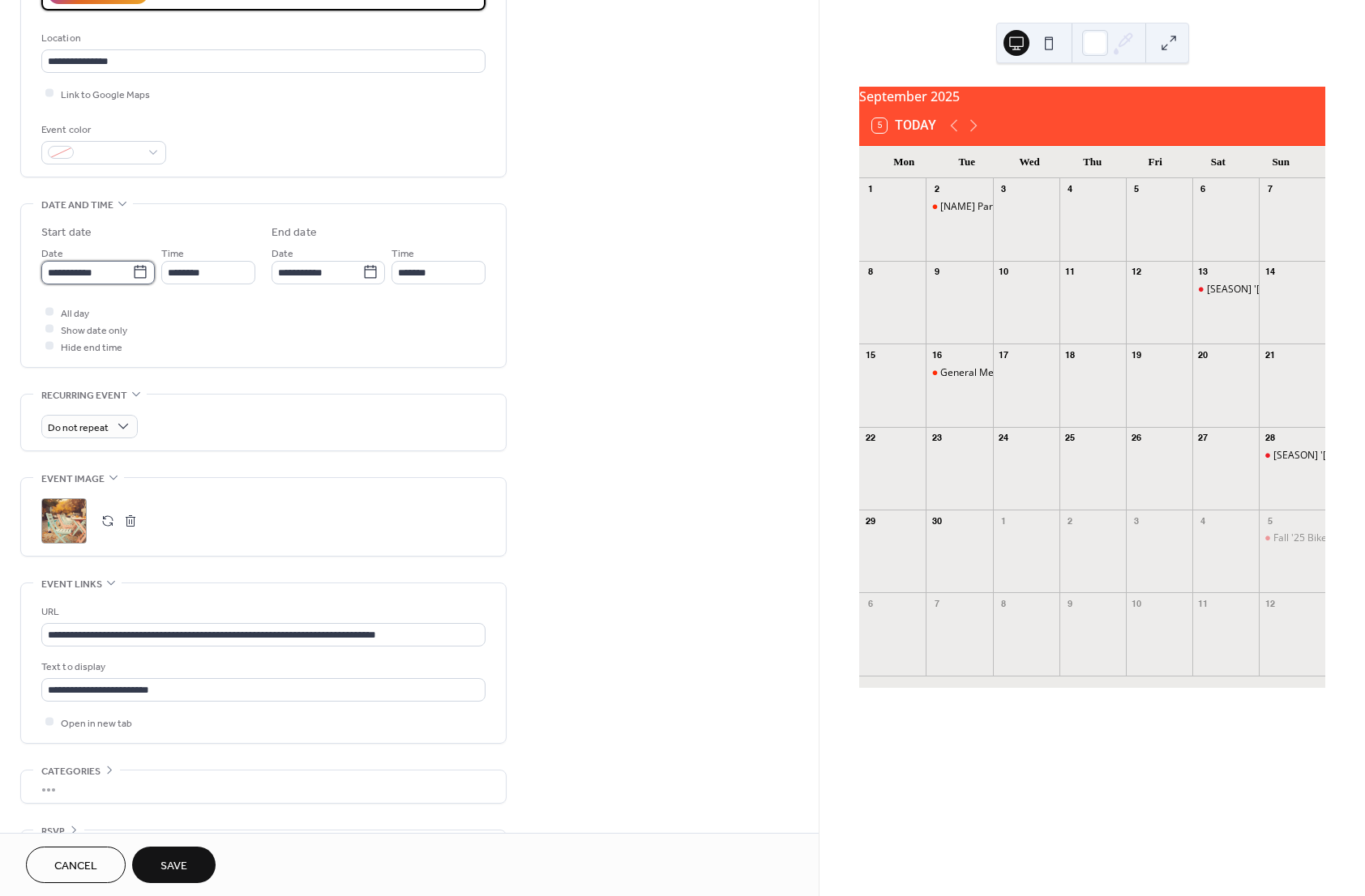click on "**********" at bounding box center (87, 272) 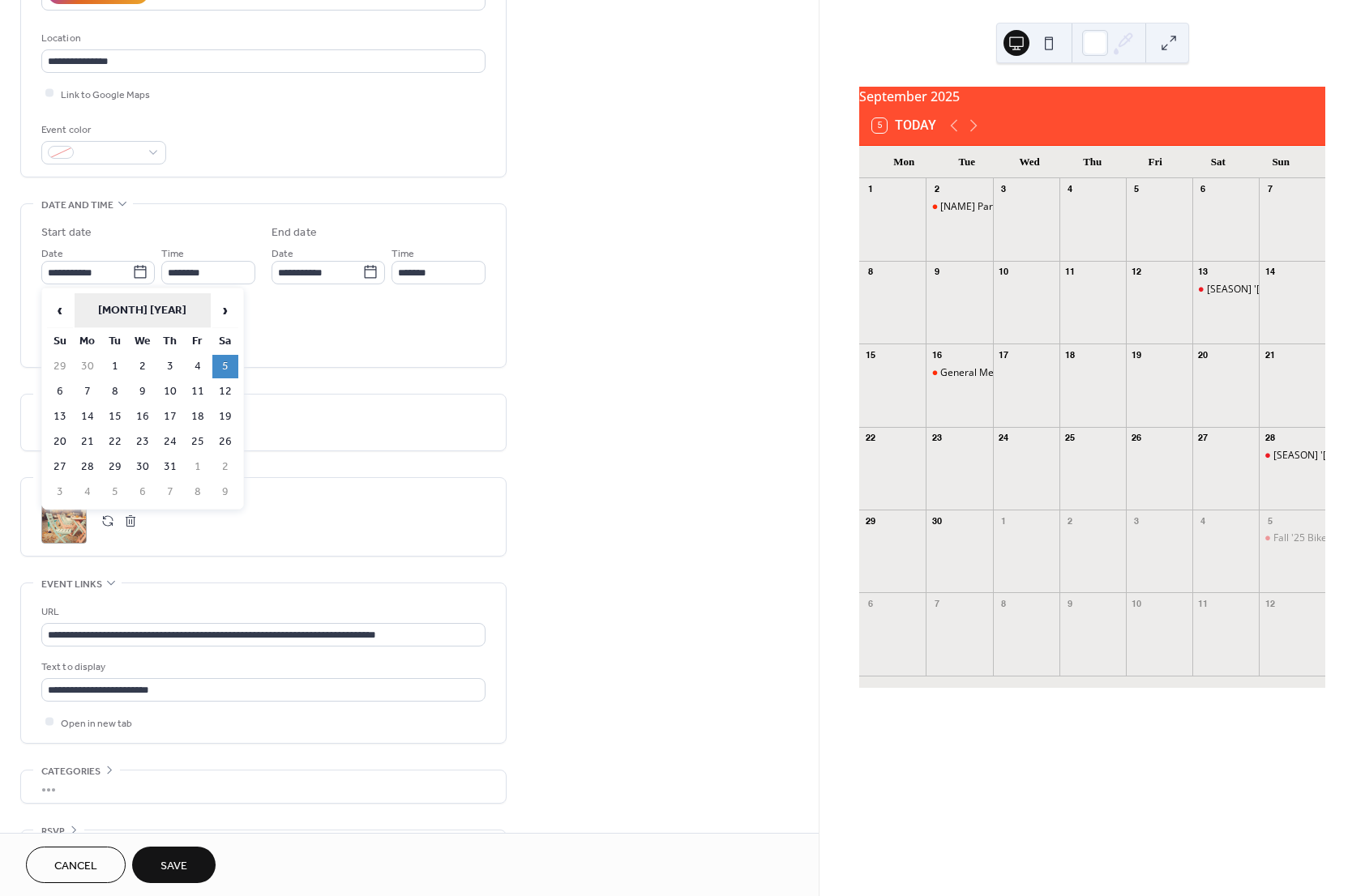 click on "[MONTH] [YEAR]" at bounding box center [143, 310] 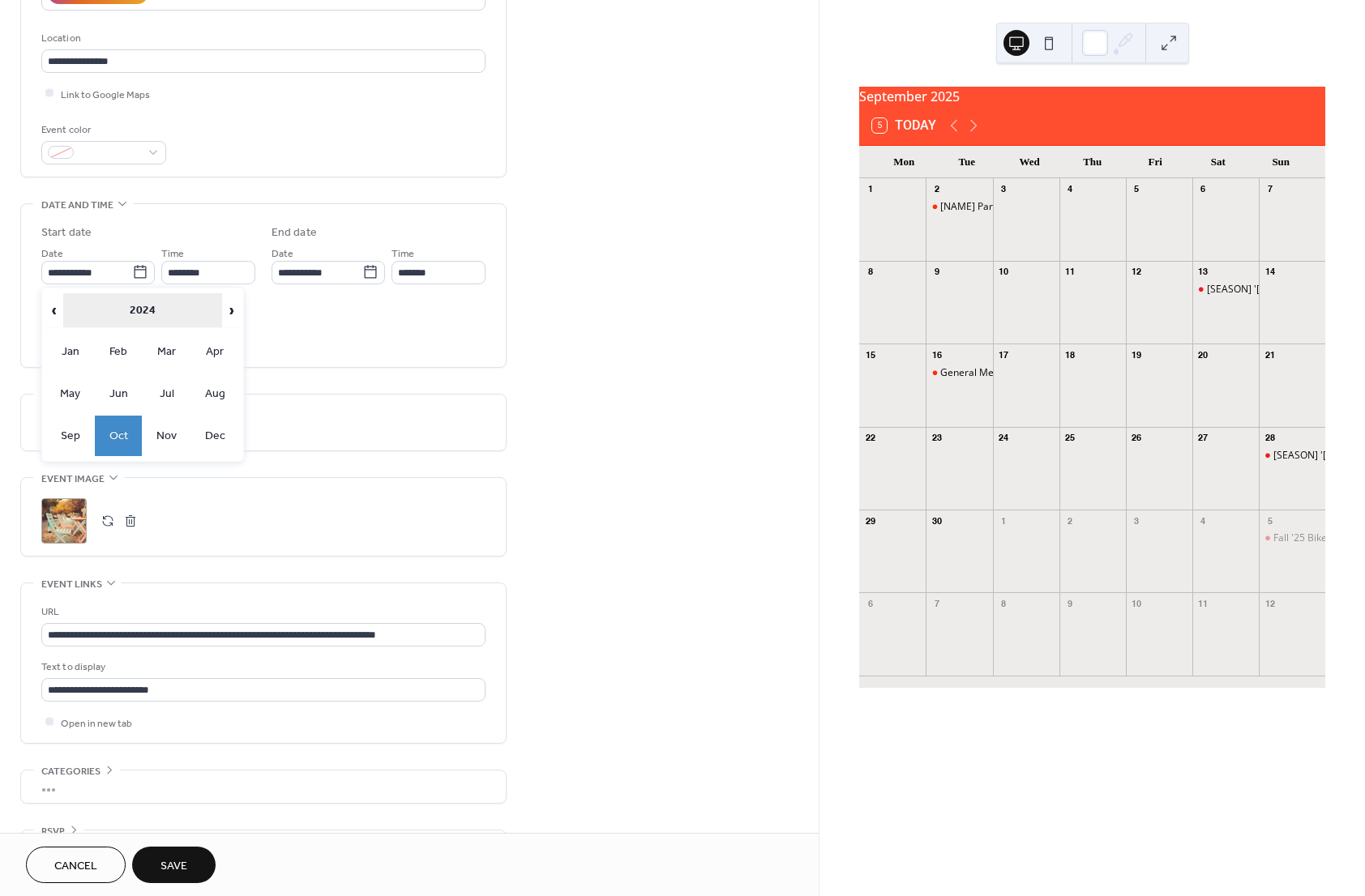 click on "2024" at bounding box center [143, 310] 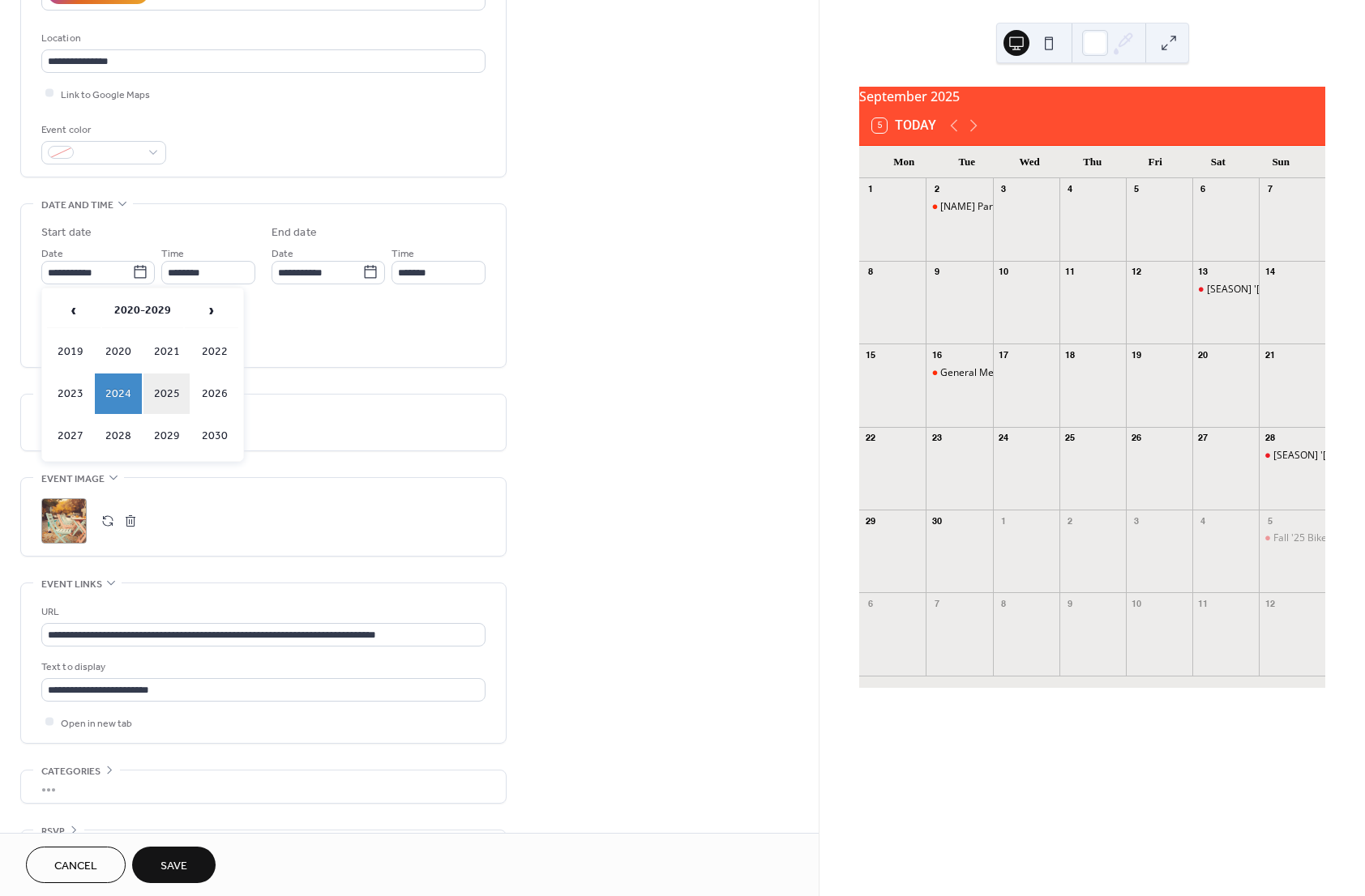 click on "2025" at bounding box center (167, 394) 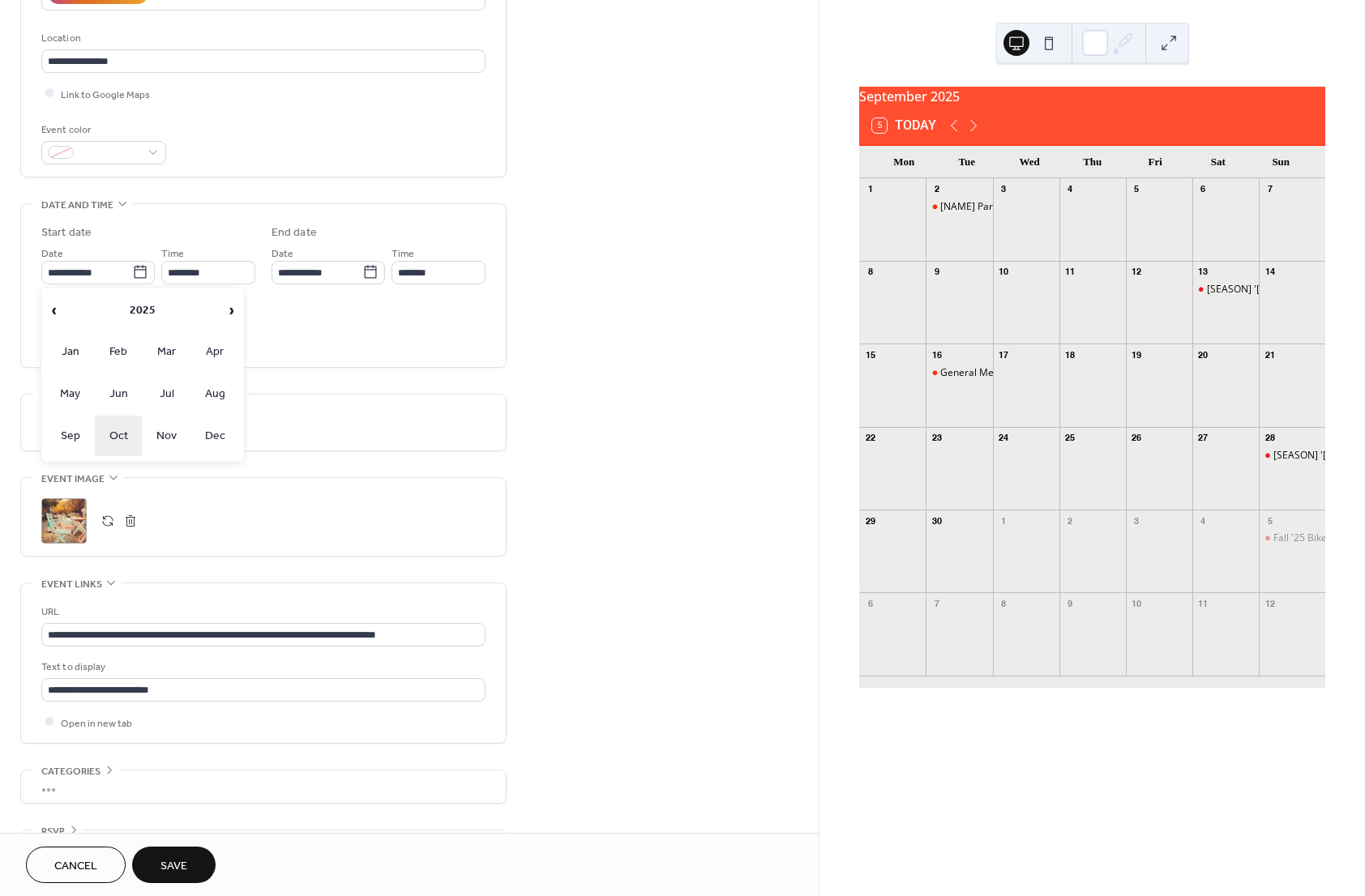 click on "Oct" at bounding box center [118, 436] 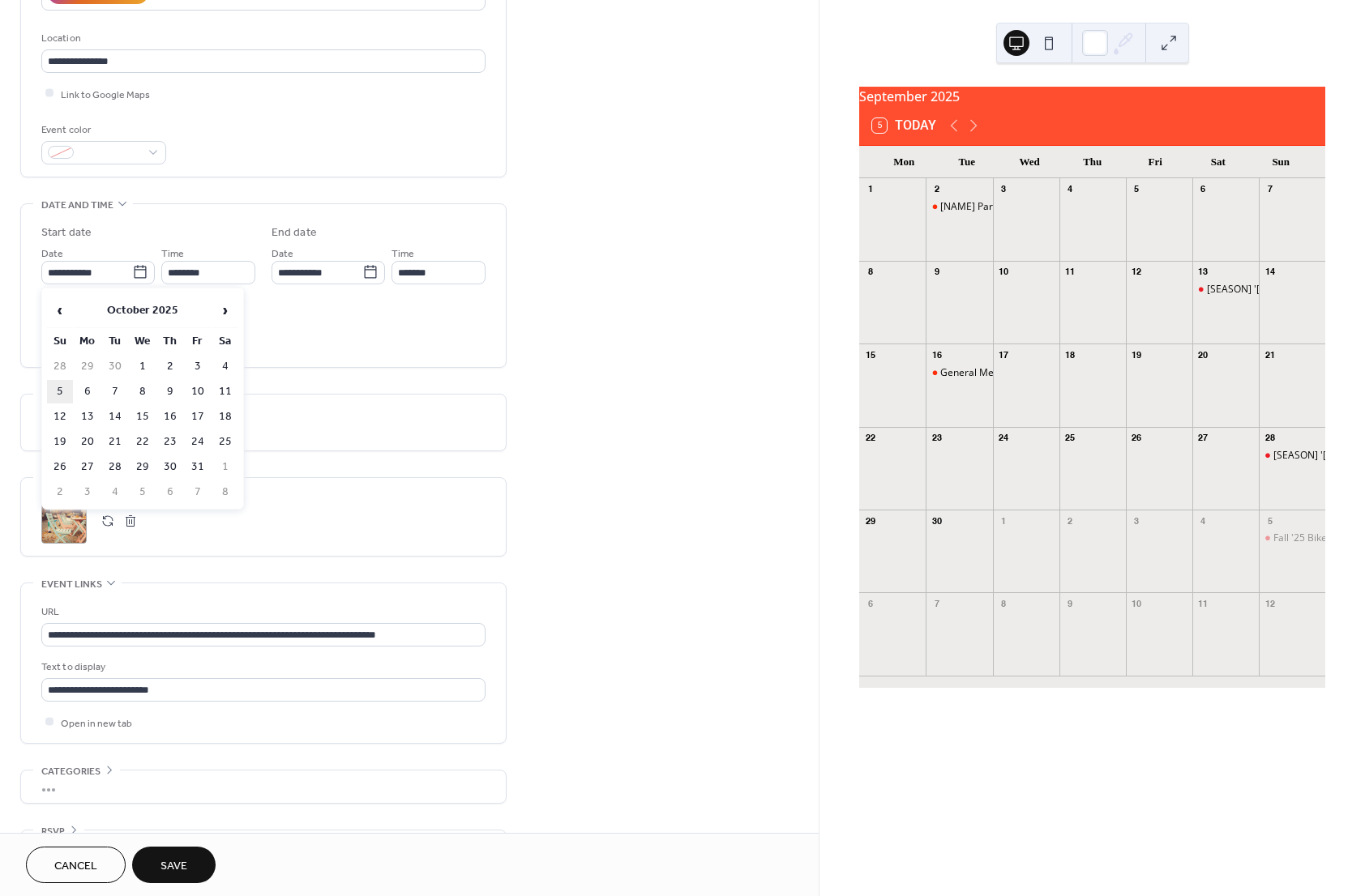 click on "5" at bounding box center (60, 391) 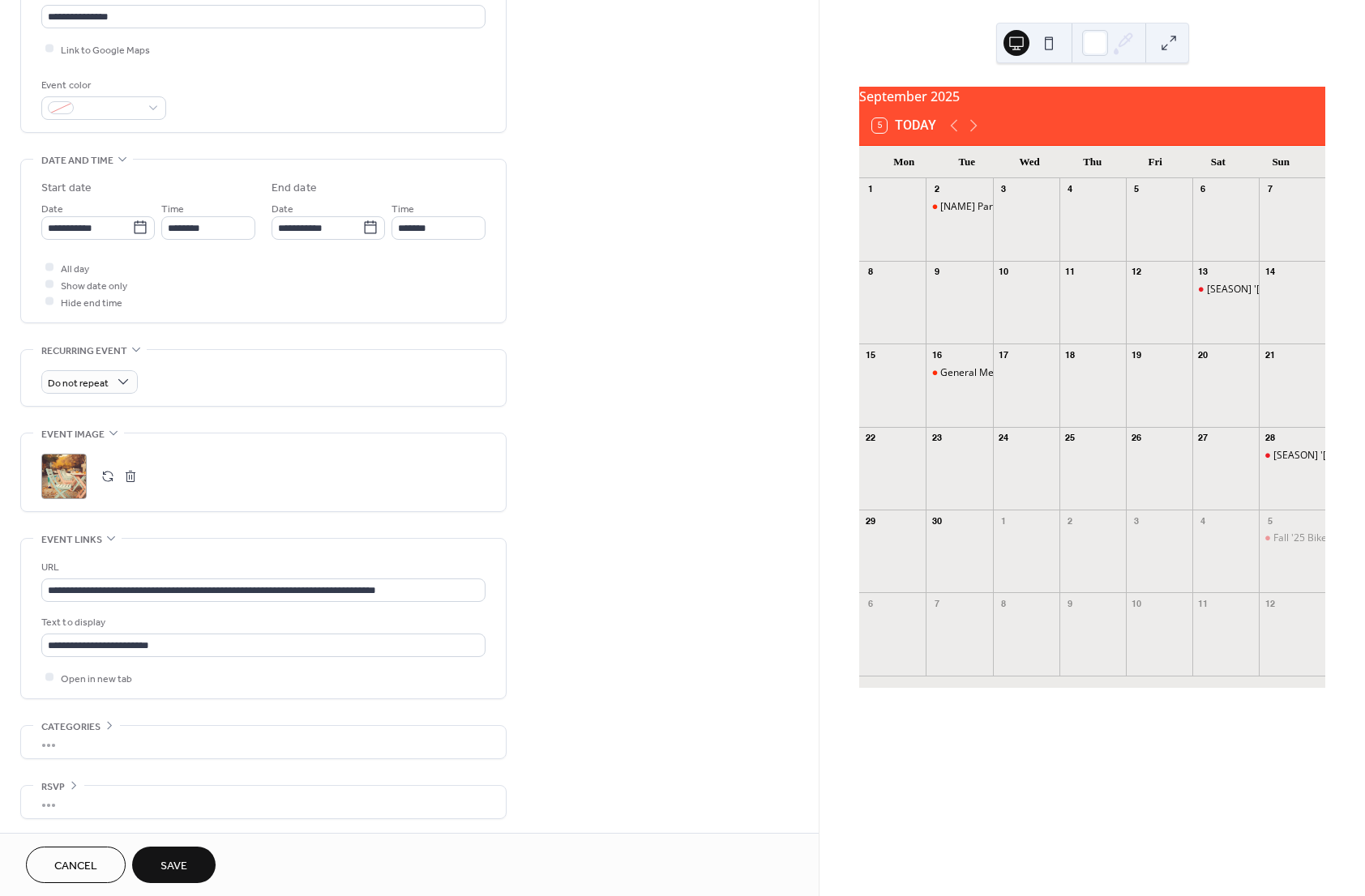 scroll, scrollTop: 371, scrollLeft: 0, axis: vertical 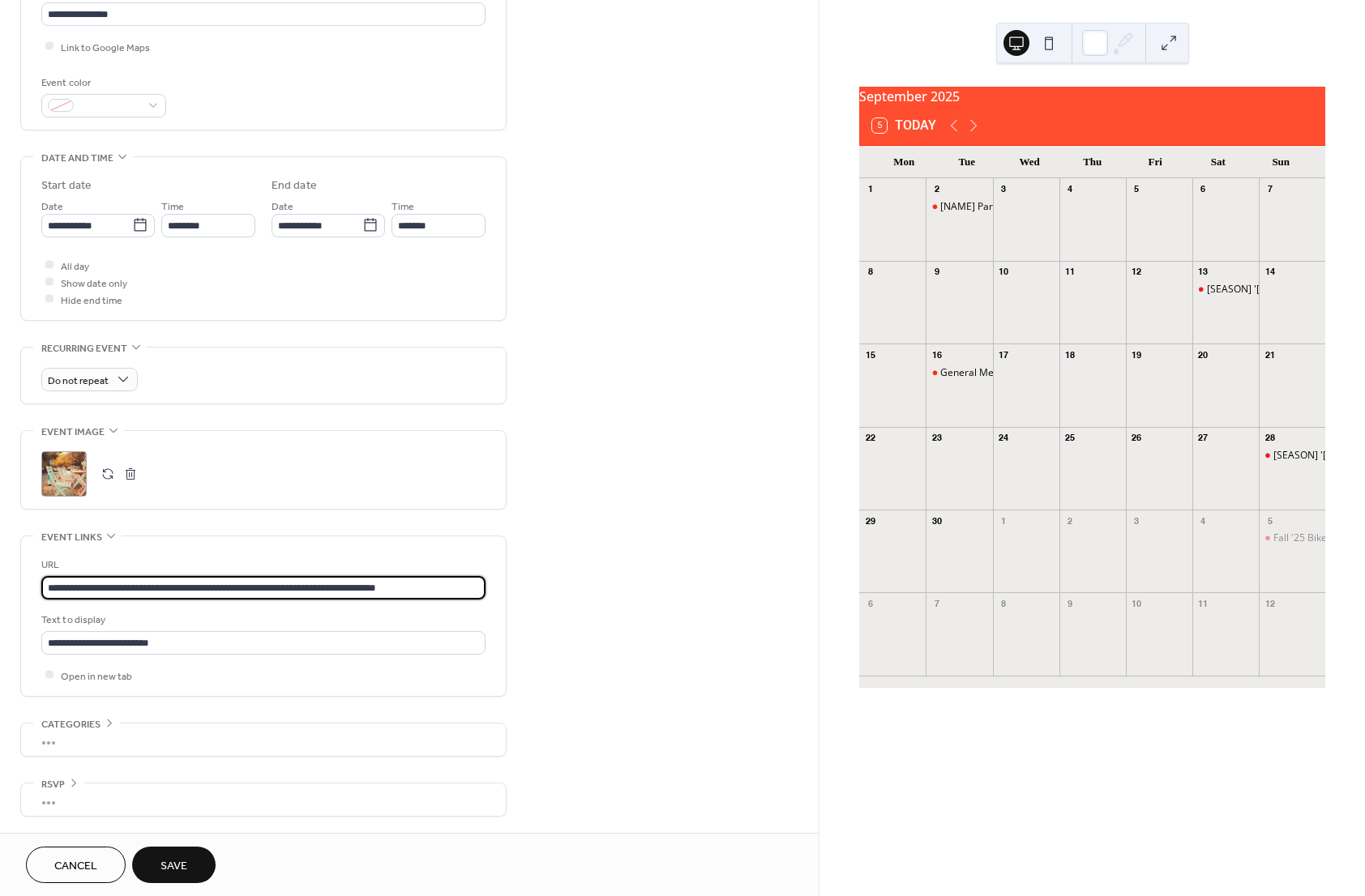click on "**********" at bounding box center (263, 587) 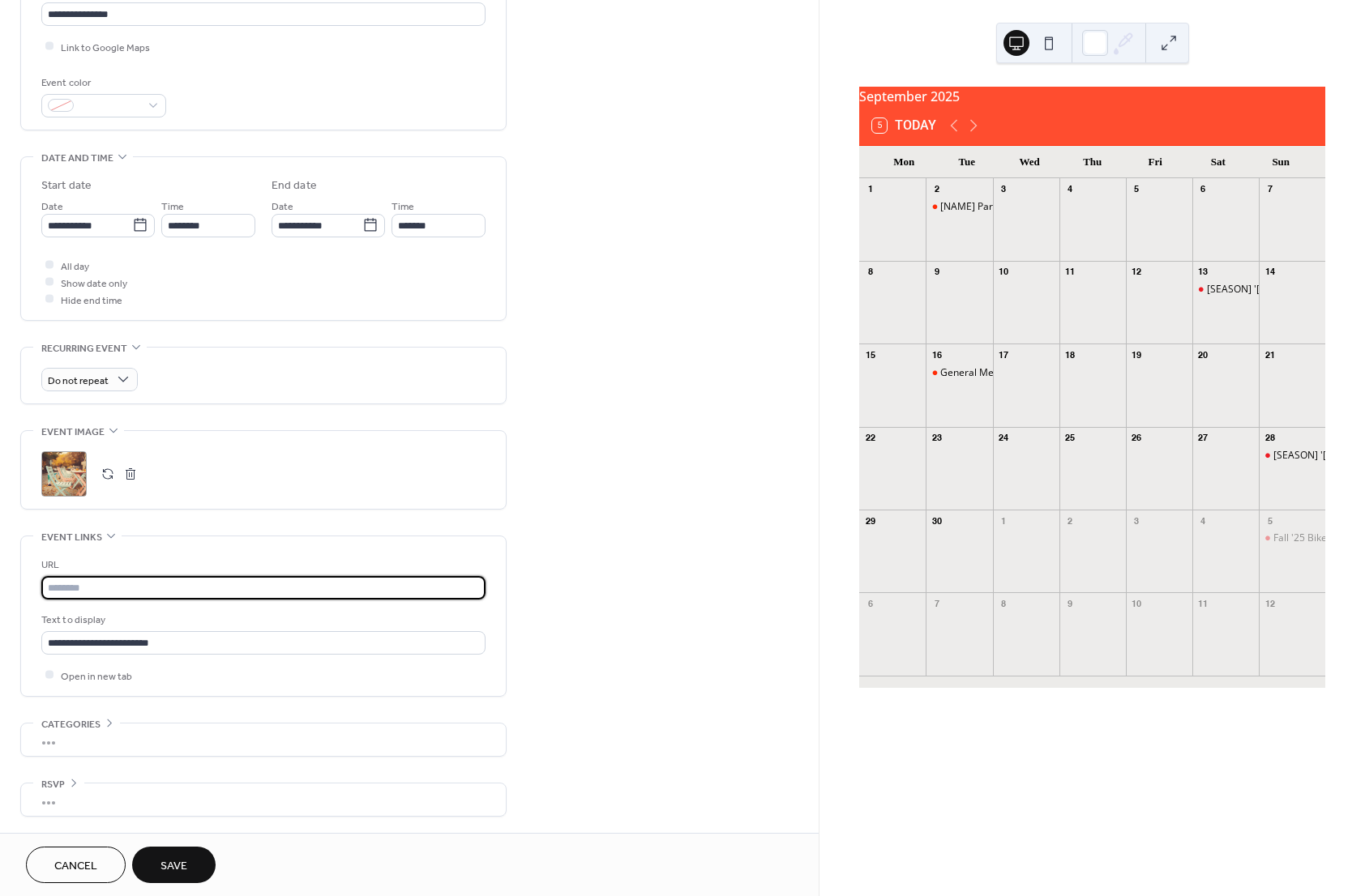 click at bounding box center [263, 587] 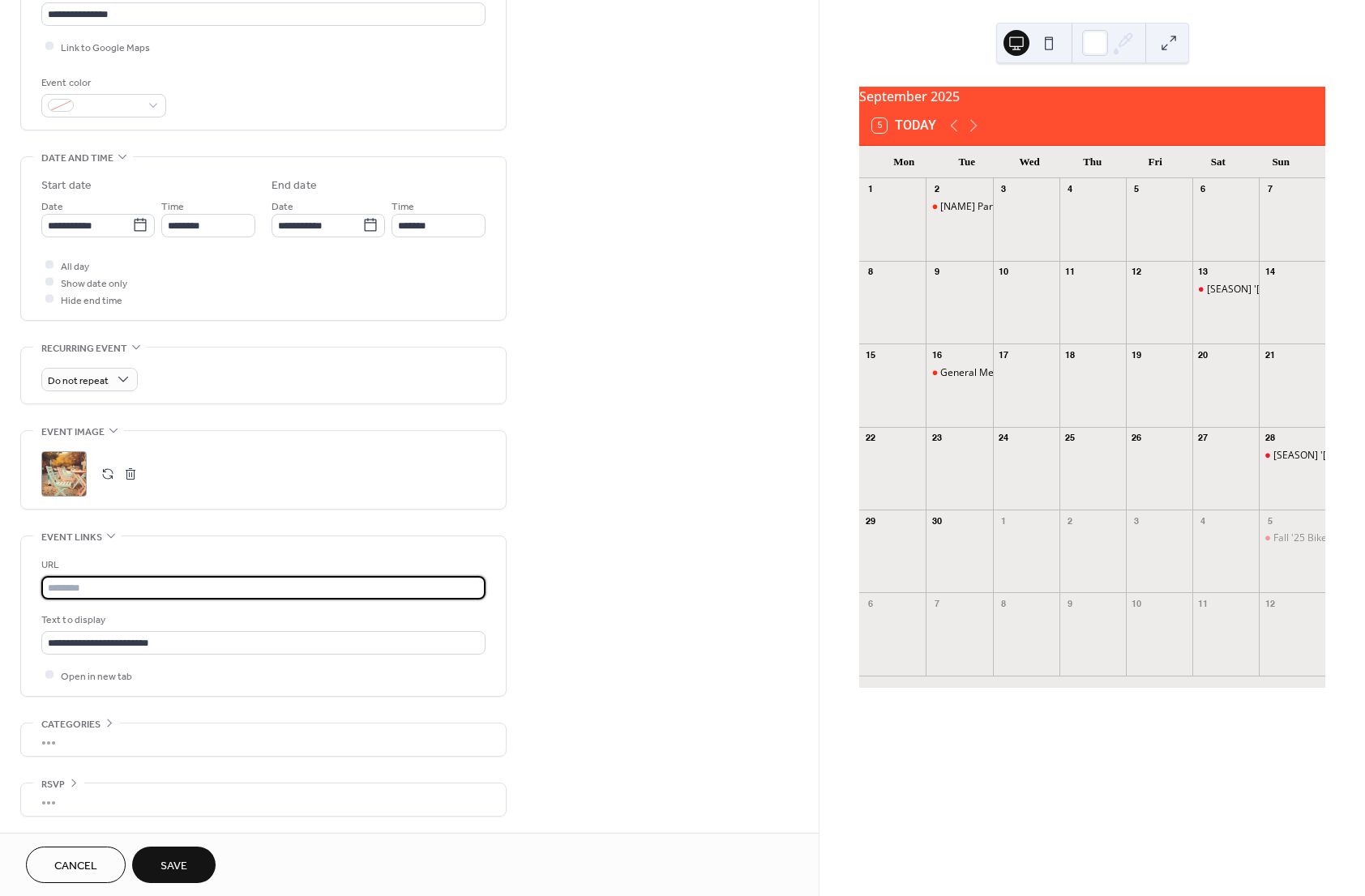 paste on "**********" 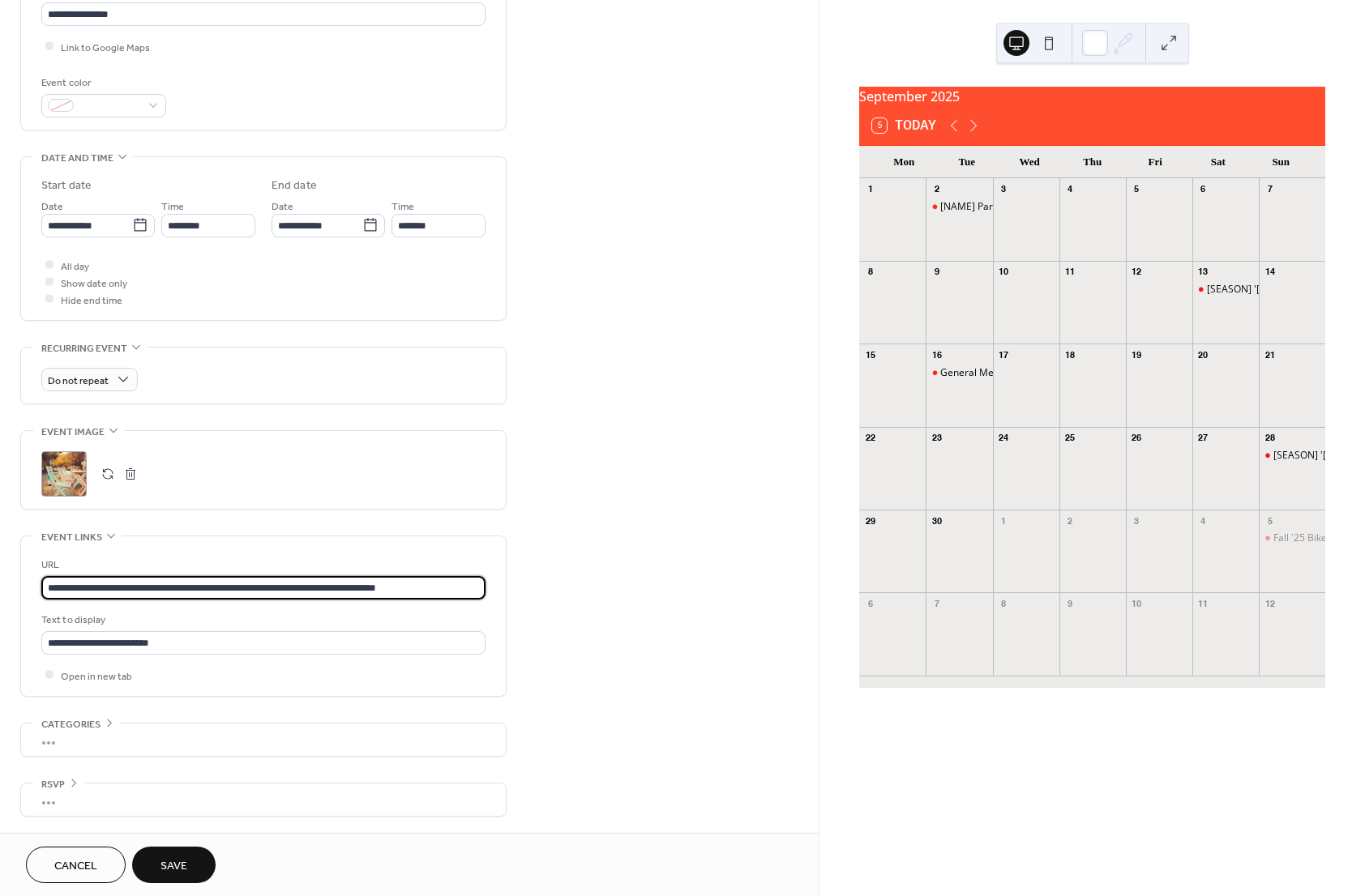 type on "**********" 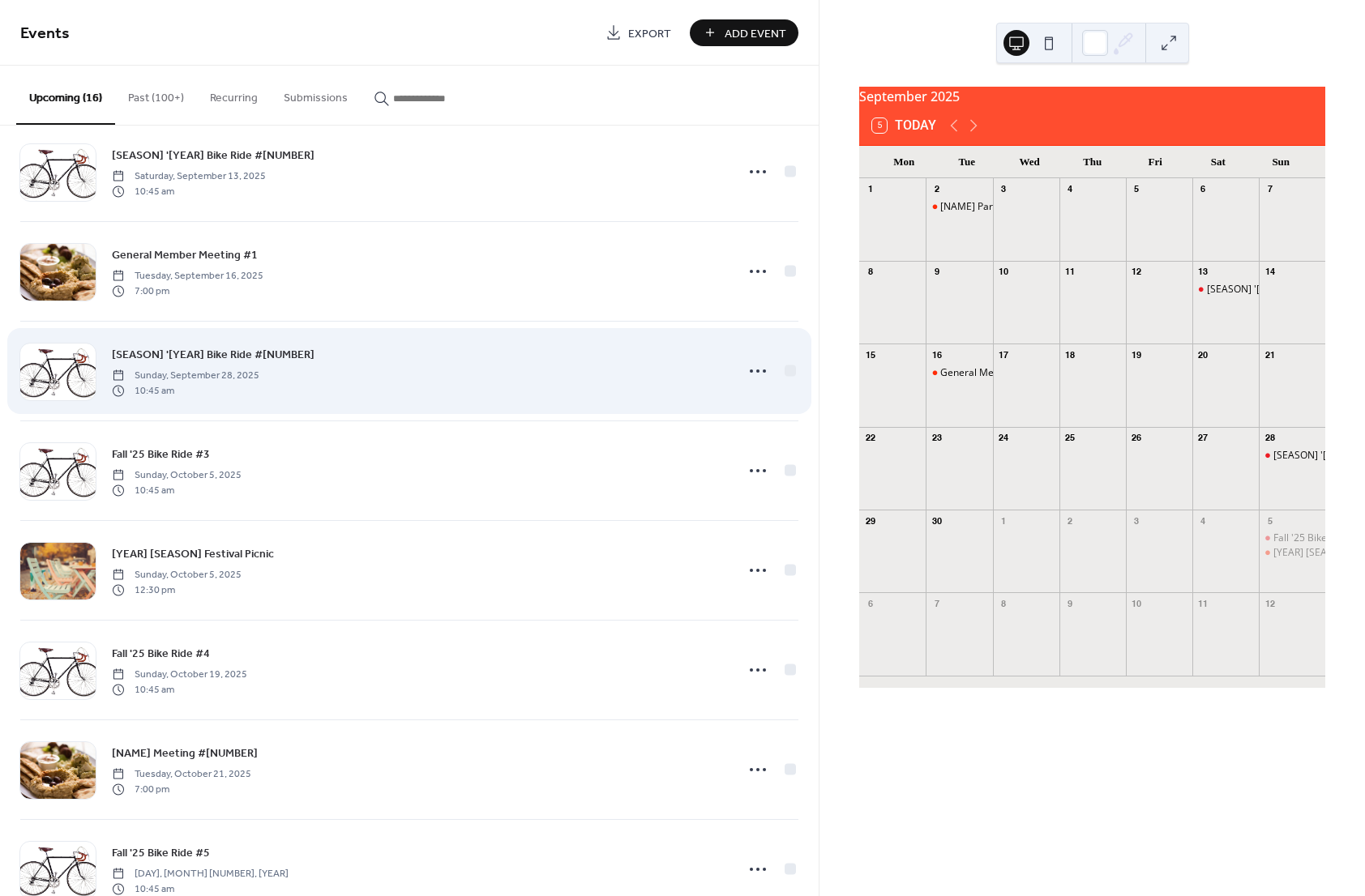 scroll, scrollTop: 432, scrollLeft: 0, axis: vertical 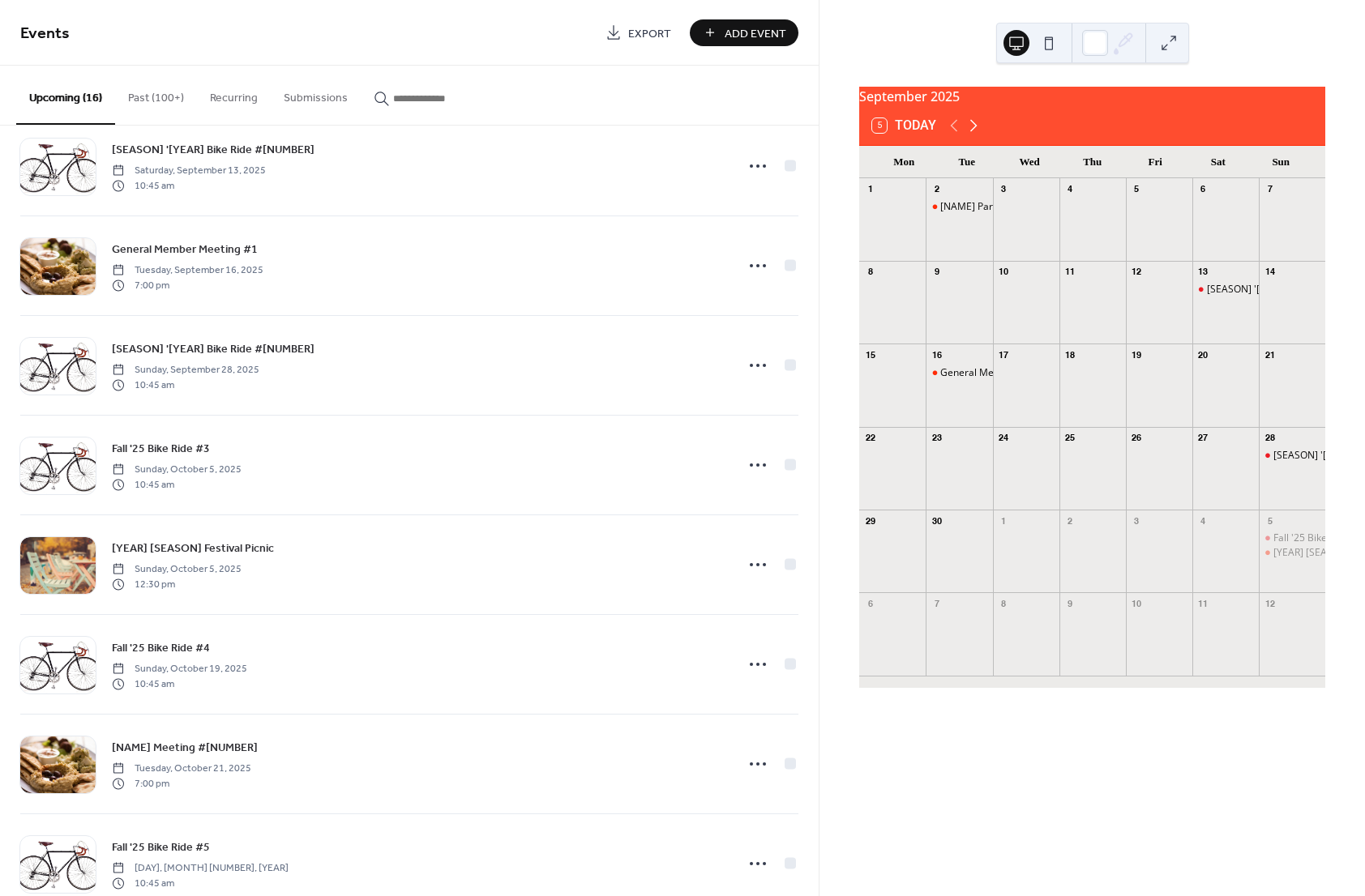 click 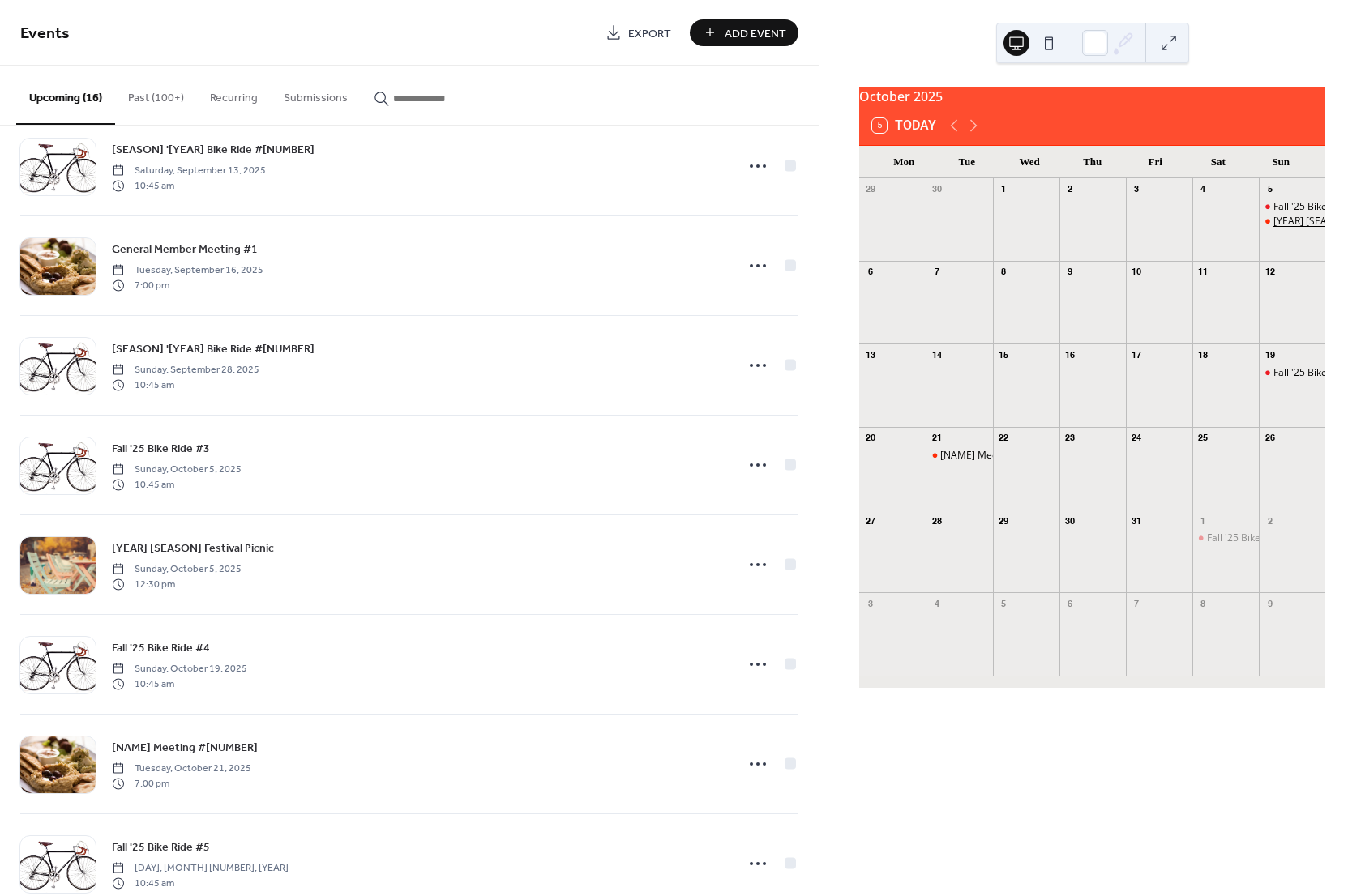 click on "[YEAR] [SEASON] Festival Picnic" at bounding box center (1344, 221) 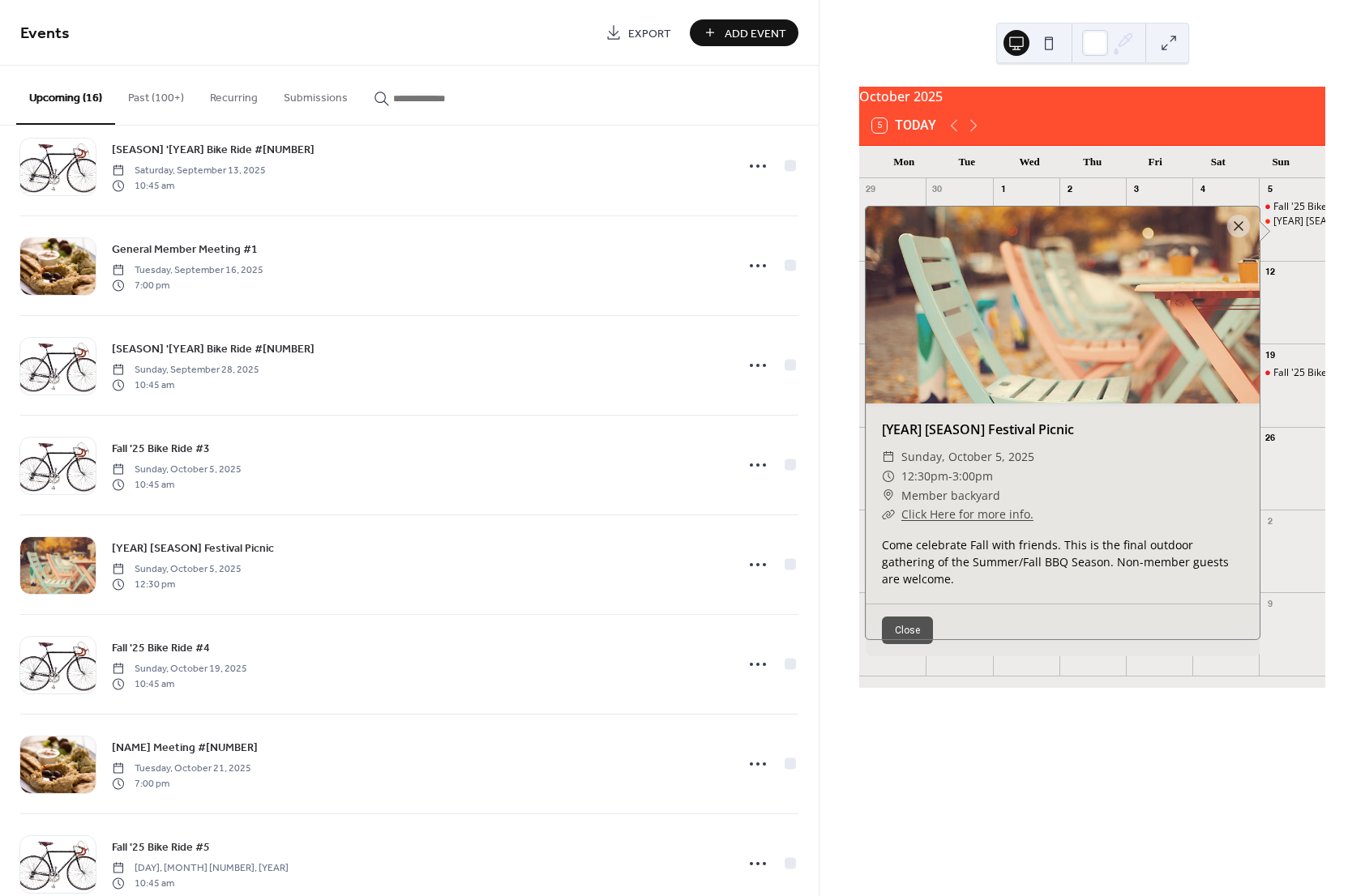 click on "Click Here for more info." at bounding box center [967, 514] 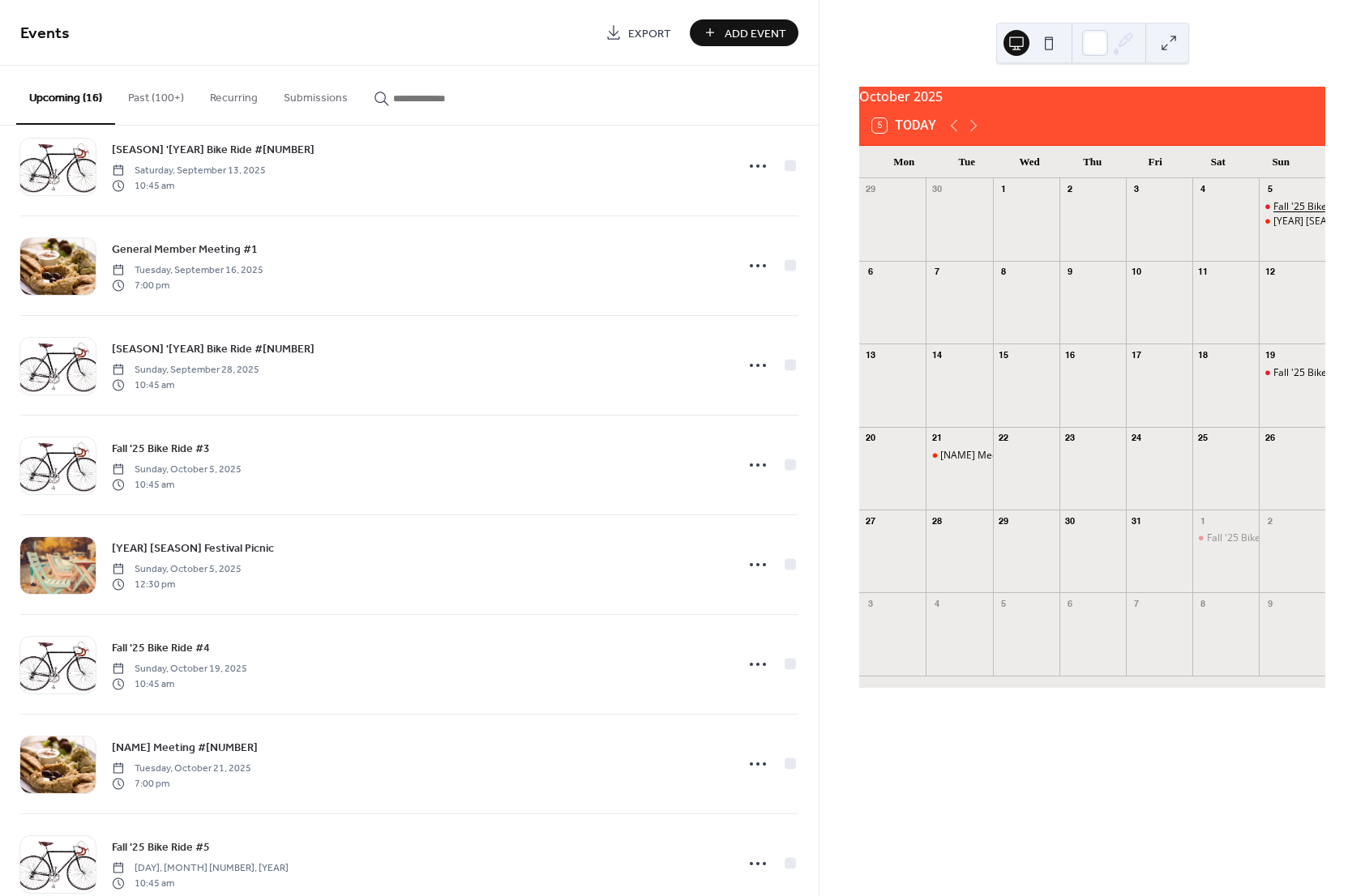 click on "Fall '25 Bike Ride #3" at bounding box center (1318, 207) 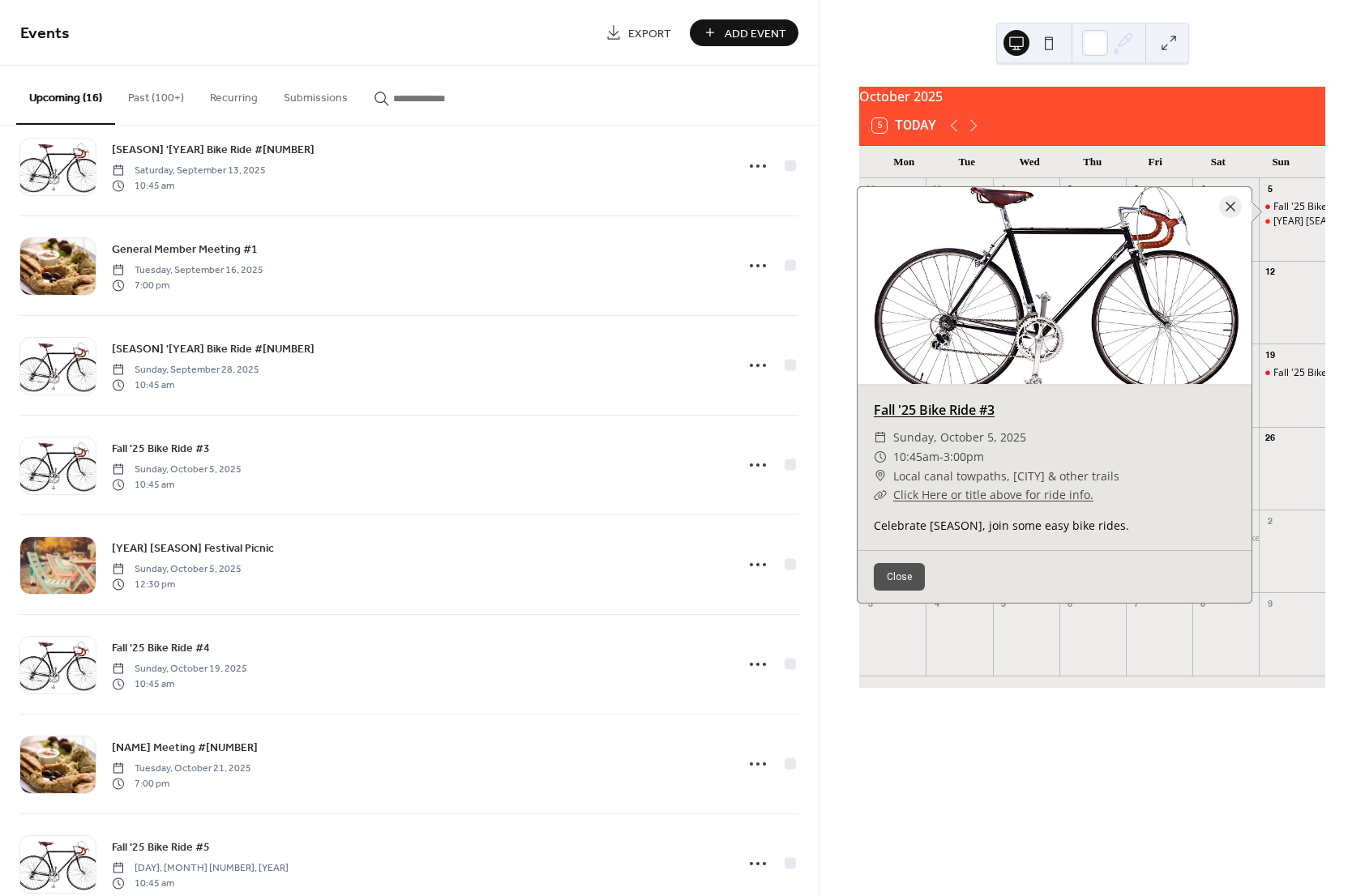 click on "Fall '25 Bike Ride #3" at bounding box center [934, 410] 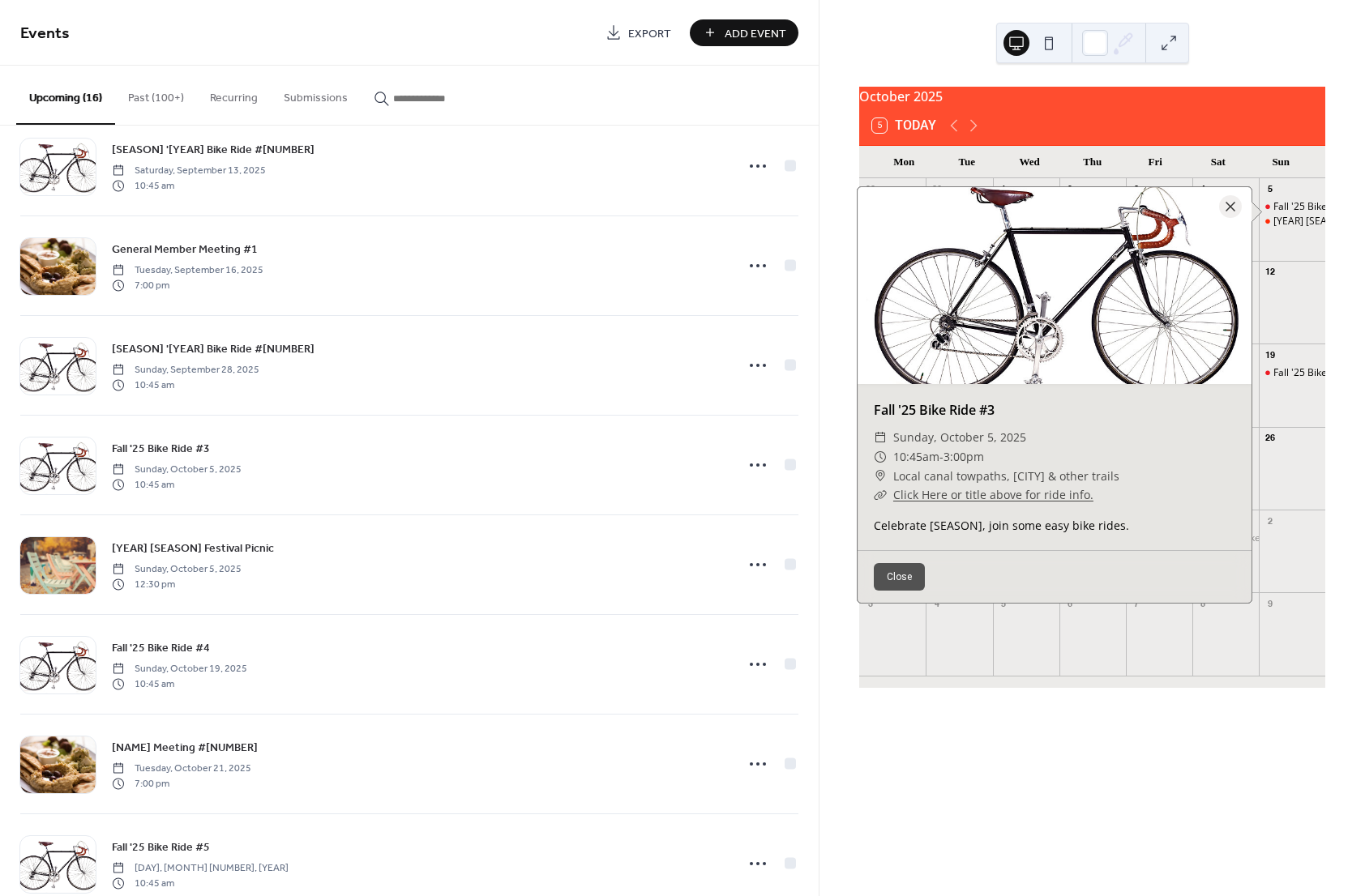 click on "Close" at bounding box center [899, 577] 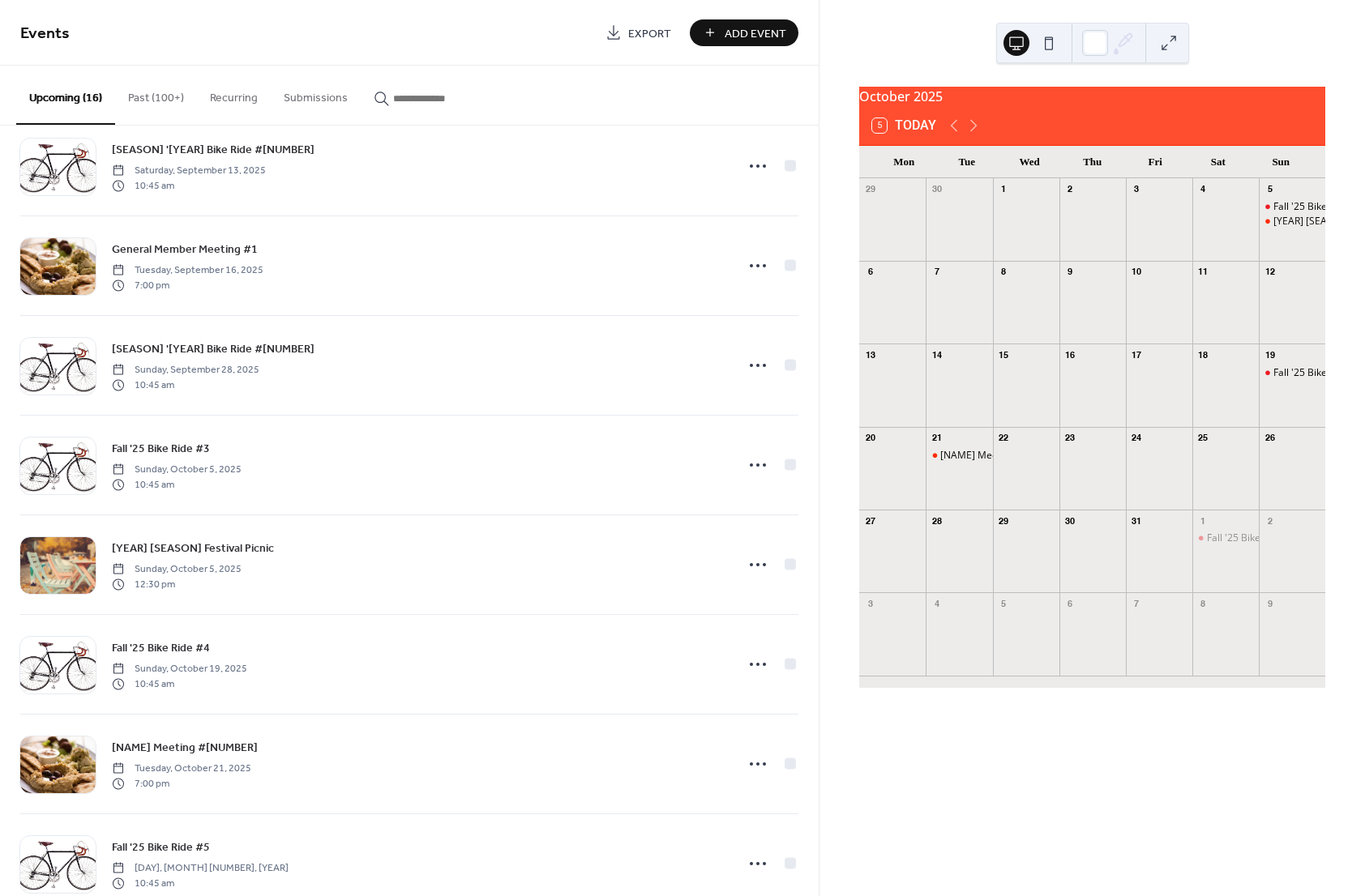 click on "Add Event" at bounding box center (755, 33) 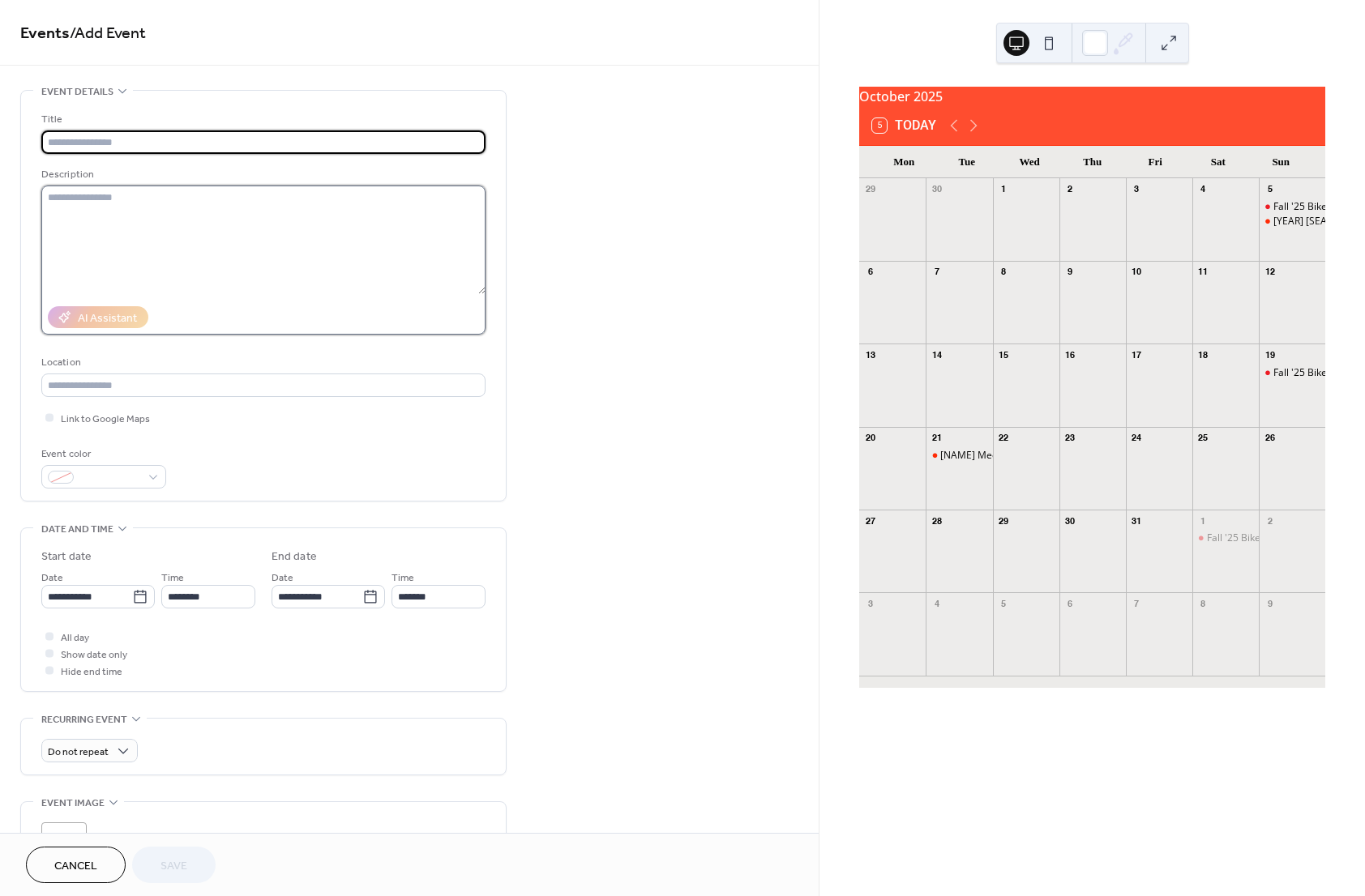 click at bounding box center [263, 240] 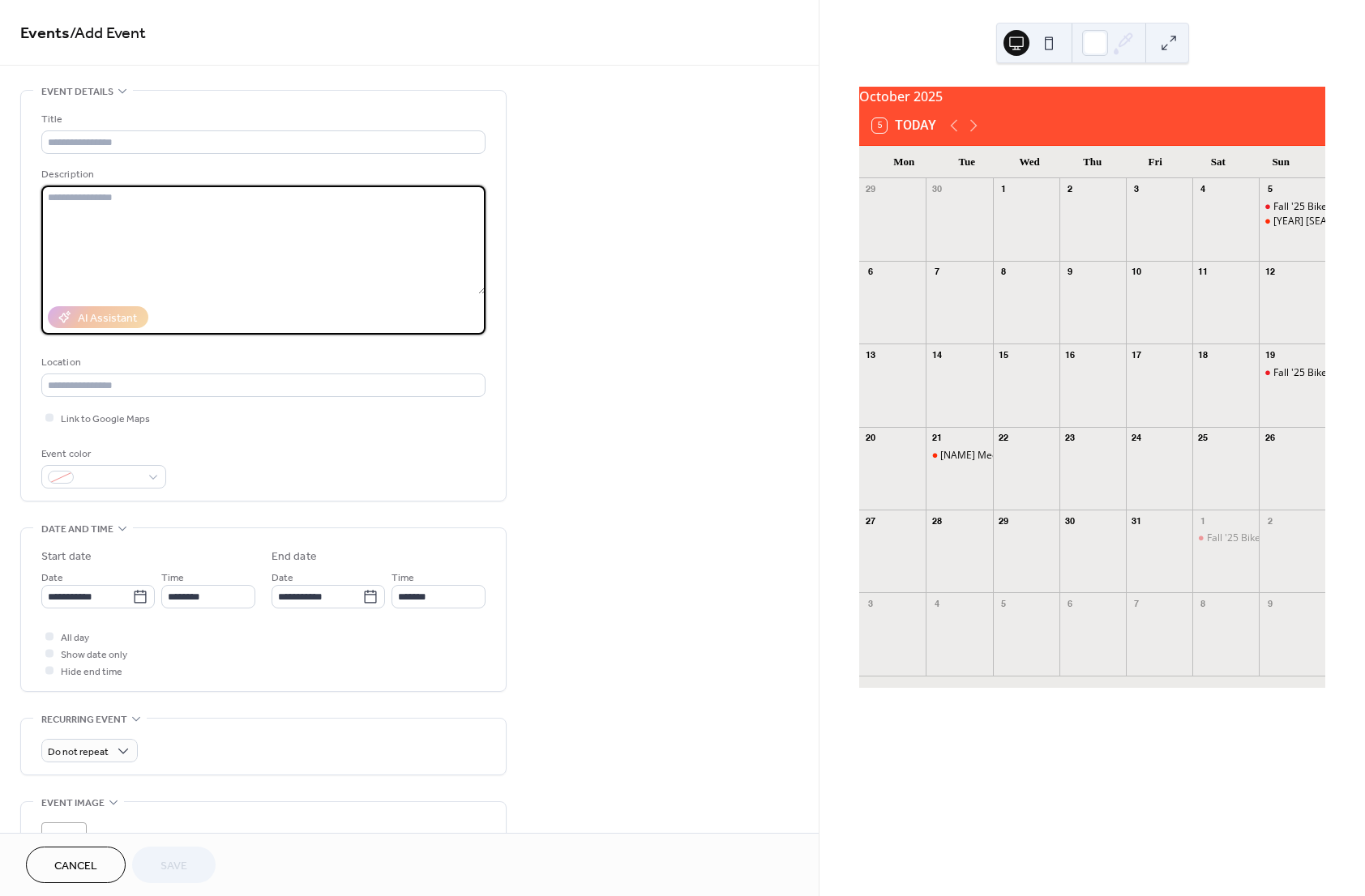 paste on "**********" 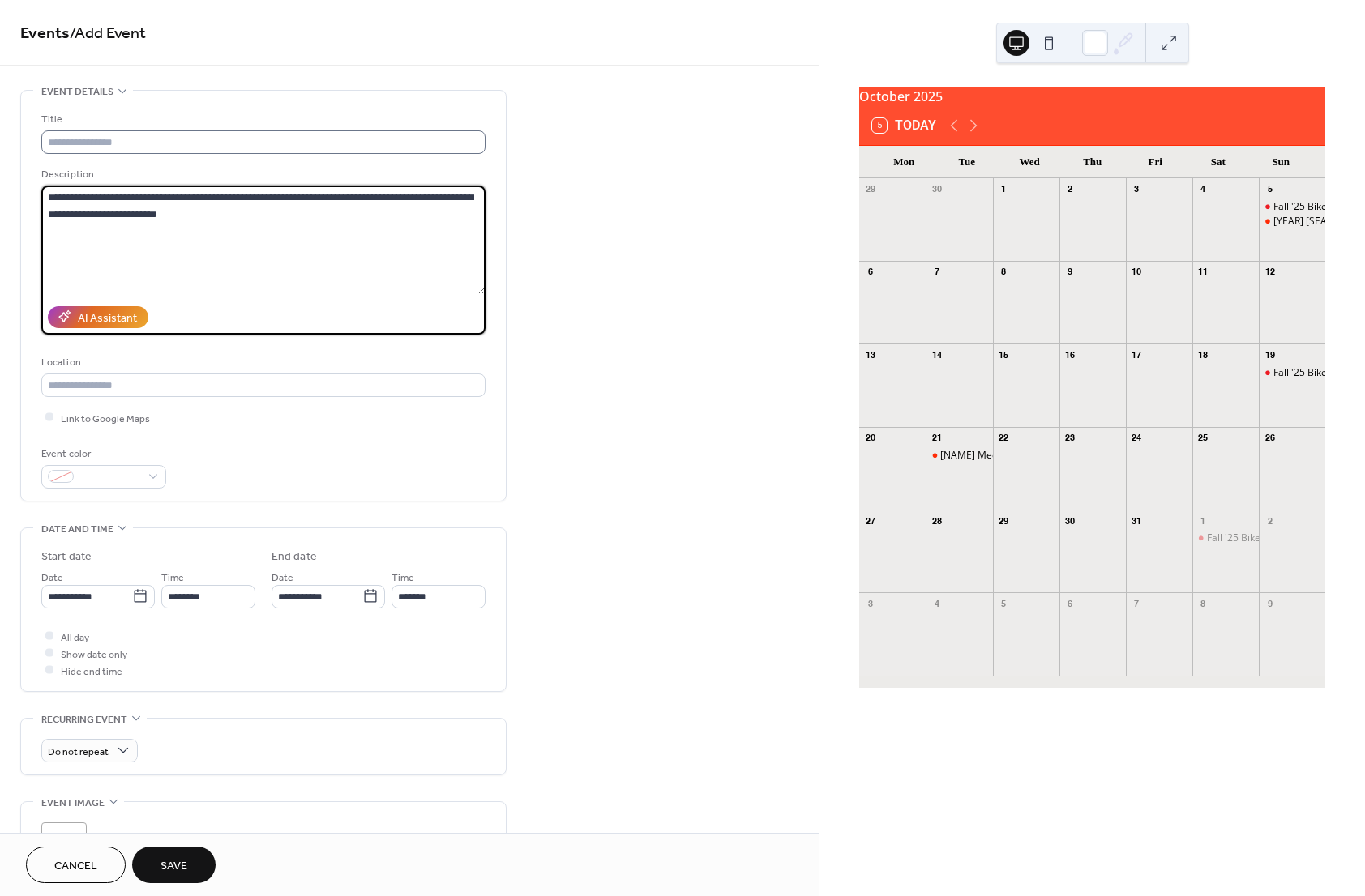 type on "**********" 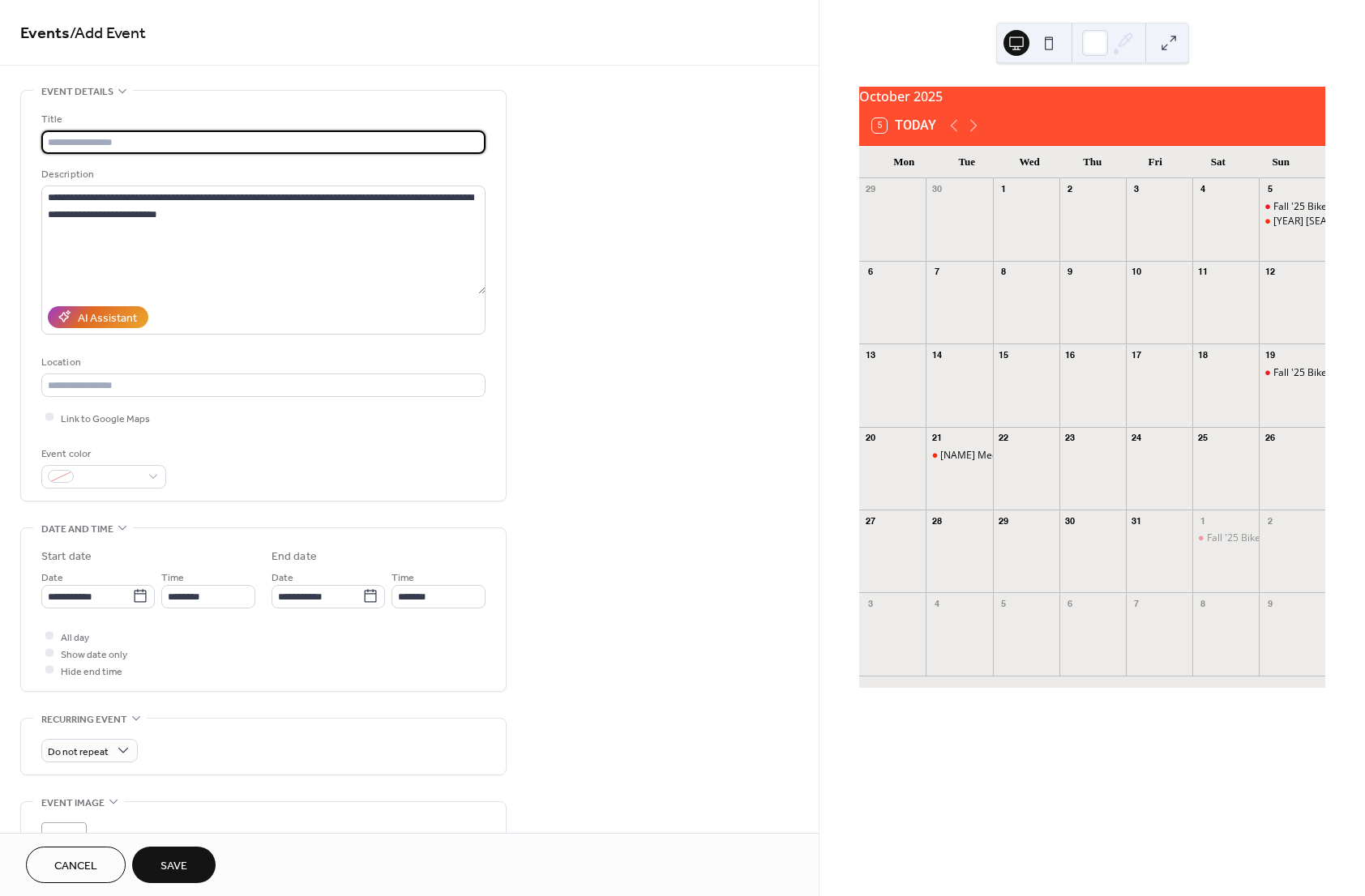 click at bounding box center (263, 142) 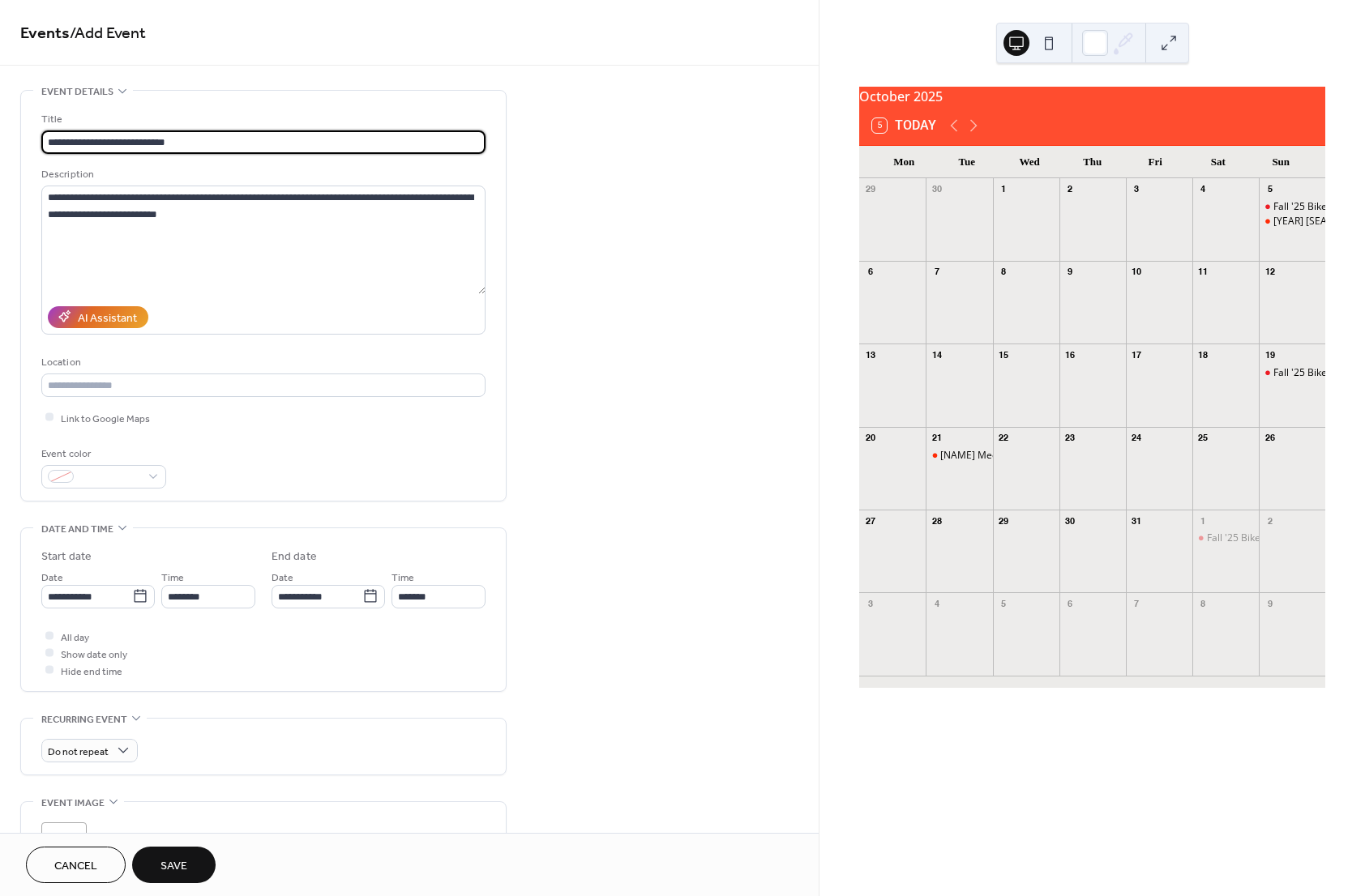 click on "**********" at bounding box center [263, 142] 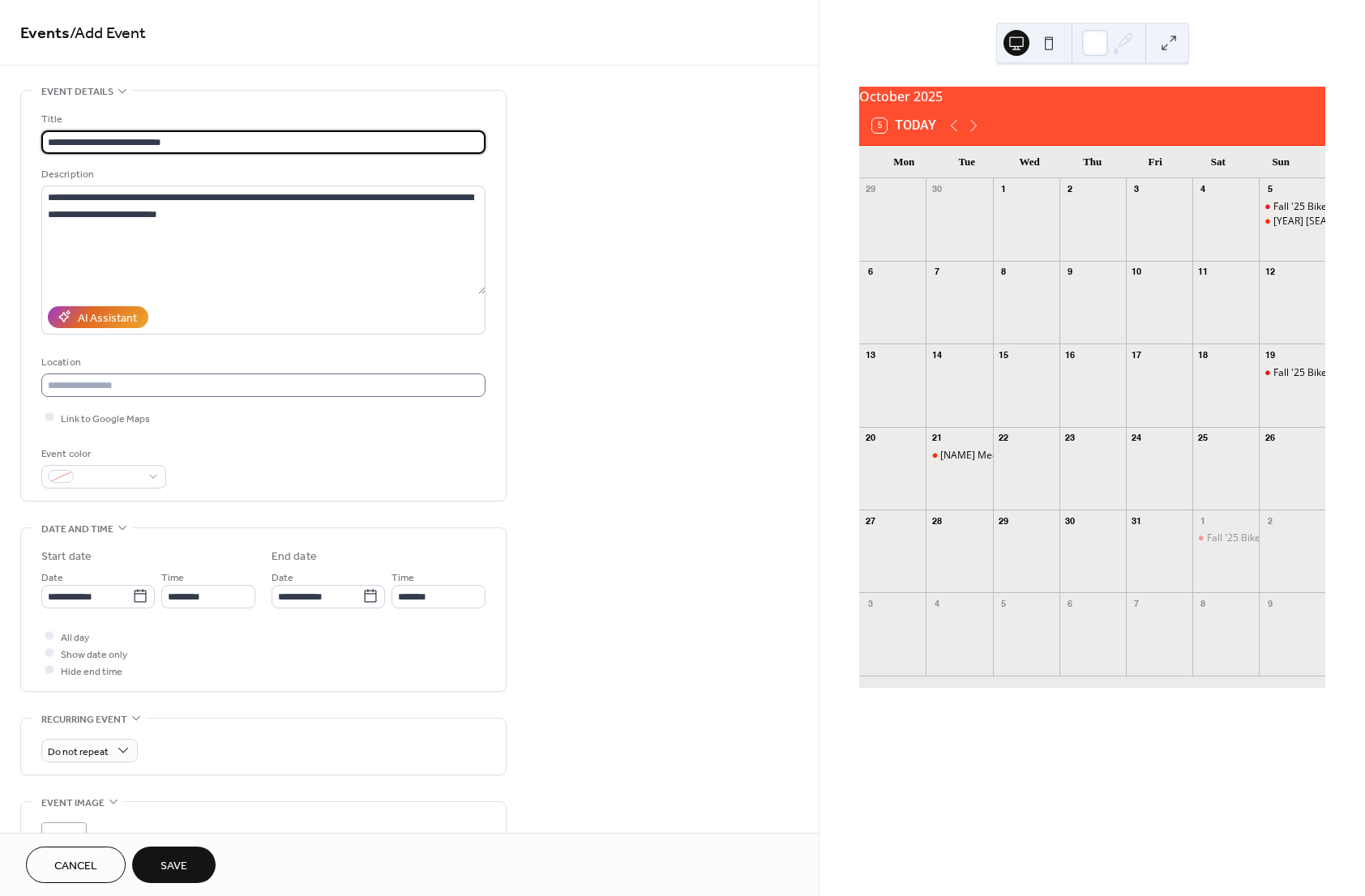 type on "**********" 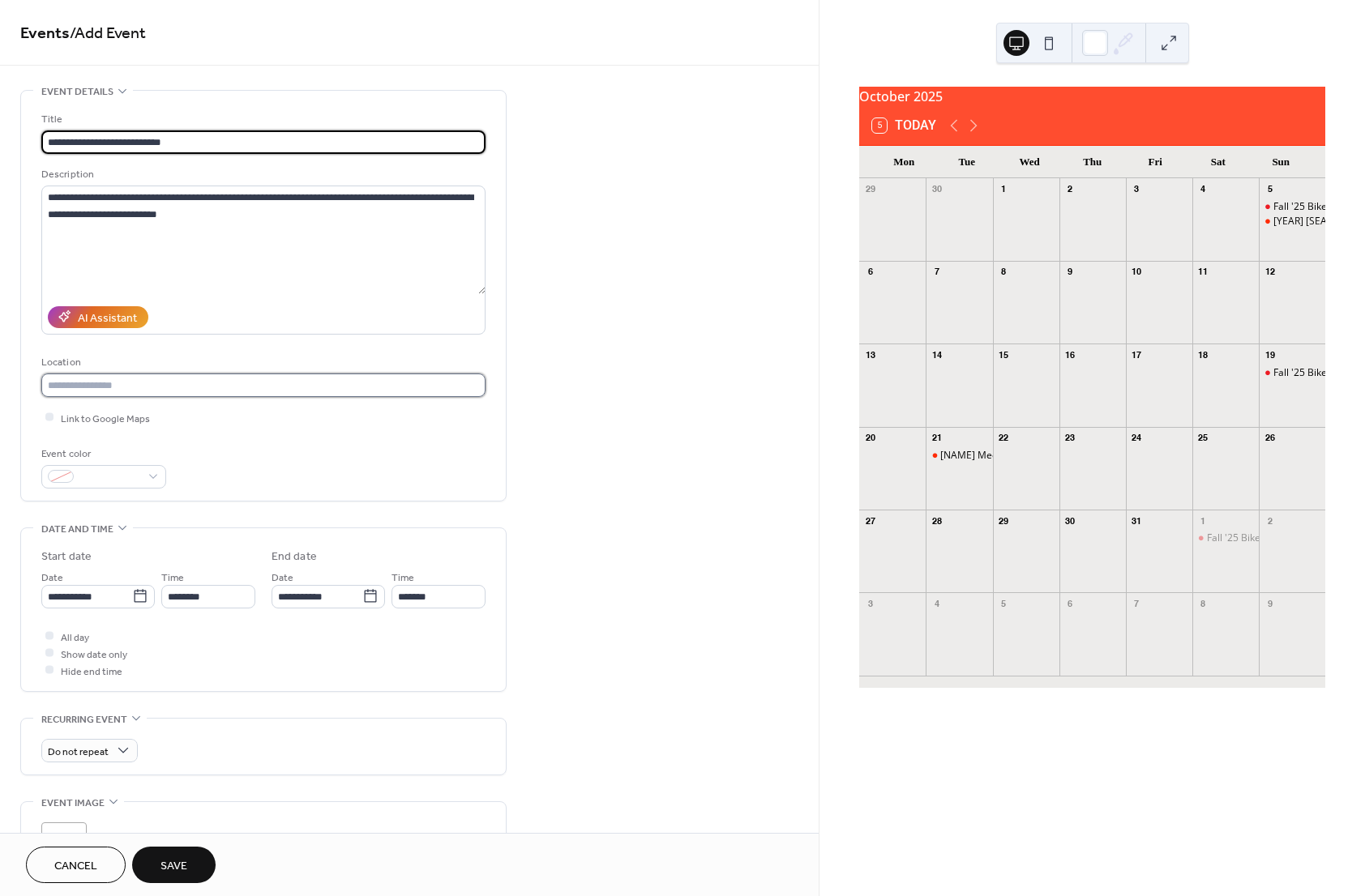 click at bounding box center (263, 385) 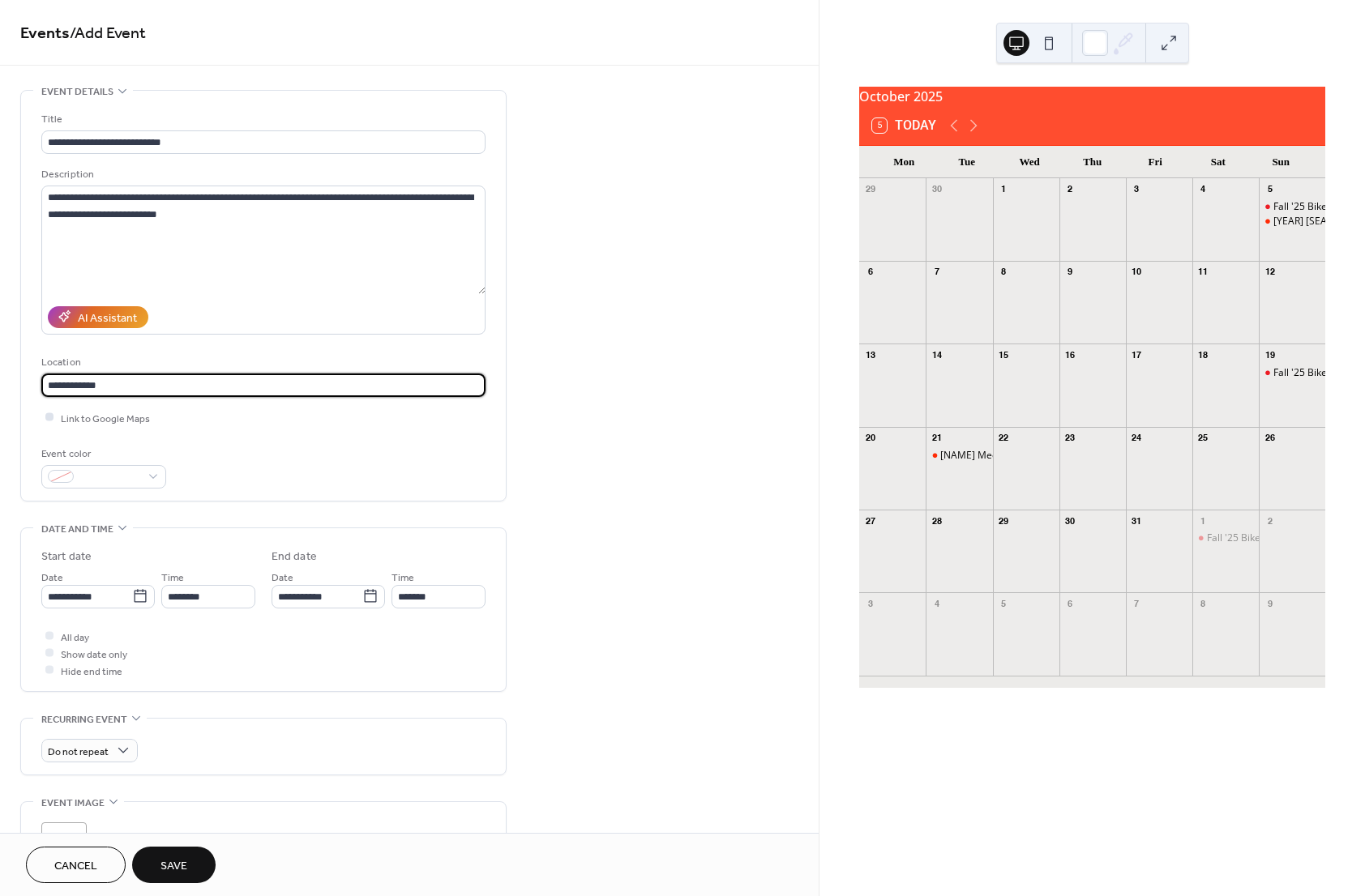 type on "**********" 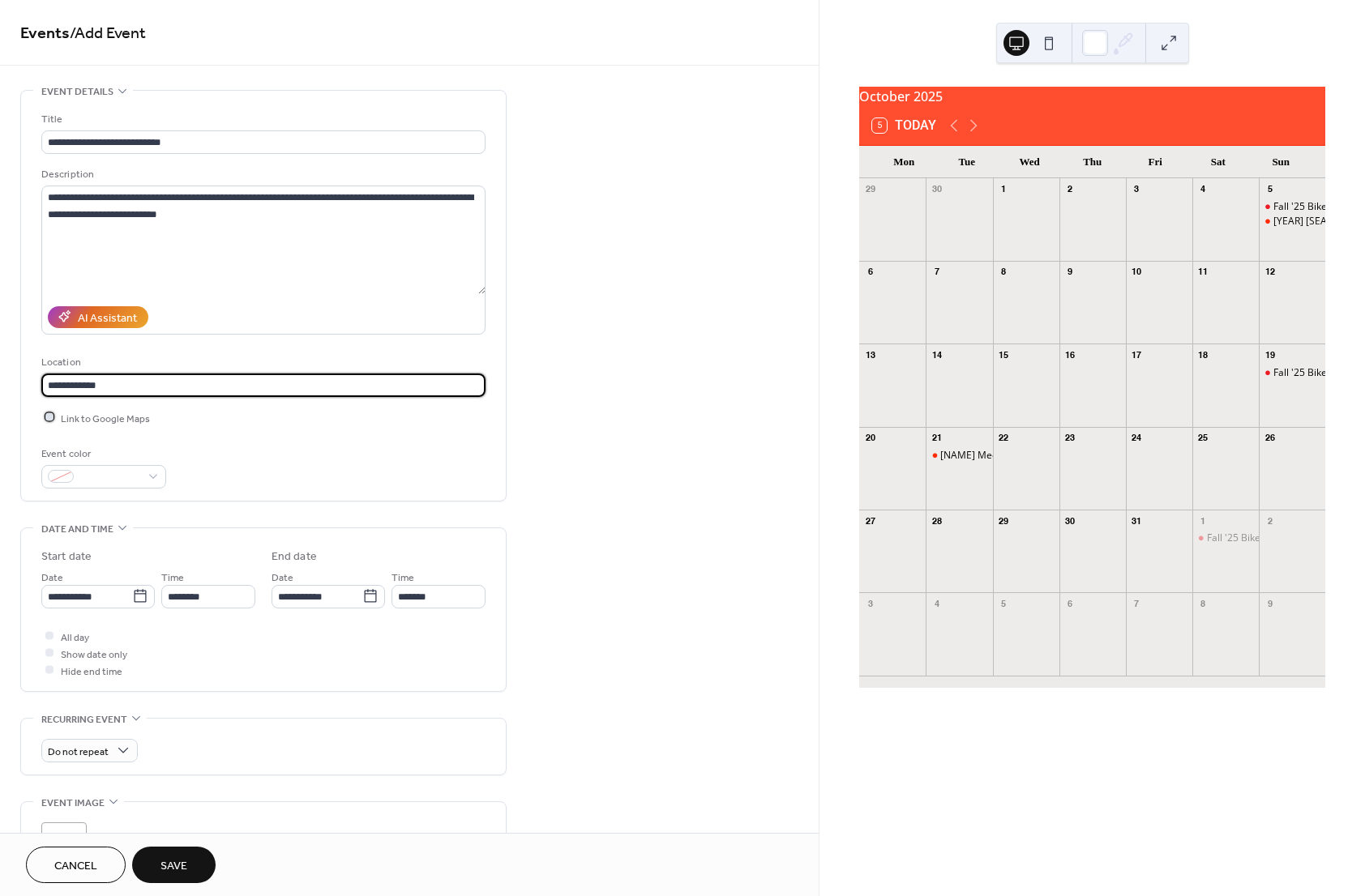 click at bounding box center (49, 417) 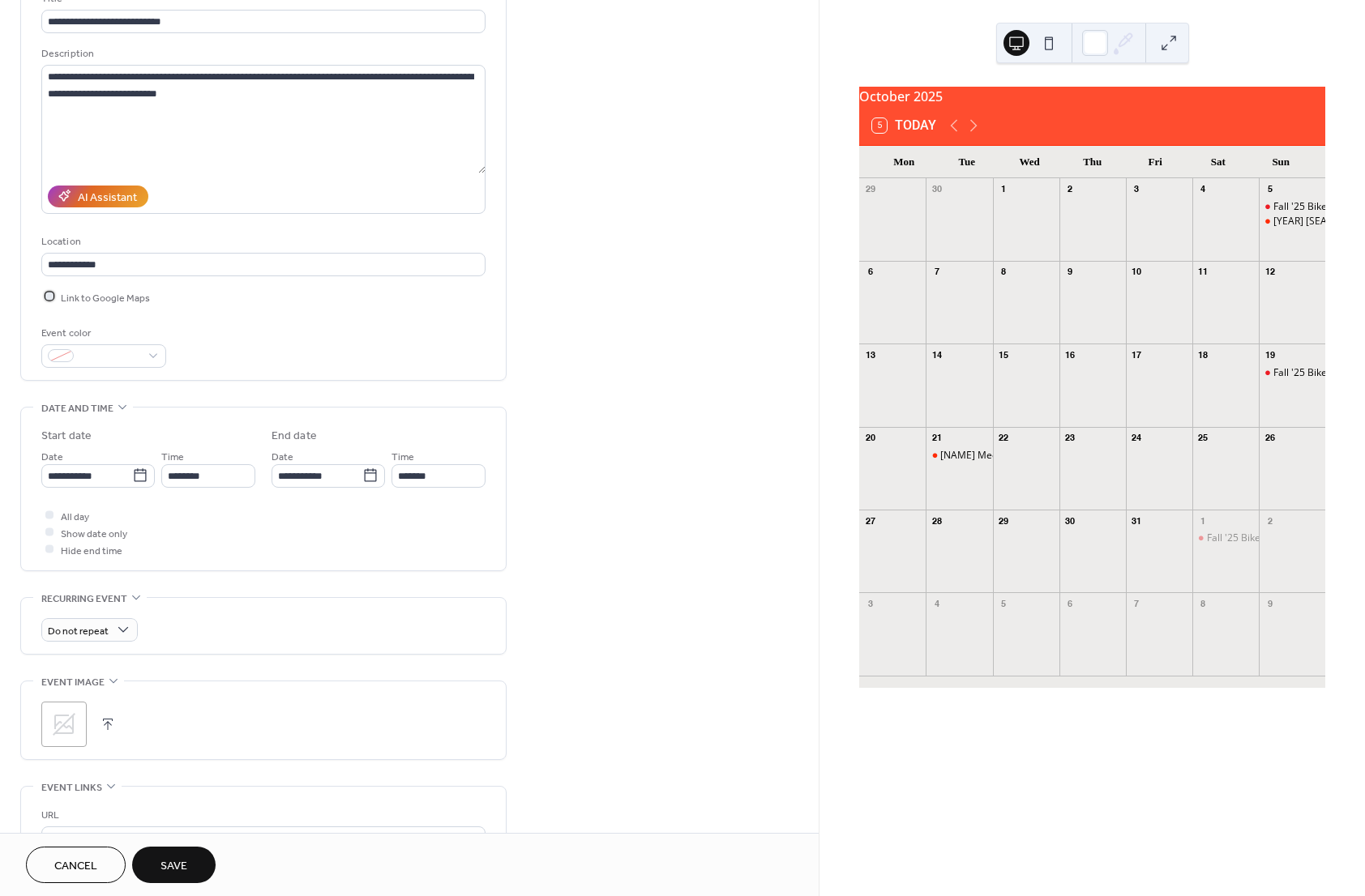 scroll, scrollTop: 215, scrollLeft: 0, axis: vertical 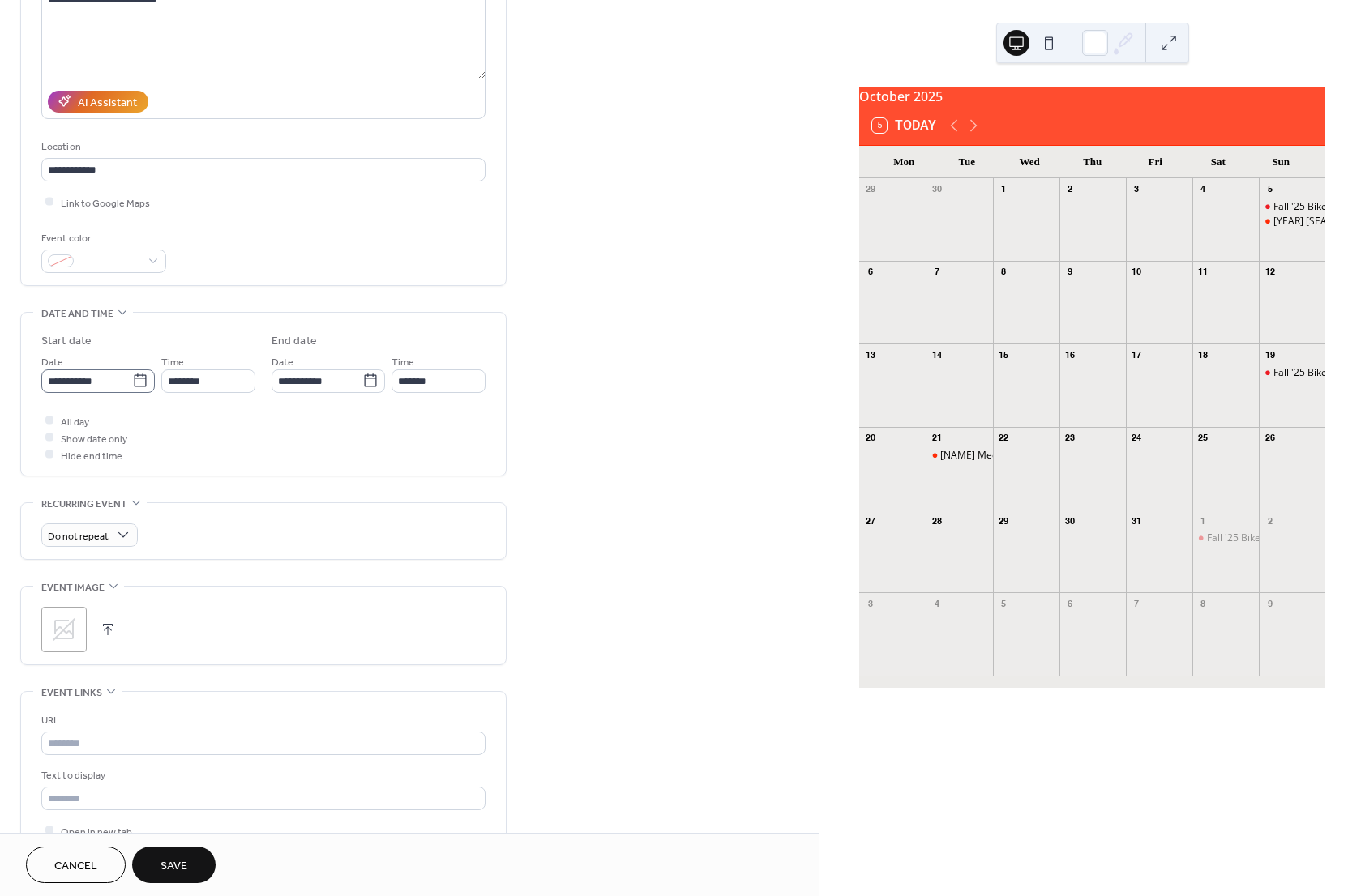 click 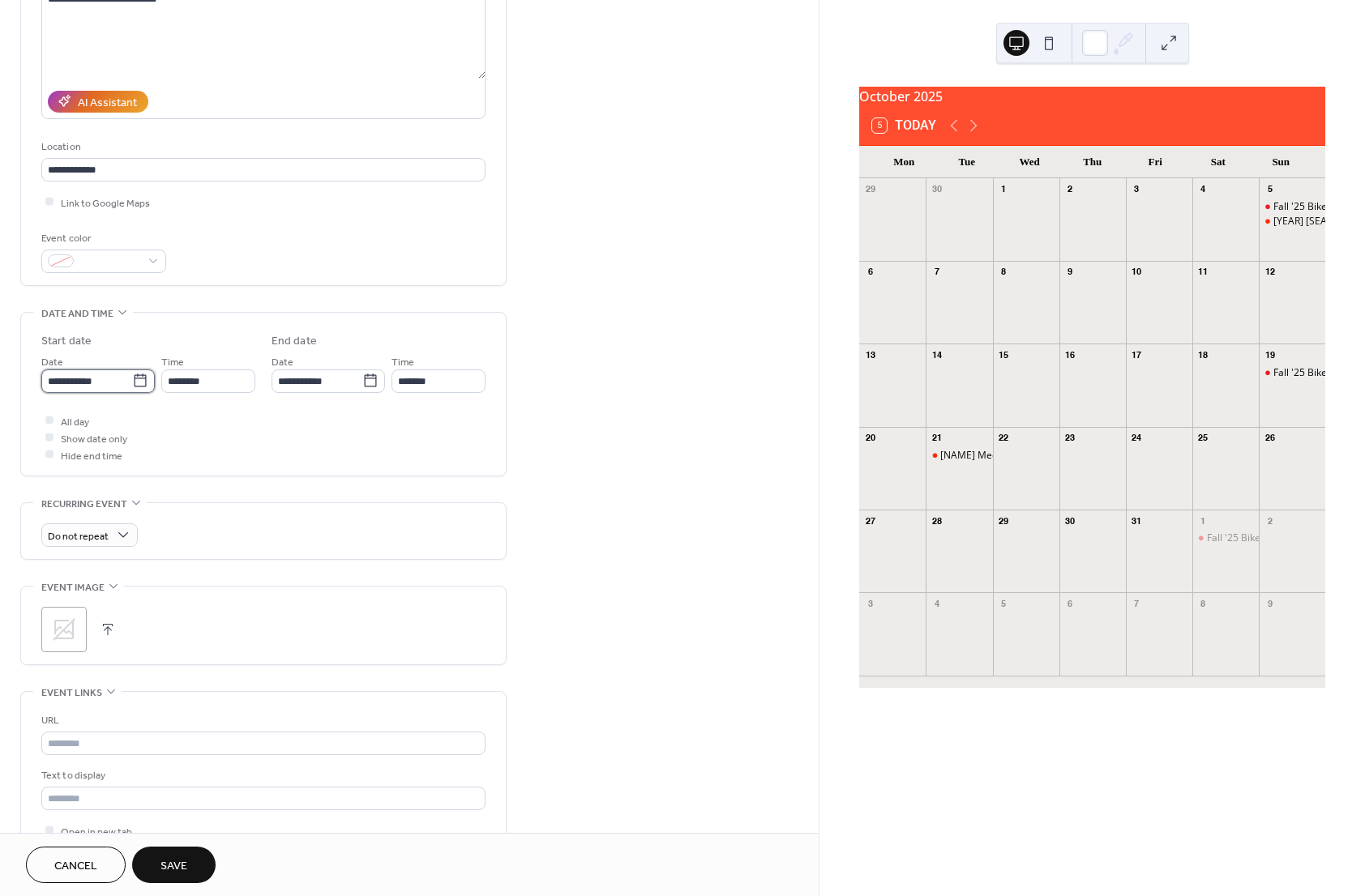 click on "**********" at bounding box center [87, 381] 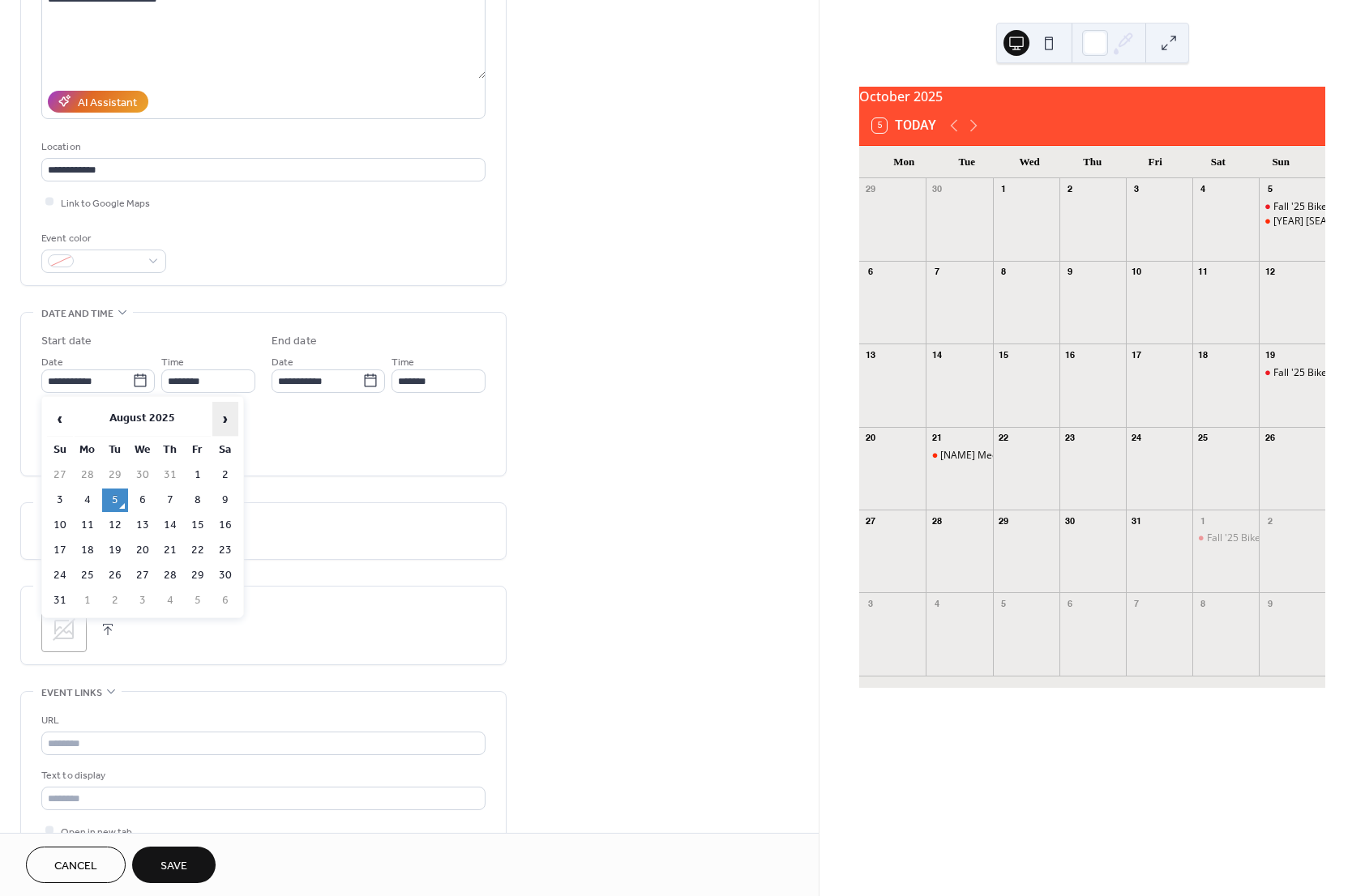 click on "›" at bounding box center (225, 419) 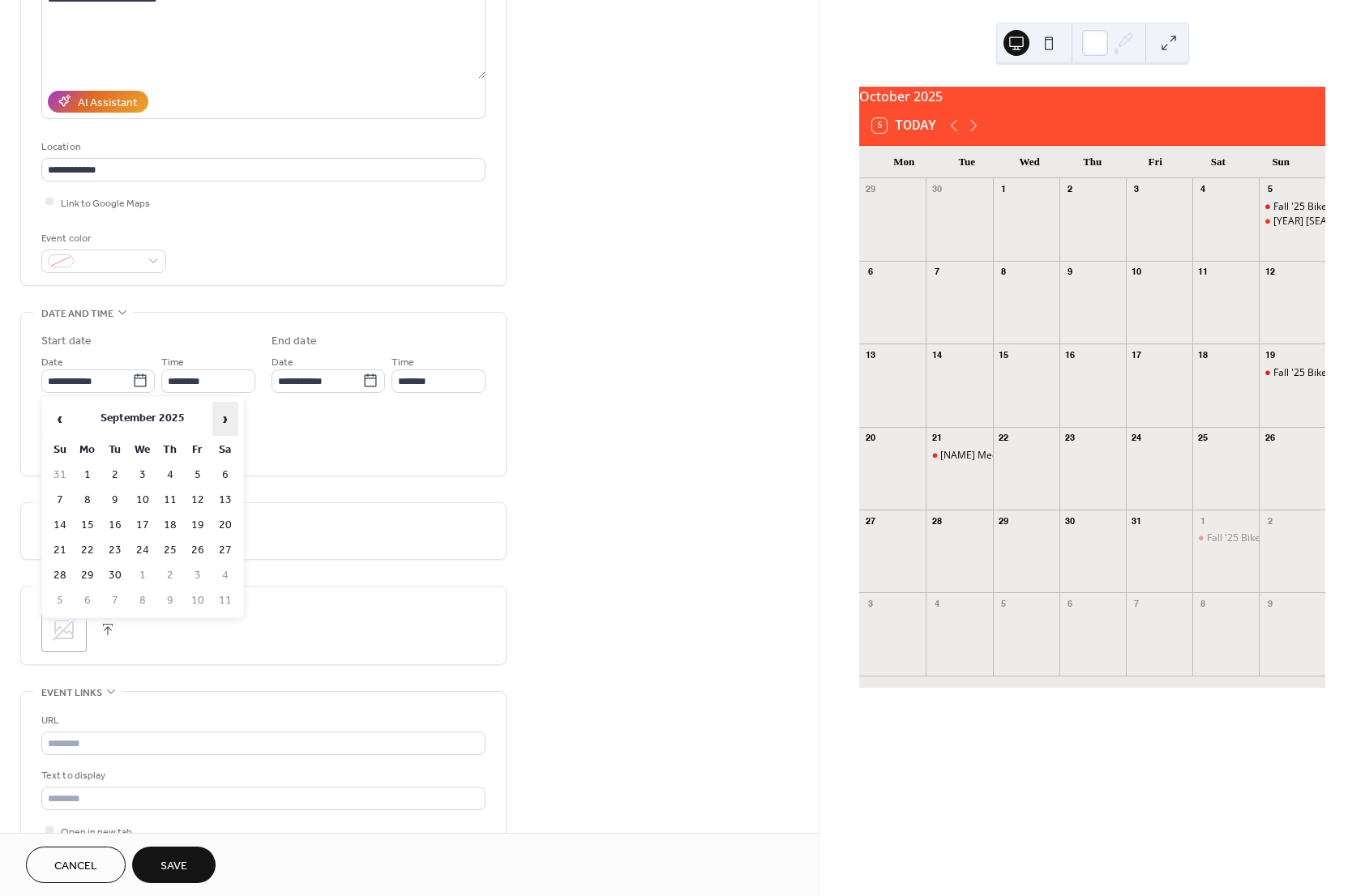 click on "›" at bounding box center (225, 419) 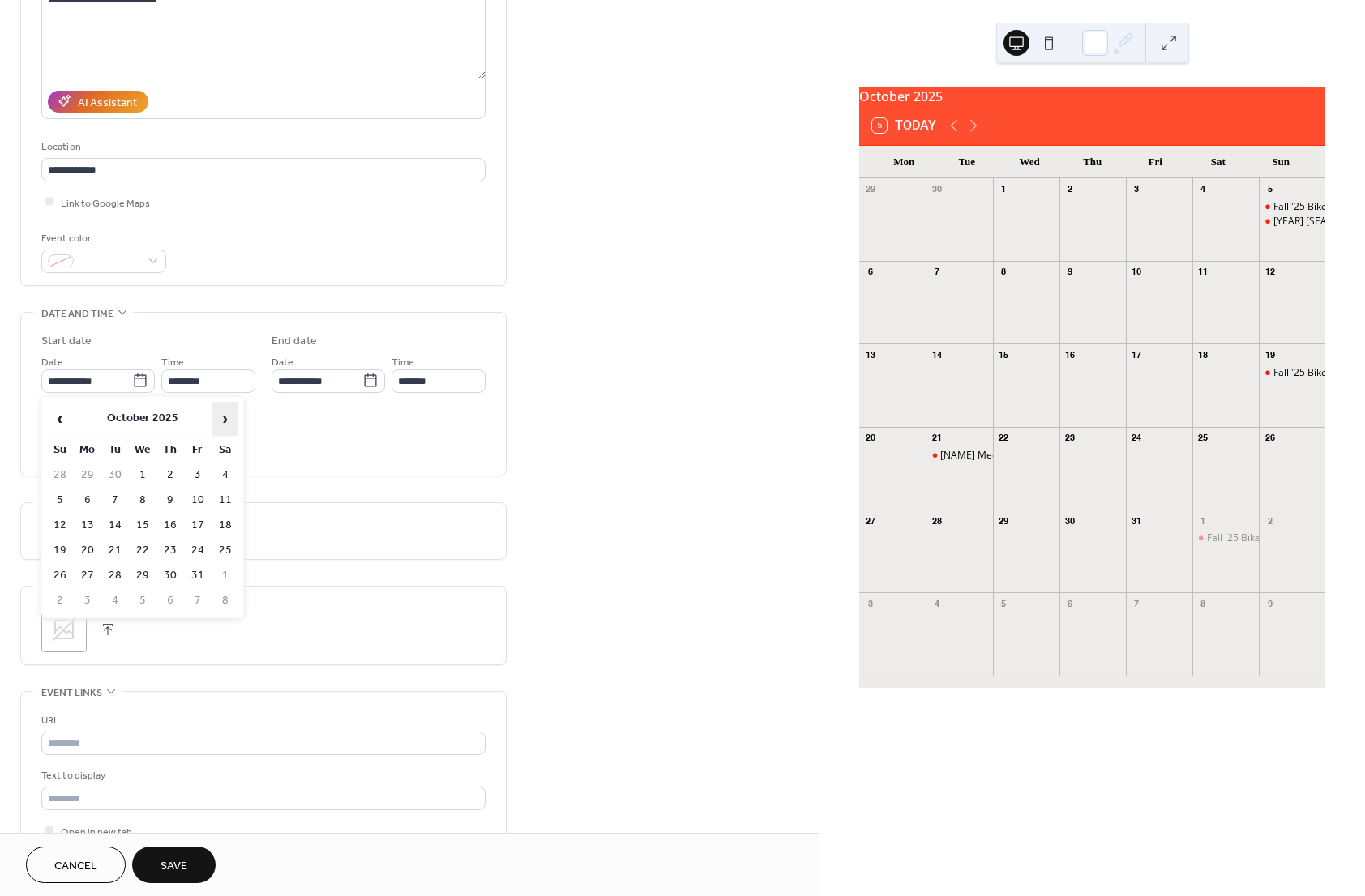 click on "›" at bounding box center [225, 419] 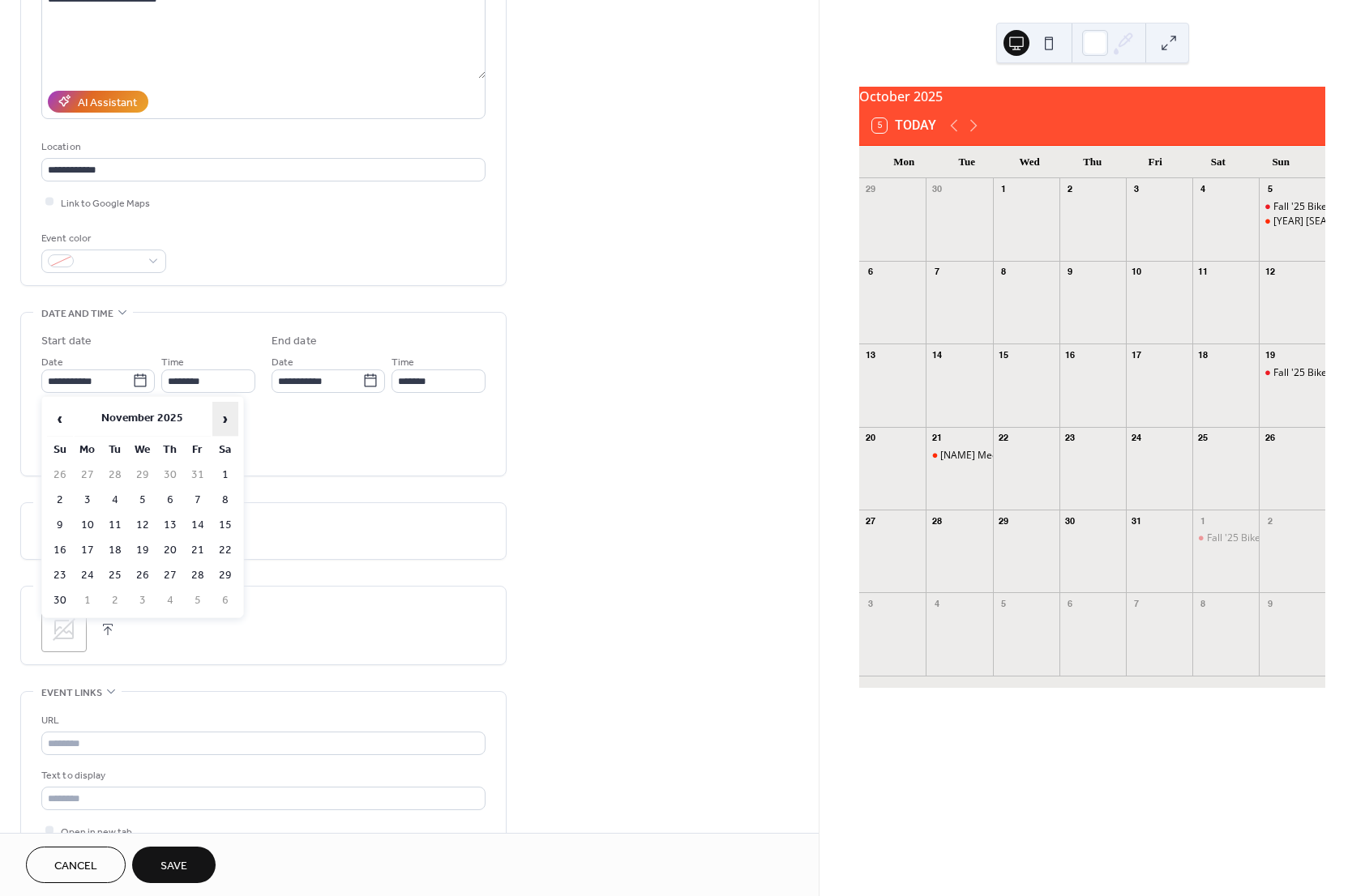 click on "›" at bounding box center (225, 419) 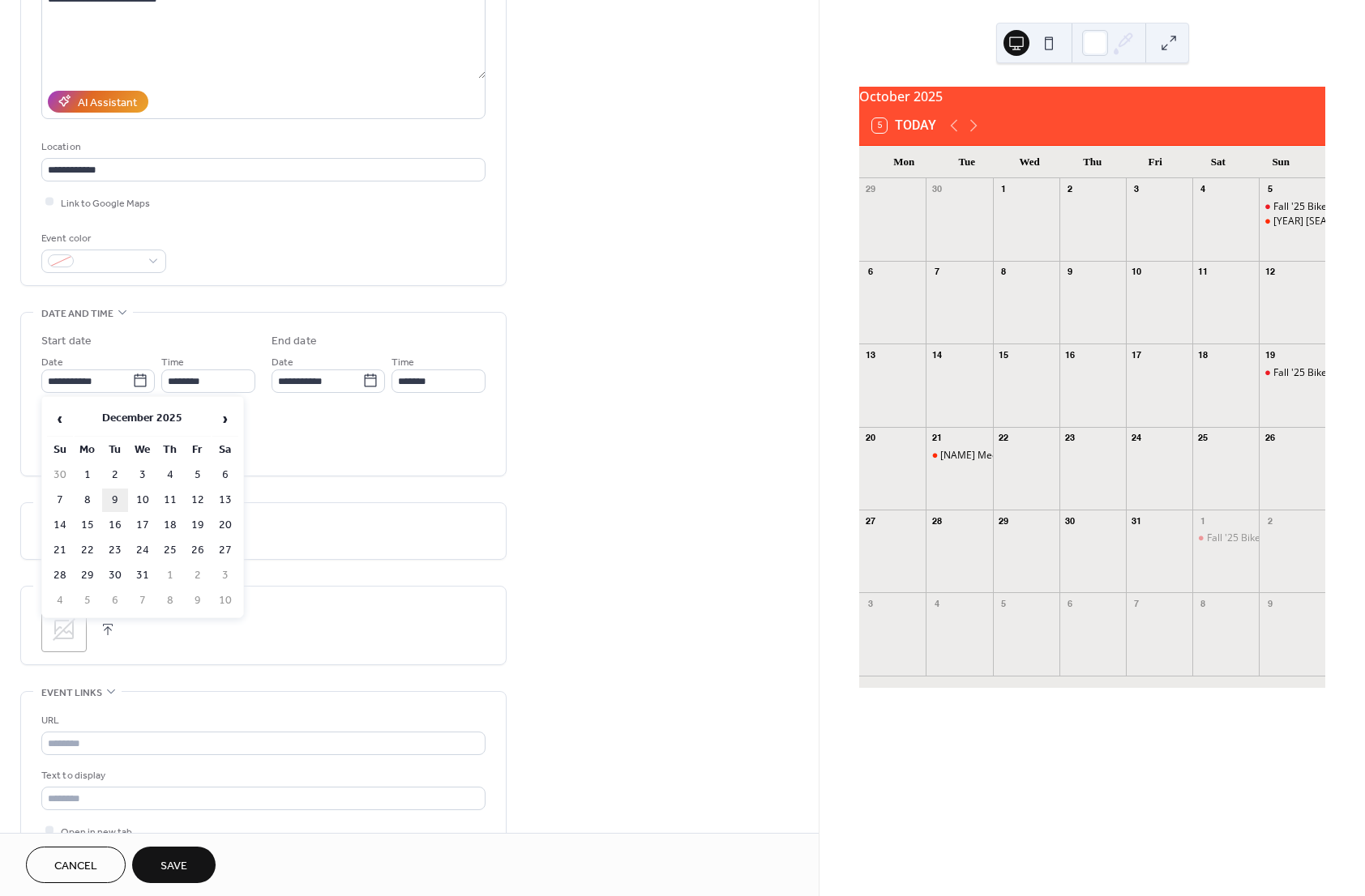 click on "9" at bounding box center [115, 500] 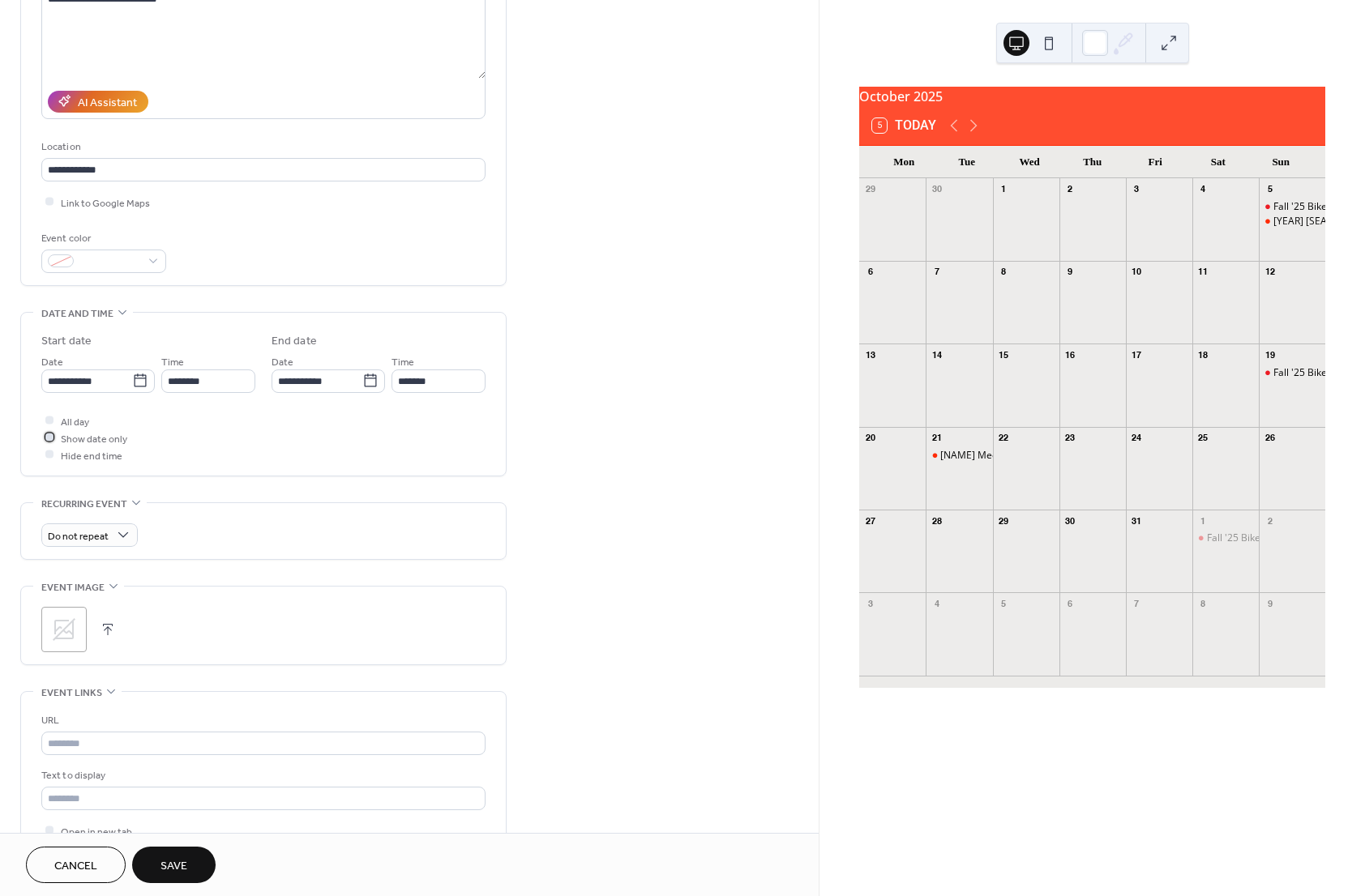 click at bounding box center [49, 437] 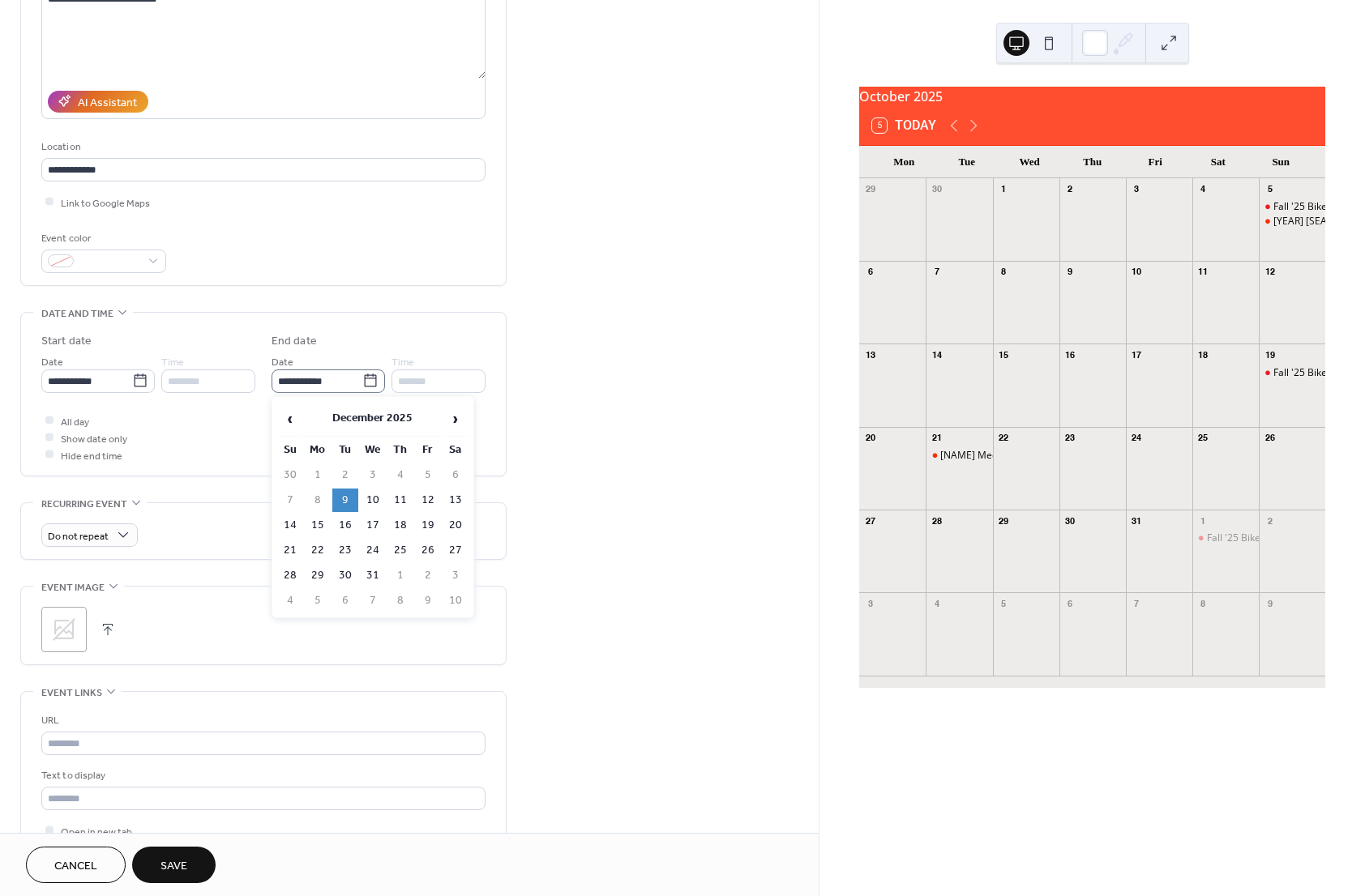 click 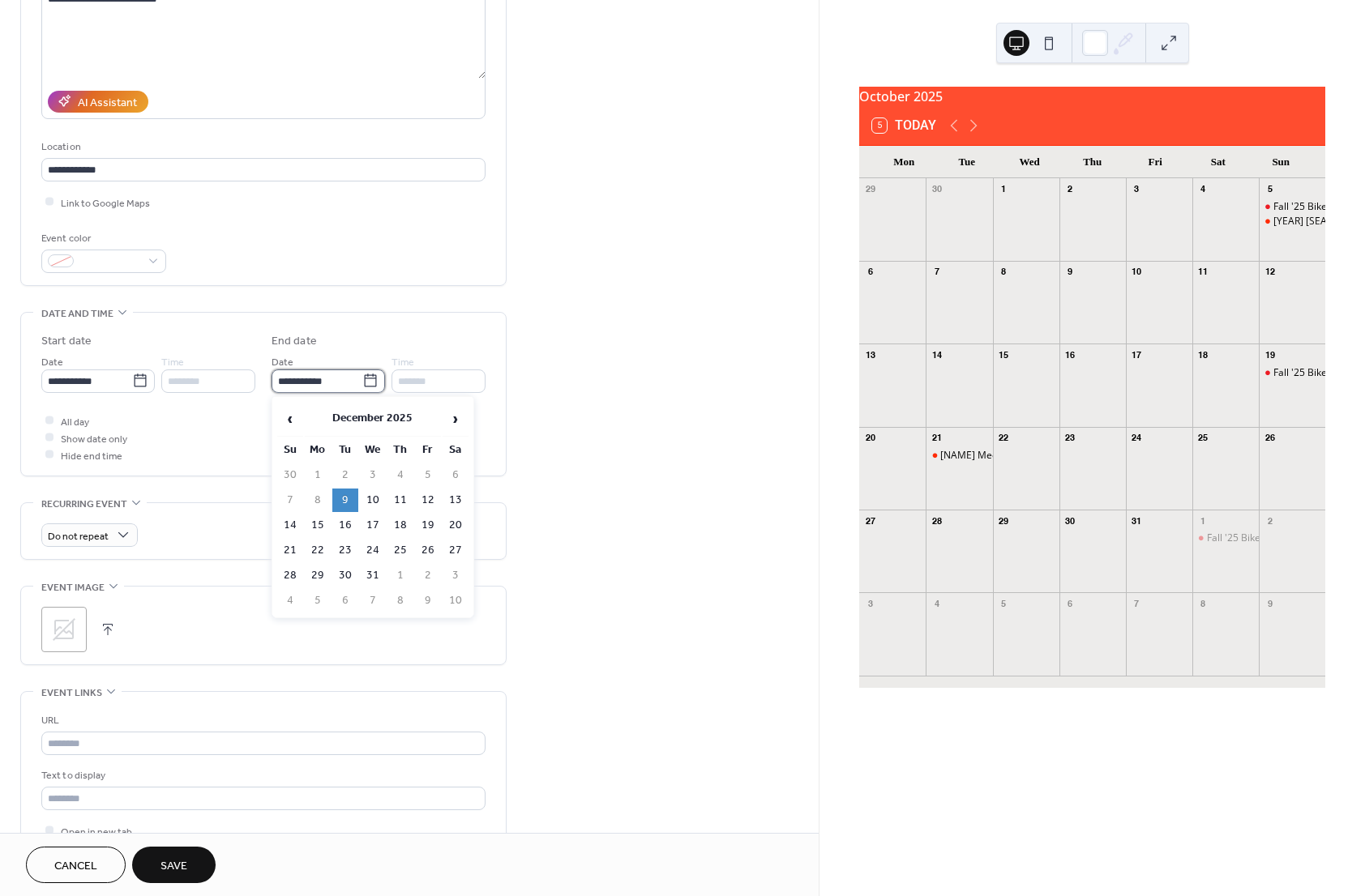 click on "**********" at bounding box center [317, 381] 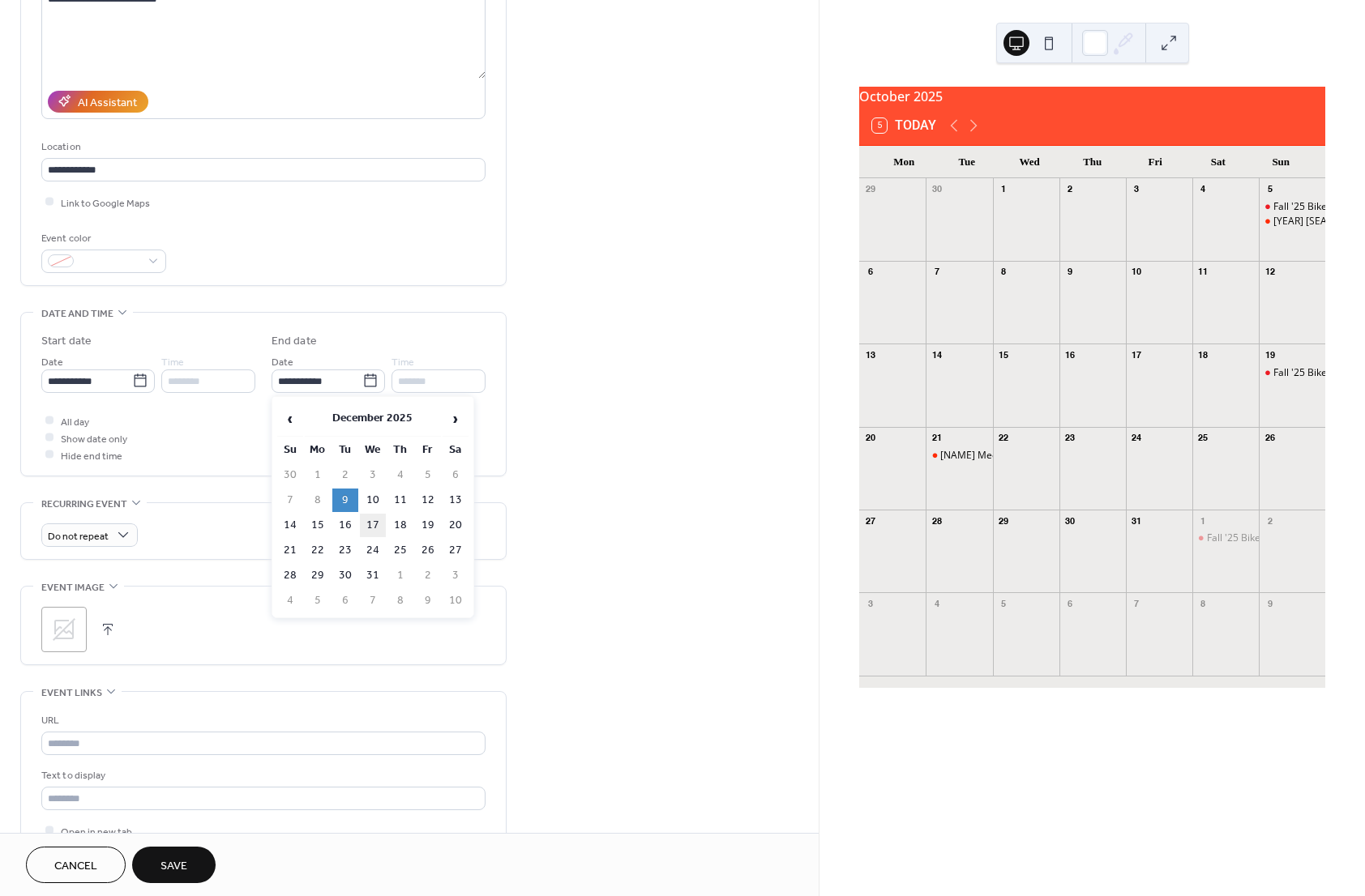 click on "17" at bounding box center (373, 525) 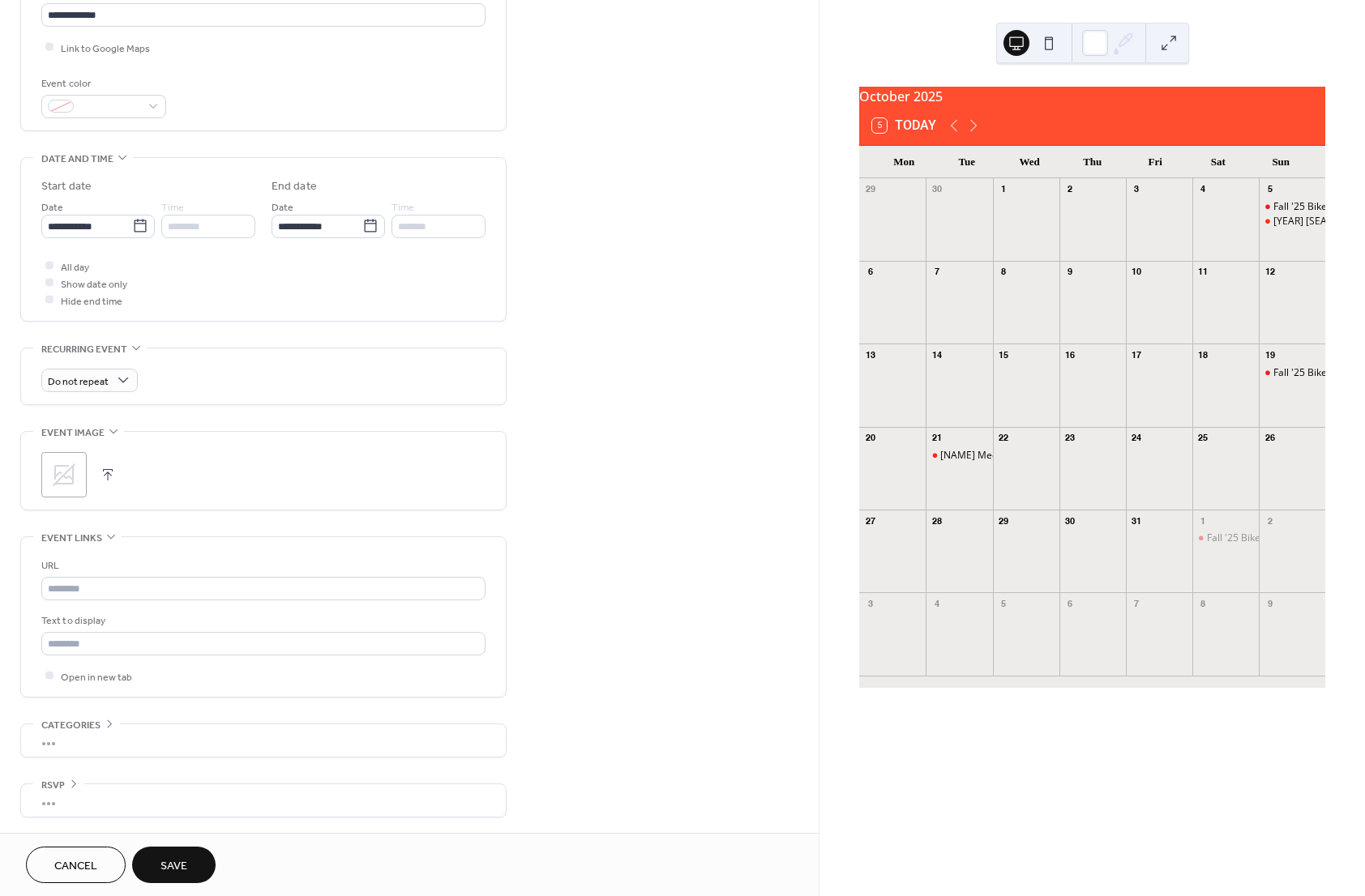 scroll, scrollTop: 371, scrollLeft: 0, axis: vertical 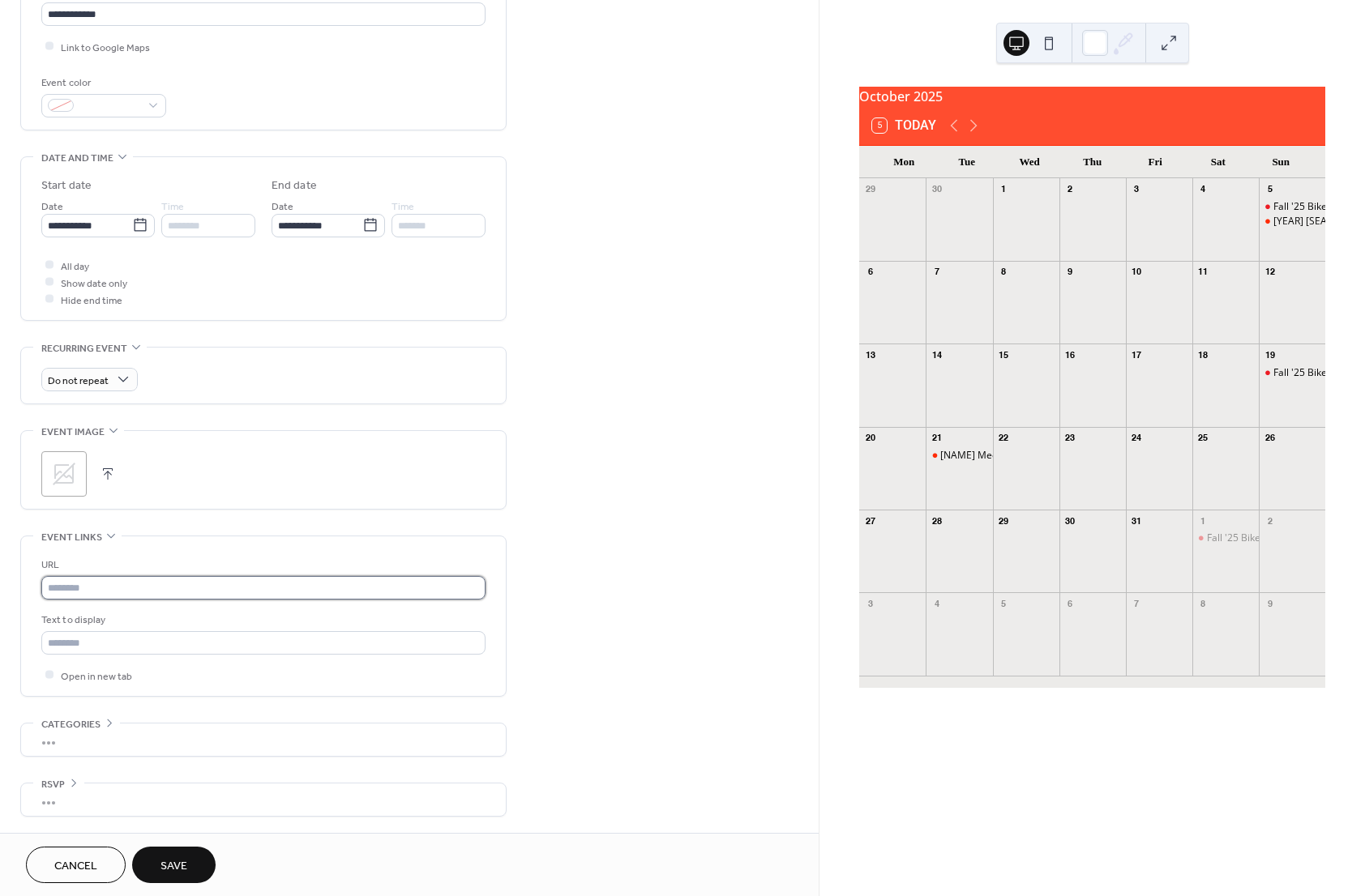 click at bounding box center [263, 587] 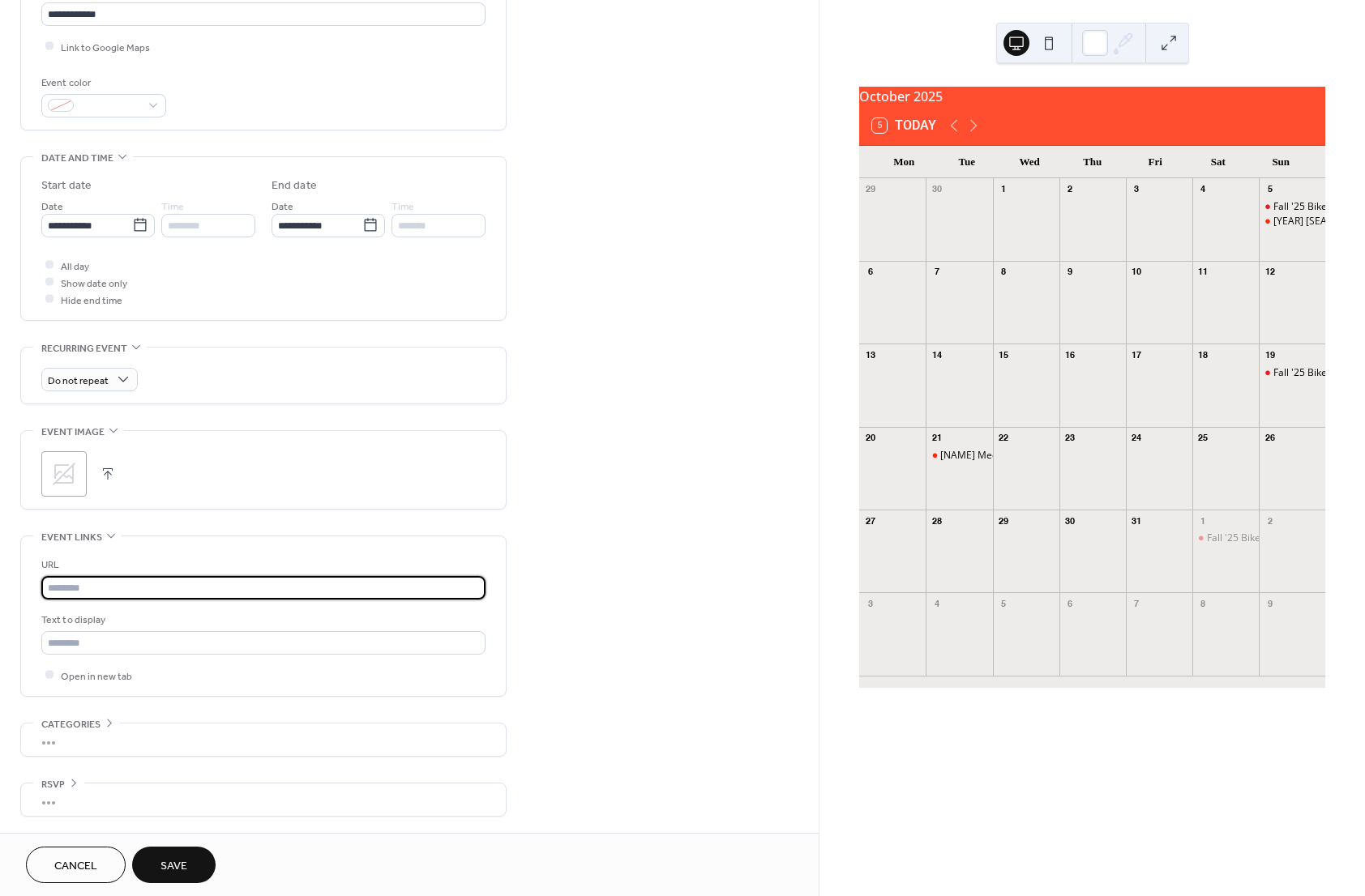 paste on "**********" 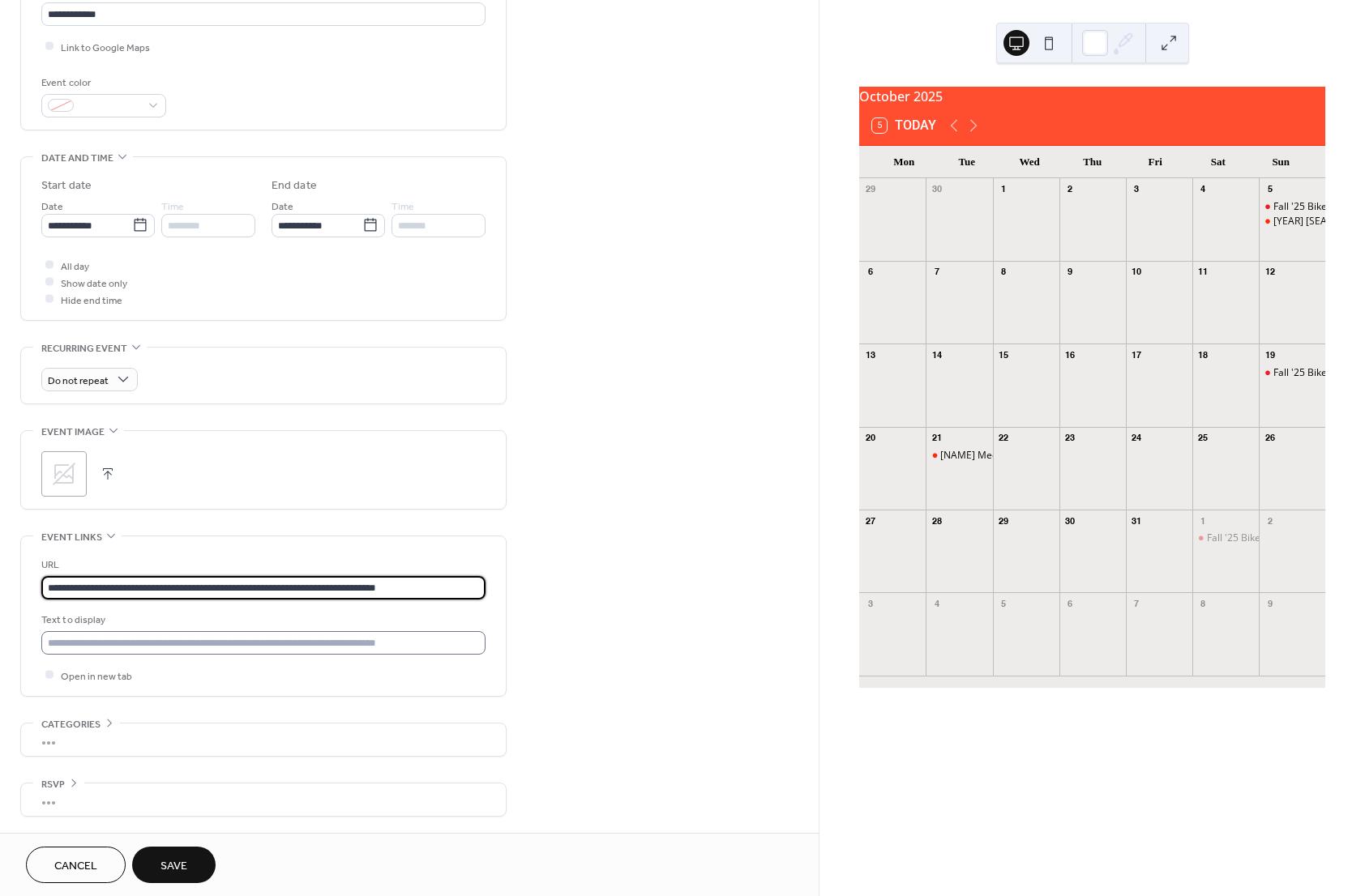 type on "**********" 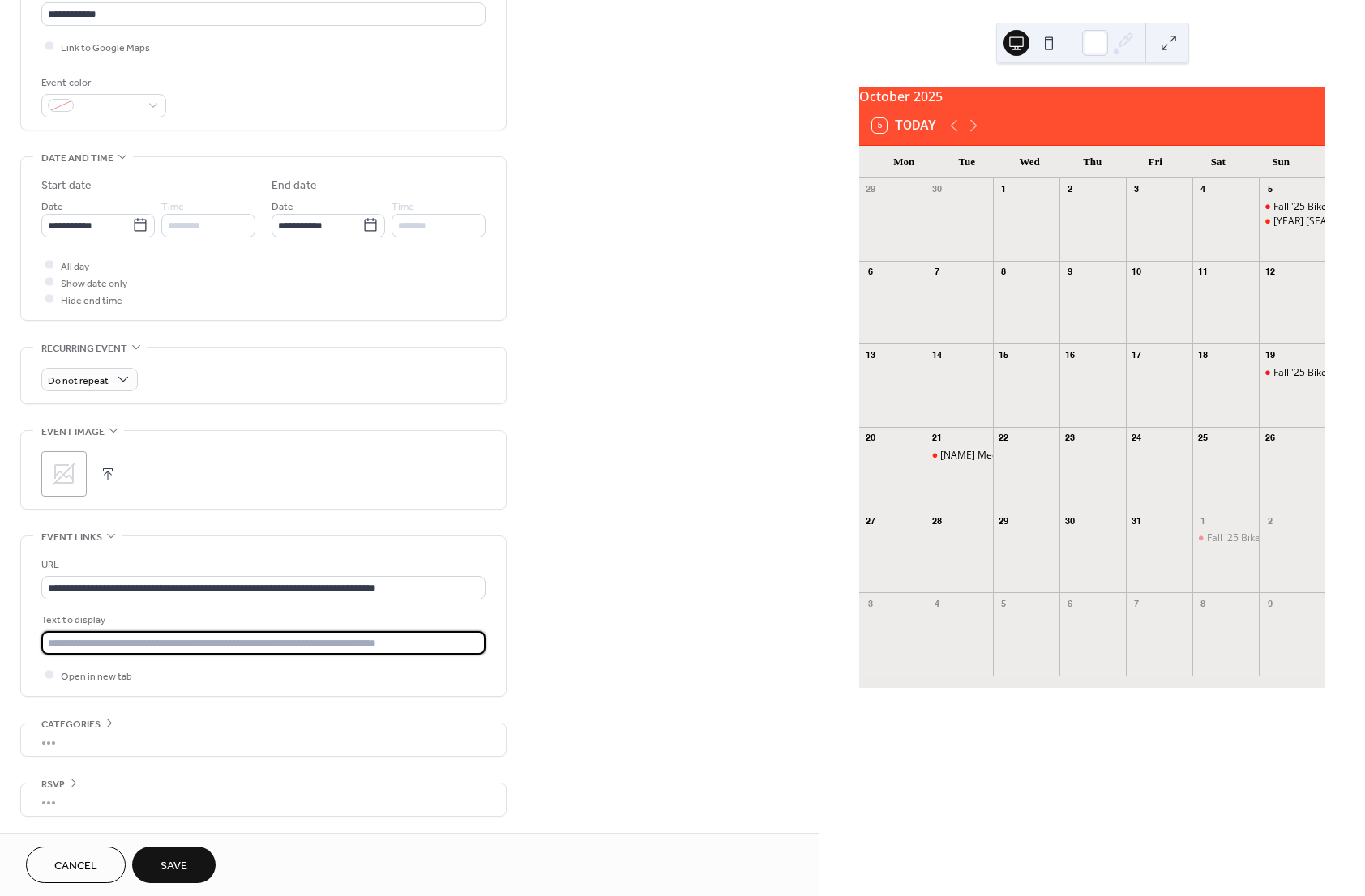 click at bounding box center (263, 642) 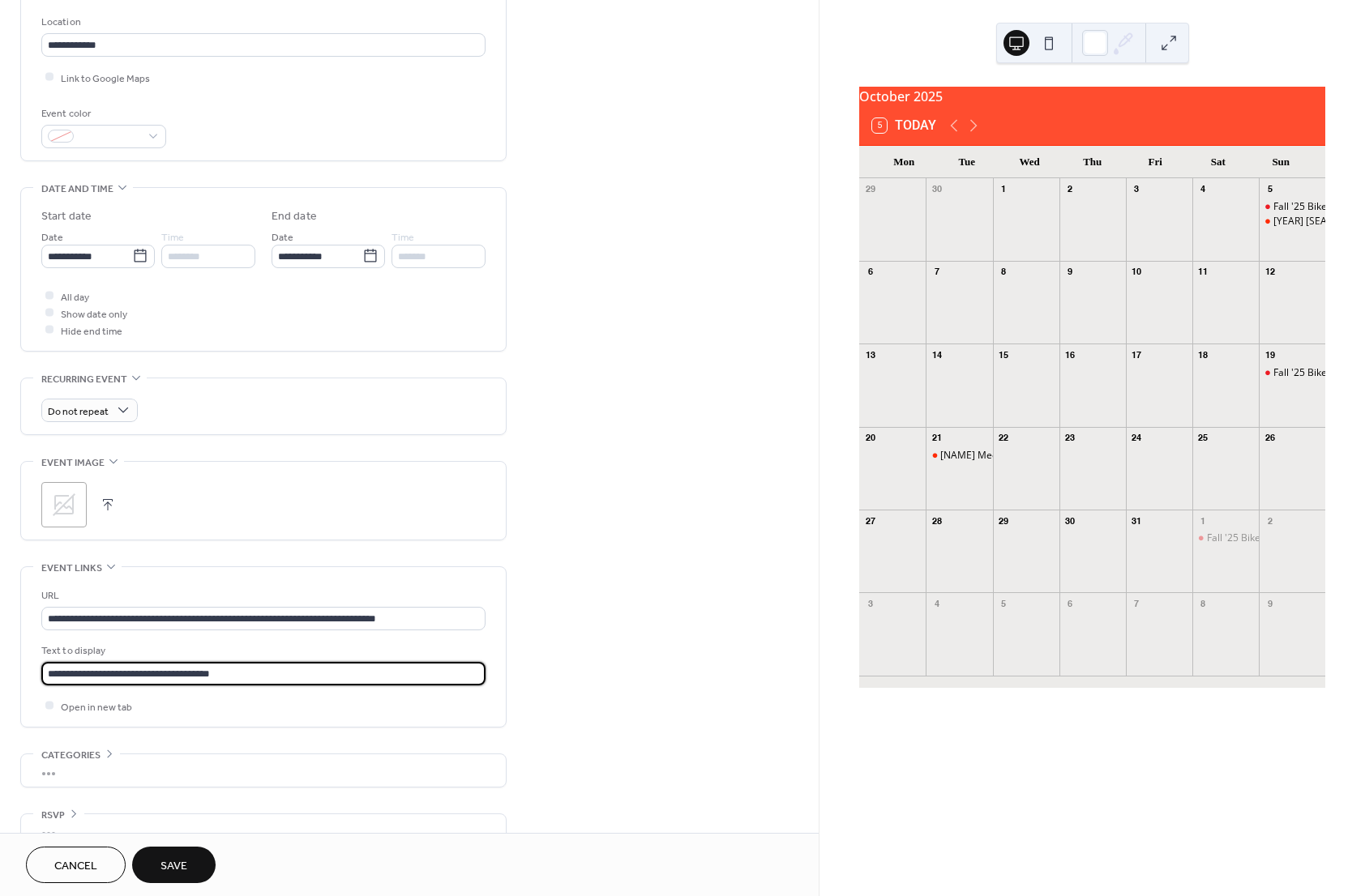 scroll, scrollTop: 371, scrollLeft: 0, axis: vertical 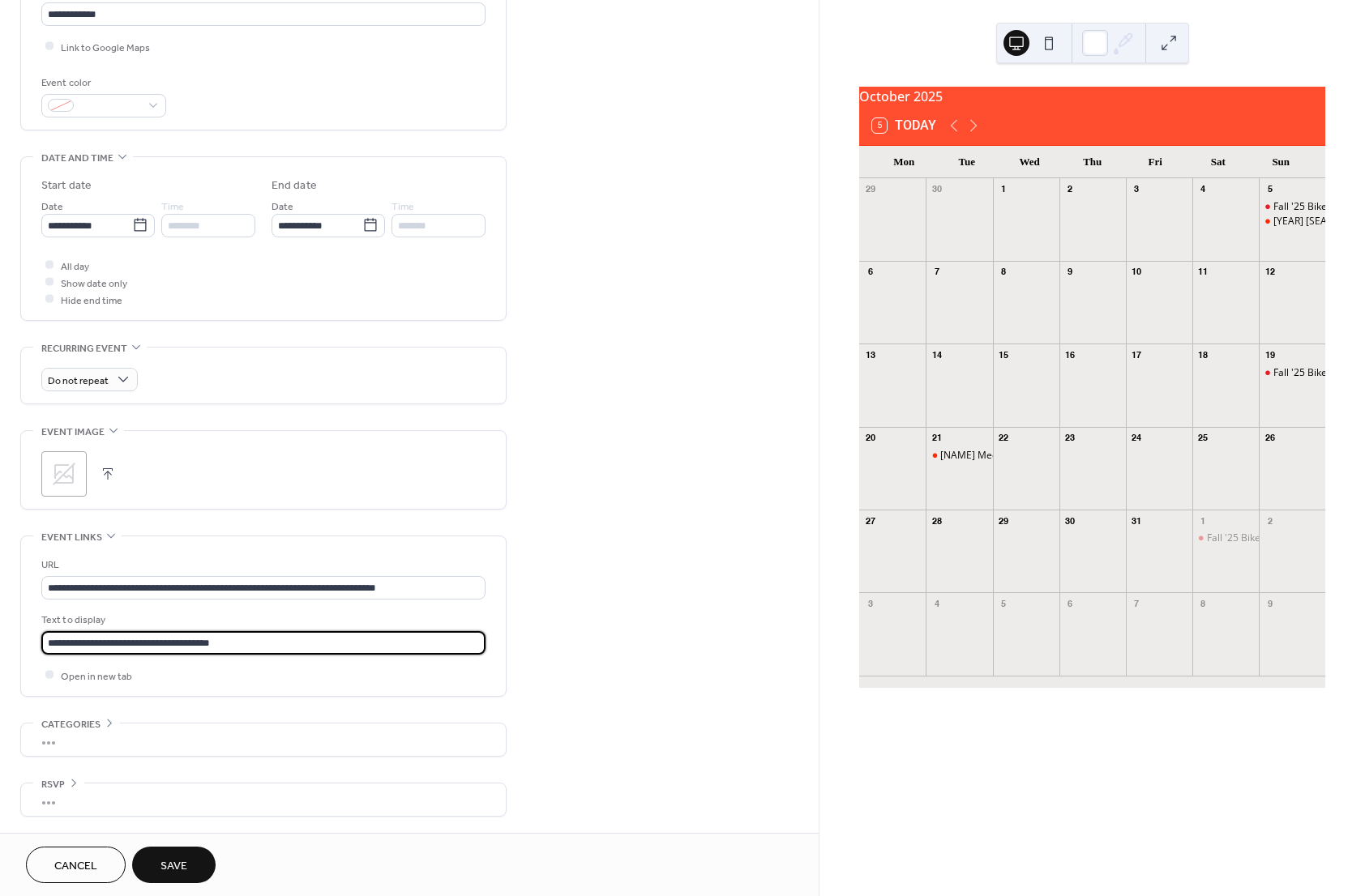 type on "**********" 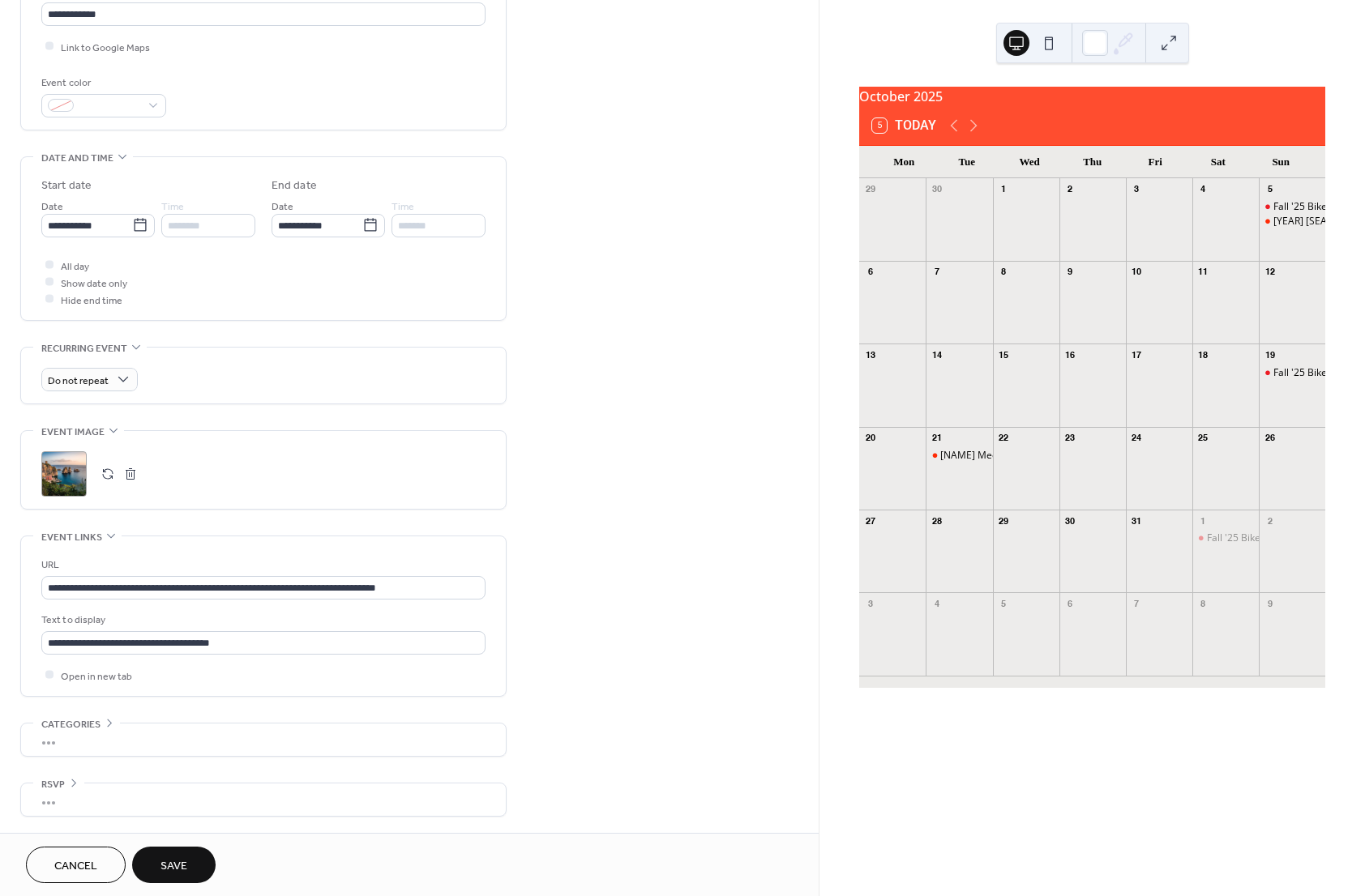 click on "Save" at bounding box center (173, 866) 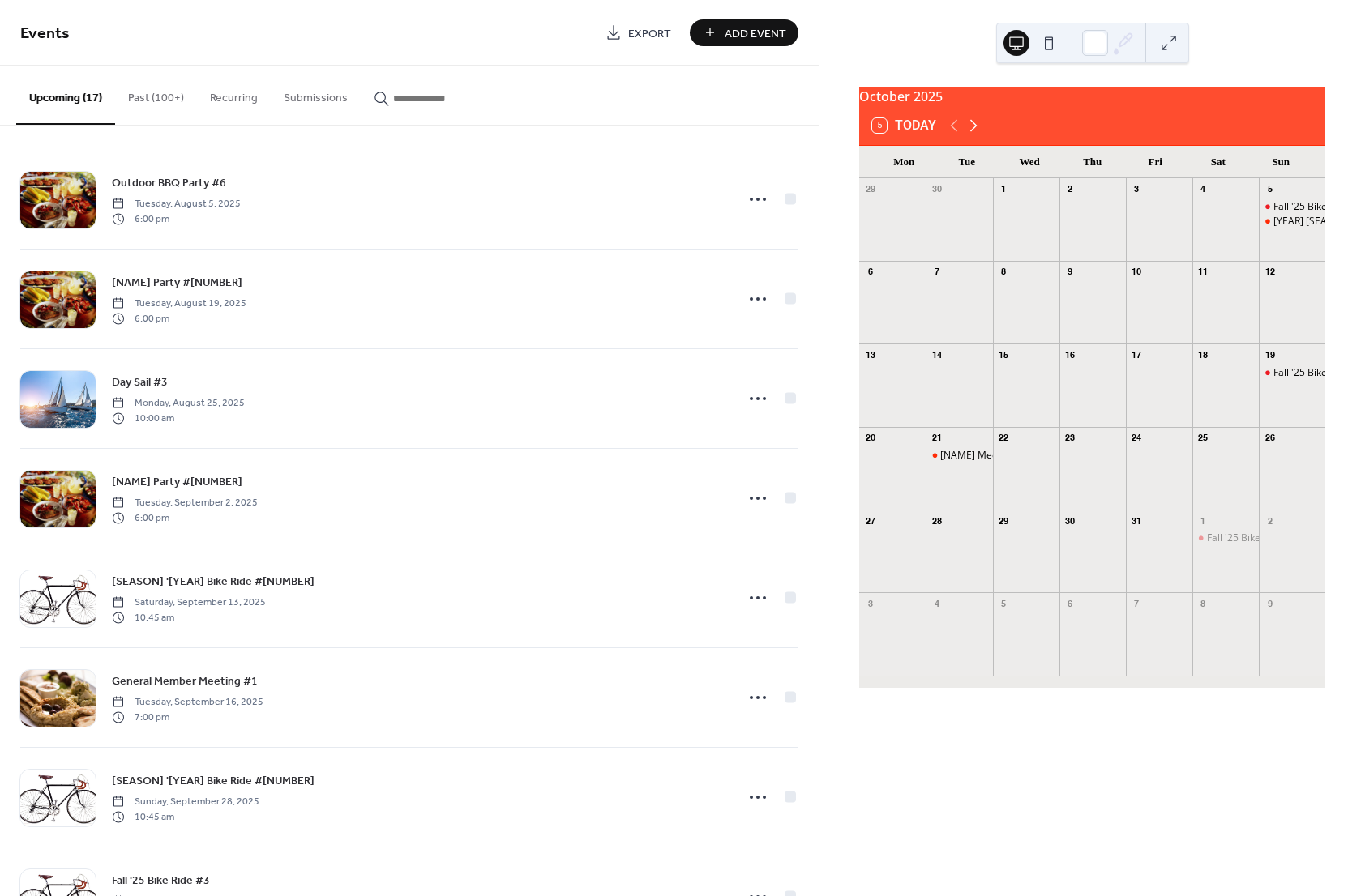 click 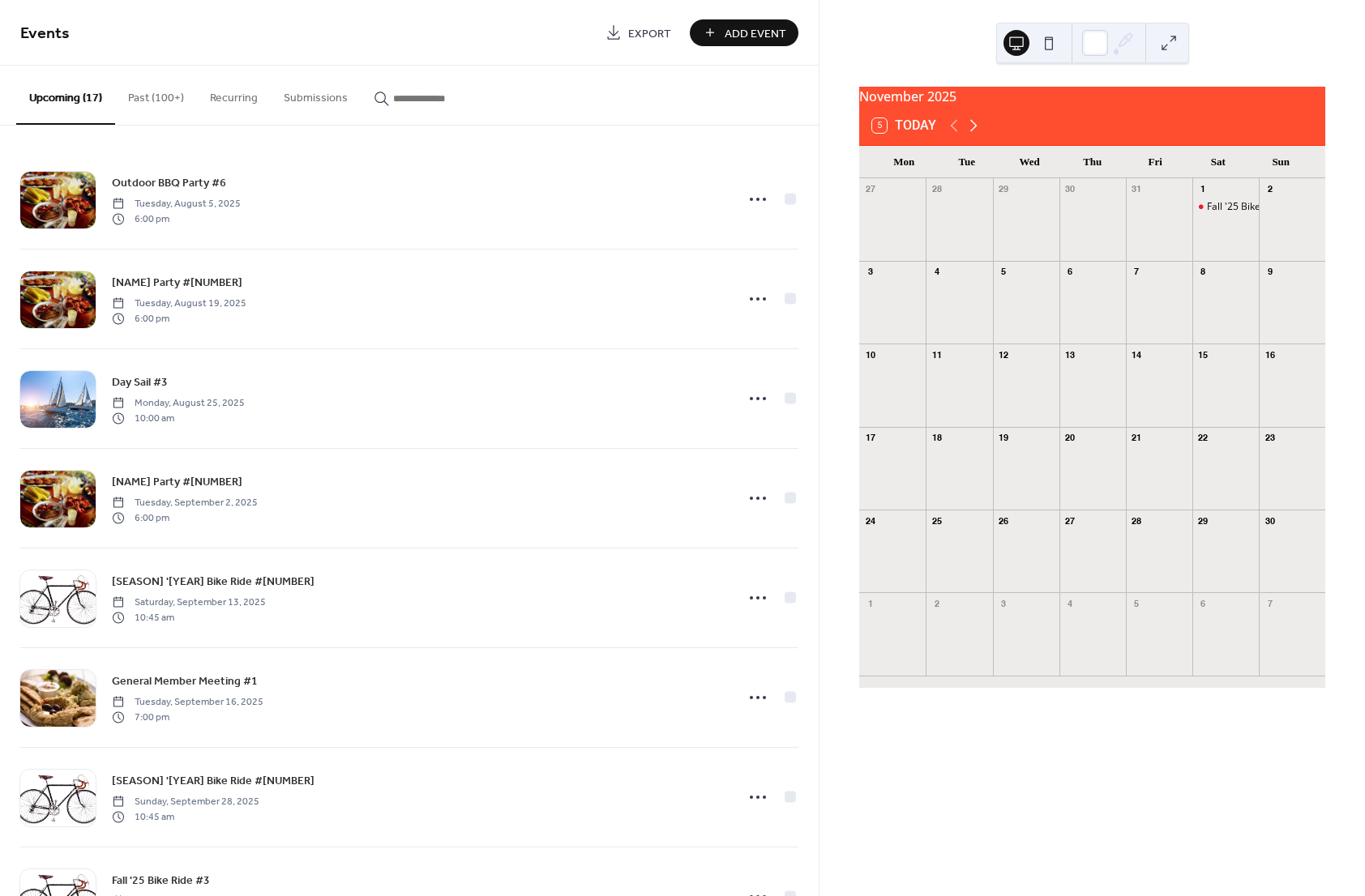 click 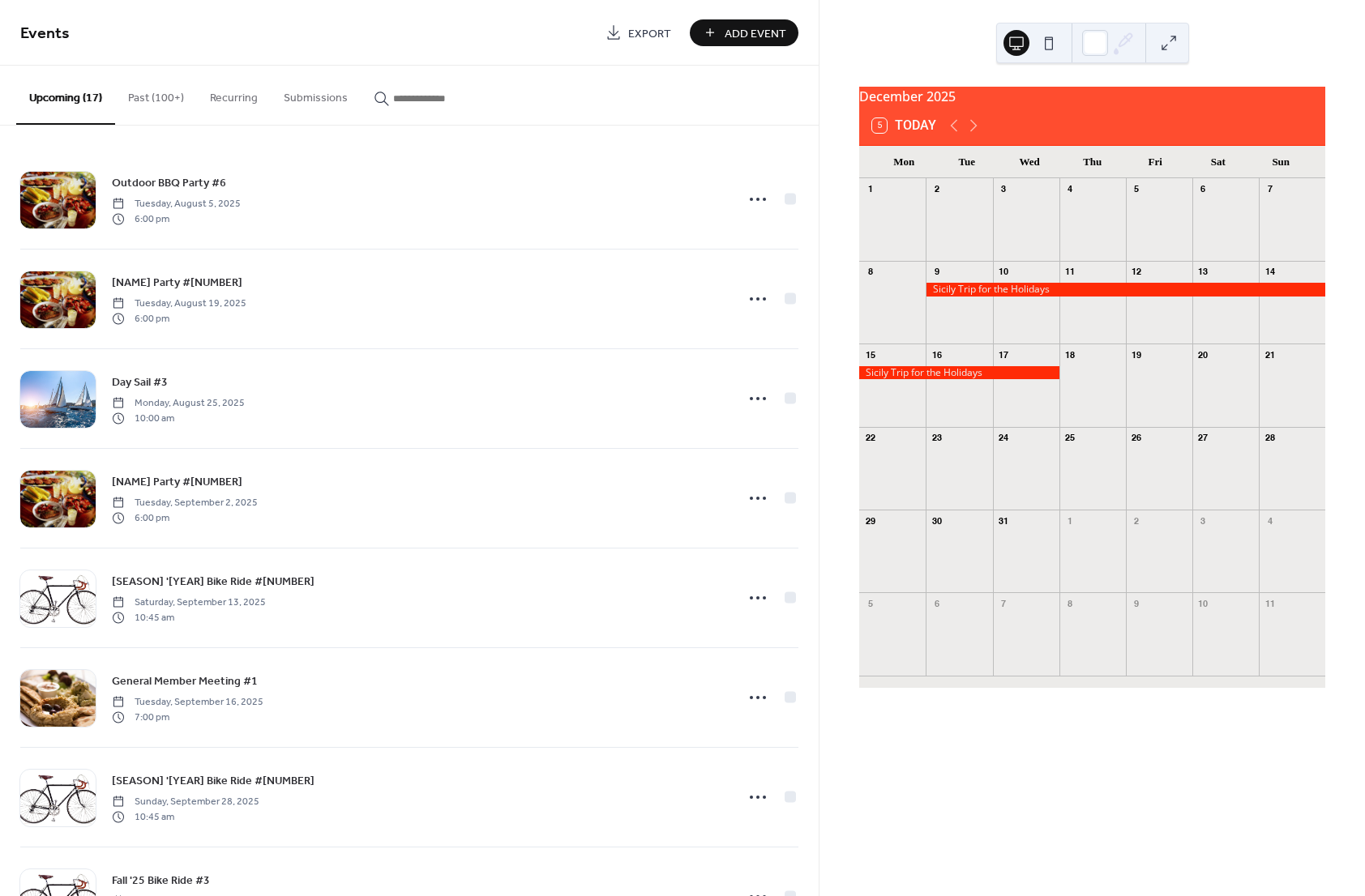 click at bounding box center [1125, 289] 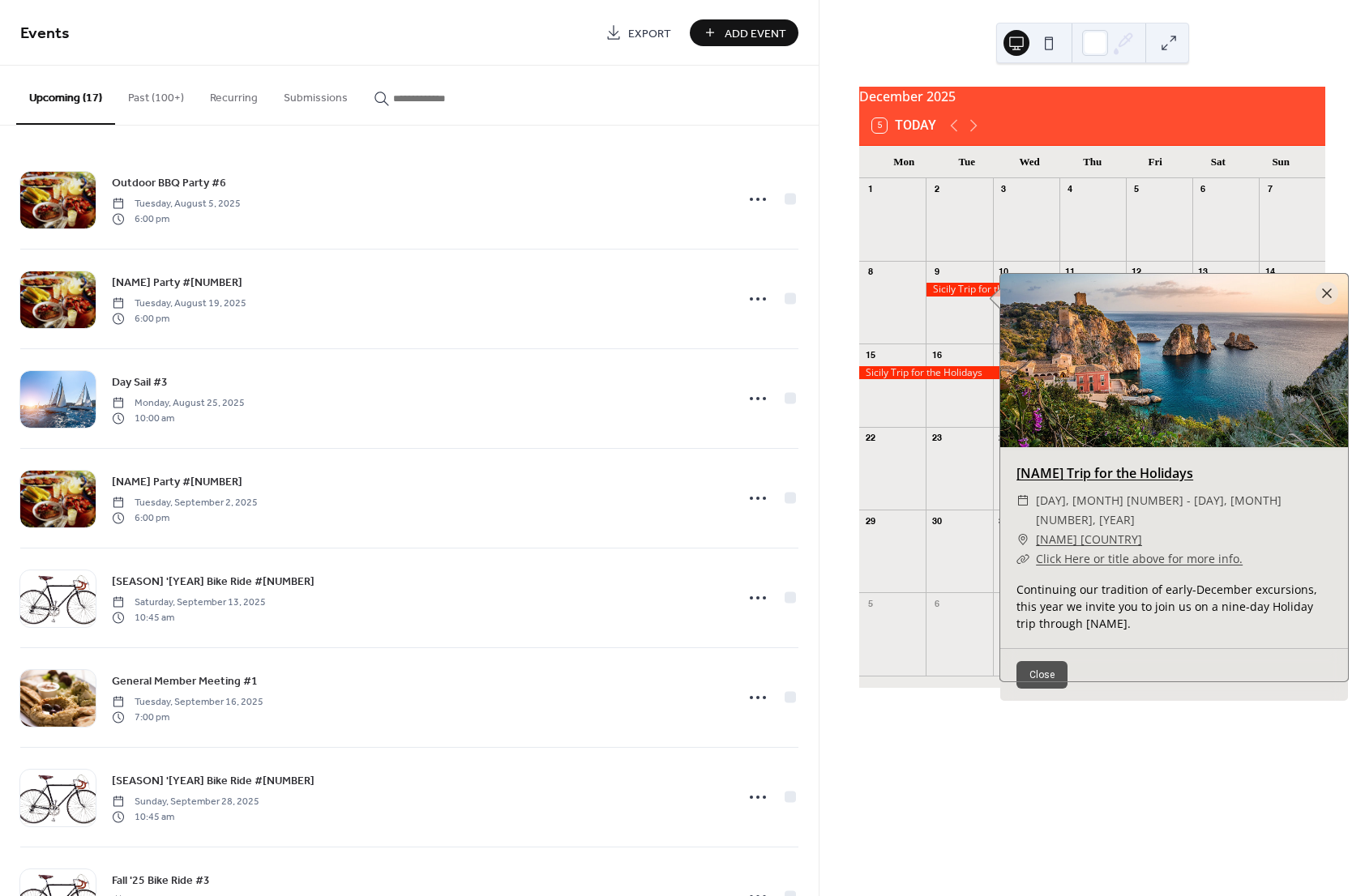 click on "[NAME] Trip for the Holidays" at bounding box center (1105, 473) 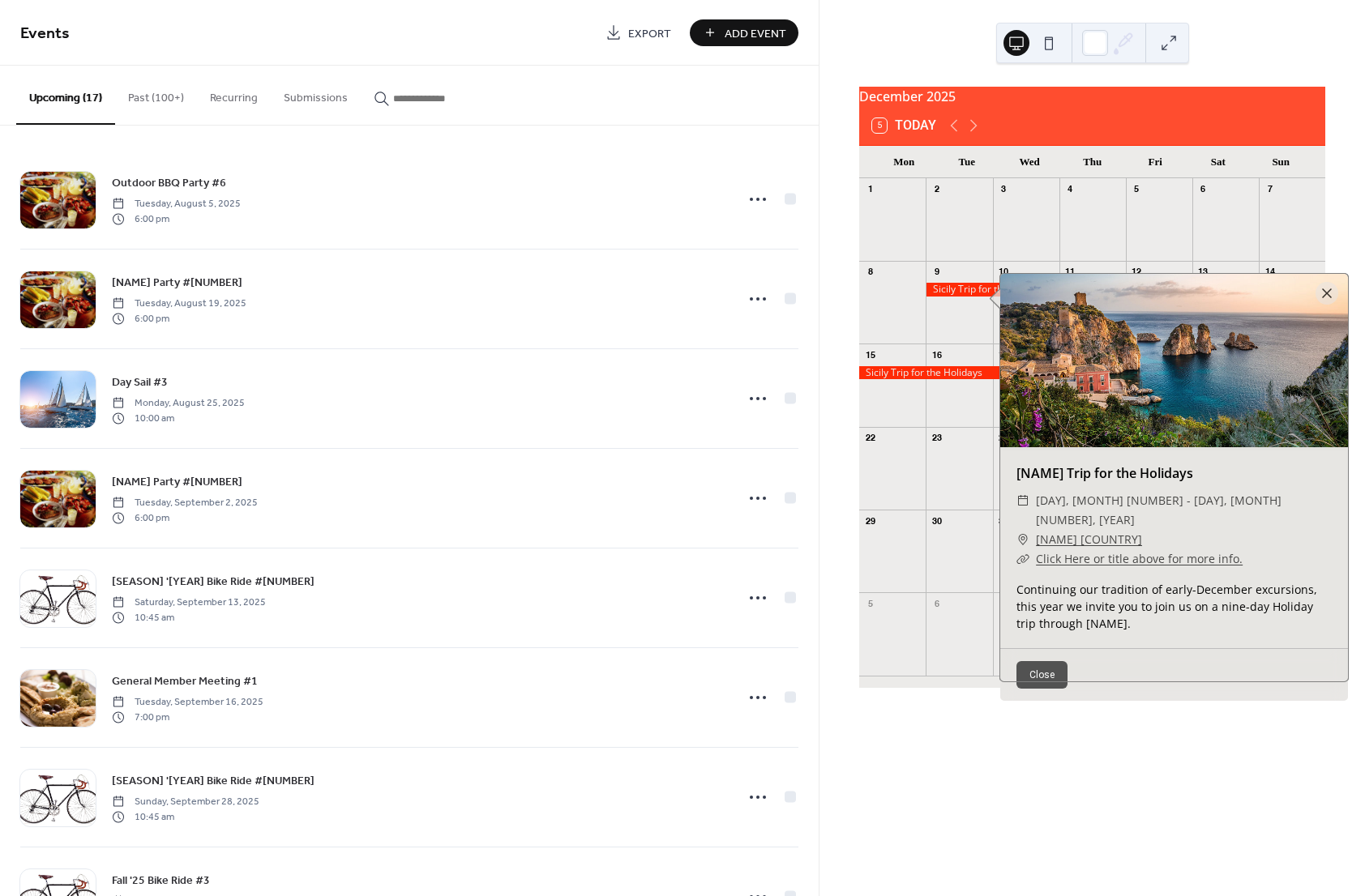 click on "Close" at bounding box center (1042, 675) 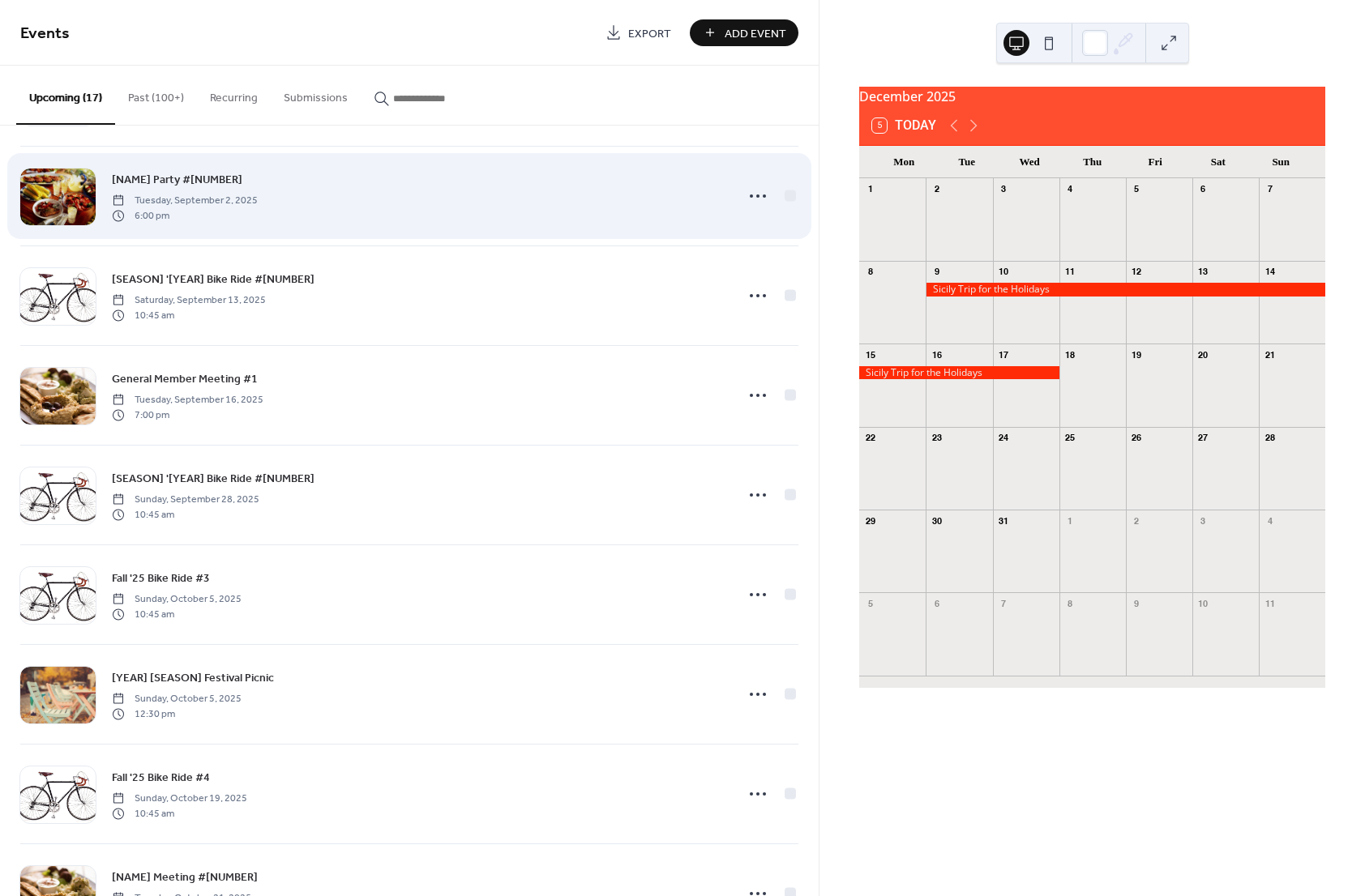scroll, scrollTop: 0, scrollLeft: 0, axis: both 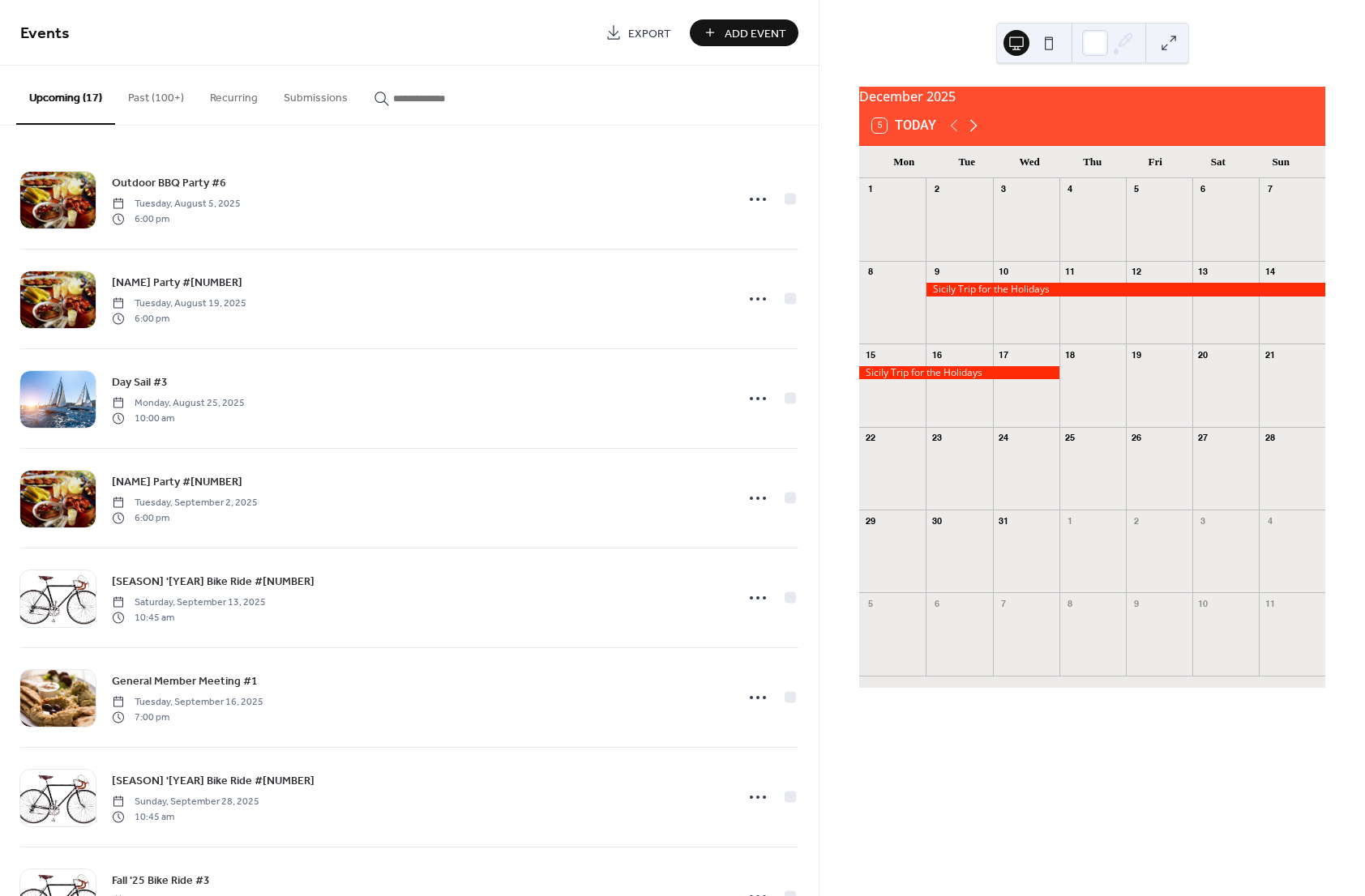 click 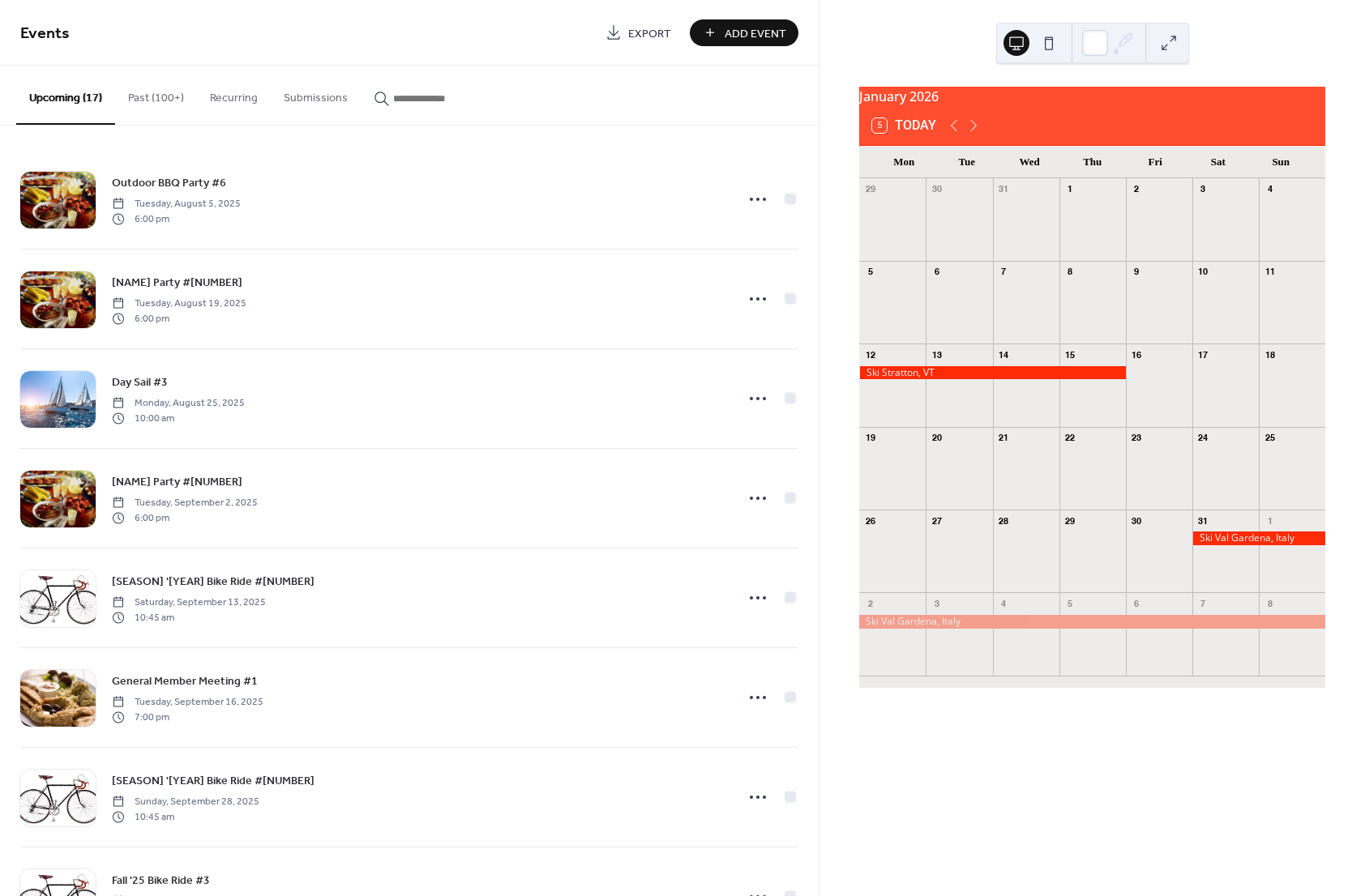 click at bounding box center [992, 373] 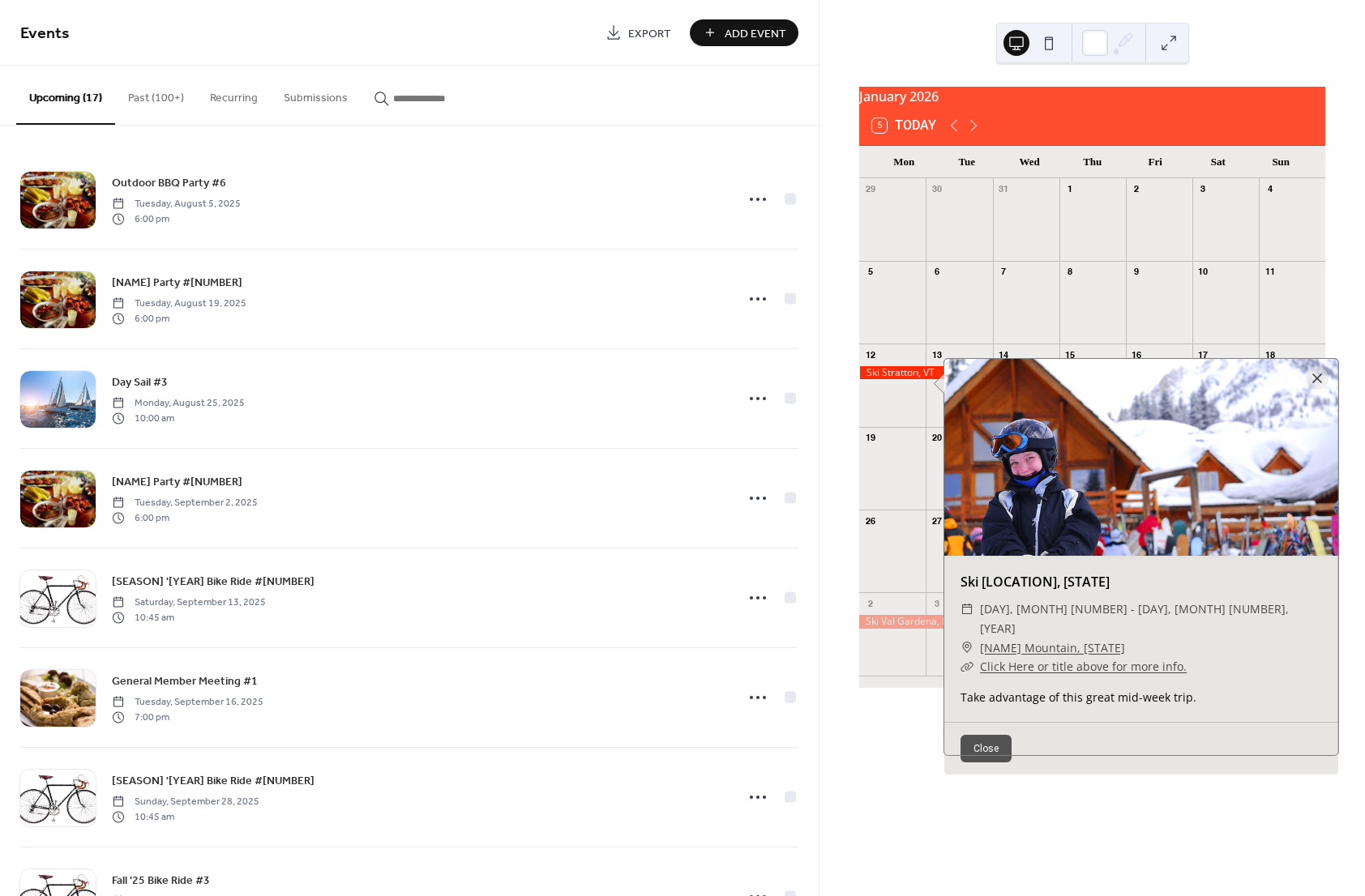 click on "Click Here or title above for more info." at bounding box center (1083, 666) 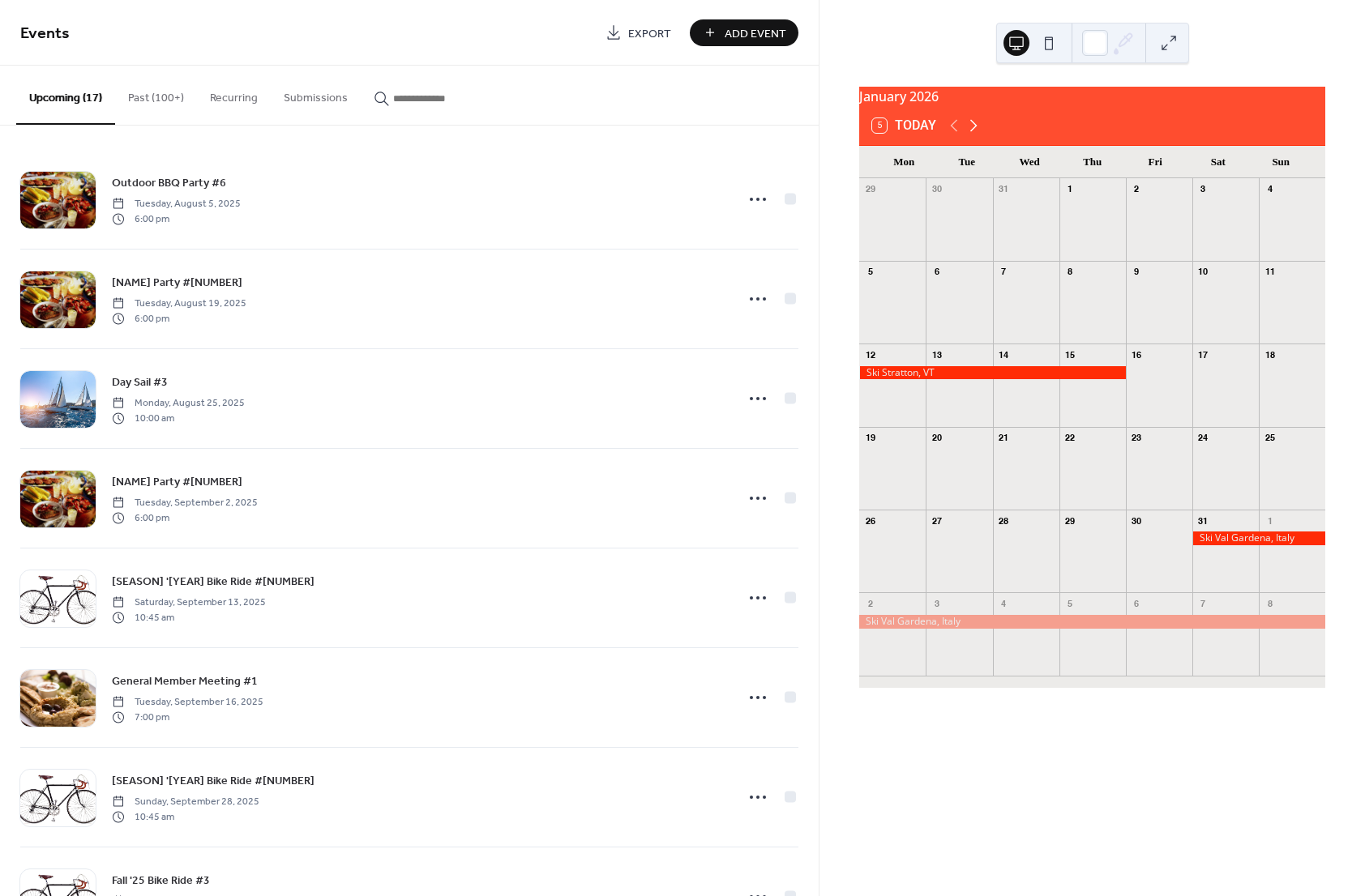 click 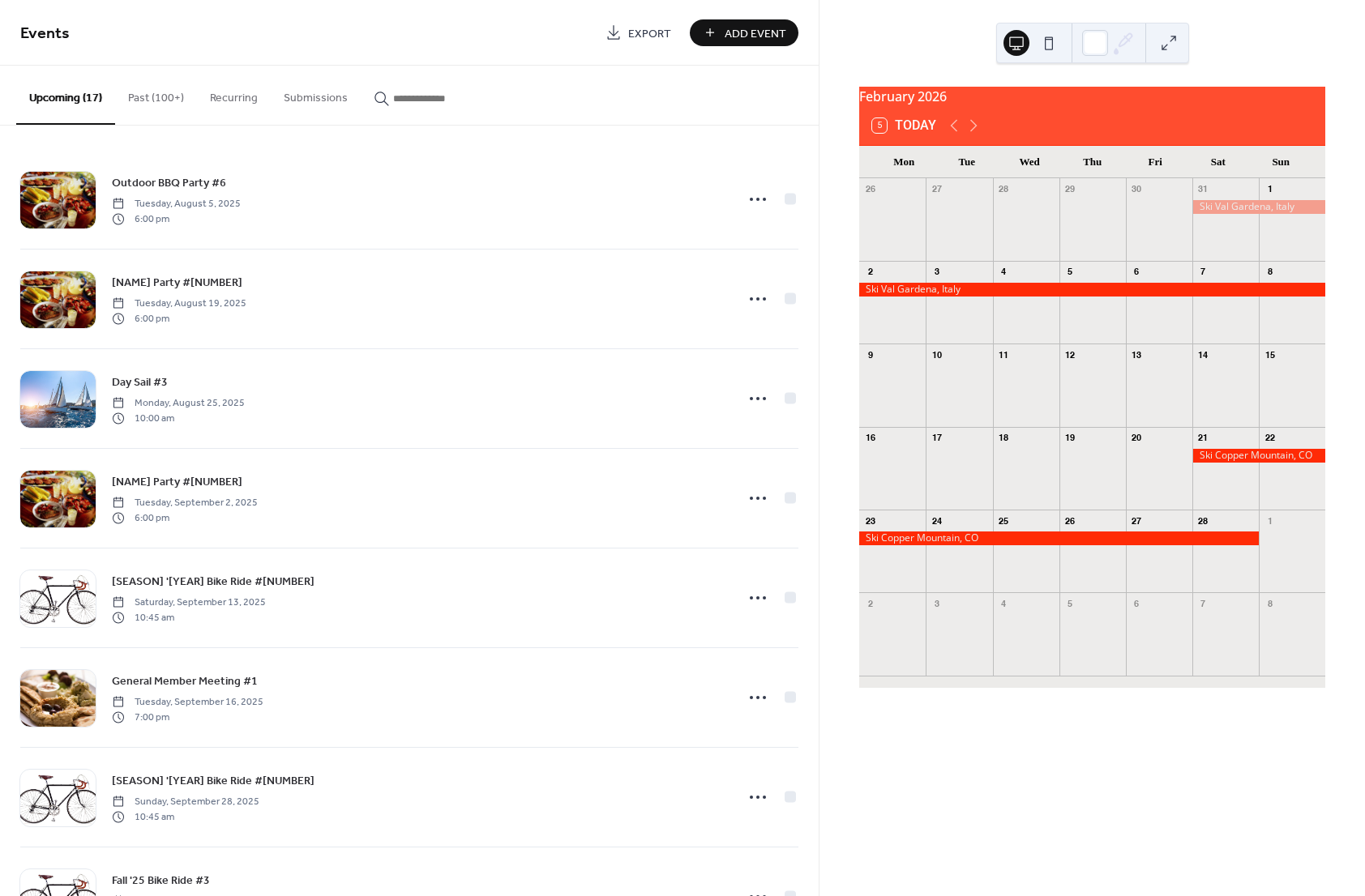 click at bounding box center [1092, 289] 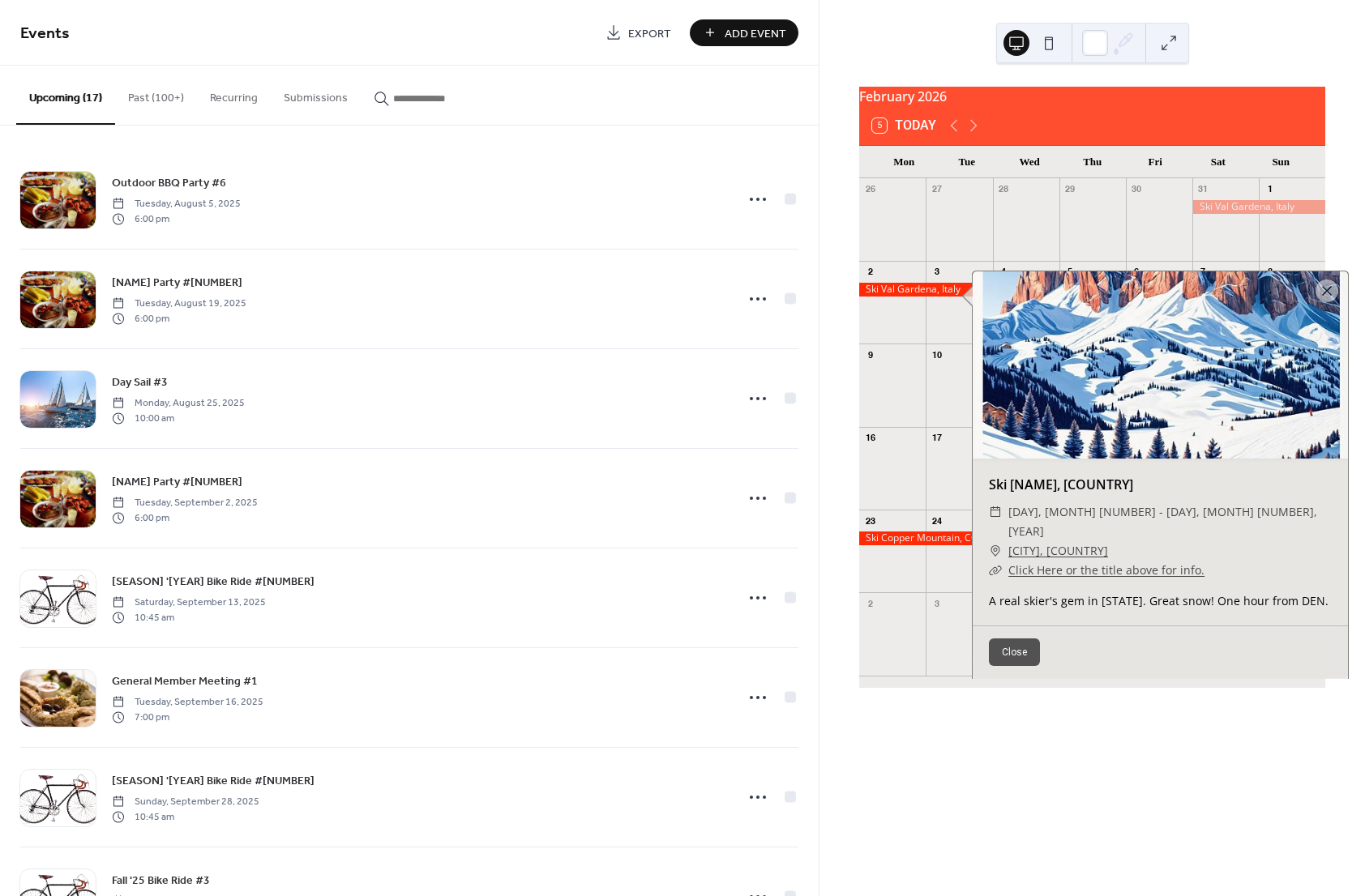 click on "Click Here or the title above for info." at bounding box center [1106, 570] 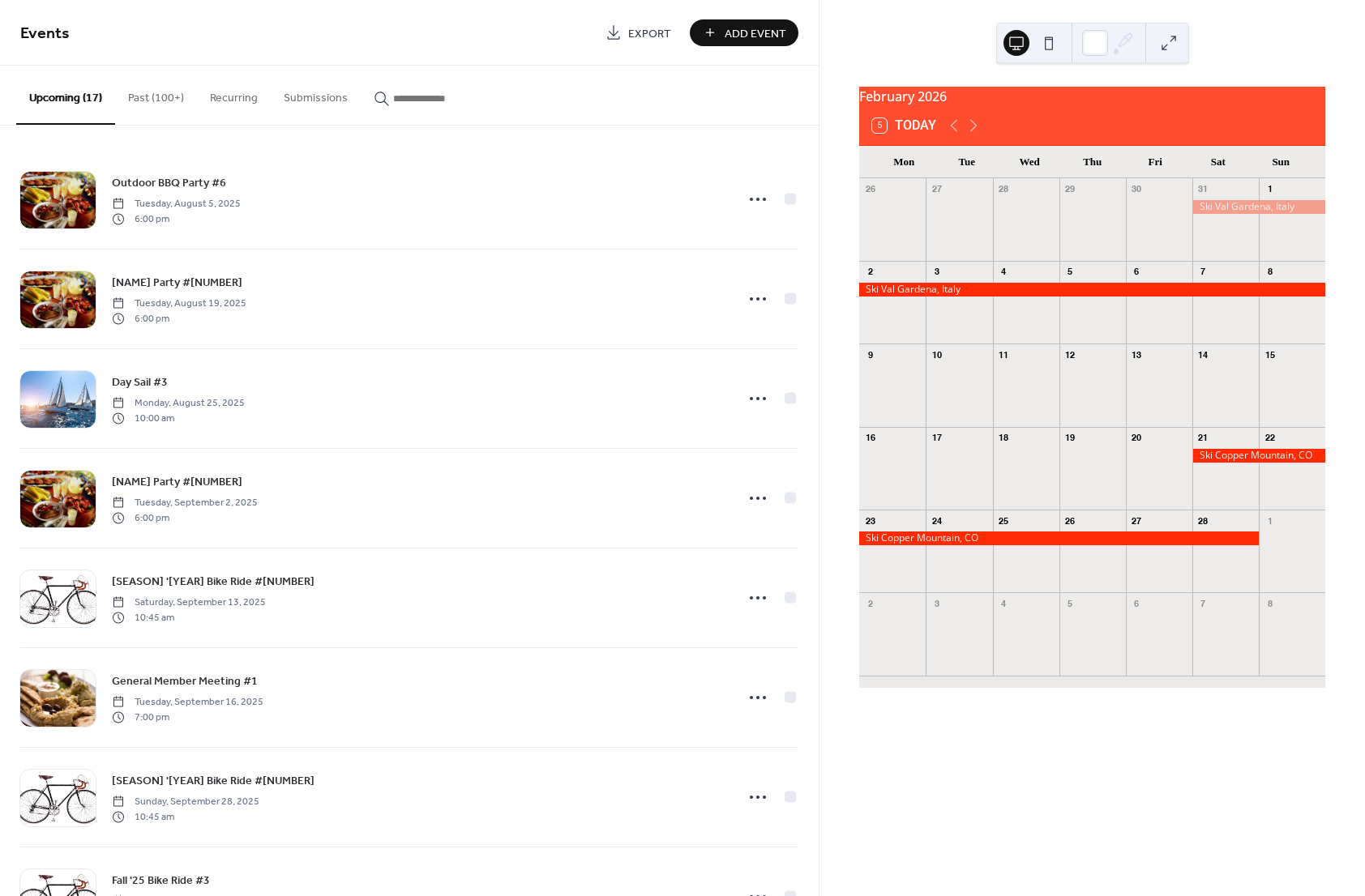 click at bounding box center (1259, 455) 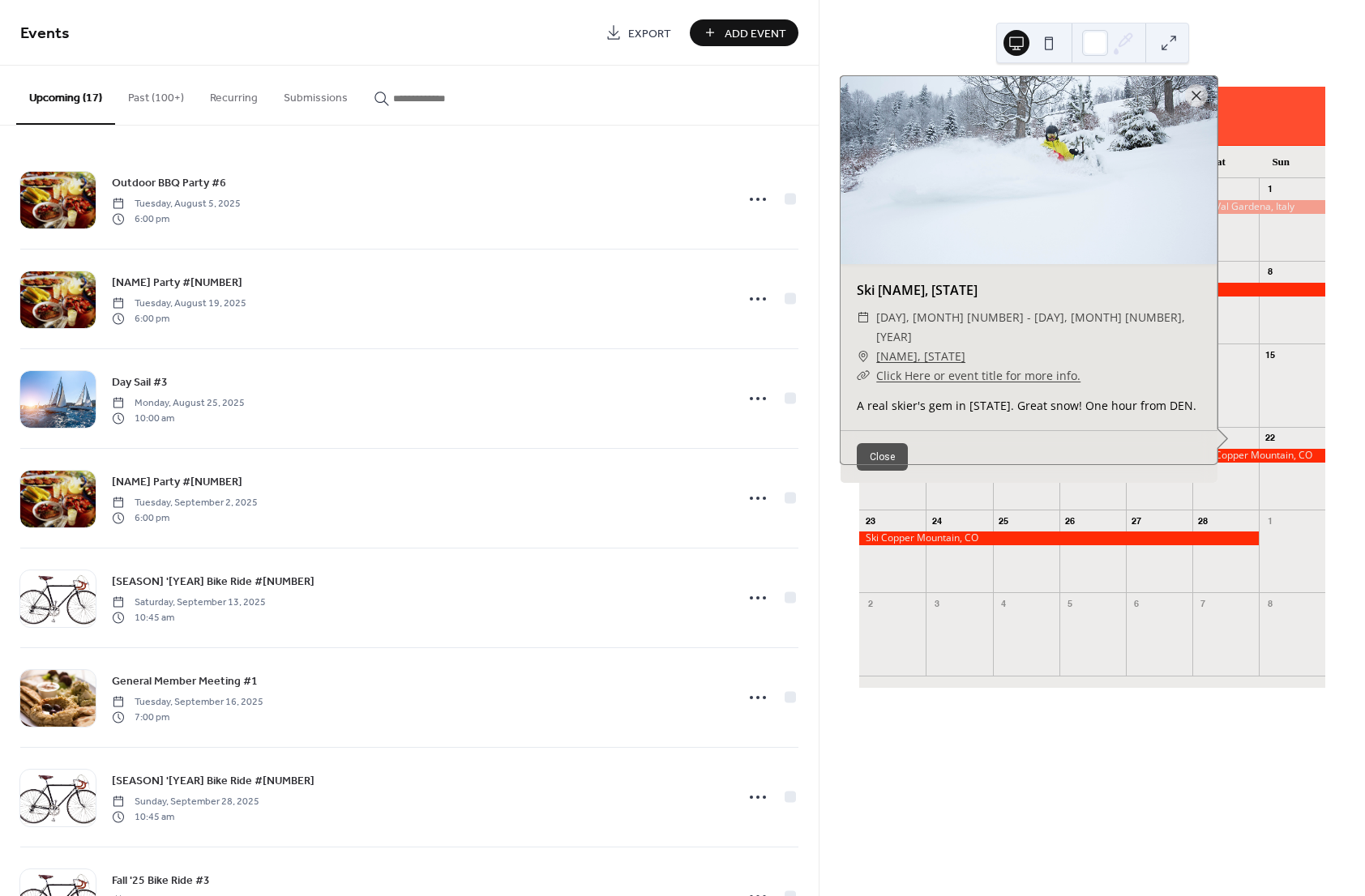 click on "Click Here or event title for more info." at bounding box center (978, 375) 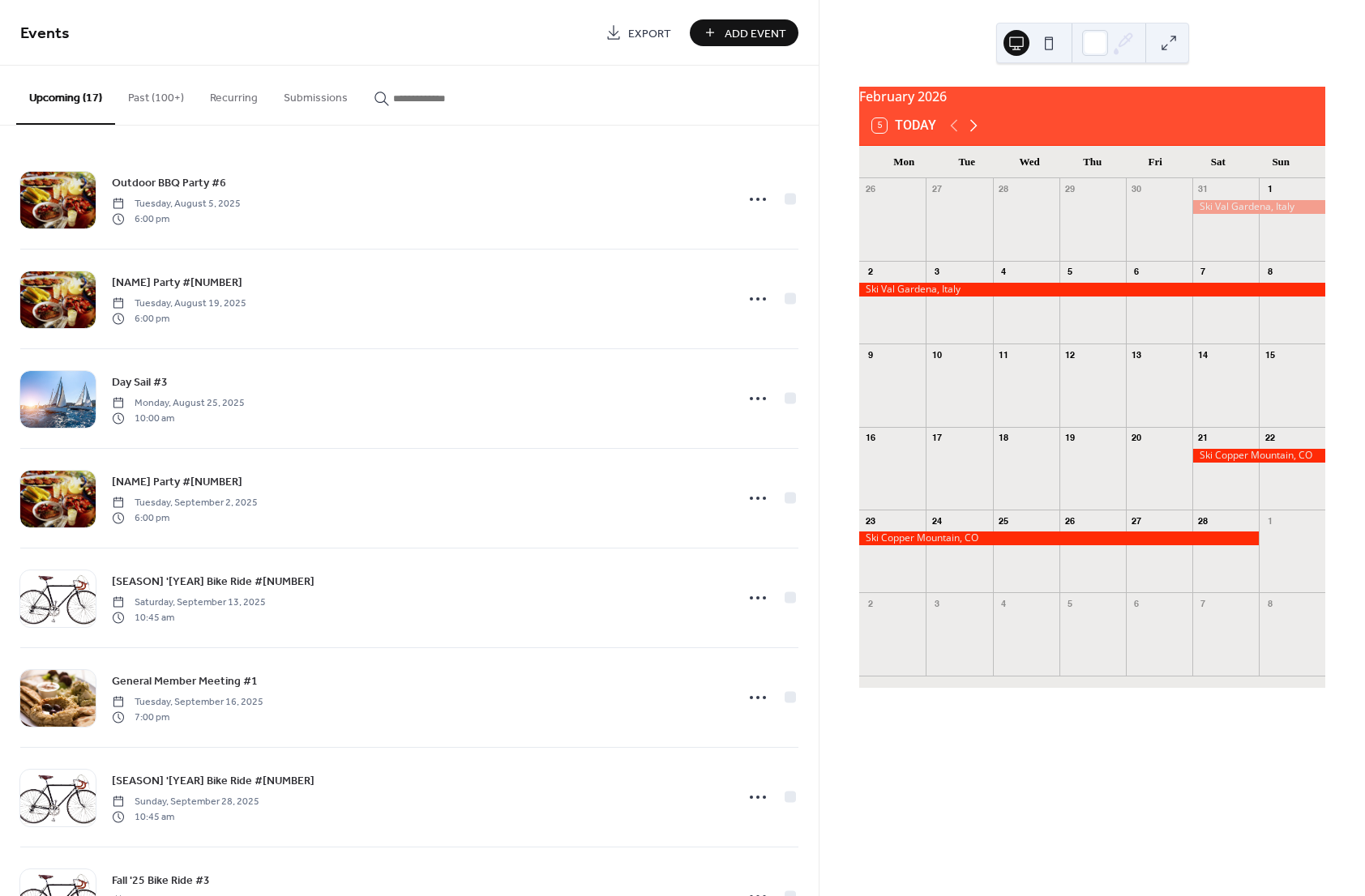 click 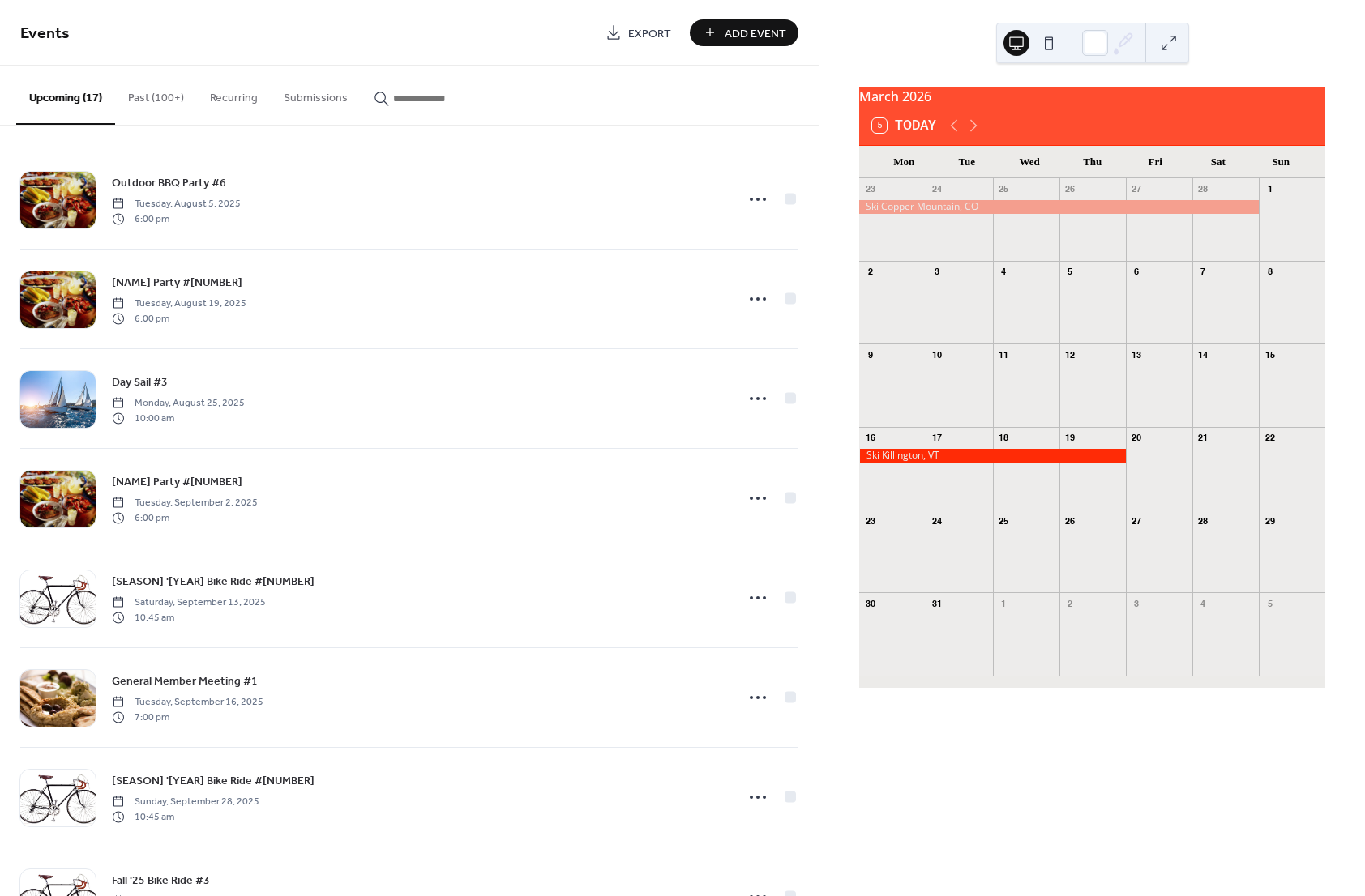 click at bounding box center (992, 455) 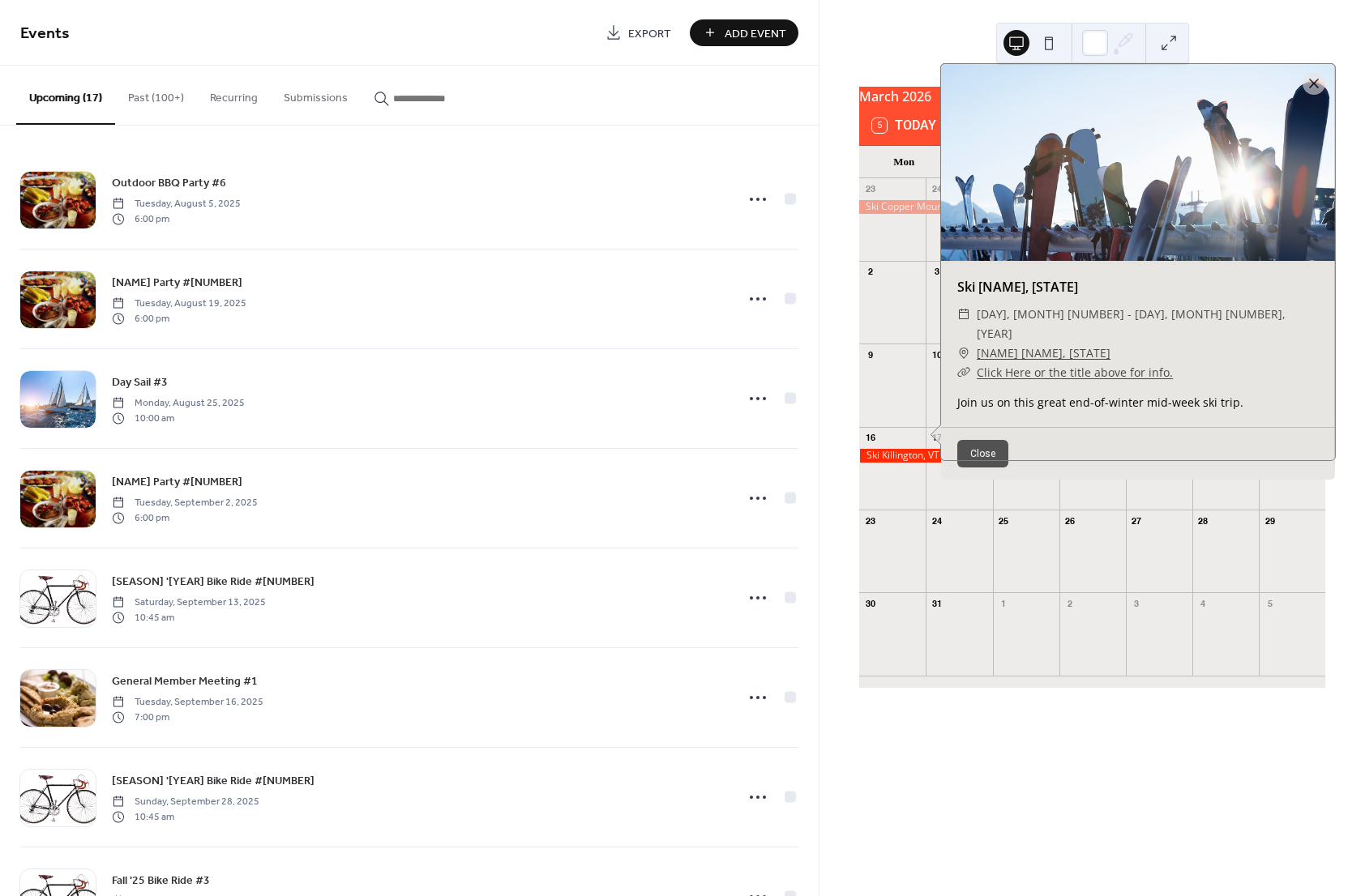 click on "Click Here or the title above for info." at bounding box center [1075, 372] 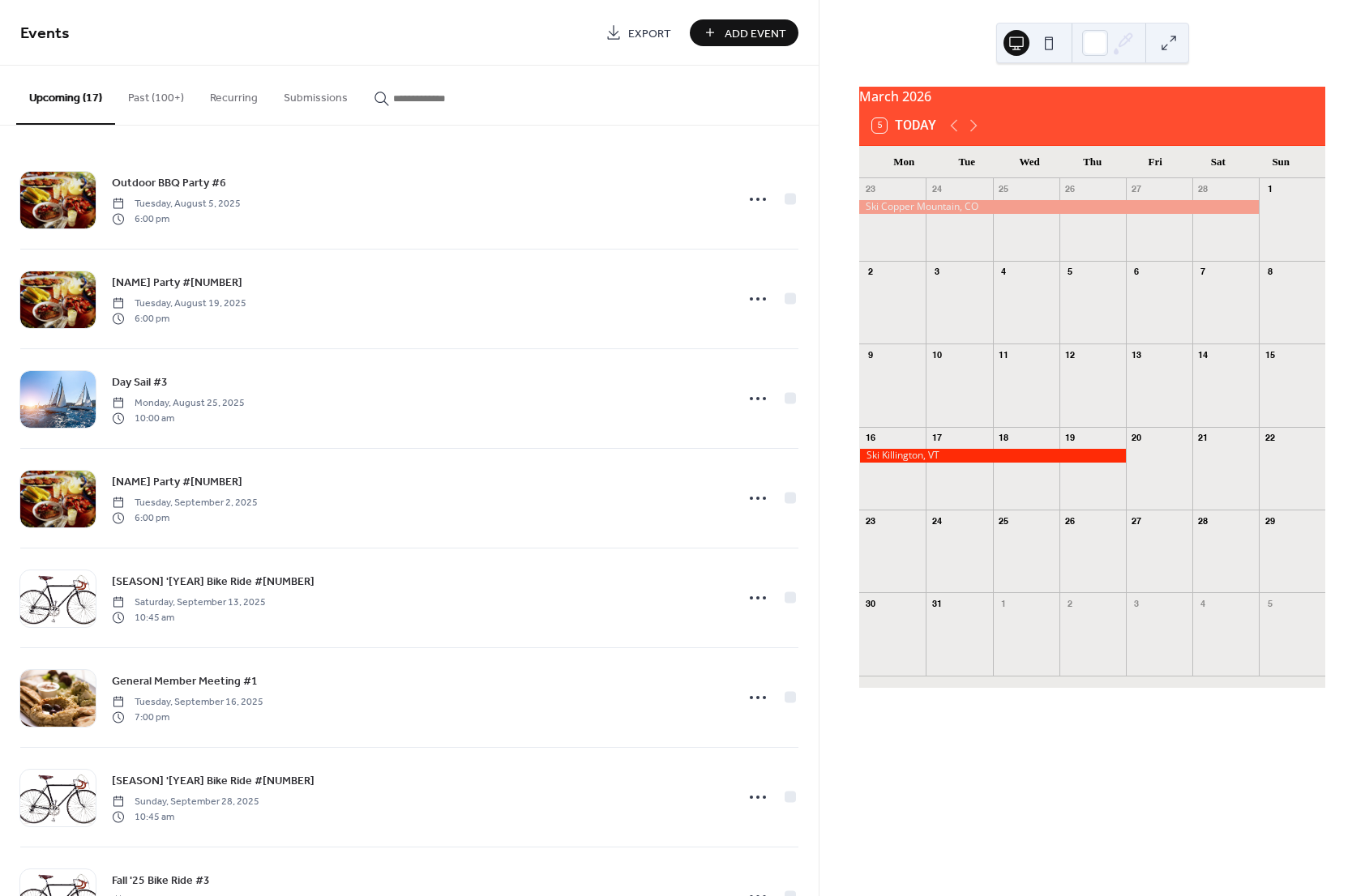 click on "[MONTH] [YEAR] [NUMBER] Today Mon Tue Wed Thu Fri Sat Sun 23 24 25 26 27 28 1 2 3 4 5 6 7 8 9 10 11 12 13 14 15 16 17 18 19 20 21 22 23 24 25 26 27 28 29 30 31 1 2 3 4 5" at bounding box center (1092, 448) 